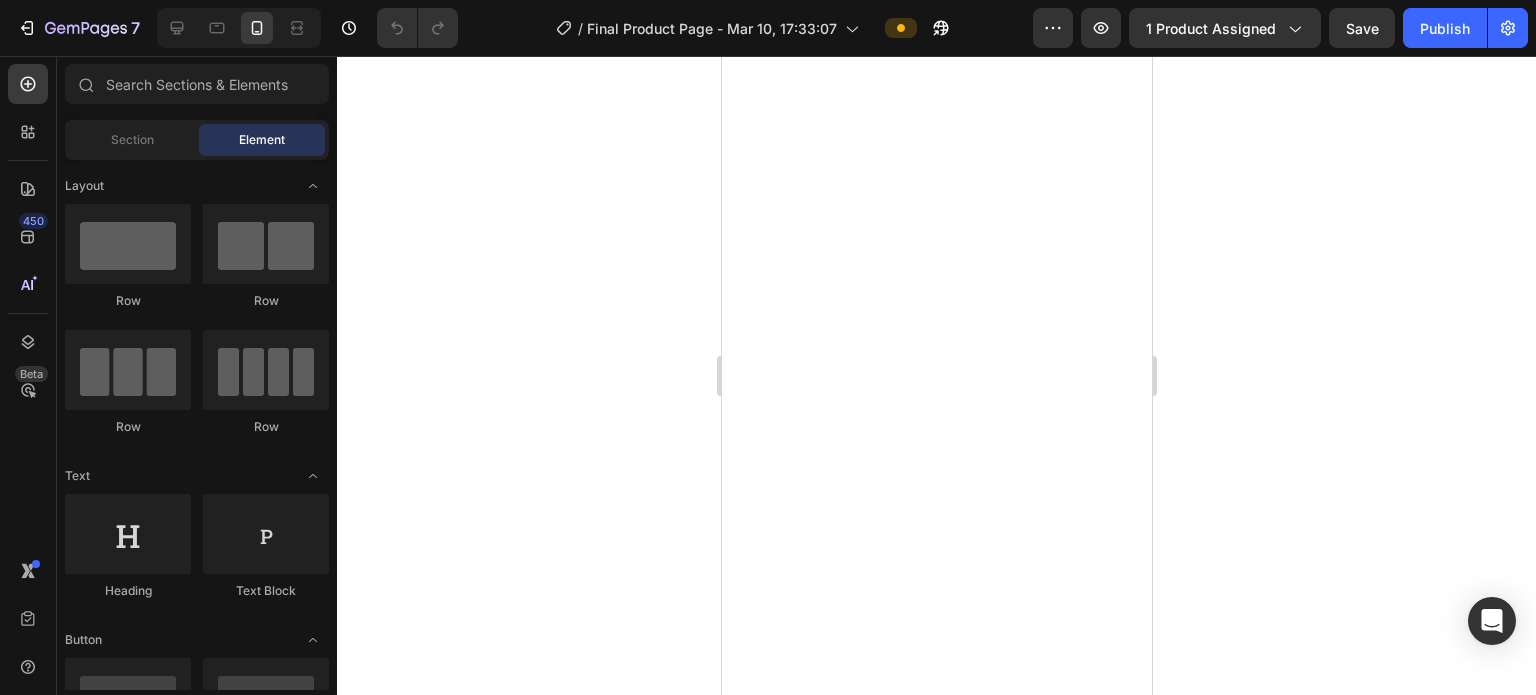 scroll, scrollTop: 0, scrollLeft: 0, axis: both 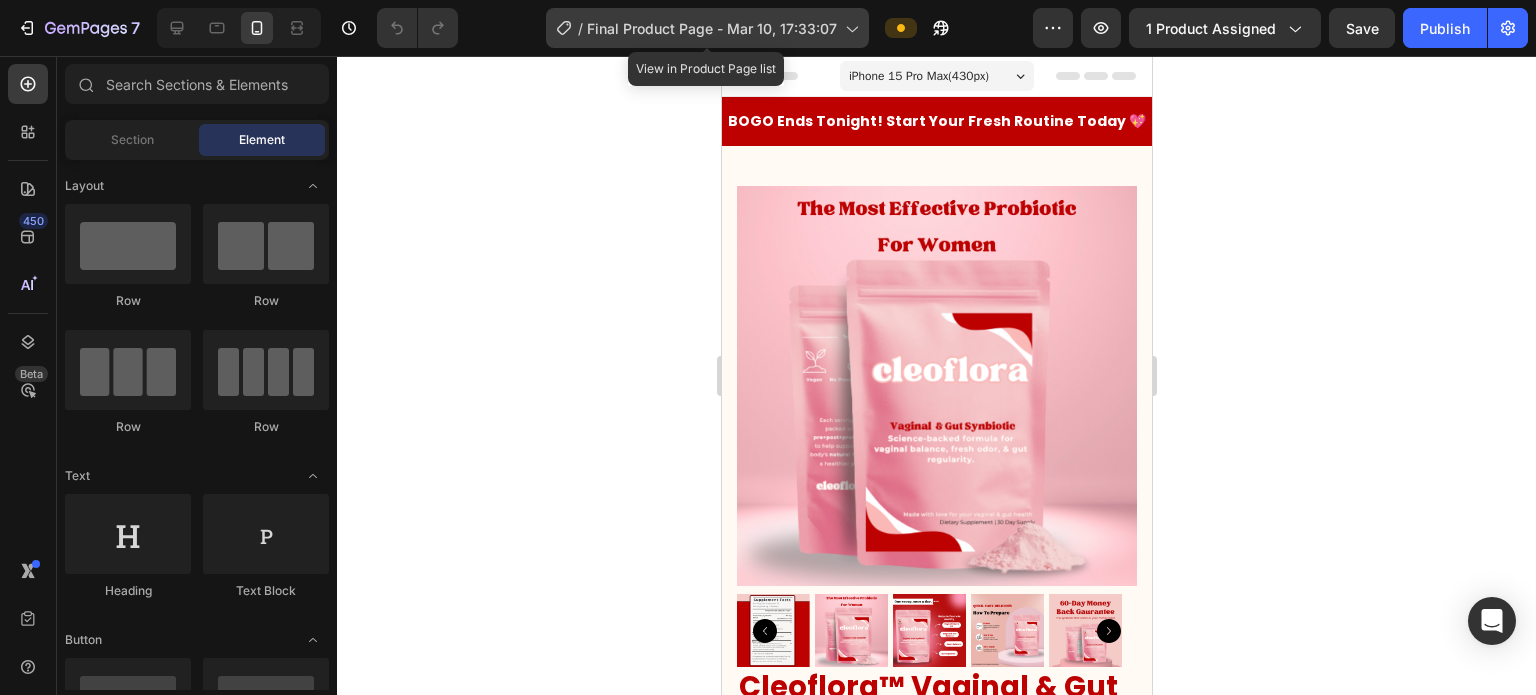 drag, startPoint x: 676, startPoint y: 39, endPoint x: 707, endPoint y: 39, distance: 31 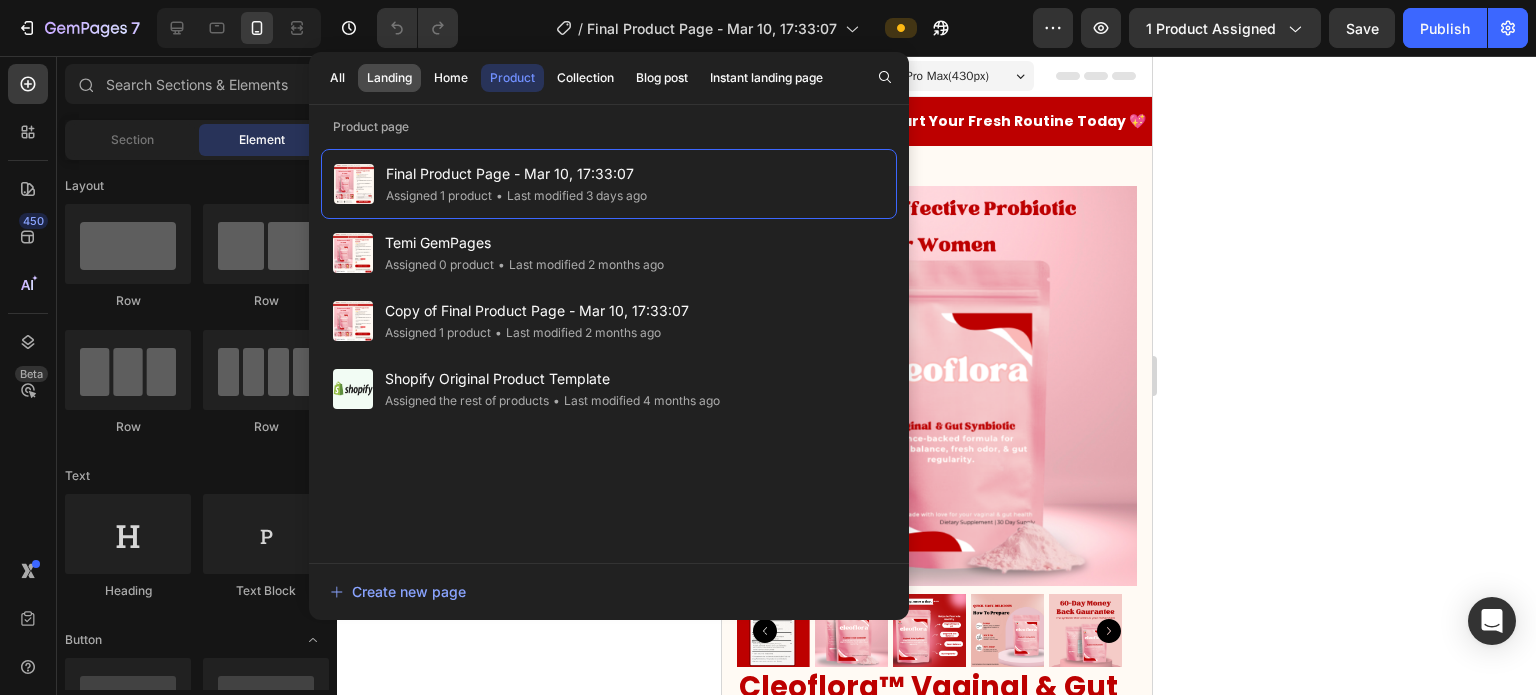 click on "Landing" 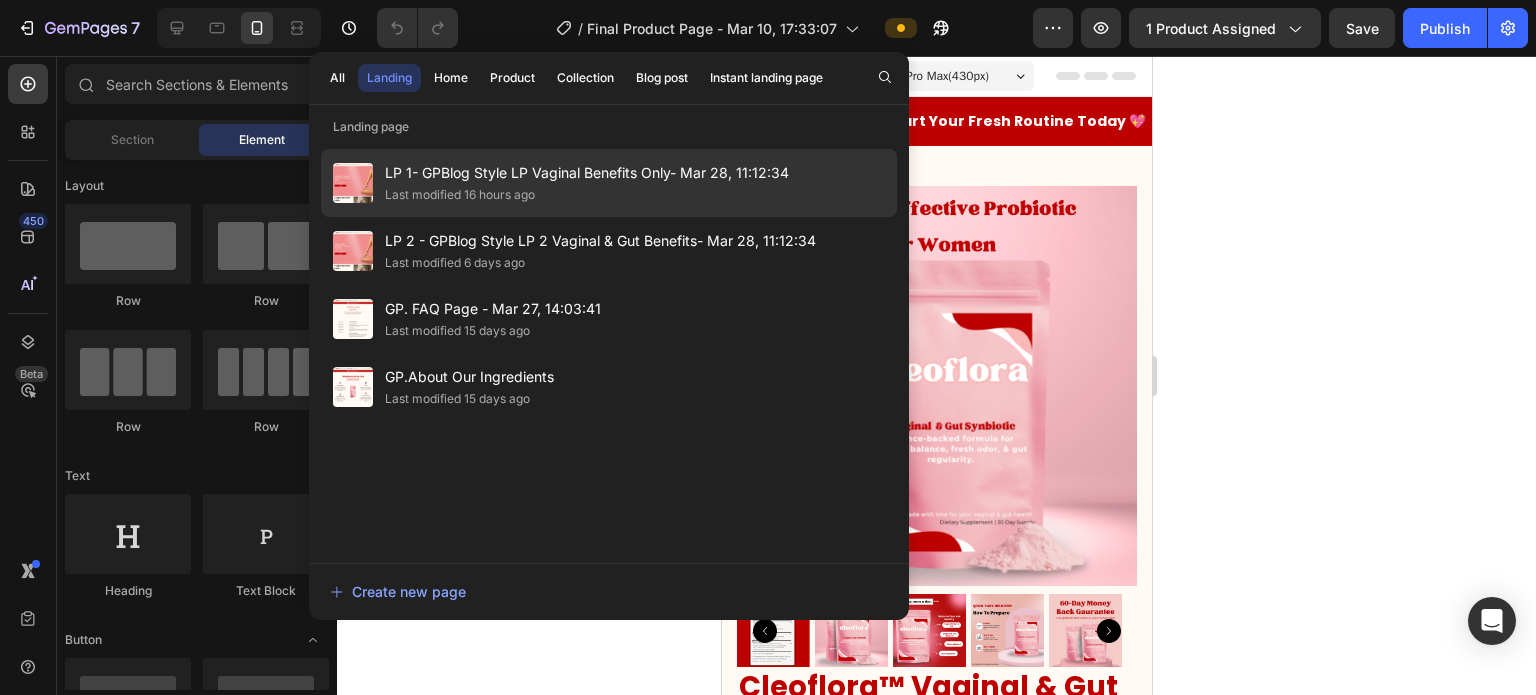 click on "Last modified 16 hours ago" at bounding box center [587, 195] 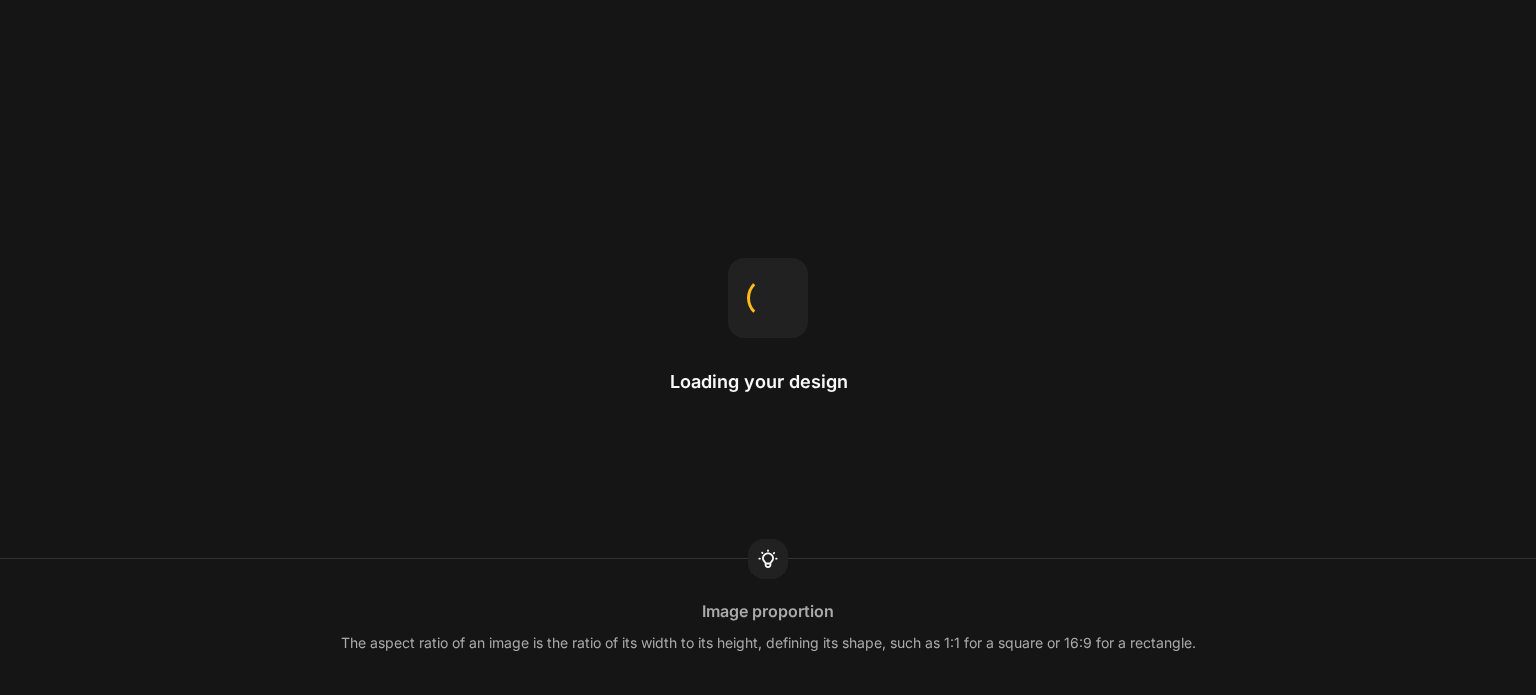 scroll, scrollTop: 0, scrollLeft: 0, axis: both 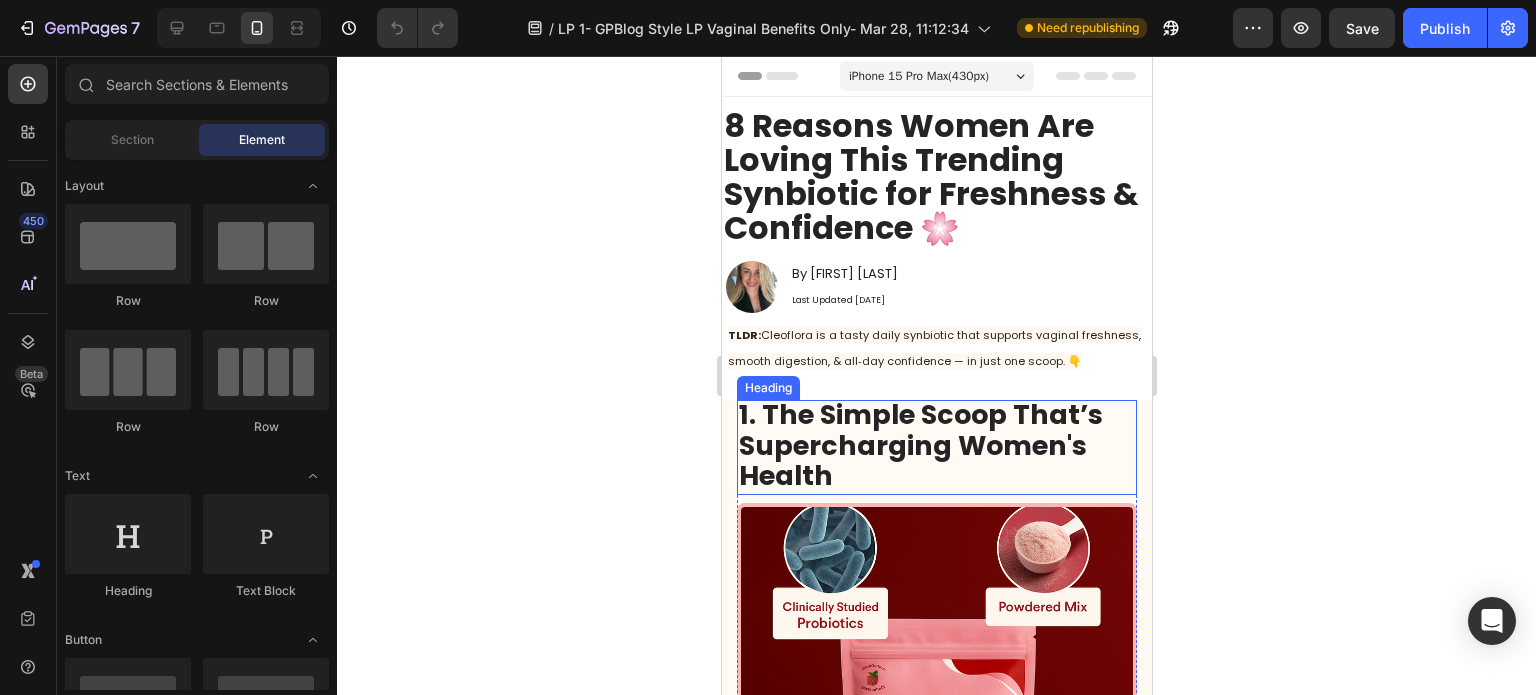 click on "1. The Simple Scoop That’s Supercharging Women's Health" at bounding box center [920, 444] 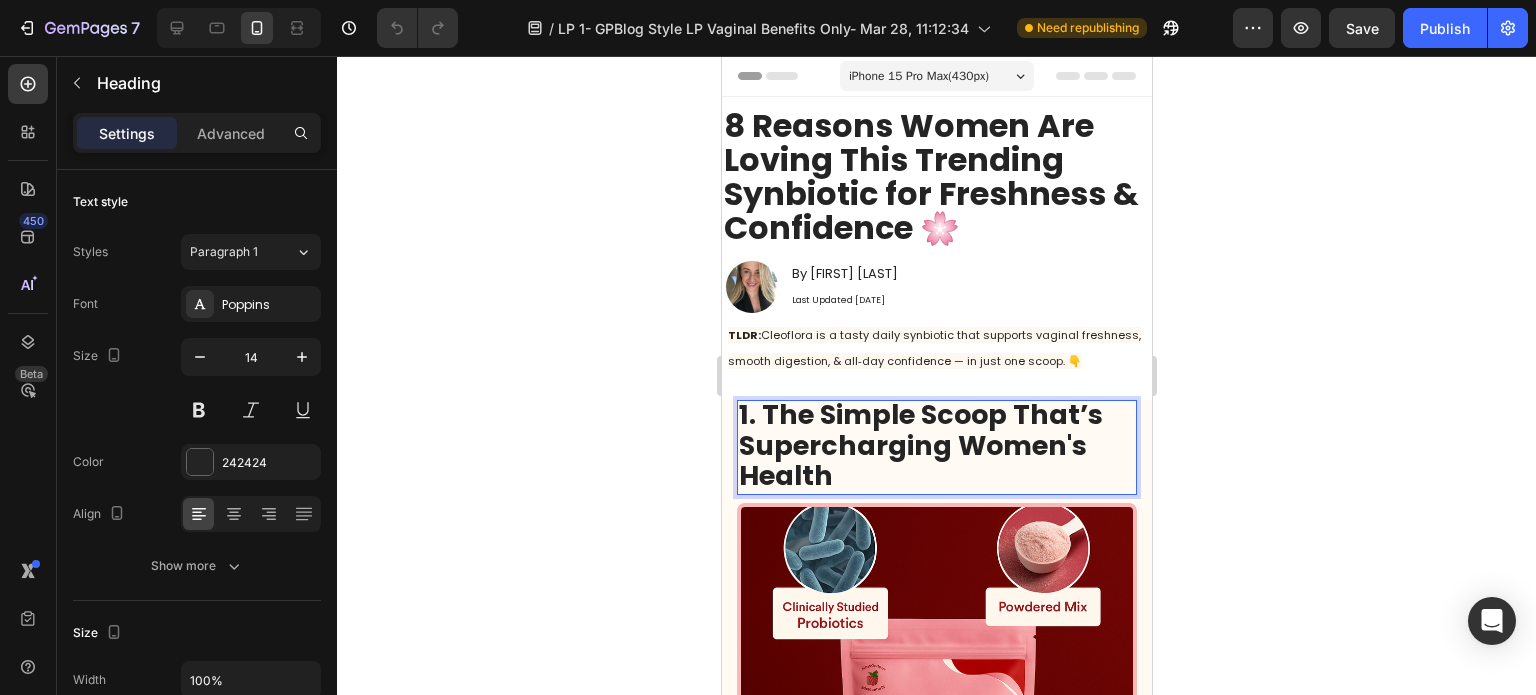 click on "1. The Simple Scoop That’s Supercharging Women's Health" at bounding box center (920, 444) 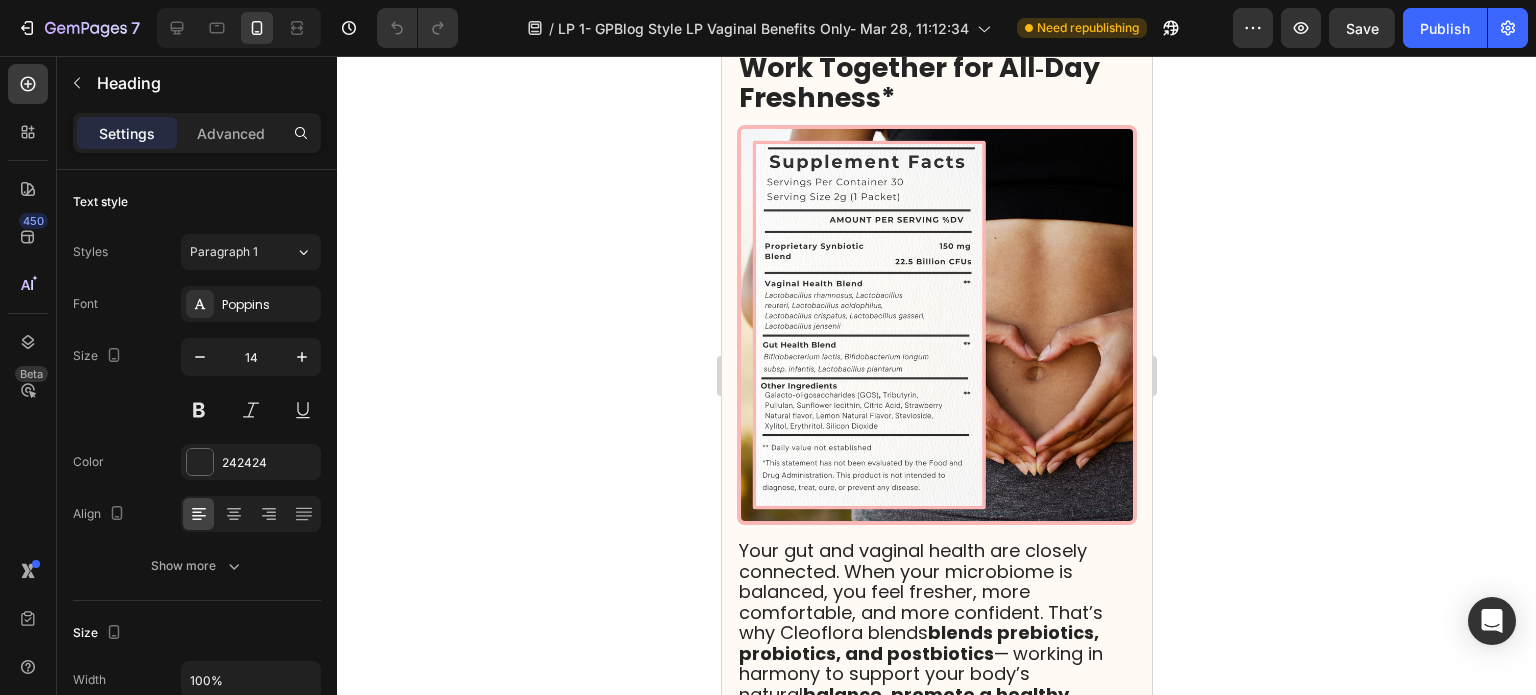 scroll, scrollTop: 1200, scrollLeft: 0, axis: vertical 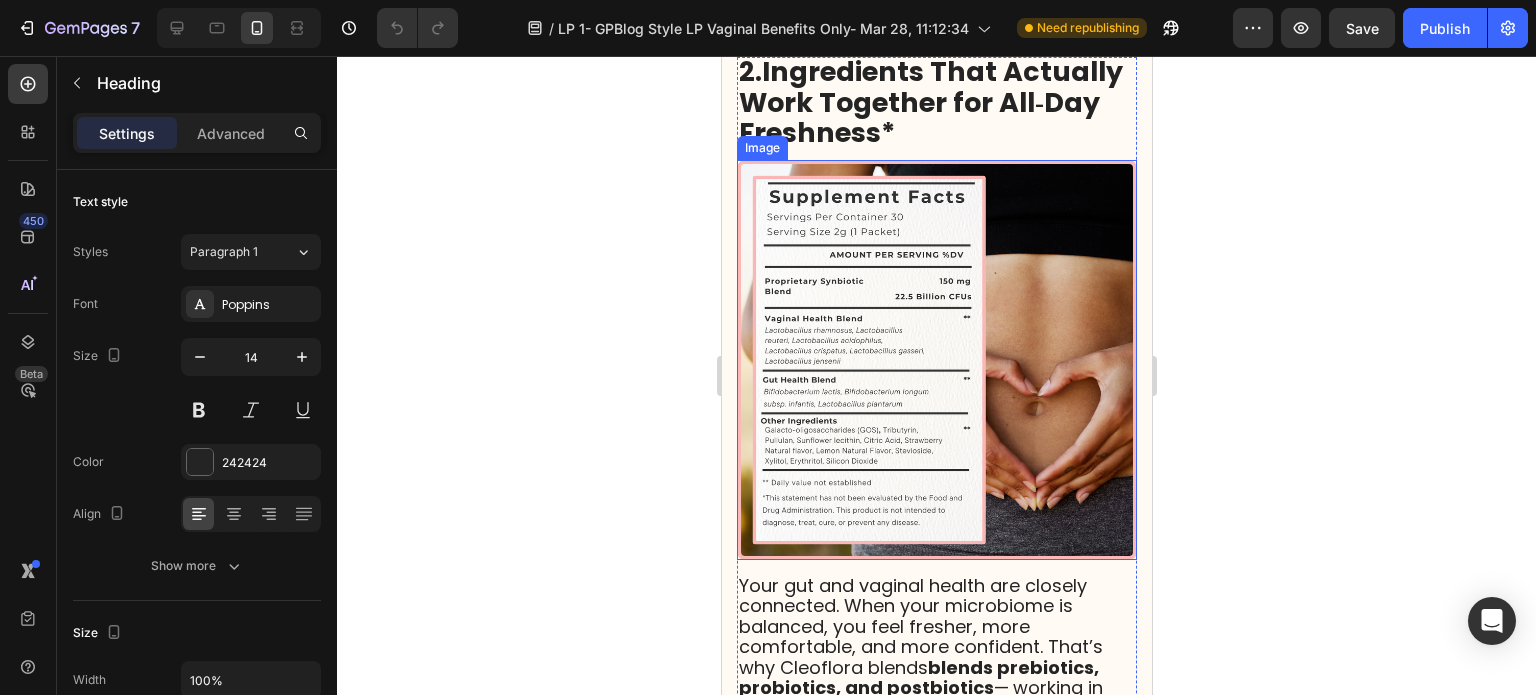 click at bounding box center [936, 360] 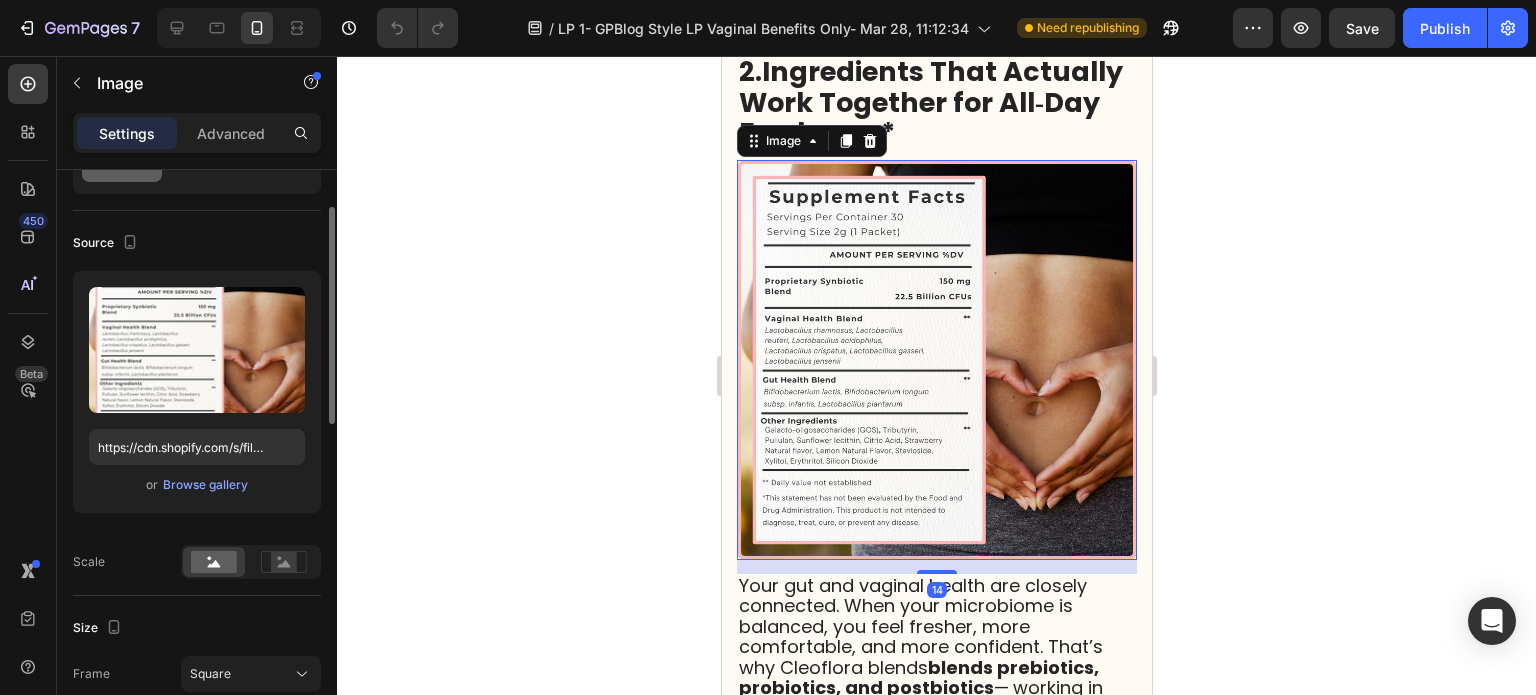 scroll, scrollTop: 200, scrollLeft: 0, axis: vertical 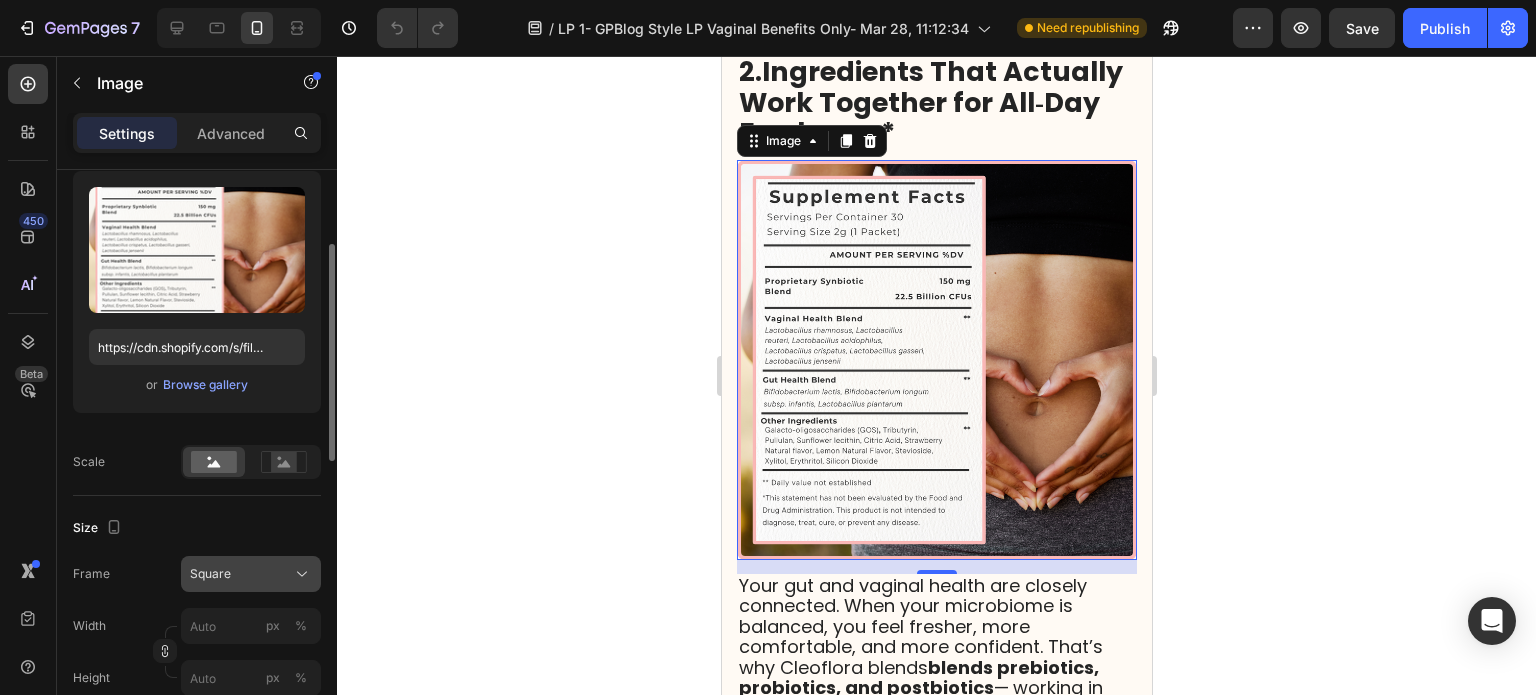 click on "Square" 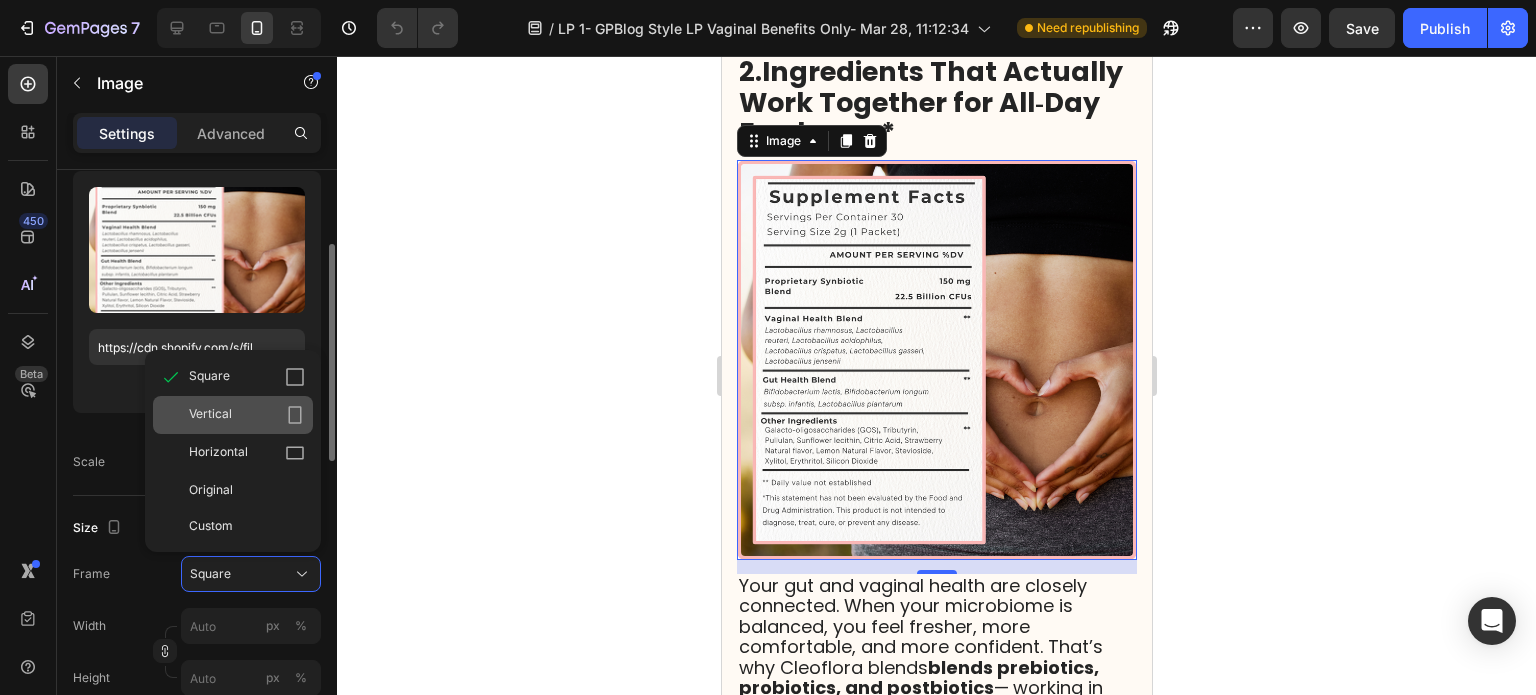 click on "Vertical" at bounding box center [247, 415] 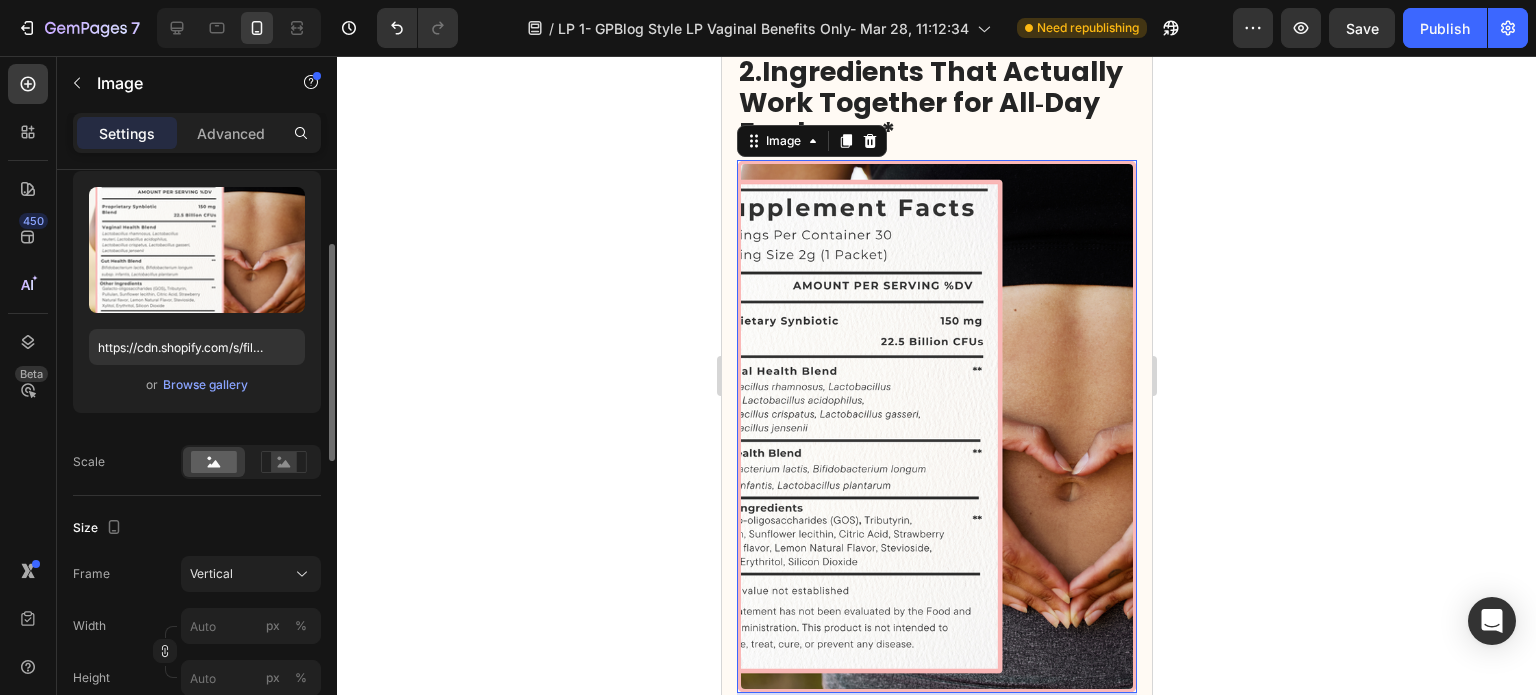 click on "Upload Image https://cdn.shopify.com/s/files/1/0619/4610/1869/files/gempages_557185986245690617-59c10b42-ac6c-4d76-b2bf-8c7e137ff567.png or Browse gallery" 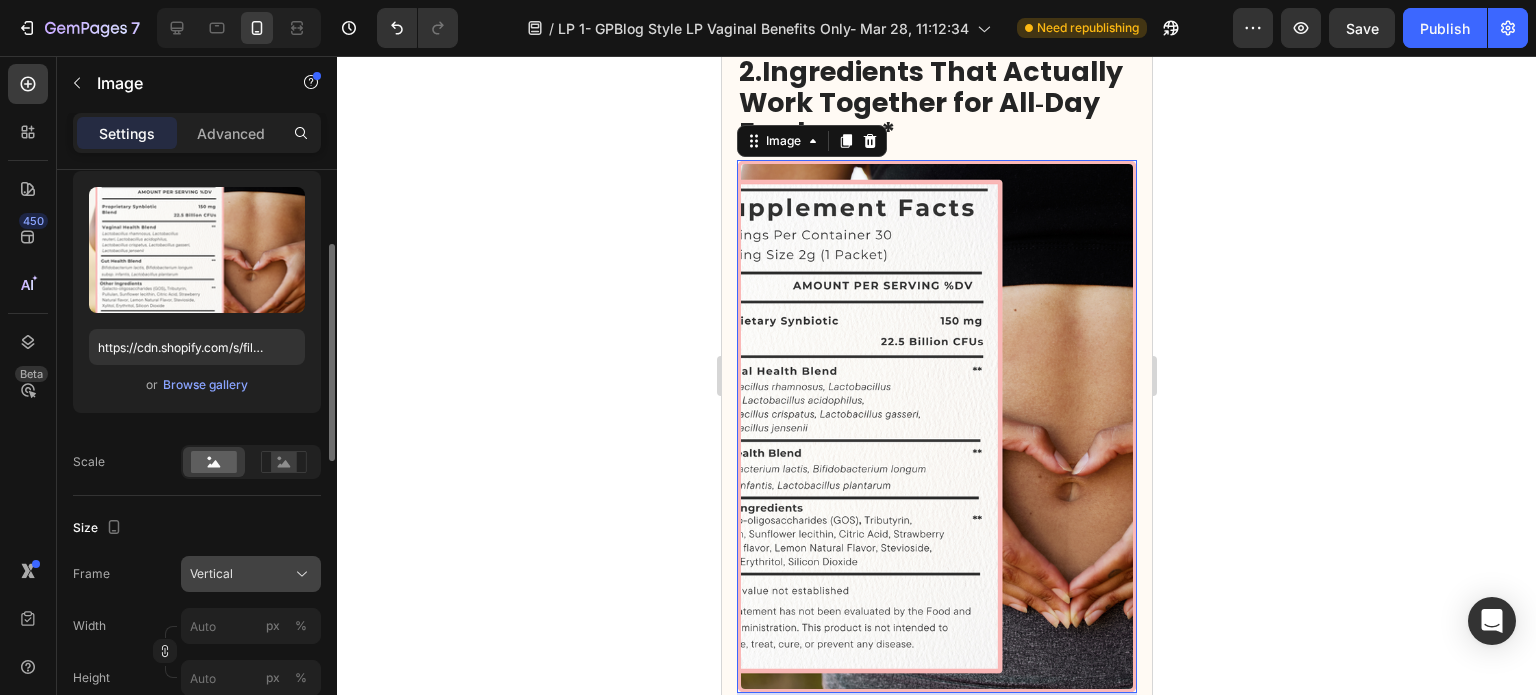 click on "Vertical" 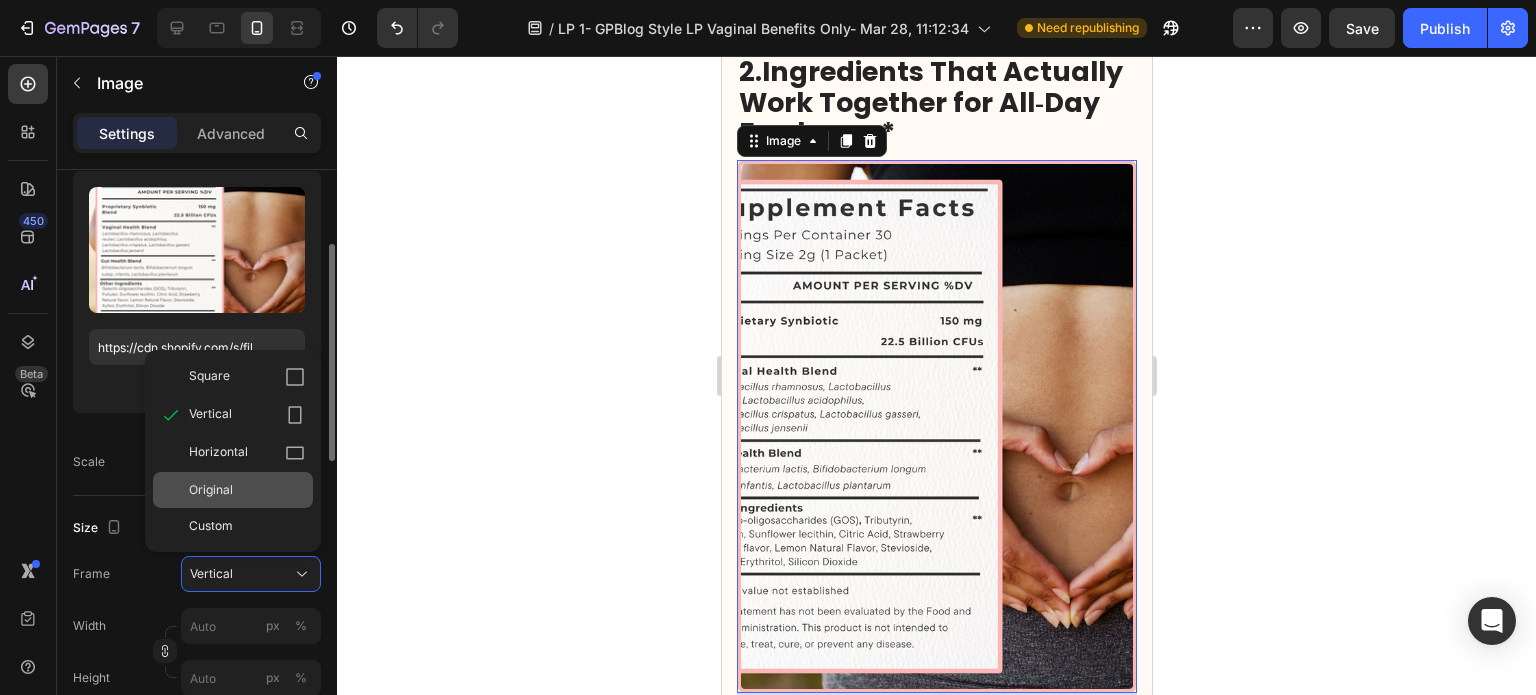 click on "Original" at bounding box center [211, 490] 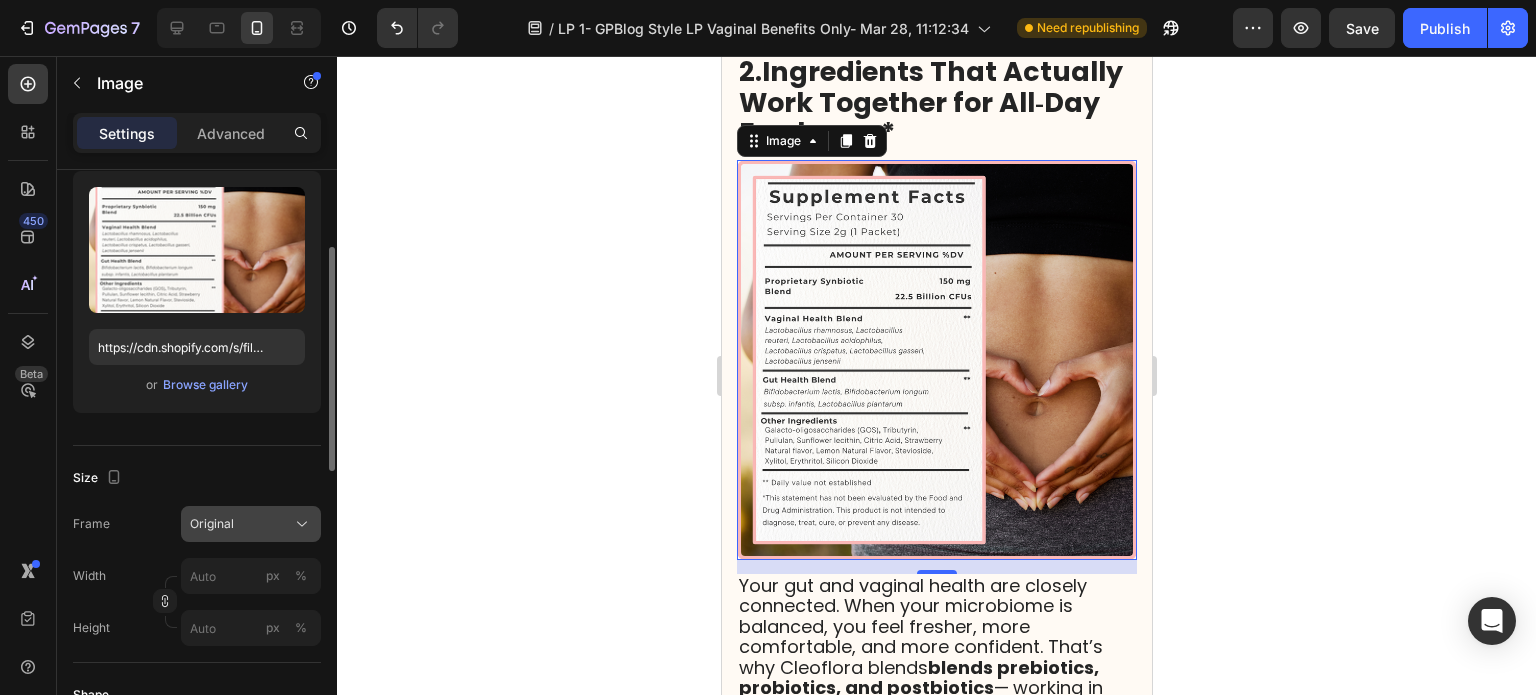 click on "Original" 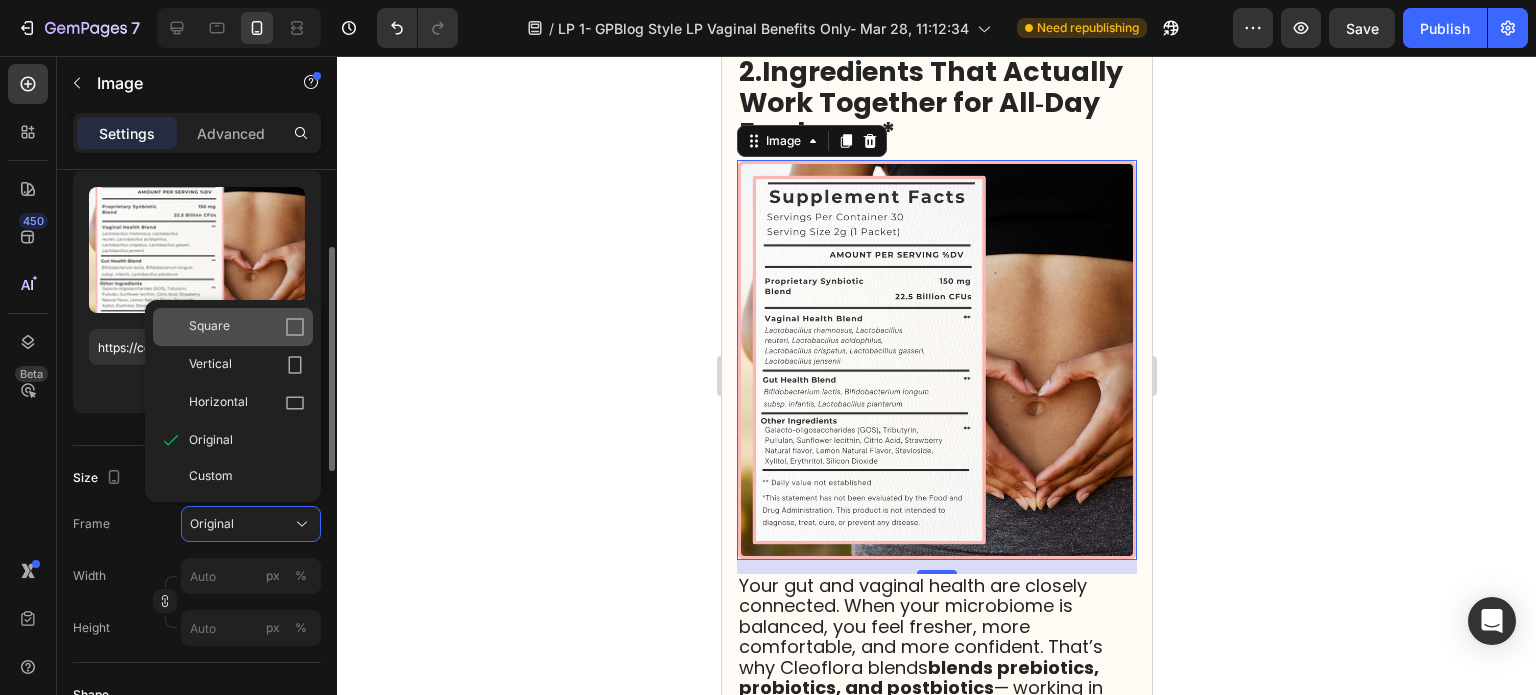 click on "Square" 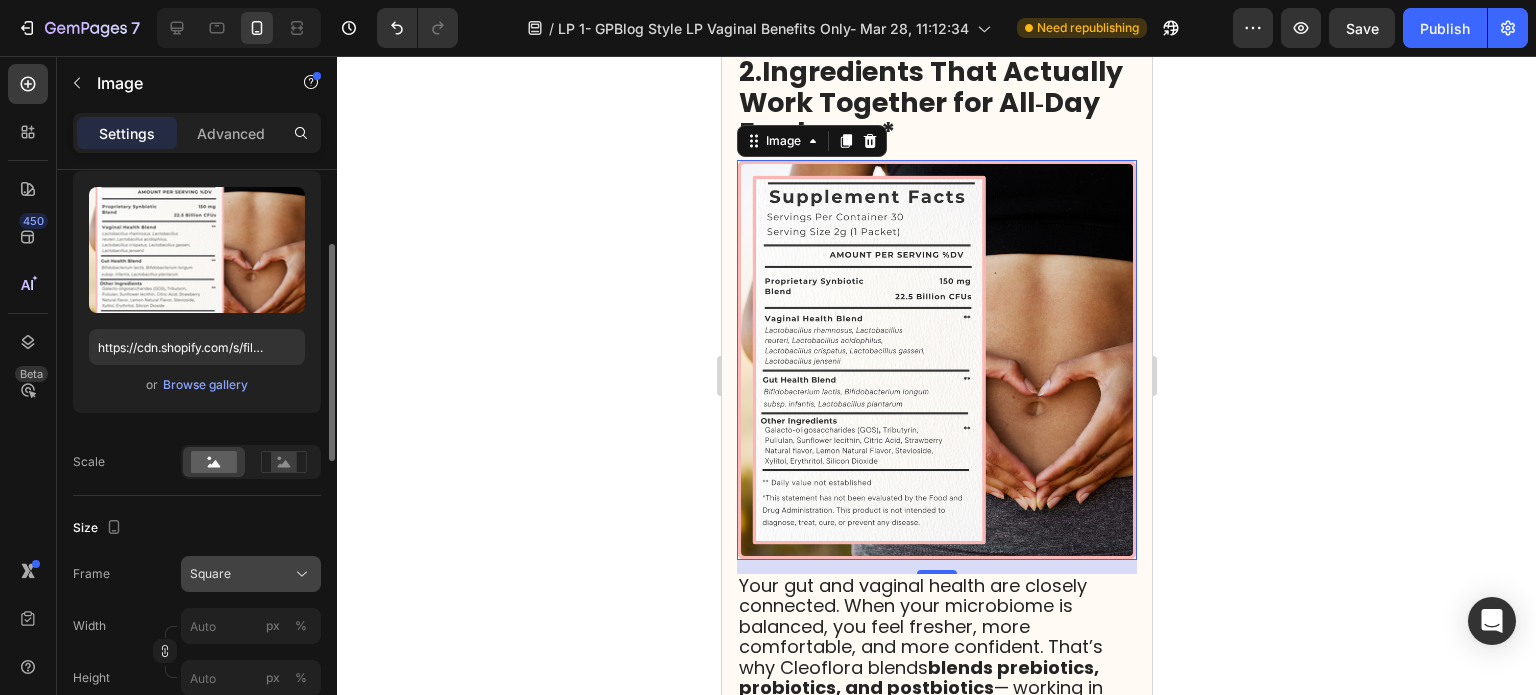 click on "Square" 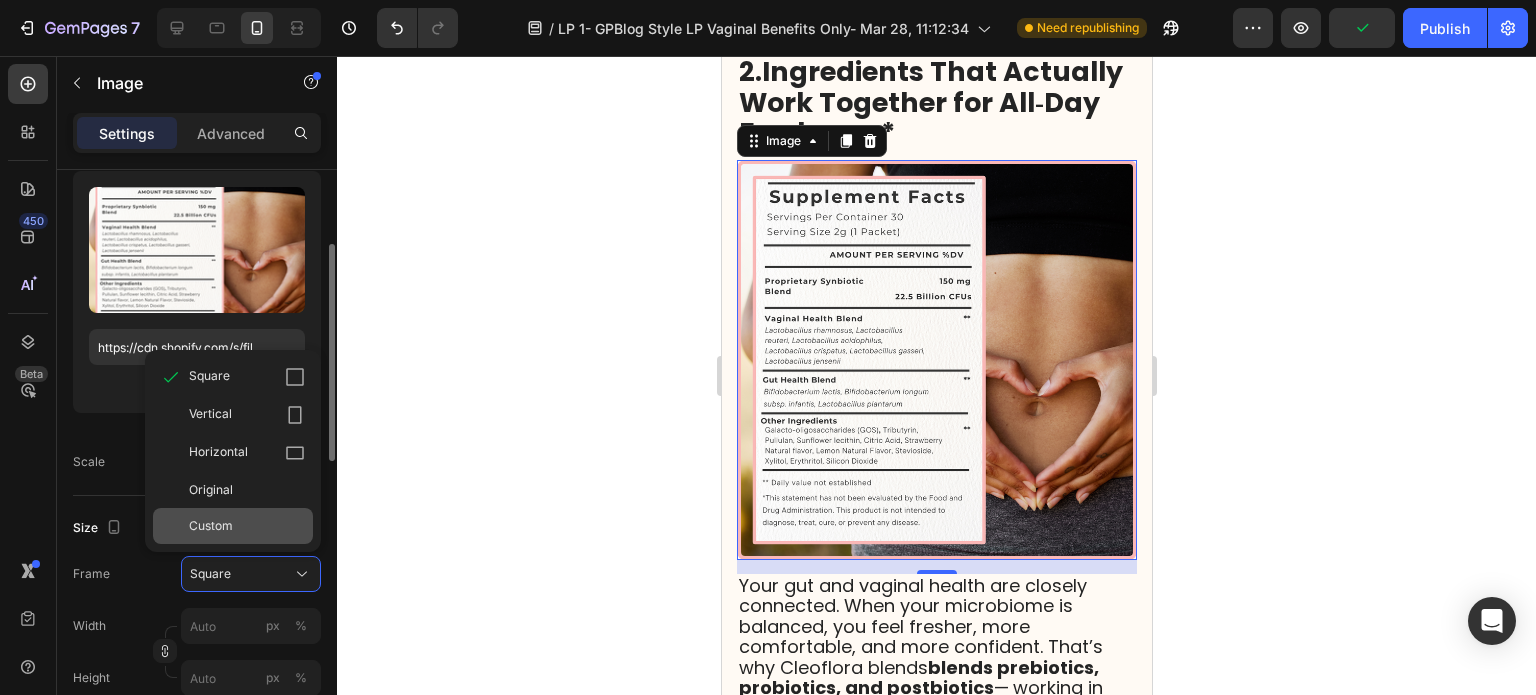click on "Custom" at bounding box center (247, 526) 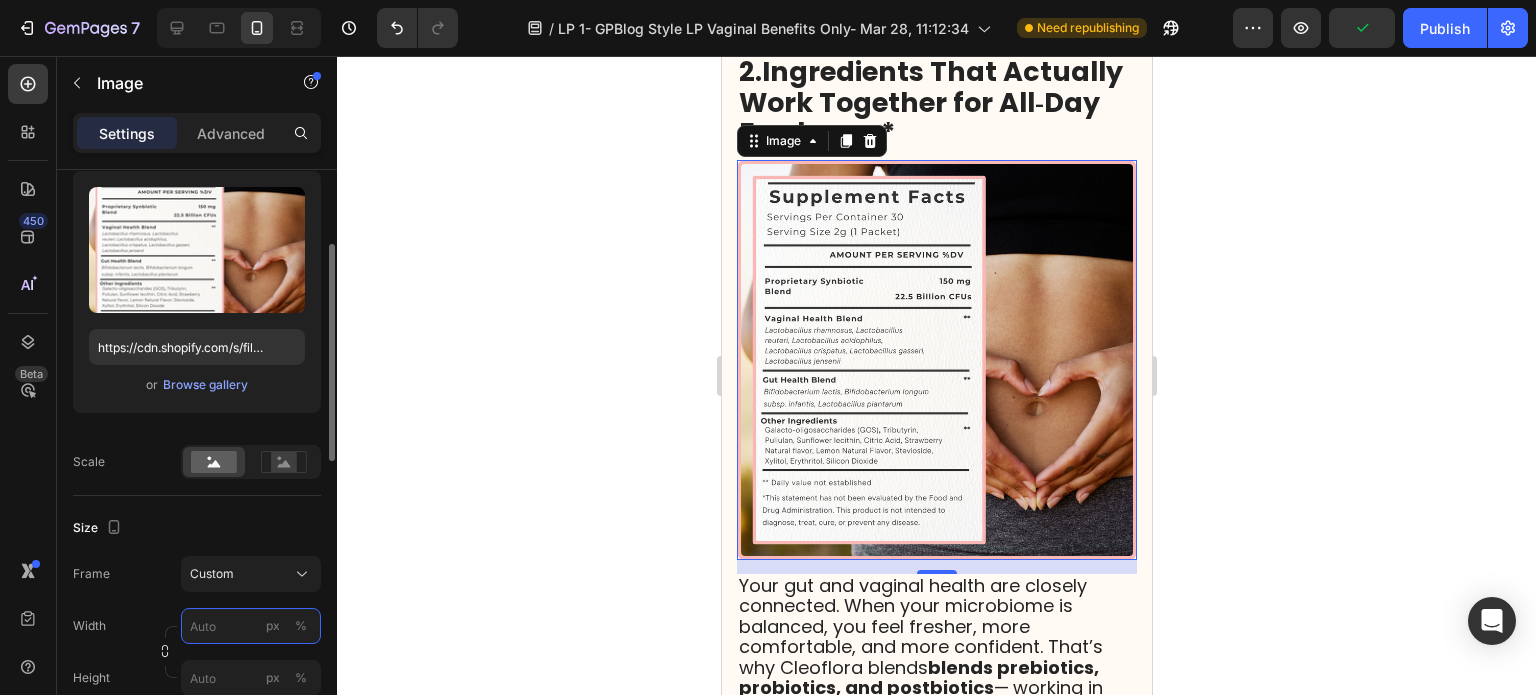 scroll, scrollTop: 300, scrollLeft: 0, axis: vertical 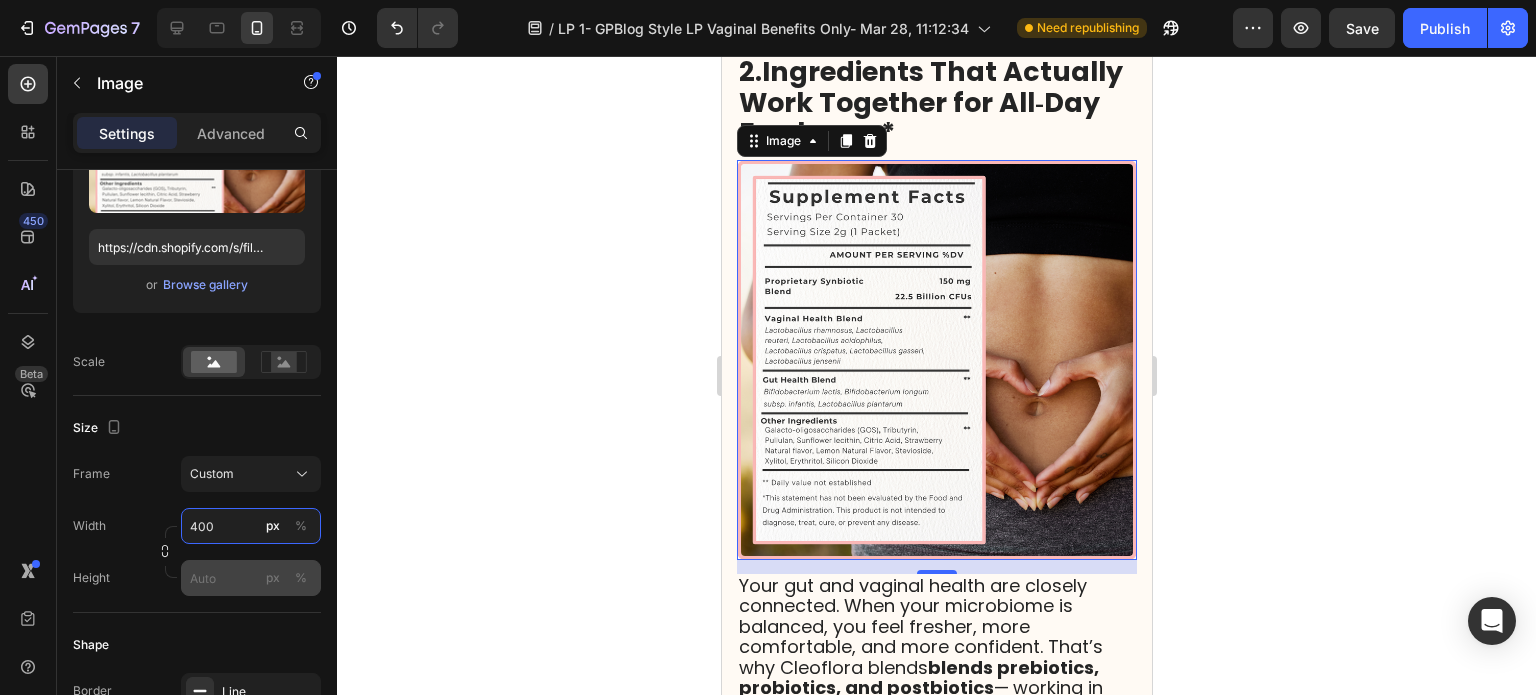 type on "400" 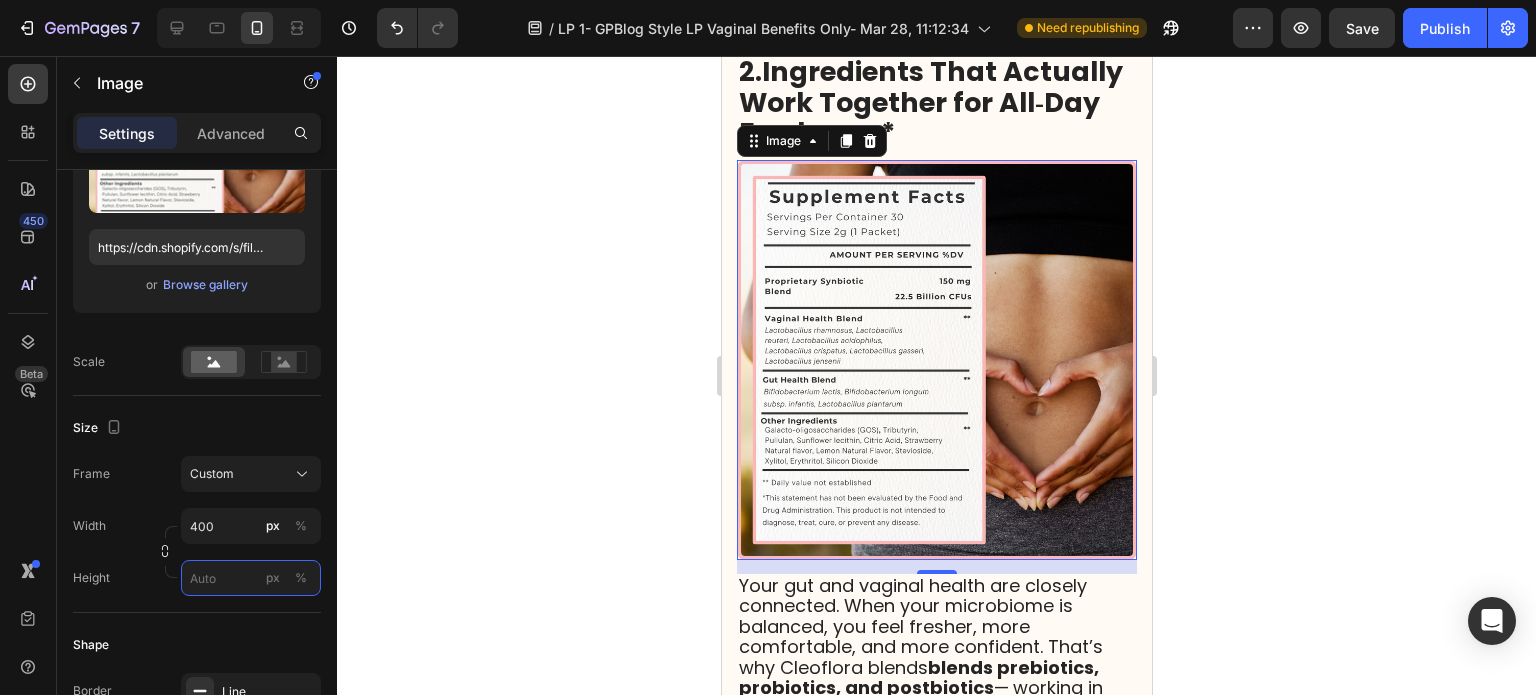 click on "px %" at bounding box center (251, 578) 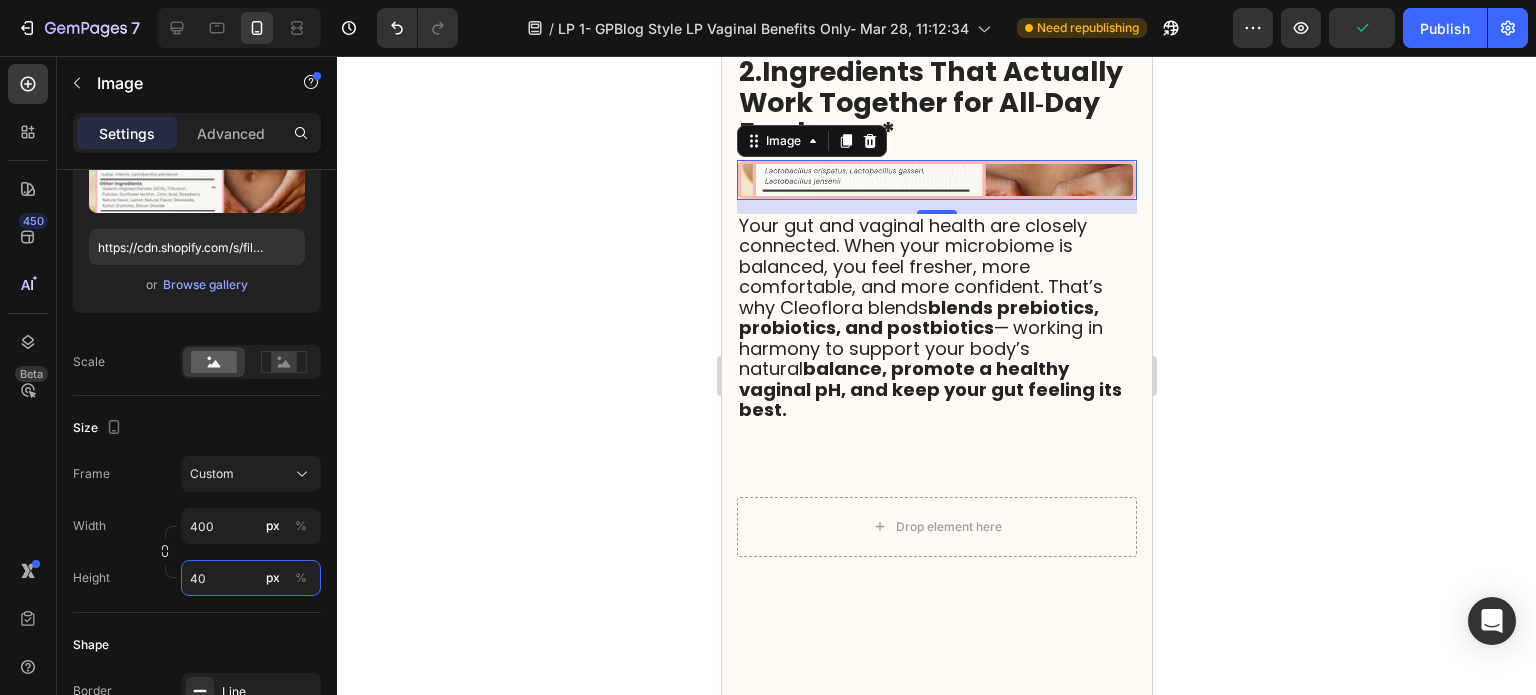 type on "4" 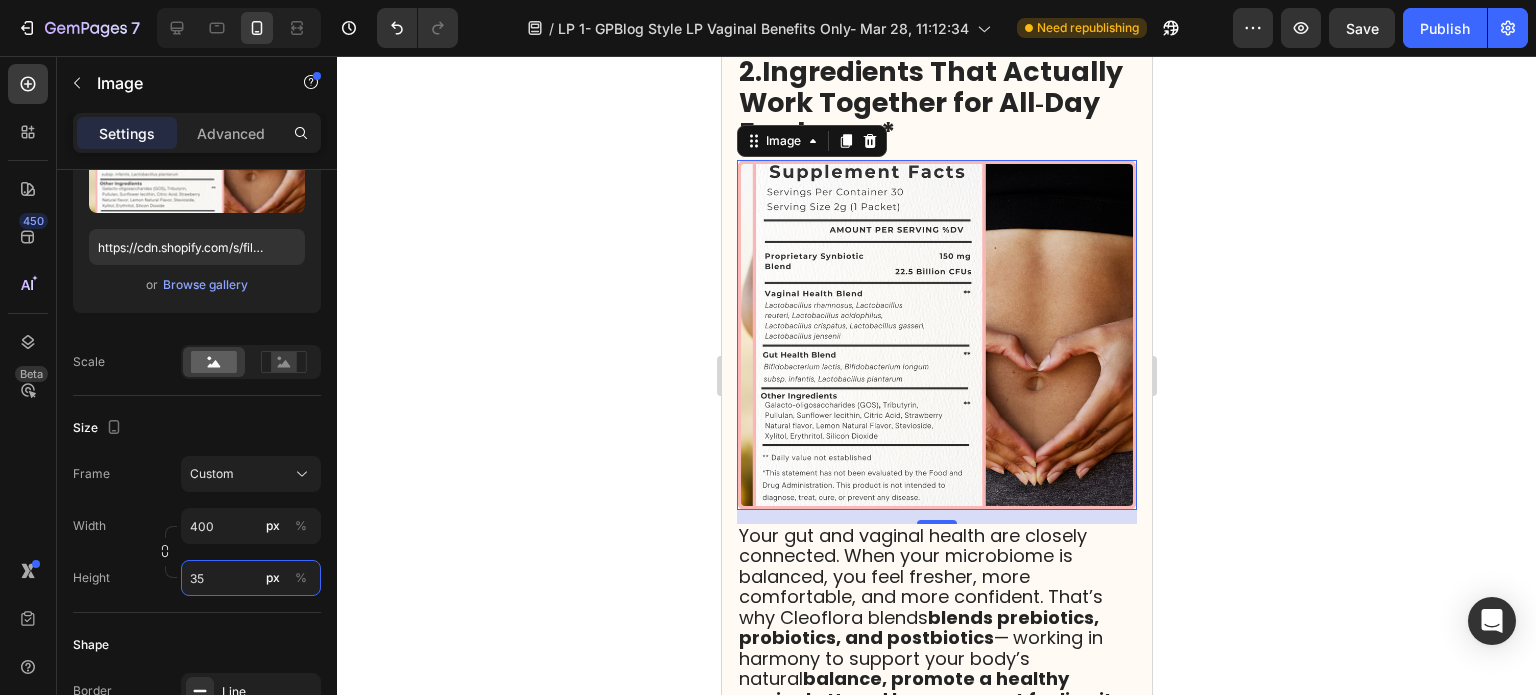 type on "3" 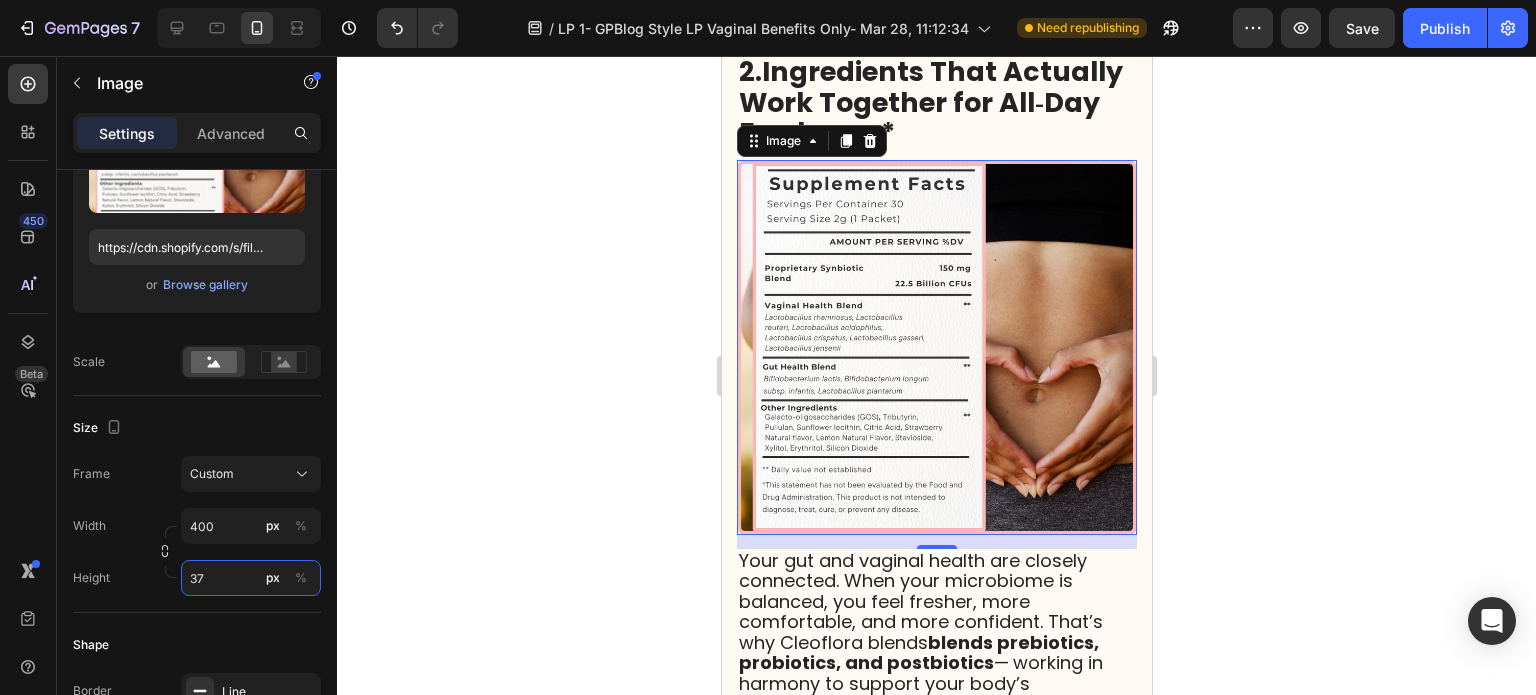 type on "3" 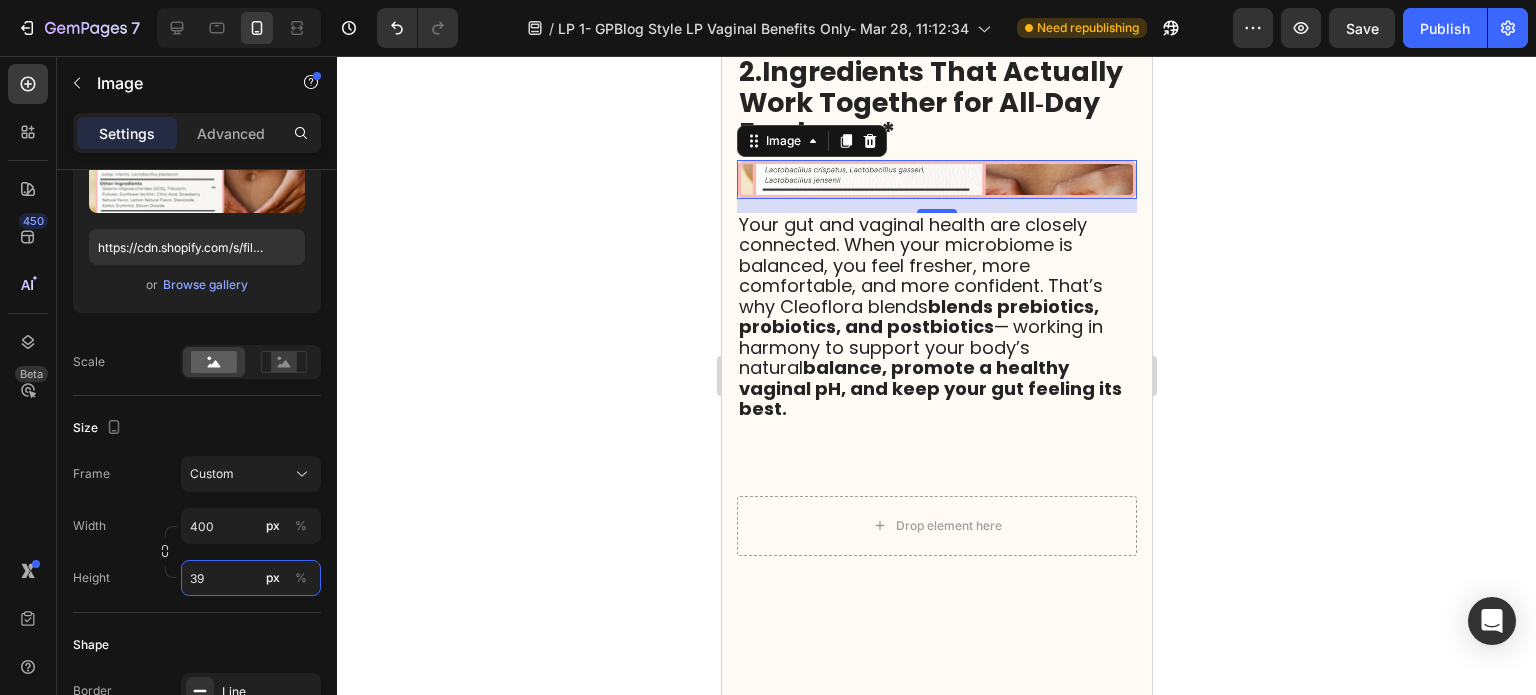 type on "390" 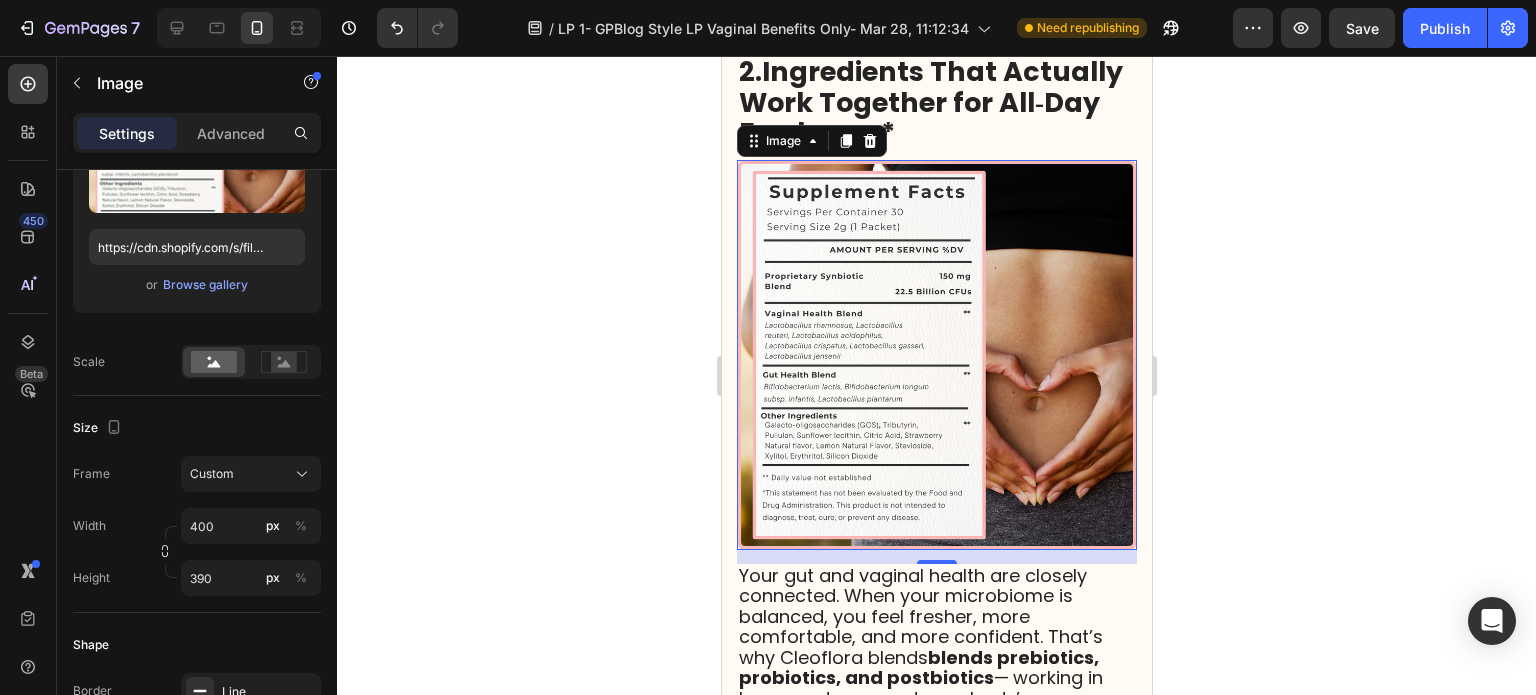 click 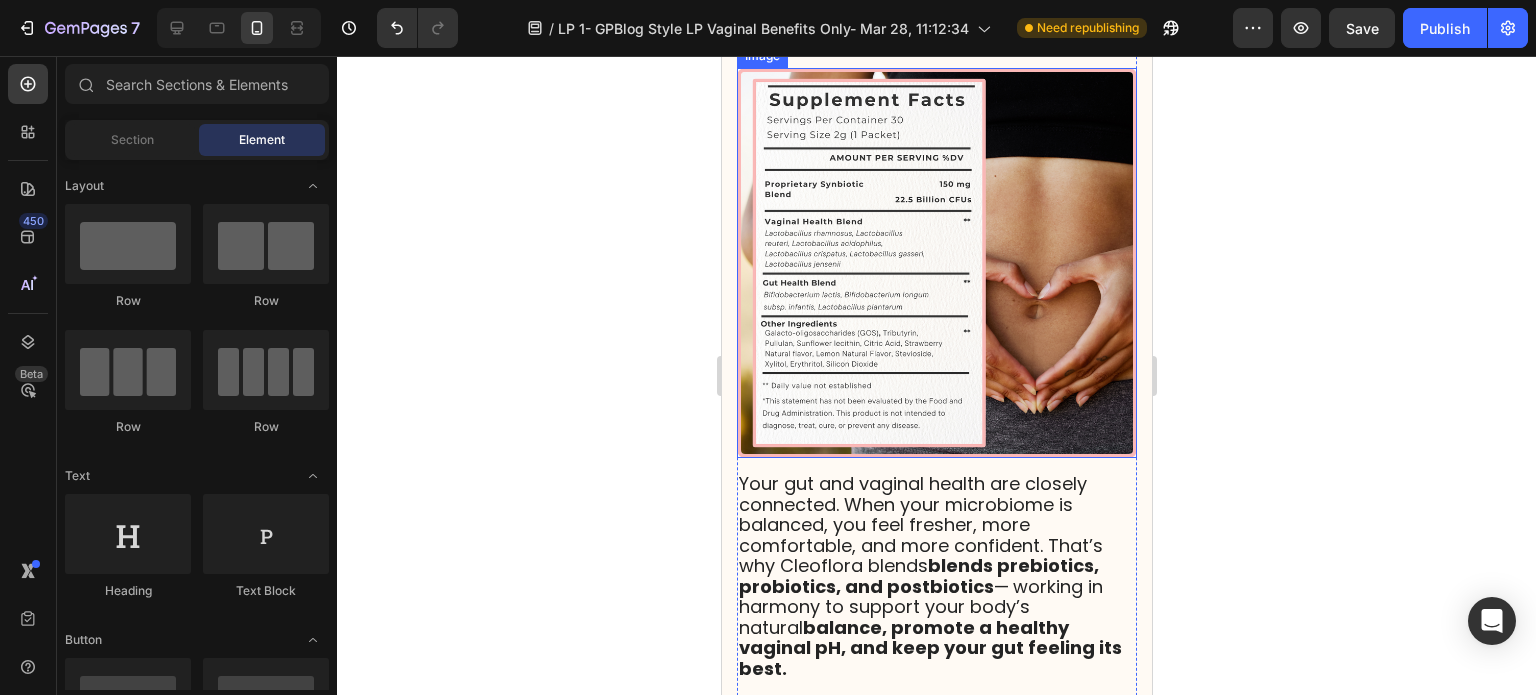 scroll, scrollTop: 1400, scrollLeft: 0, axis: vertical 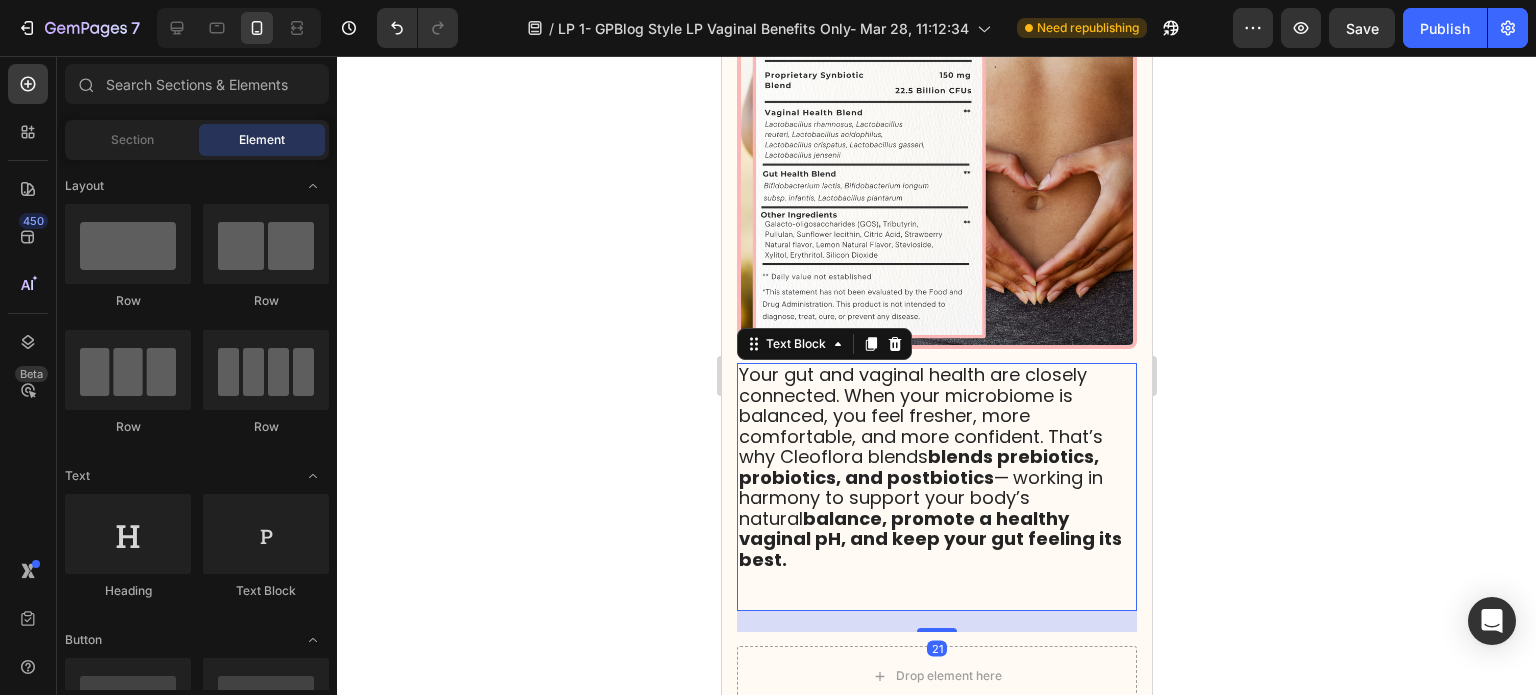 click on "Your gut and vaginal health are closely connected. When your microbiome is balanced, you feel fresher, more comfortable, and more confident. That’s why Cleoflora blends blends prebiotics, probiotics, and postbiotics — working in harmony to support your body’s natural balance, promote a healthy vaginal pH, and keep your gut feeling its best." at bounding box center [929, 467] 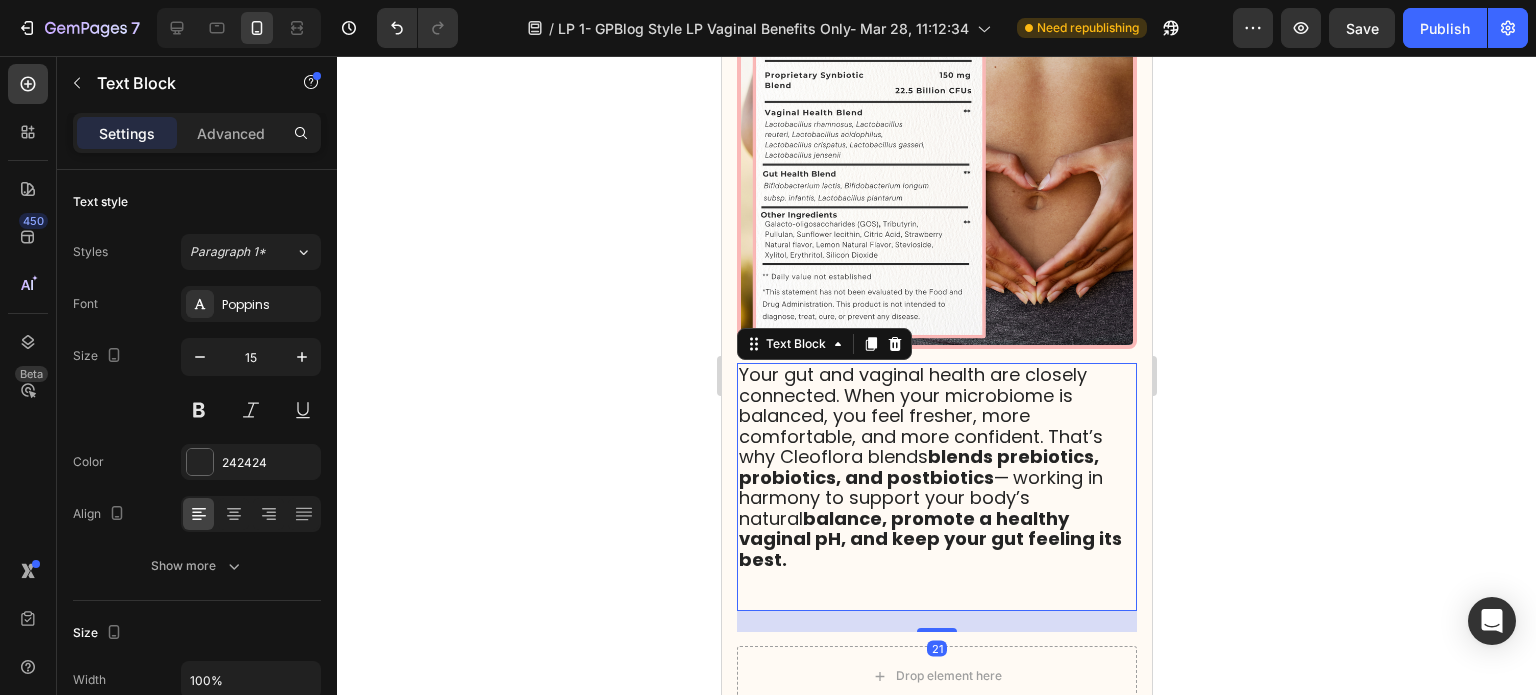 click on "Your gut and vaginal health are closely connected. When your microbiome is balanced, you feel fresher, more comfortable, and more confident. That’s why Cleoflora blends blends prebiotics, probiotics, and postbiotics — working in harmony to support your body’s natural balance, promote a healthy vaginal pH, and keep your gut feeling its best." at bounding box center (929, 467) 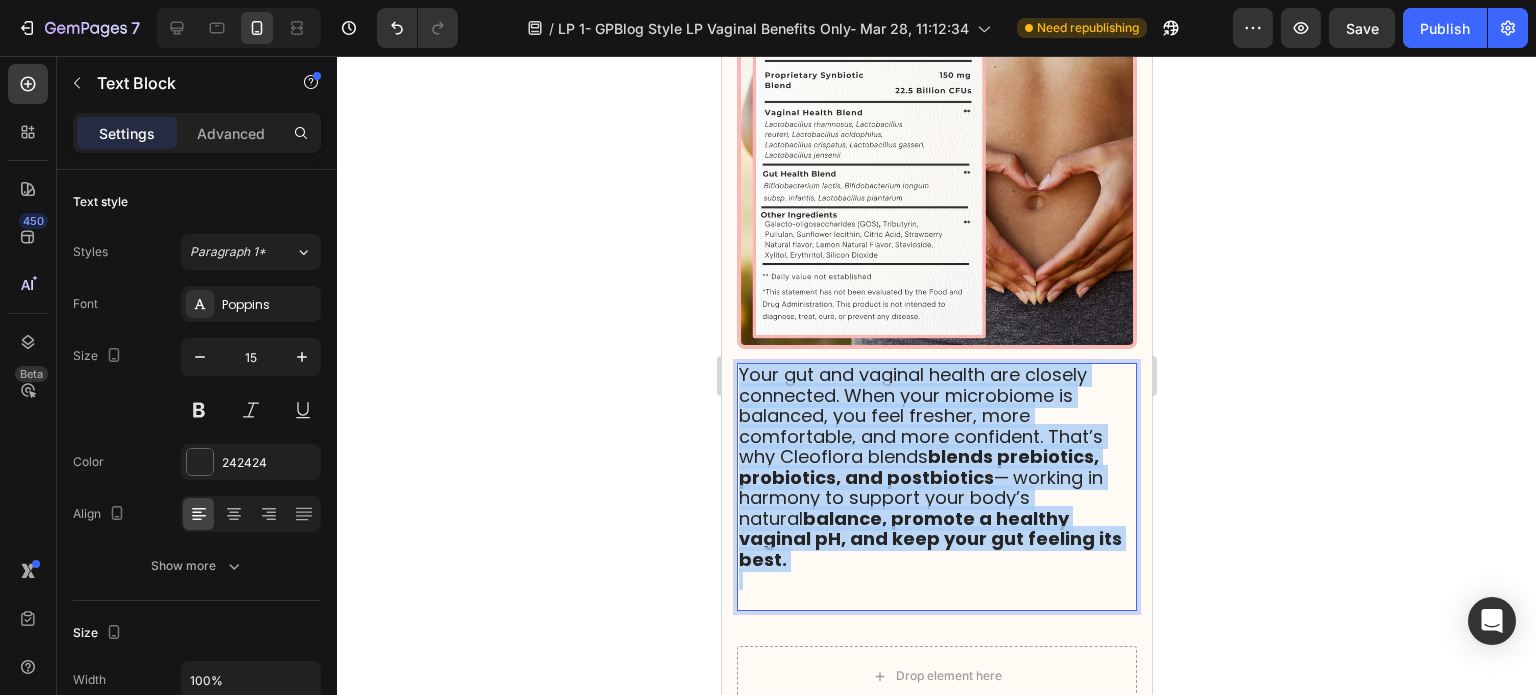 click on "Your gut and vaginal health are closely connected. When your microbiome is balanced, you feel fresher, more comfortable, and more confident. That’s why Cleoflora blends blends prebiotics, probiotics, and postbiotics — working in harmony to support your body’s natural balance, promote a healthy vaginal pH, and keep your gut feeling its best." at bounding box center (929, 467) 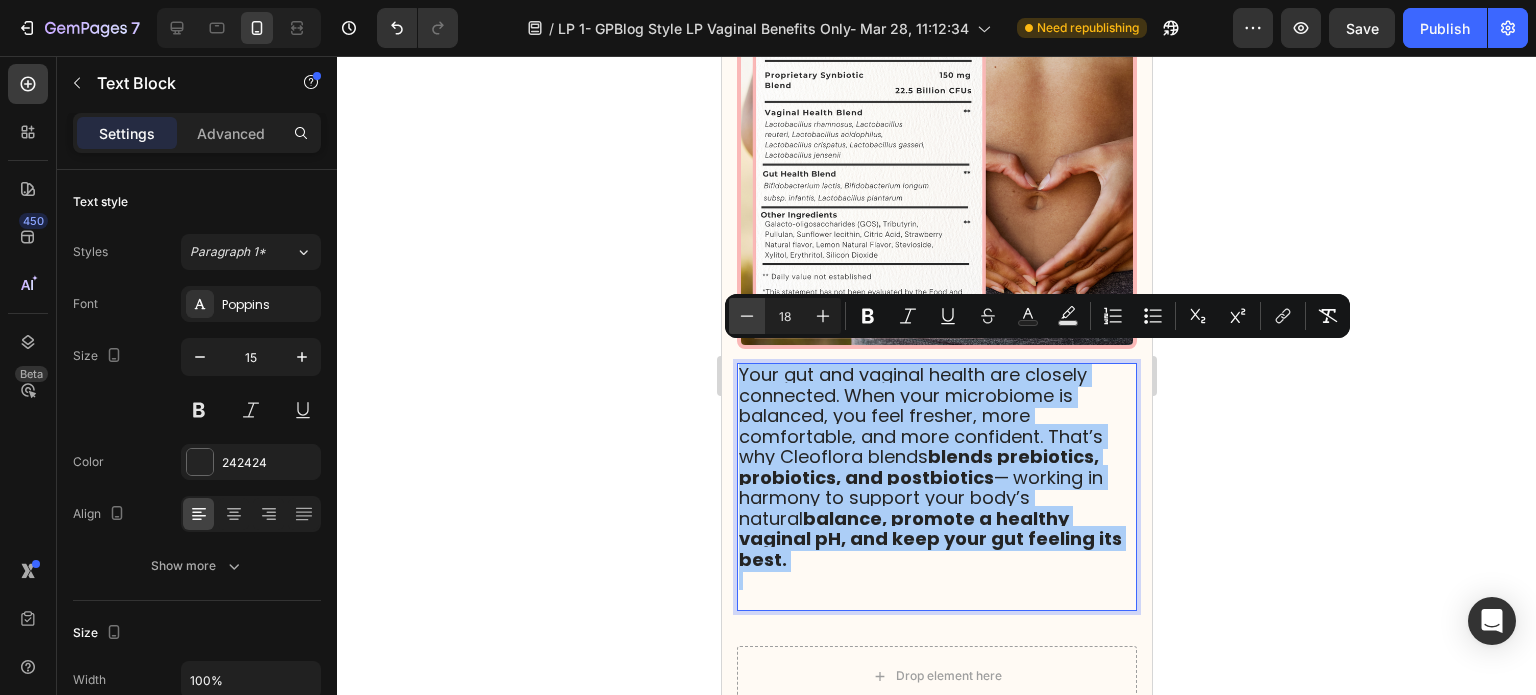 click 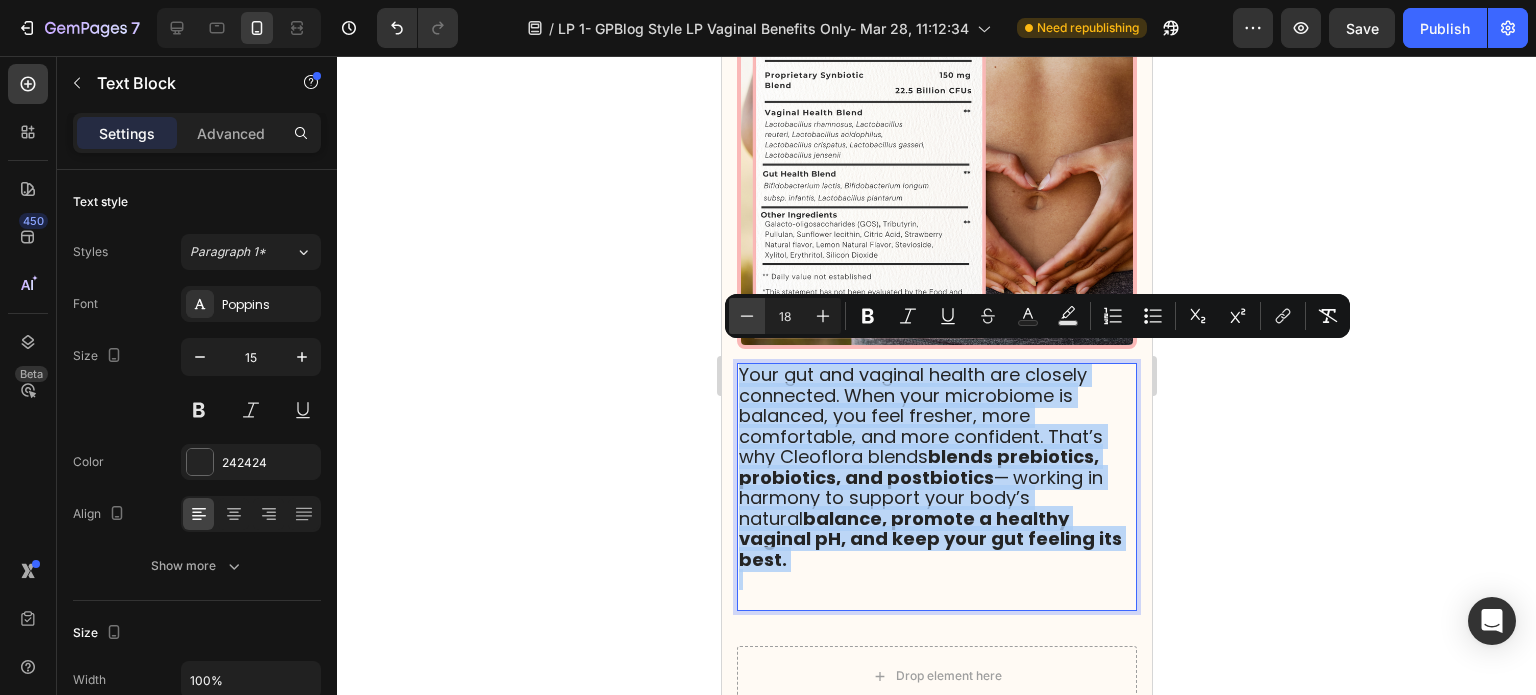 type on "17" 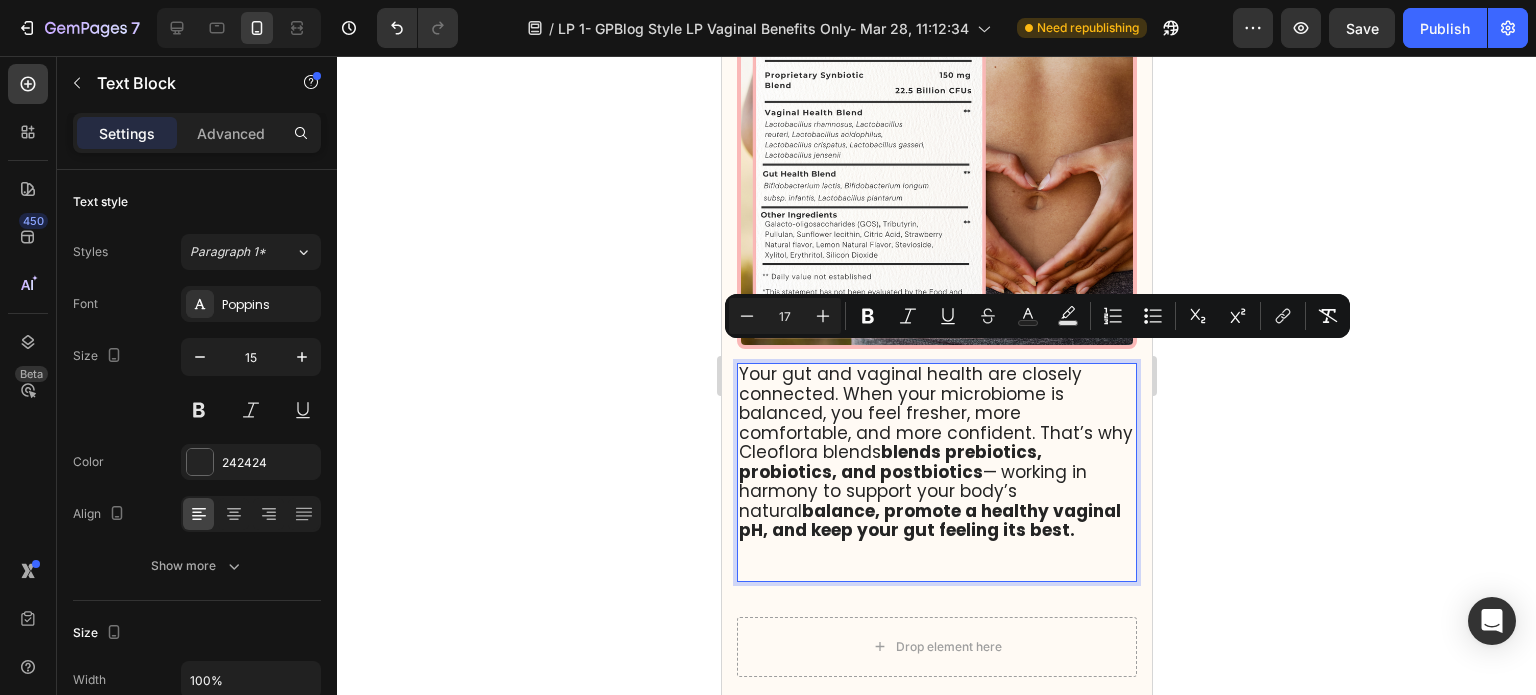 click 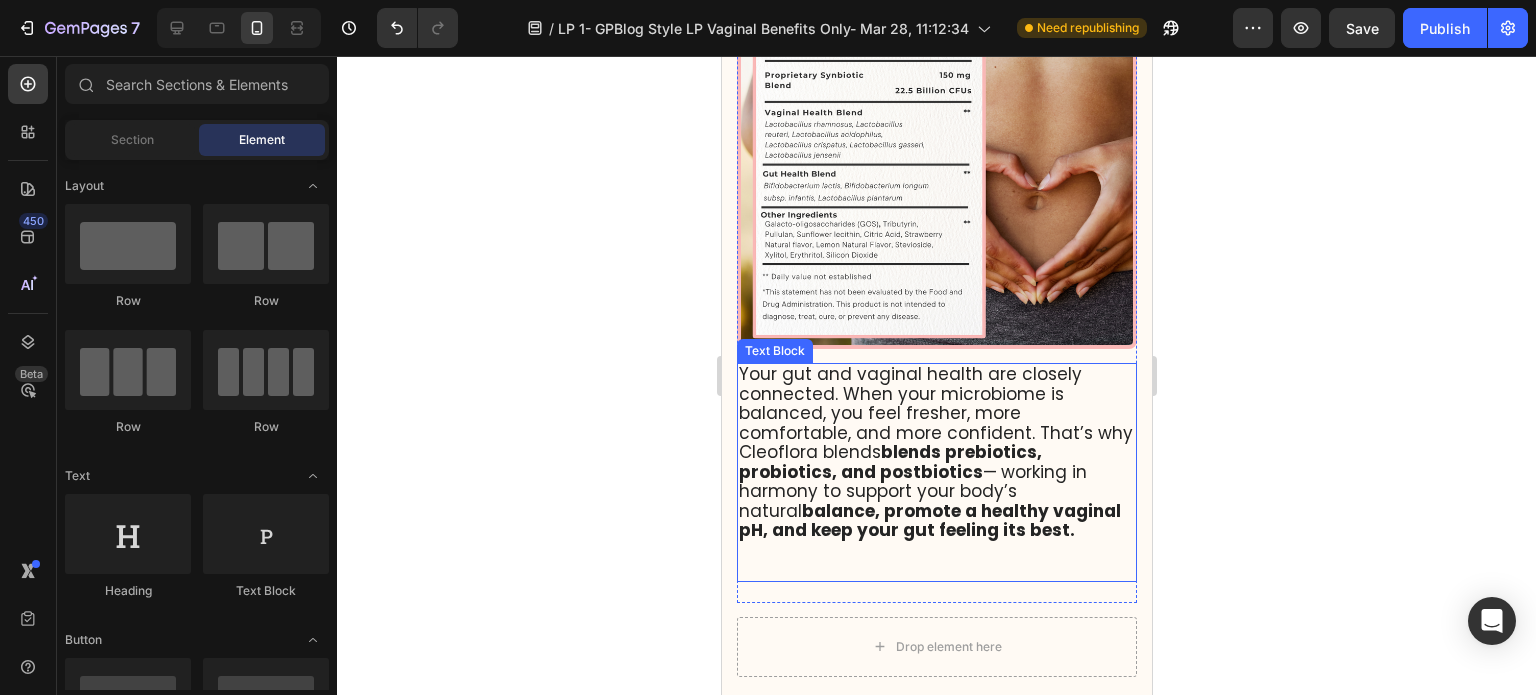 click on "Your gut and vaginal health are closely connected. When your microbiome is balanced, you feel fresher, more comfortable, and more confident. That’s why Cleoflora blends blends prebiotics, probiotics, and postbiotics — working in harmony to support your body’s natural balance, promote a healthy vaginal pH, and keep your gut feeling its best." at bounding box center (935, 452) 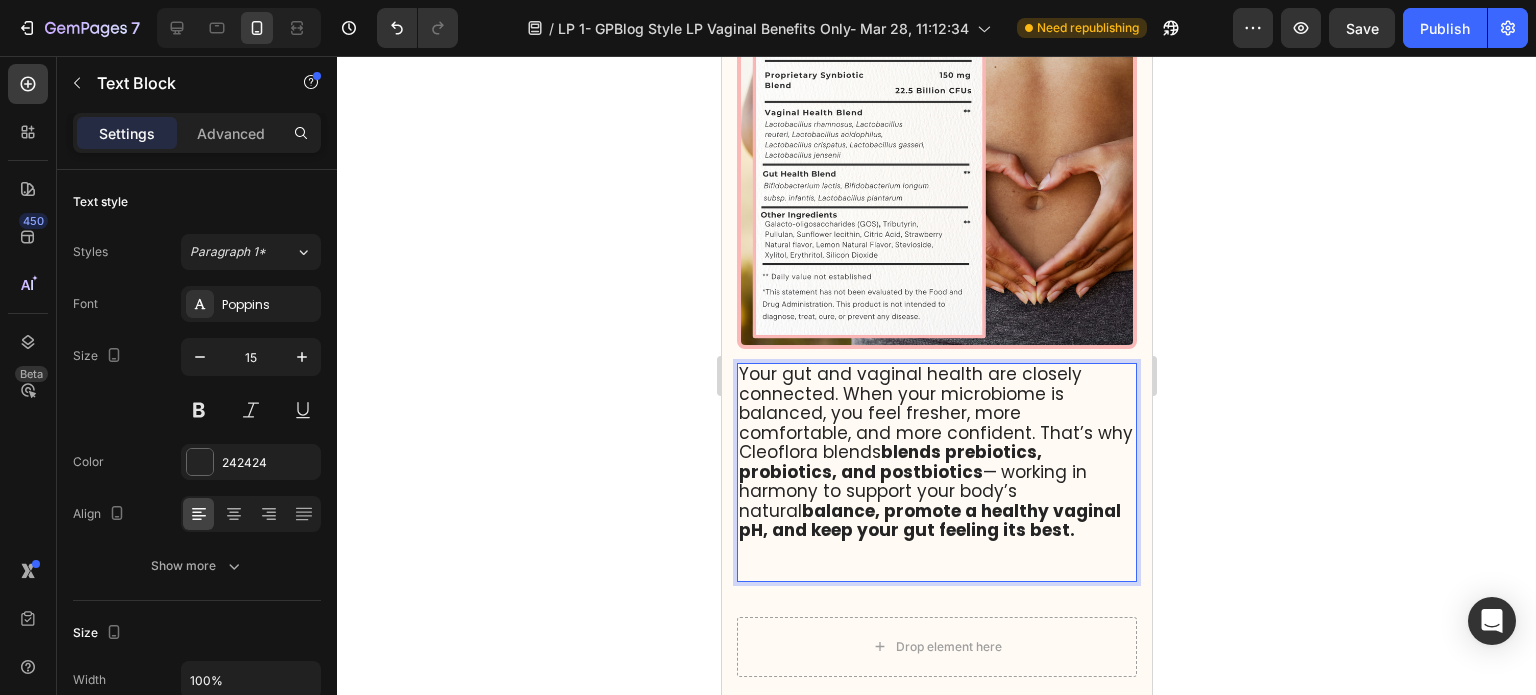 click on "Your gut and vaginal health are closely connected. When your microbiome is balanced, you feel fresher, more comfortable, and more confident. That’s why Cleoflora blends blends prebiotics, probiotics, and postbiotics — working in harmony to support your body’s natural balance, promote a healthy vaginal pH, and keep your gut feeling its best." at bounding box center (935, 452) 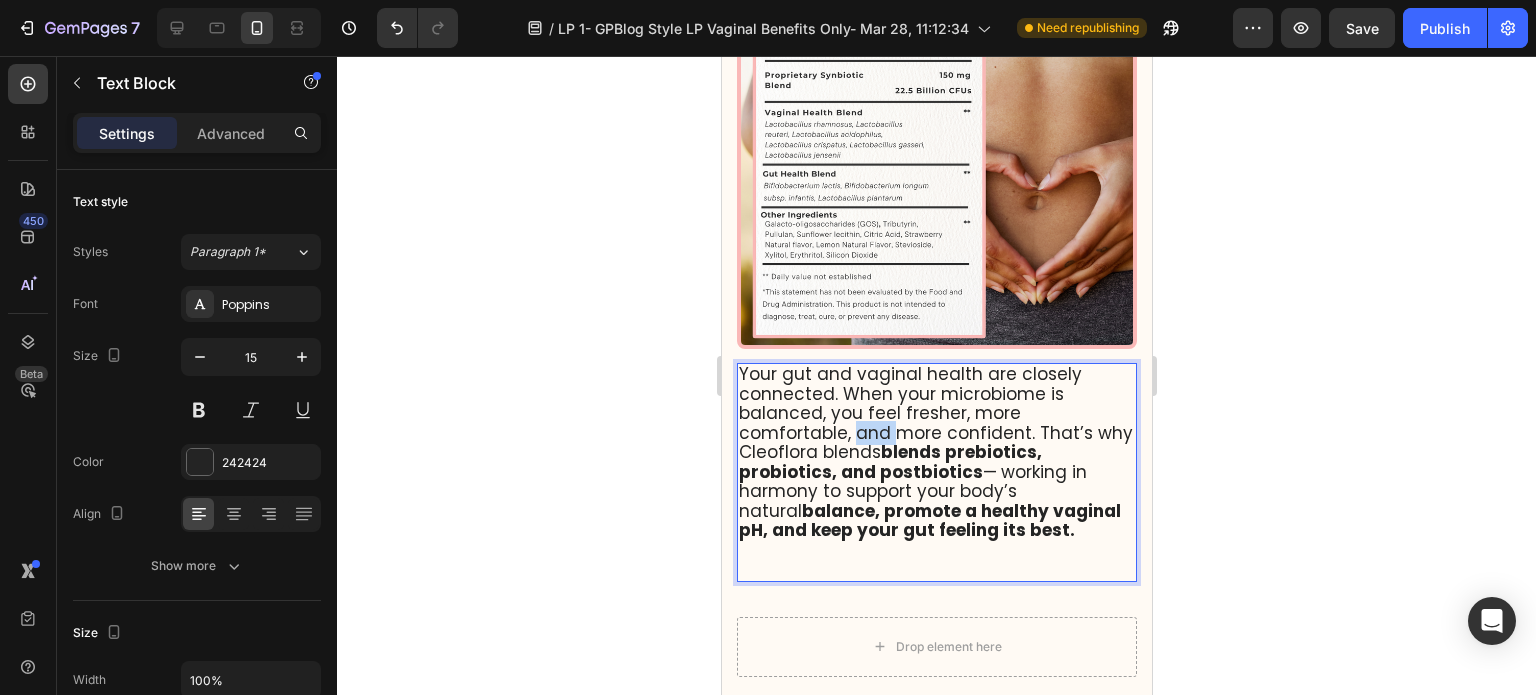 click on "Your gut and vaginal health are closely connected. When your microbiome is balanced, you feel fresher, more comfortable, and more confident. That’s why Cleoflora blends blends prebiotics, probiotics, and postbiotics — working in harmony to support your body’s natural balance, promote a healthy vaginal pH, and keep your gut feeling its best." at bounding box center (935, 452) 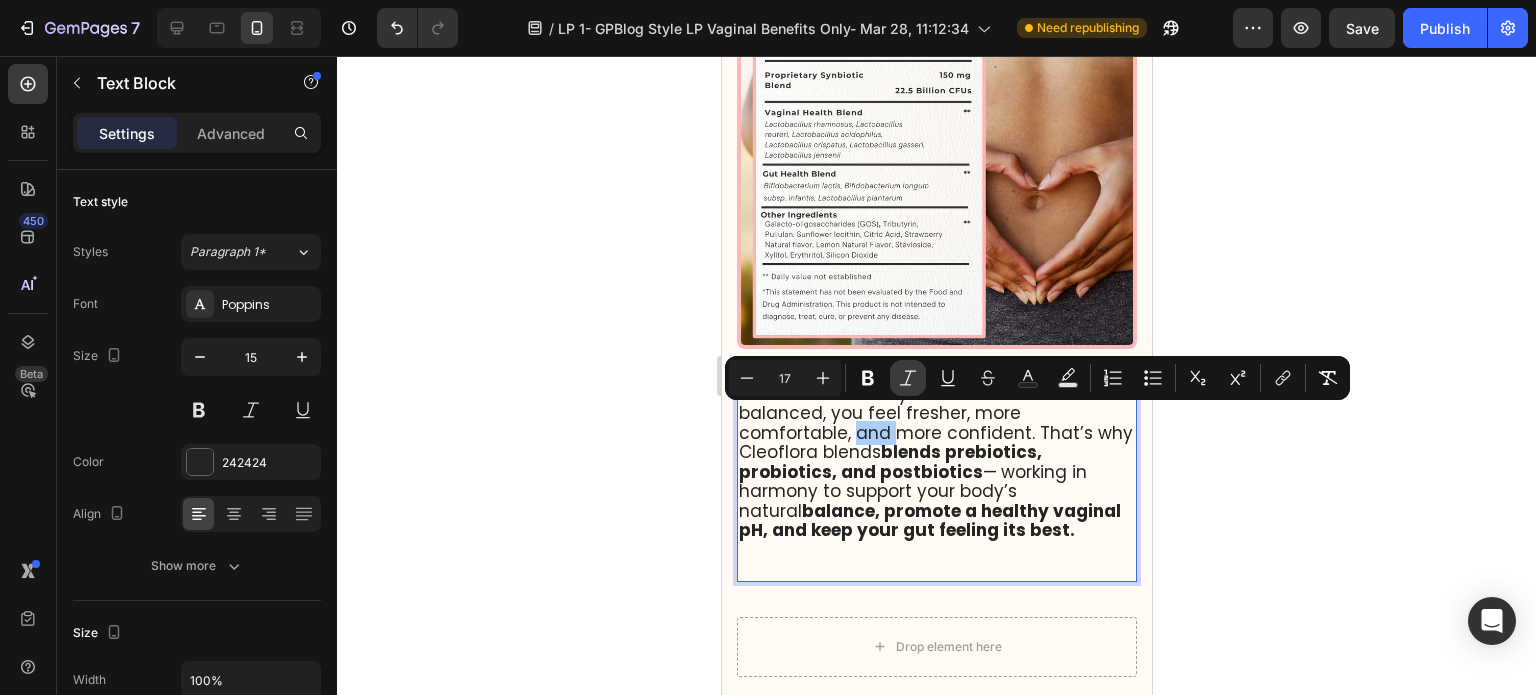 click 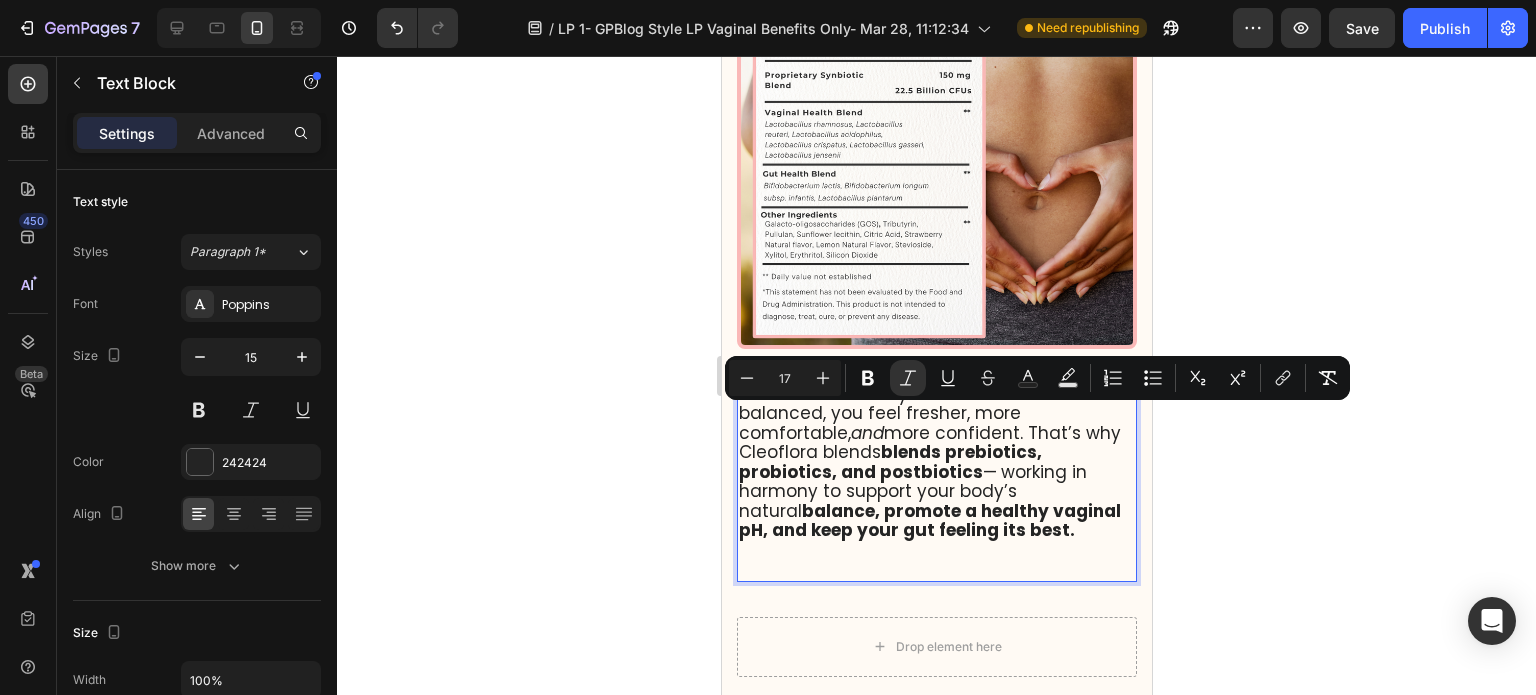 click 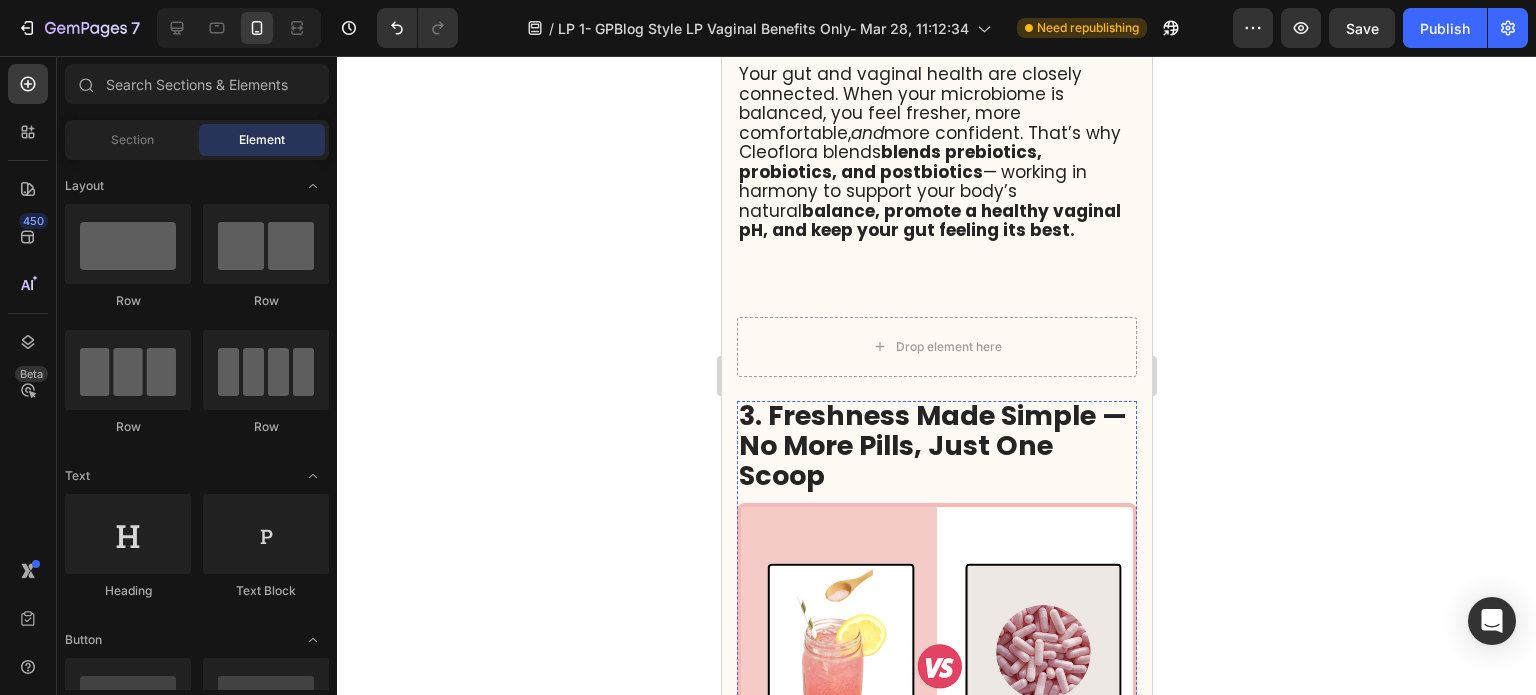 scroll, scrollTop: 1400, scrollLeft: 0, axis: vertical 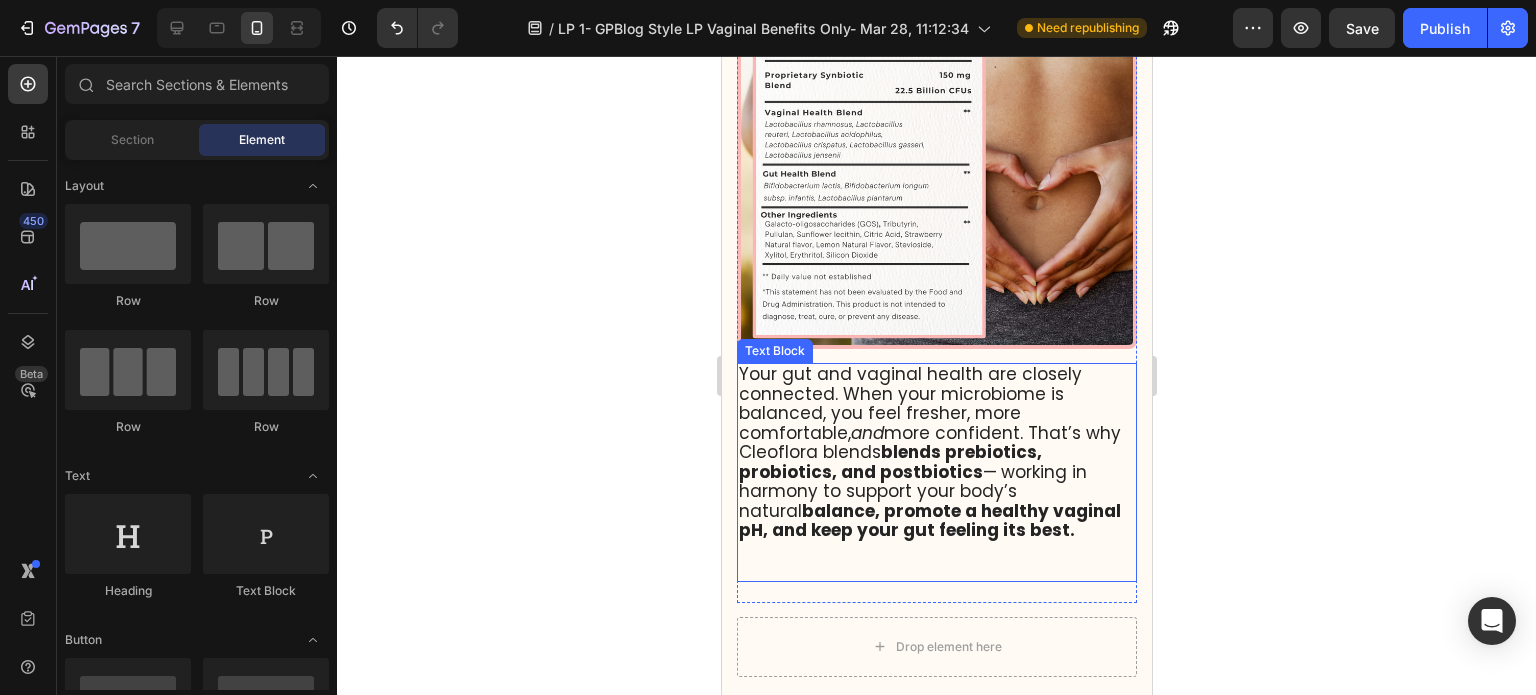 click on "Your gut and vaginal health are closely connected. When your microbiome is balanced, you feel fresher, more comfortable, and more confident. That’s why Cleoflora blends blends prebiotics, probiotics, and postbiotics — working in harmony to support your body’s natural balance, promote a healthy vaginal pH, and keep your gut feeling its best." at bounding box center (929, 452) 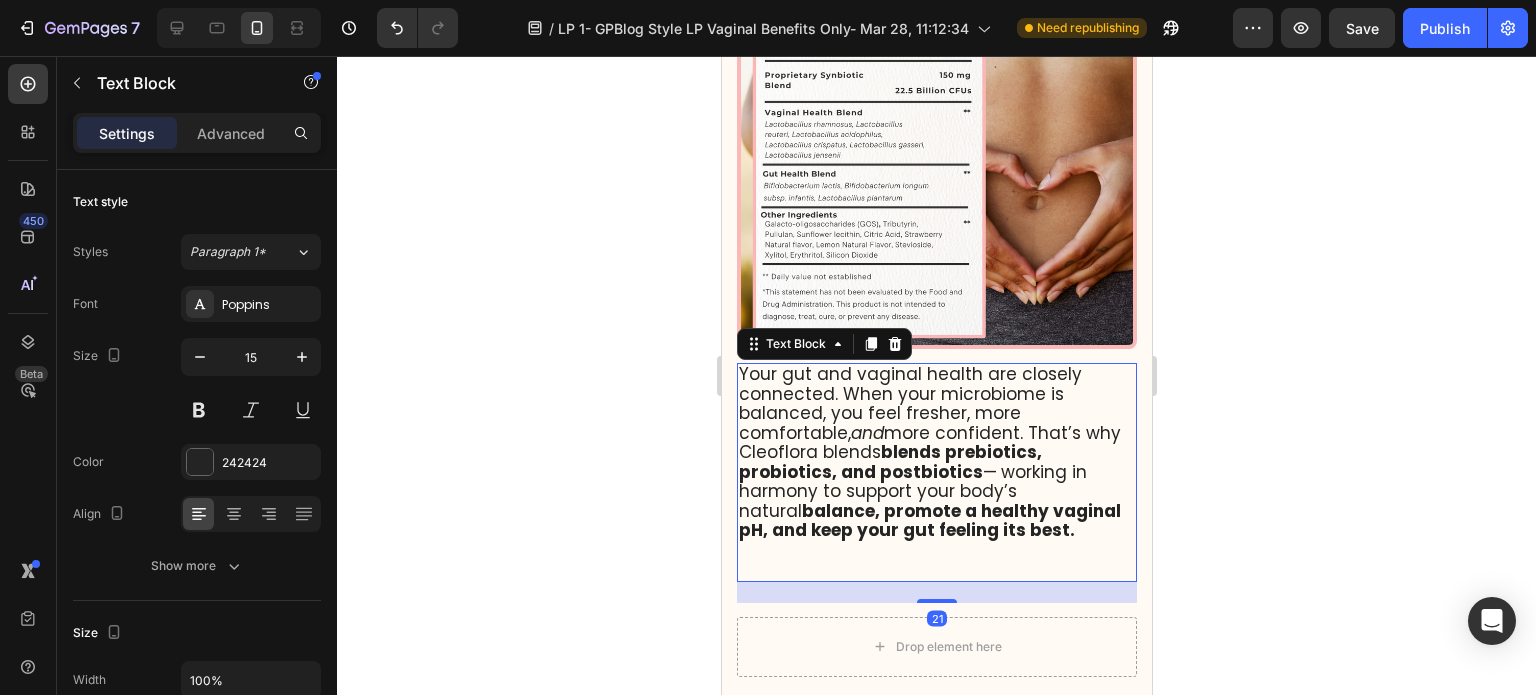 click on "Your gut and vaginal health are closely connected. When your microbiome is balanced, you feel fresher, more comfortable, and more confident. That’s why Cleoflora blends blends prebiotics, probiotics, and postbiotics — working in harmony to support your body’s natural balance, promote a healthy vaginal pH, and keep your gut feeling its best." at bounding box center [929, 452] 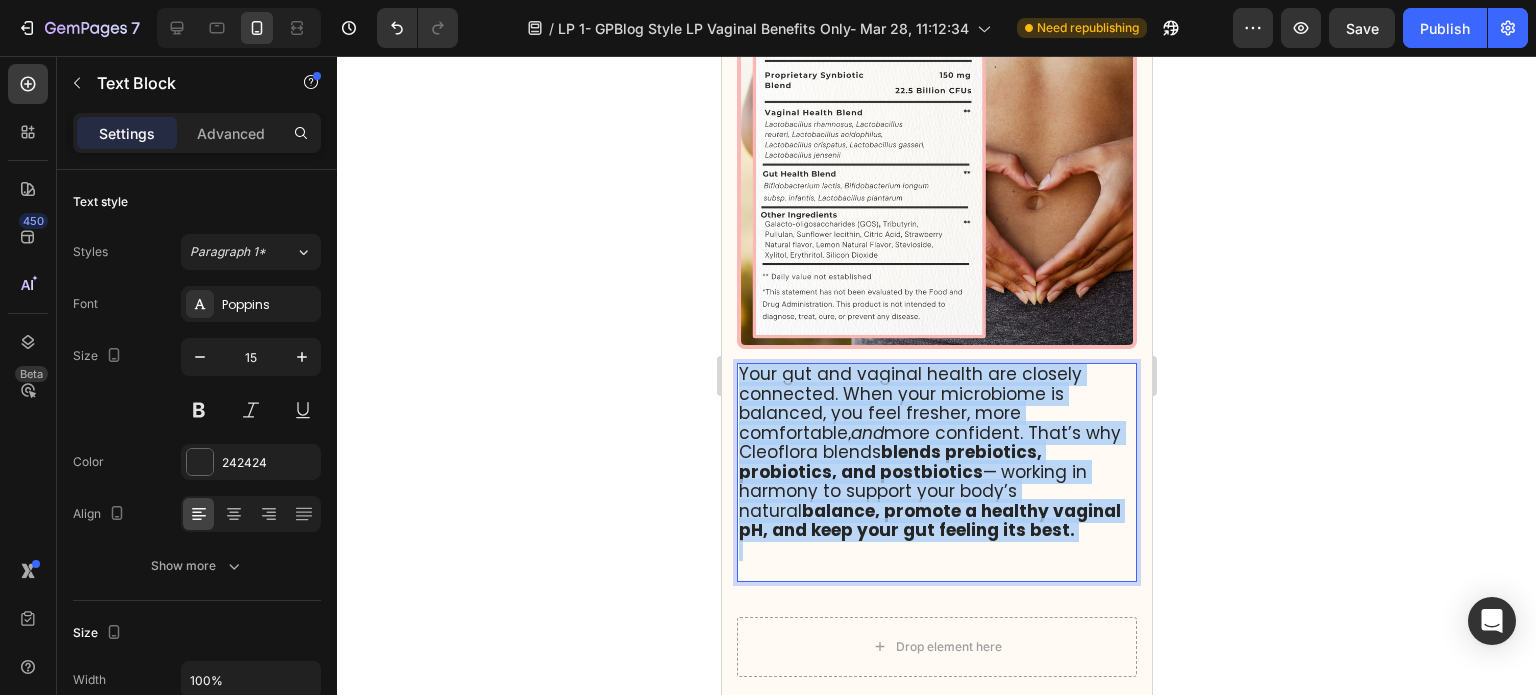 click on "Your gut and vaginal health are closely connected. When your microbiome is balanced, you feel fresher, more comfortable, and more confident. That’s why Cleoflora blends blends prebiotics, probiotics, and postbiotics — working in harmony to support your body’s natural balance, promote a healthy vaginal pH, and keep your gut feeling its best." at bounding box center [929, 452] 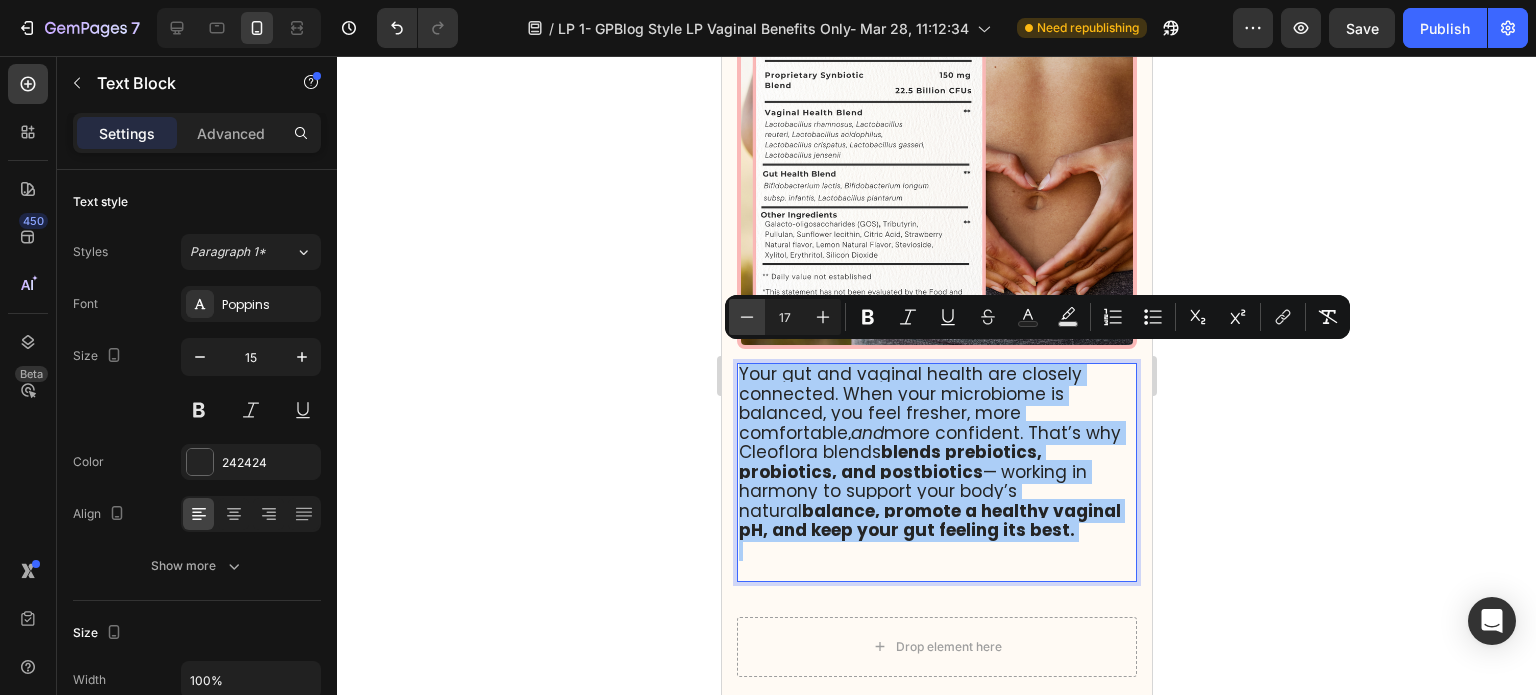 click on "Minus" at bounding box center [747, 317] 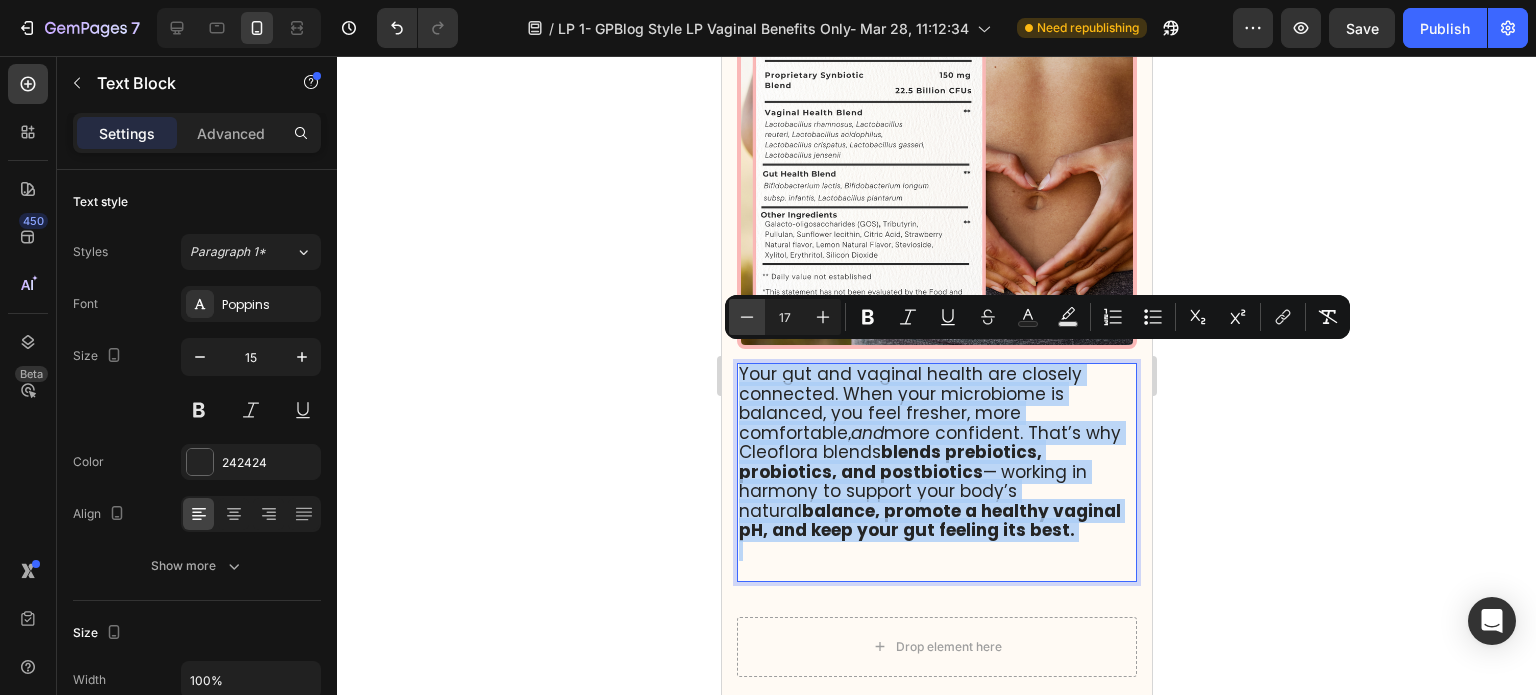 type on "16" 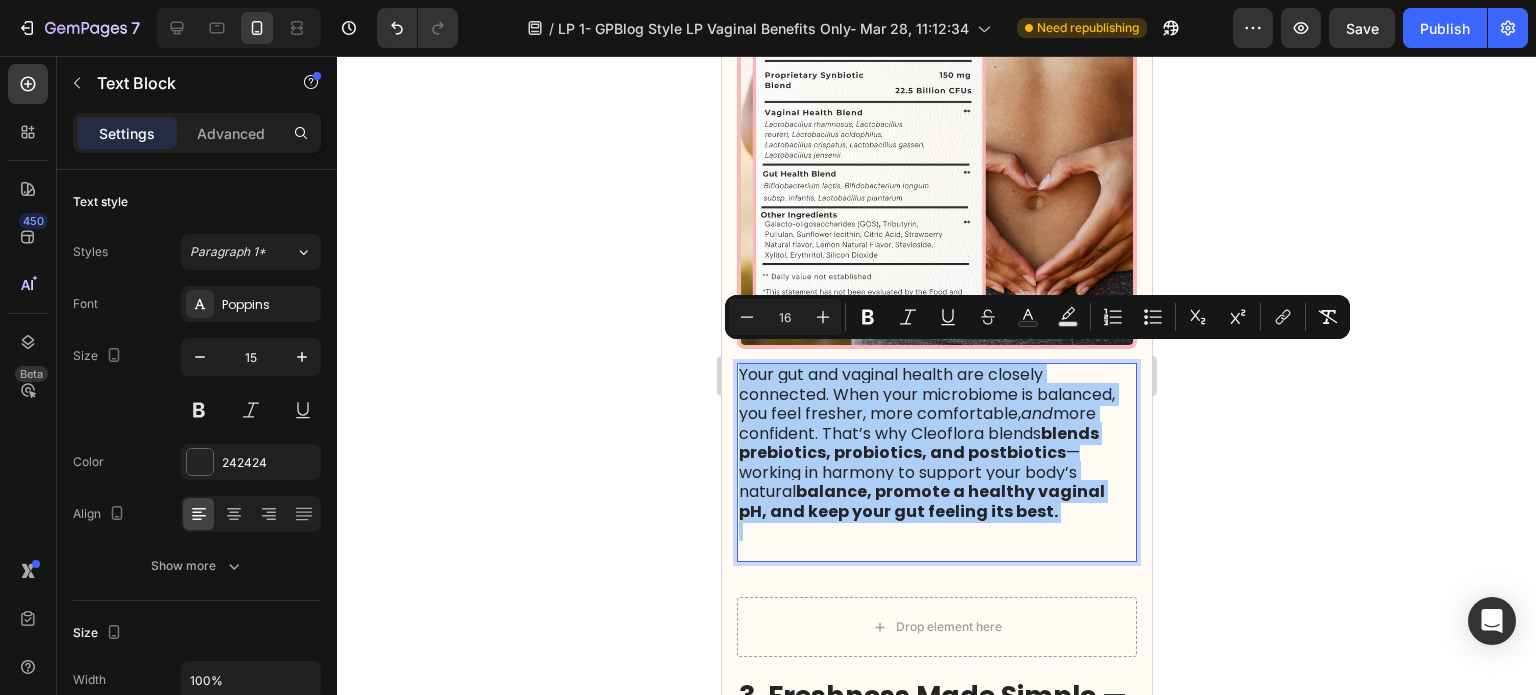 drag, startPoint x: 632, startPoint y: 382, endPoint x: 11, endPoint y: 299, distance: 626.52216 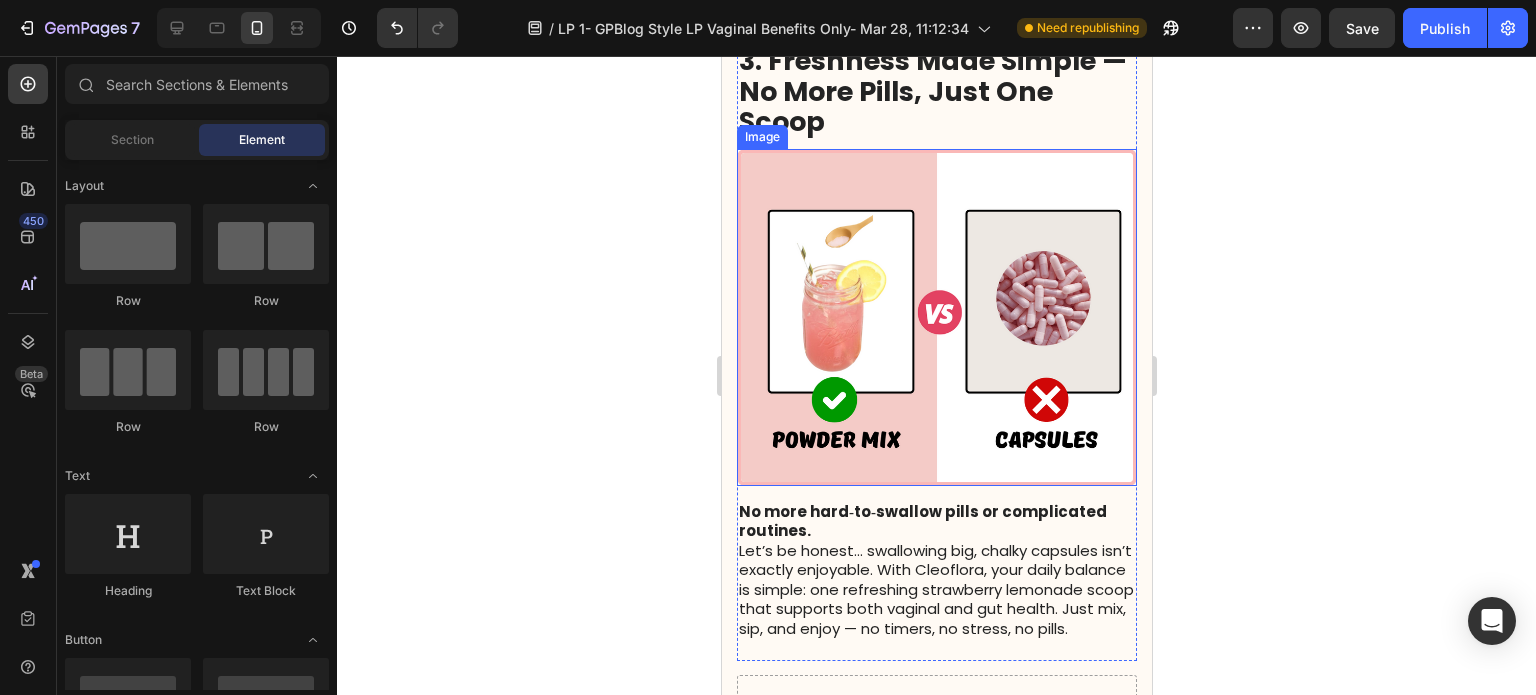 scroll, scrollTop: 2000, scrollLeft: 0, axis: vertical 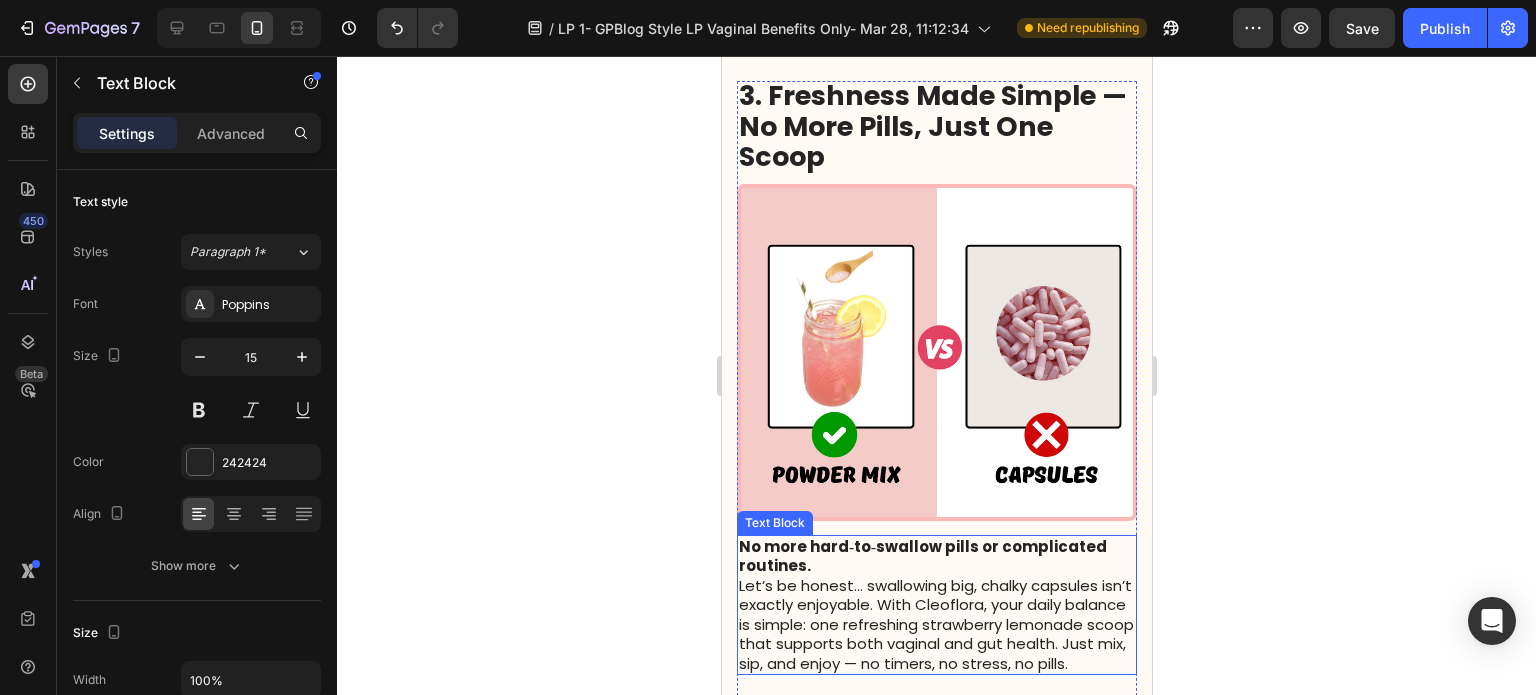 click on "No more hard‑to‑swallow pills or complicated routines. Let’s be honest… swallowing big, chalky capsules isn’t exactly enjoyable. With Cleoflora, your daily balance is simple: one refreshing strawberry lemonade scoop that supports both vaginal and gut health. Just mix, sip, and enjoy — no timers, no stress, no pills." at bounding box center [936, 605] 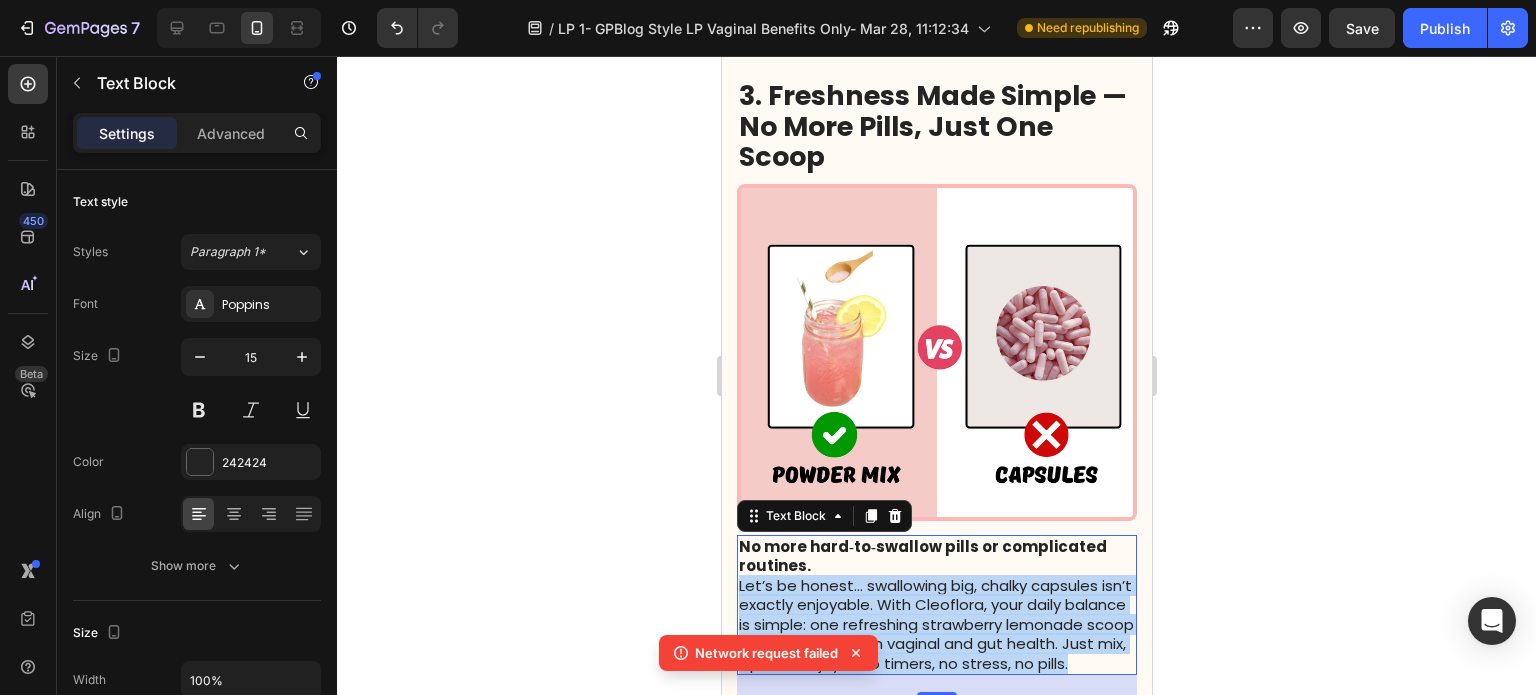 click on "No more hard‑to‑swallow pills or complicated routines. Let’s be honest… swallowing big, chalky capsules isn’t exactly enjoyable. With Cleoflora, your daily balance is simple: one refreshing strawberry lemonade scoop that supports both vaginal and gut health. Just mix, sip, and enjoy — no timers, no stress, no pills." at bounding box center [936, 605] 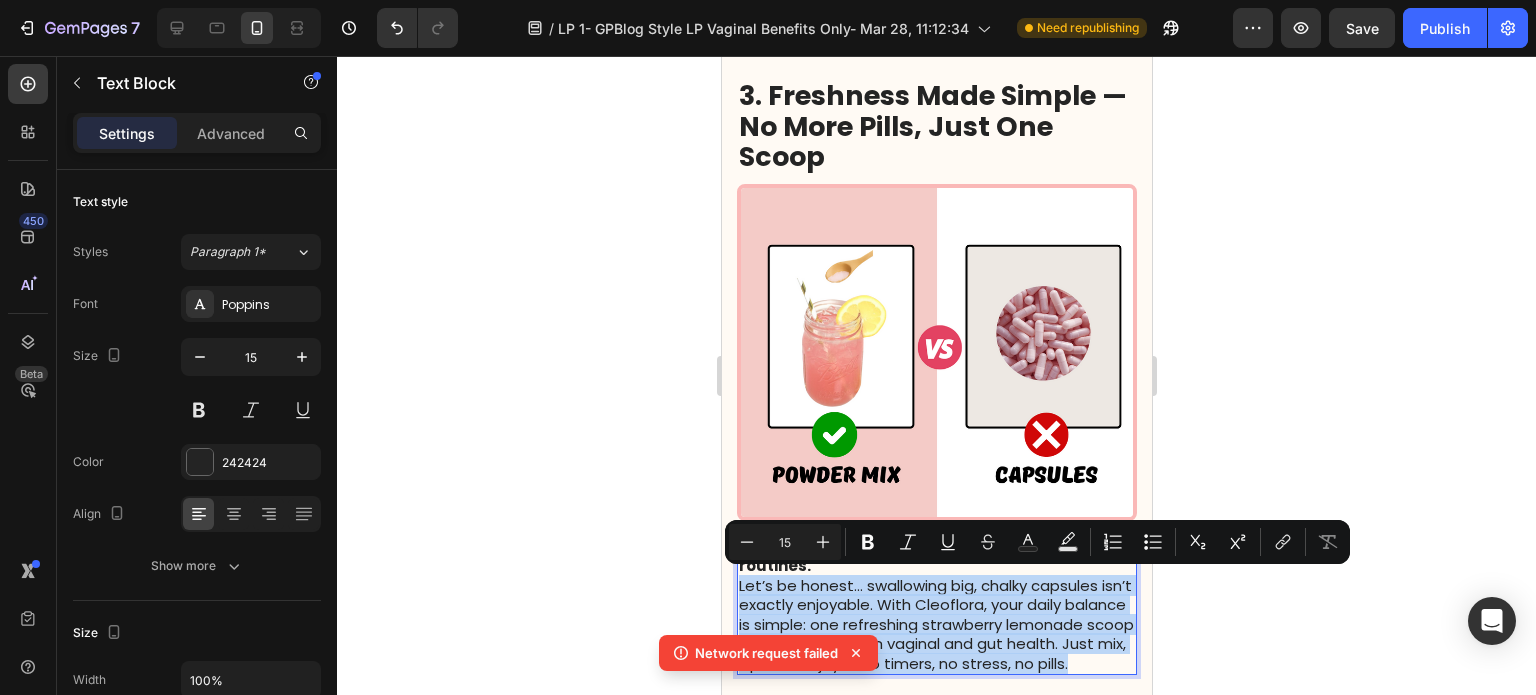 scroll, scrollTop: 2100, scrollLeft: 0, axis: vertical 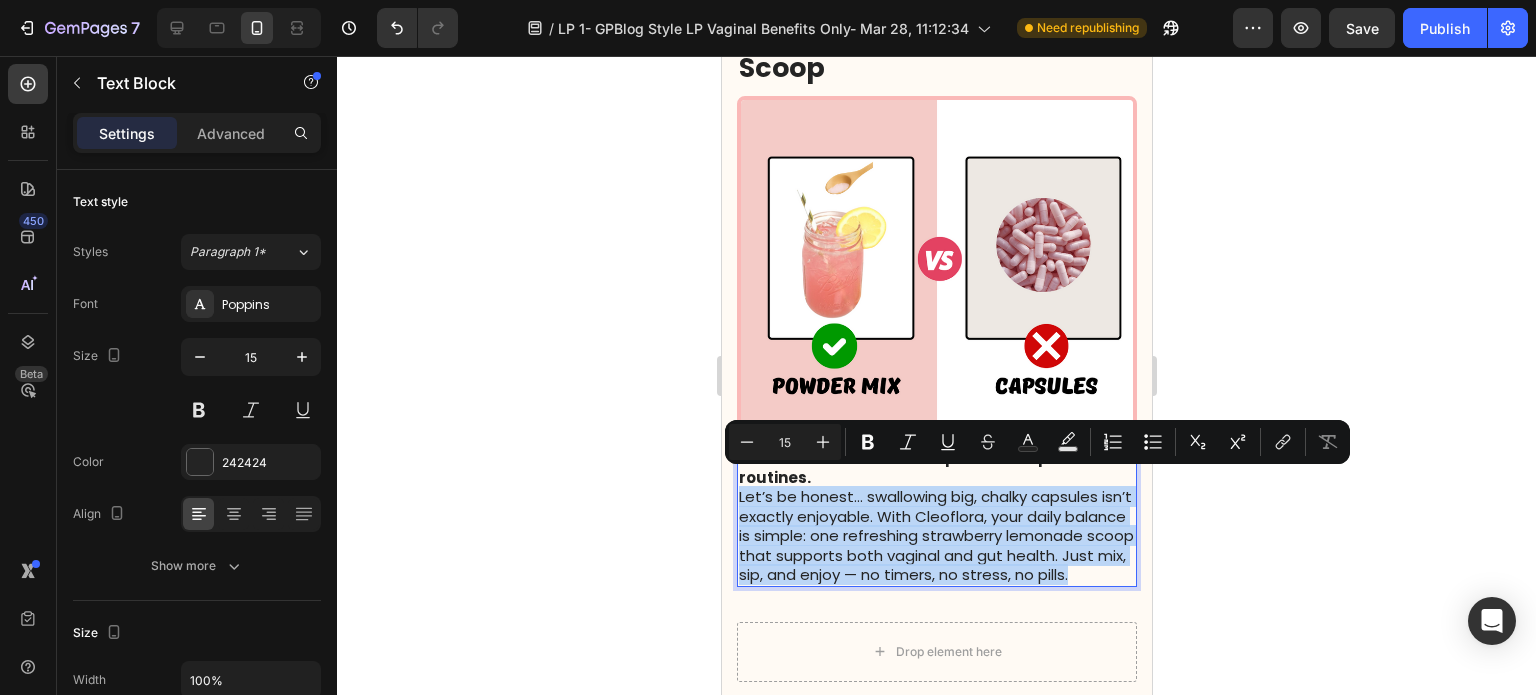click on "No more hard‑to‑swallow pills or complicated routines. Let’s be honest… swallowing big, chalky capsules isn’t exactly enjoyable. With Cleoflora, your daily balance is simple: one refreshing strawberry lemonade scoop that supports both vaginal and gut health. Just mix, sip, and enjoy — no timers, no stress, no pills." at bounding box center [936, 516] 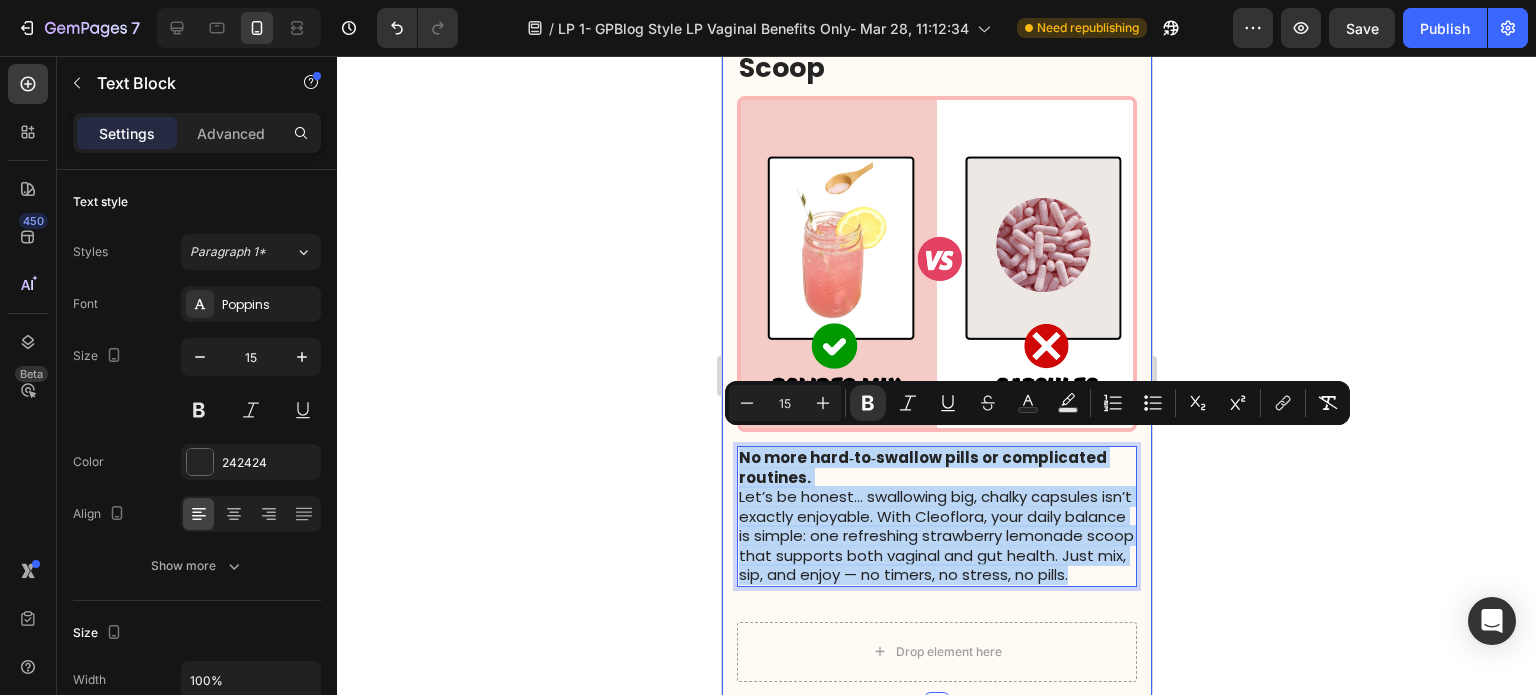 drag, startPoint x: 854, startPoint y: 581, endPoint x: 721, endPoint y: 439, distance: 194.55847 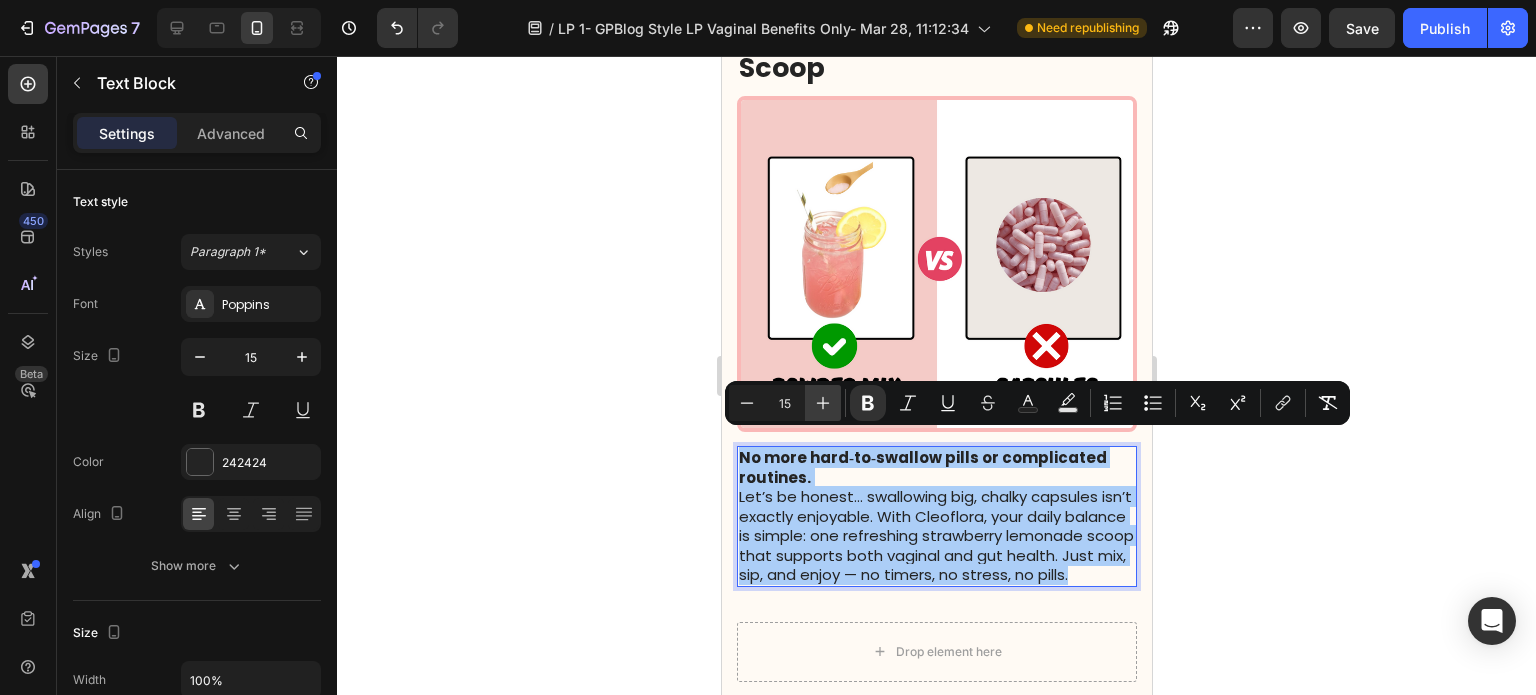 click 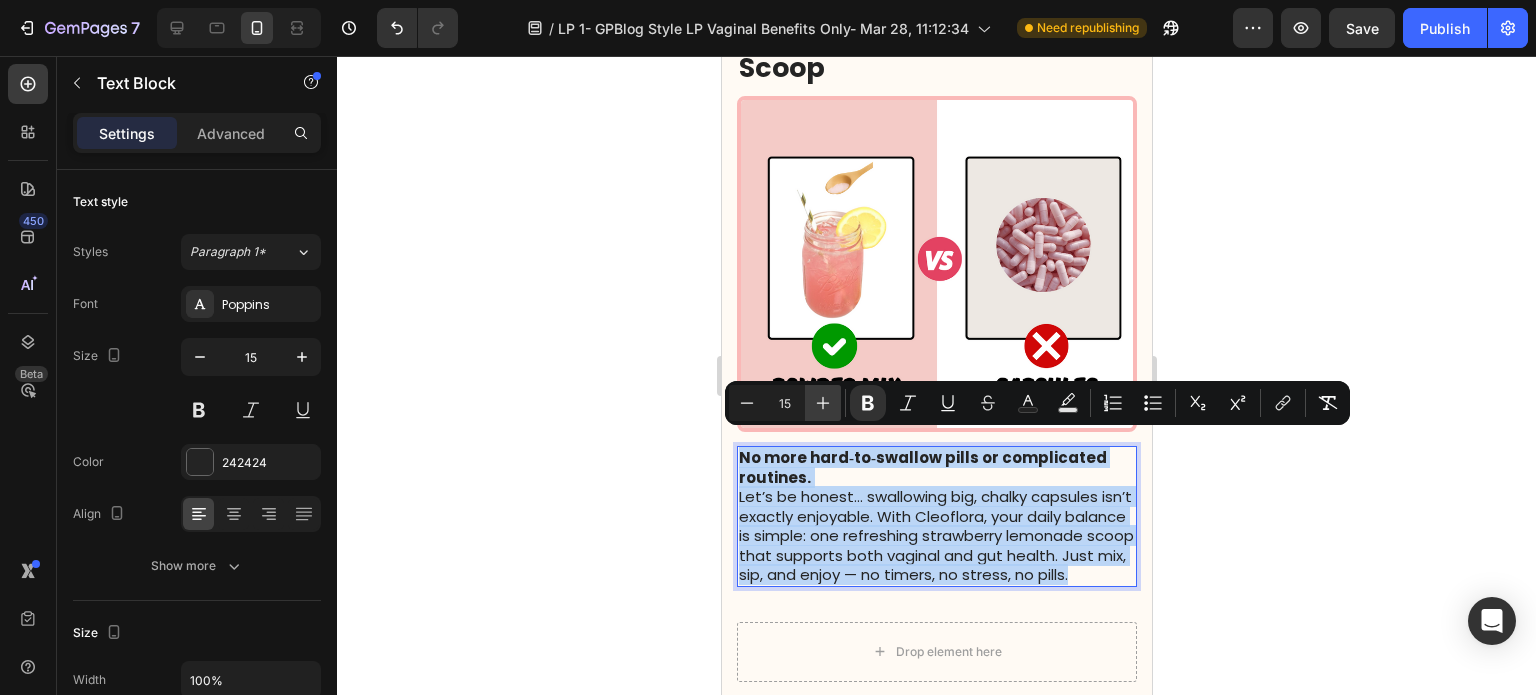type on "16" 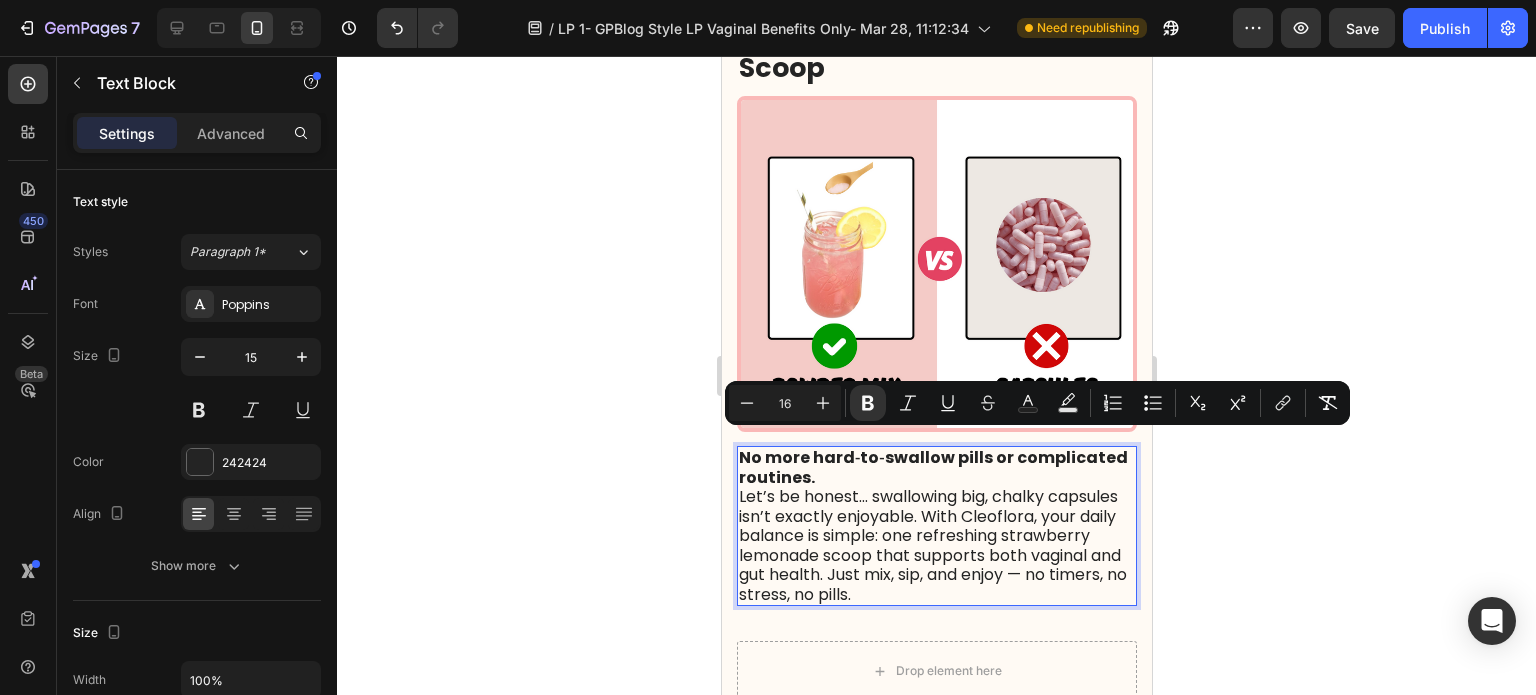 click 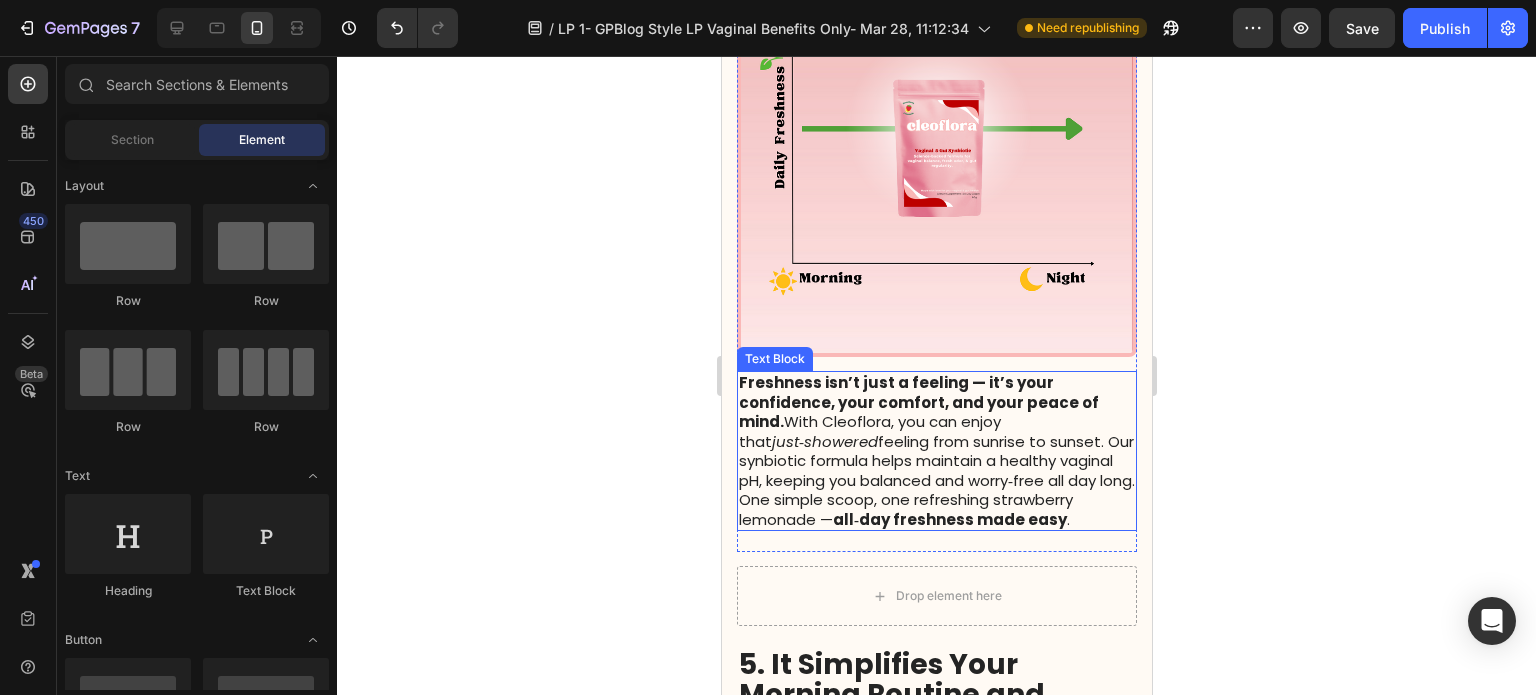 scroll, scrollTop: 2900, scrollLeft: 0, axis: vertical 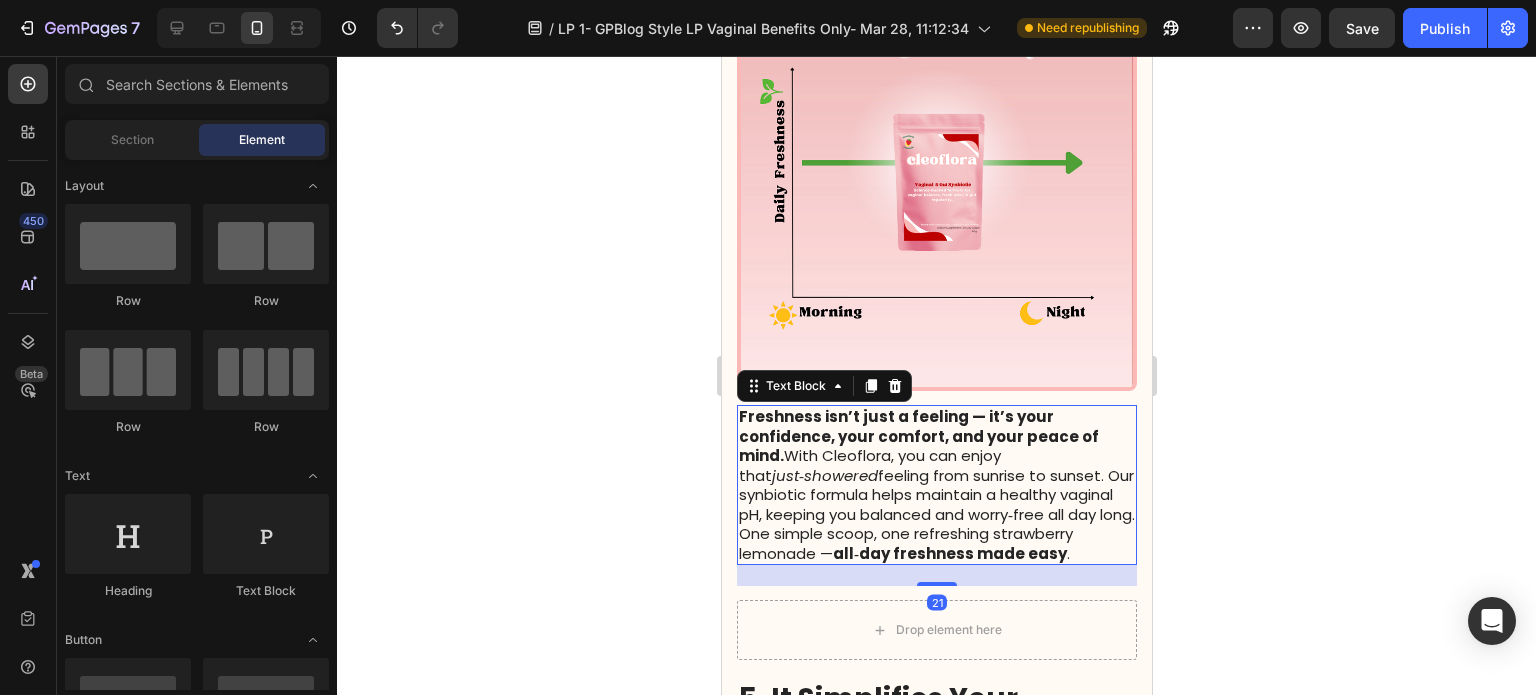 click on "Freshness isn’t just a feeling — it’s your confidence, your comfort, and your peace of mind. With Cleoflora, you can enjoy that just‑showered feeling from sunrise to sunset. Our synbiotic formula helps maintain a healthy vaginal pH, keeping you balanced and worry‑free all day long." at bounding box center (936, 465) 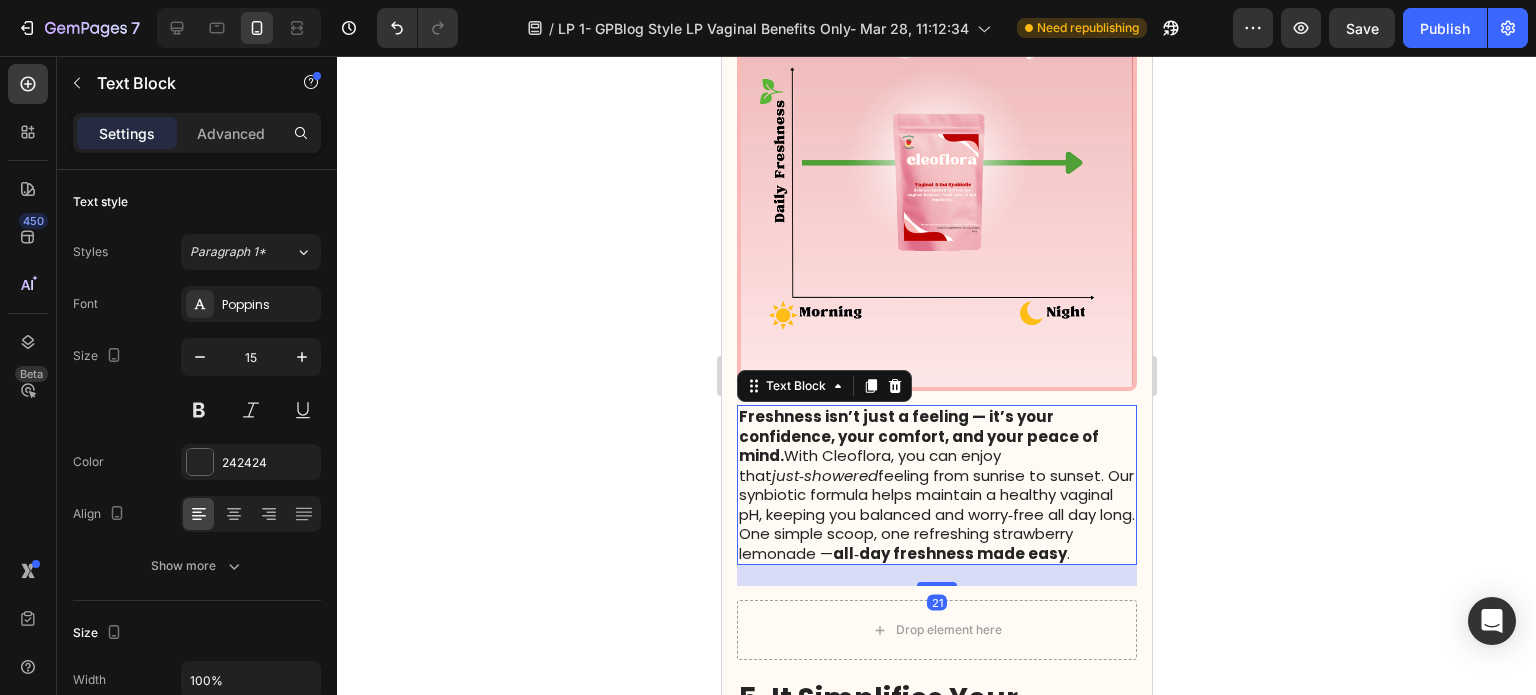 click on "Freshness isn’t just a feeling — it’s your confidence, your comfort, and your peace of mind. With Cleoflora, you can enjoy that just‑showered feeling from sunrise to sunset. Our synbiotic formula helps maintain a healthy vaginal pH, keeping you balanced and worry‑free all day long." at bounding box center (936, 465) 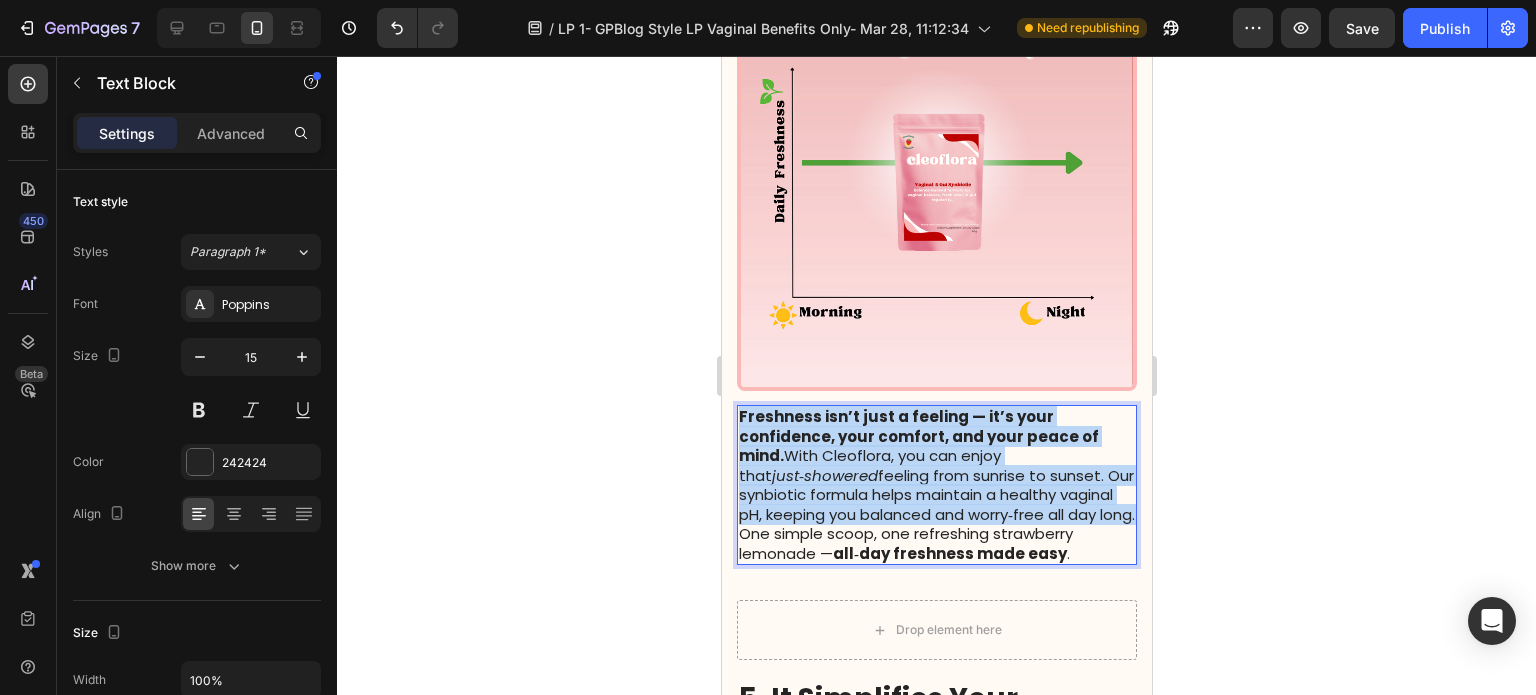 click on "Freshness isn’t just a feeling — it’s your confidence, your comfort, and your peace of mind. With Cleoflora, you can enjoy that just‑showered feeling from sunrise to sunset. Our synbiotic formula helps maintain a healthy vaginal pH, keeping you balanced and worry‑free all day long." at bounding box center (936, 465) 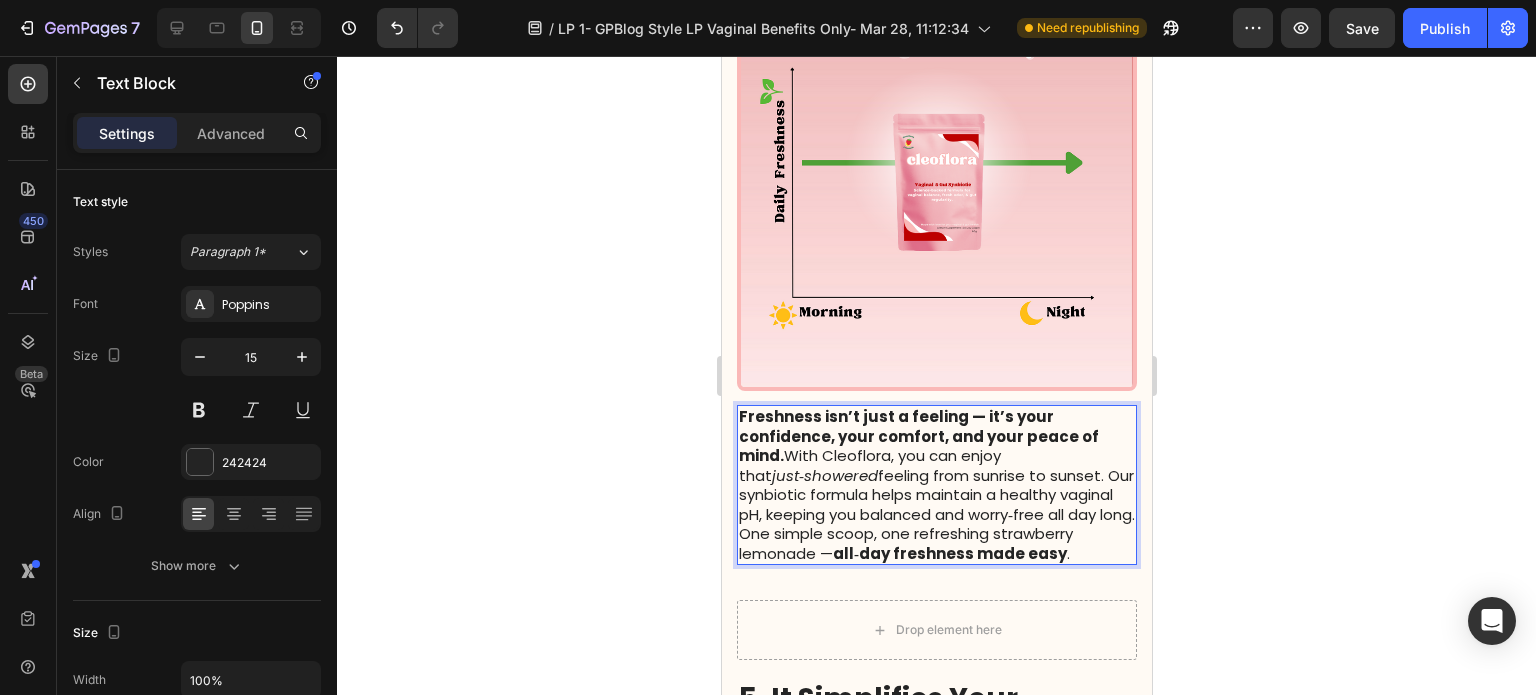 click on "One simple scoop, one refreshing strawberry lemonade — all‑day freshness made easy." at bounding box center (936, 543) 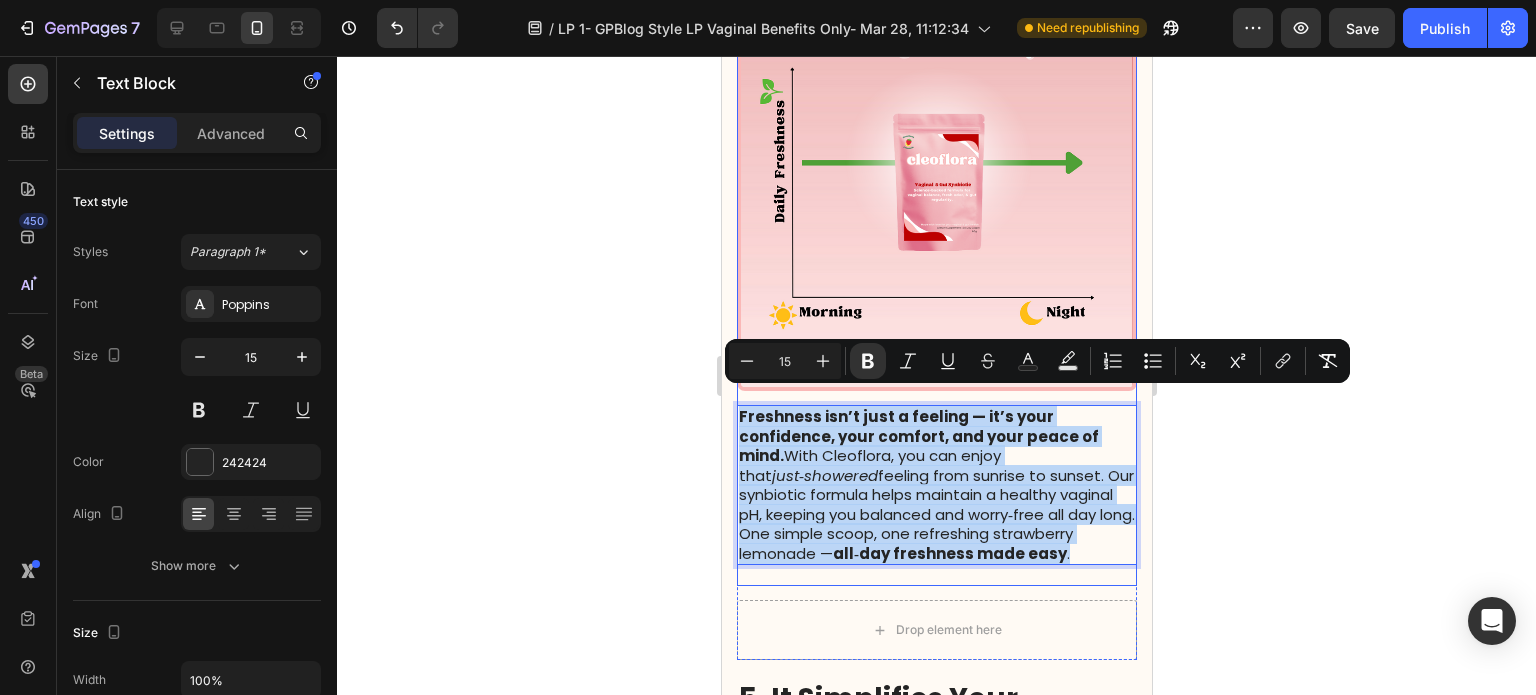 drag, startPoint x: 1082, startPoint y: 563, endPoint x: 734, endPoint y: 388, distance: 389.52408 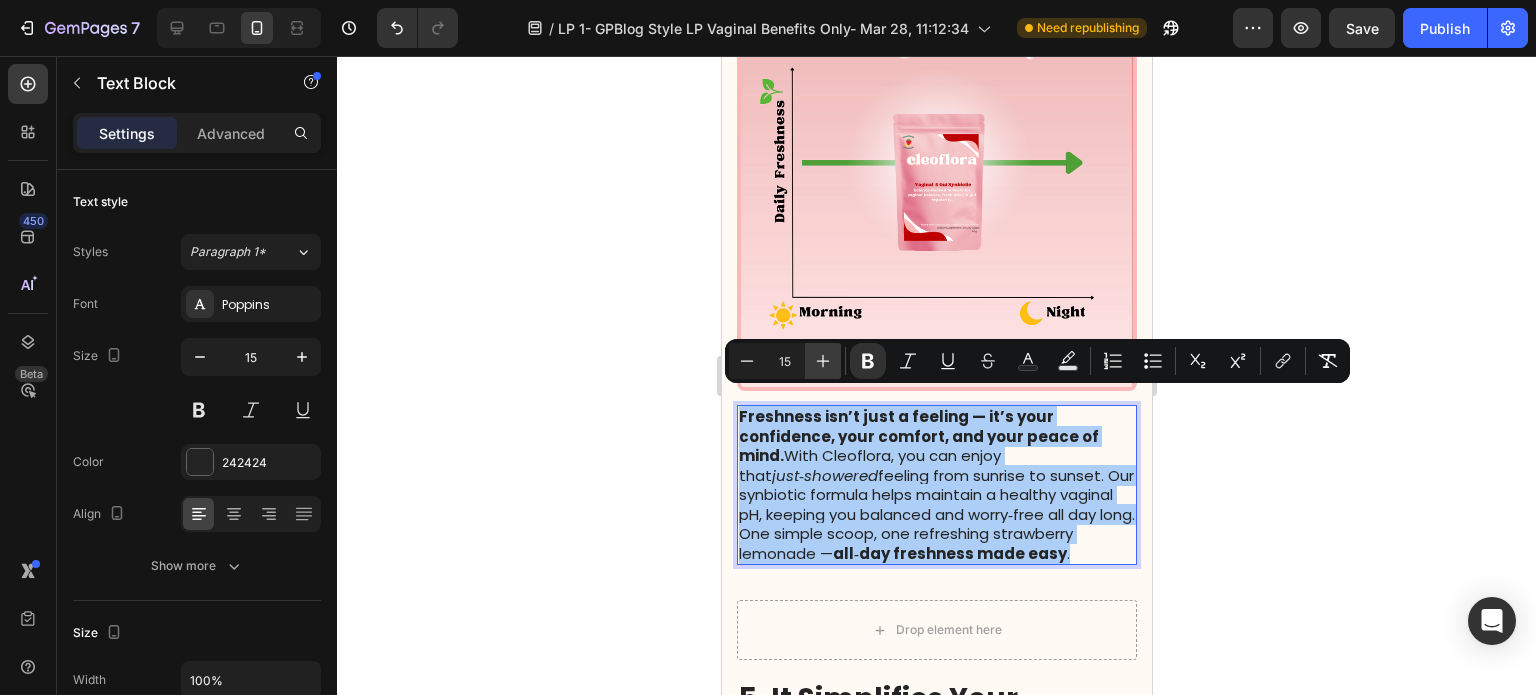 click 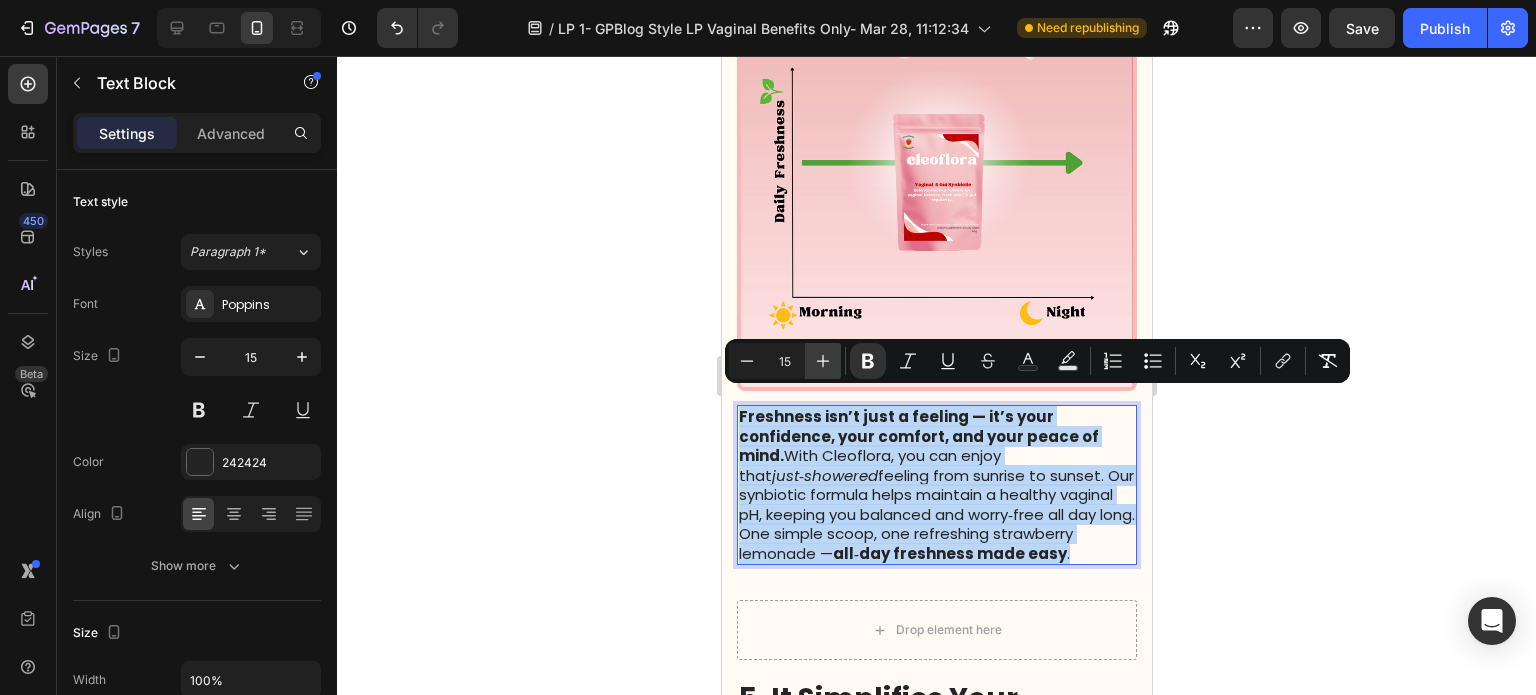 type on "16" 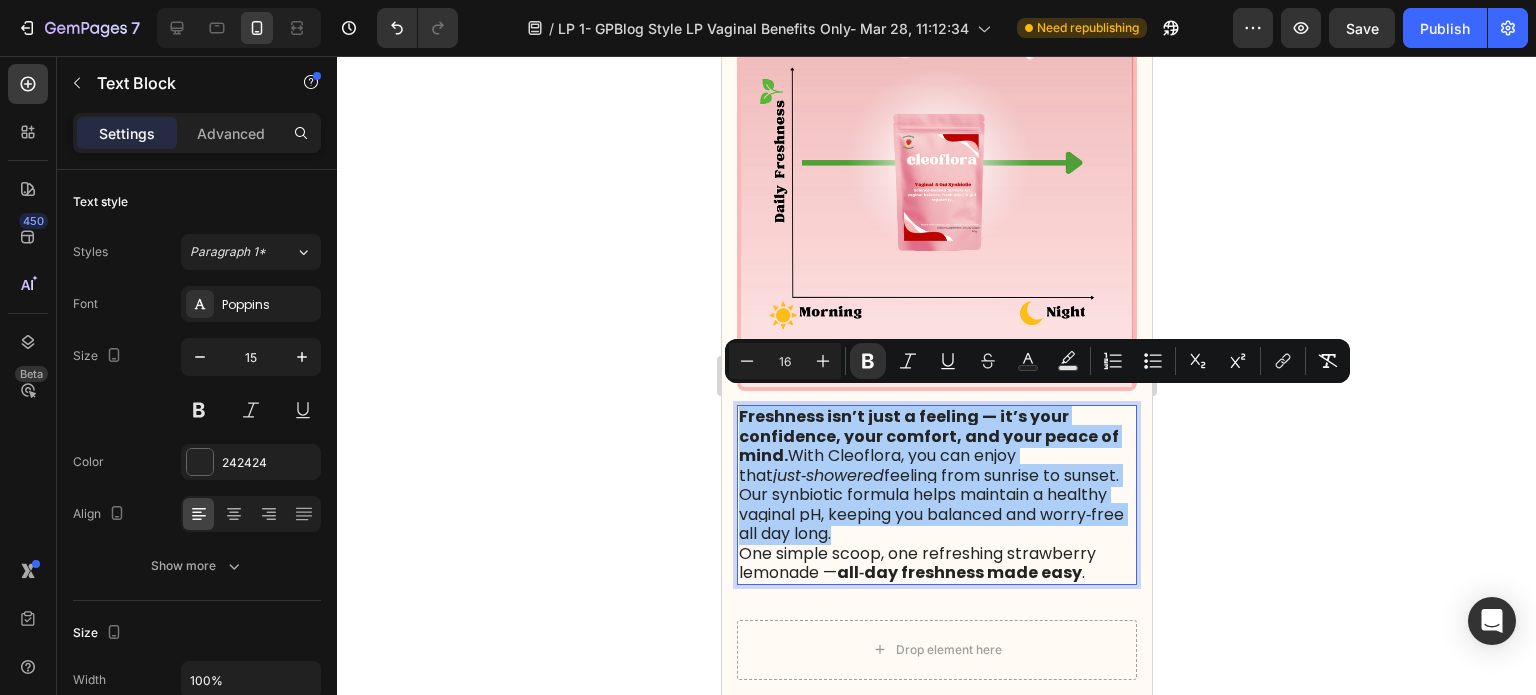 click 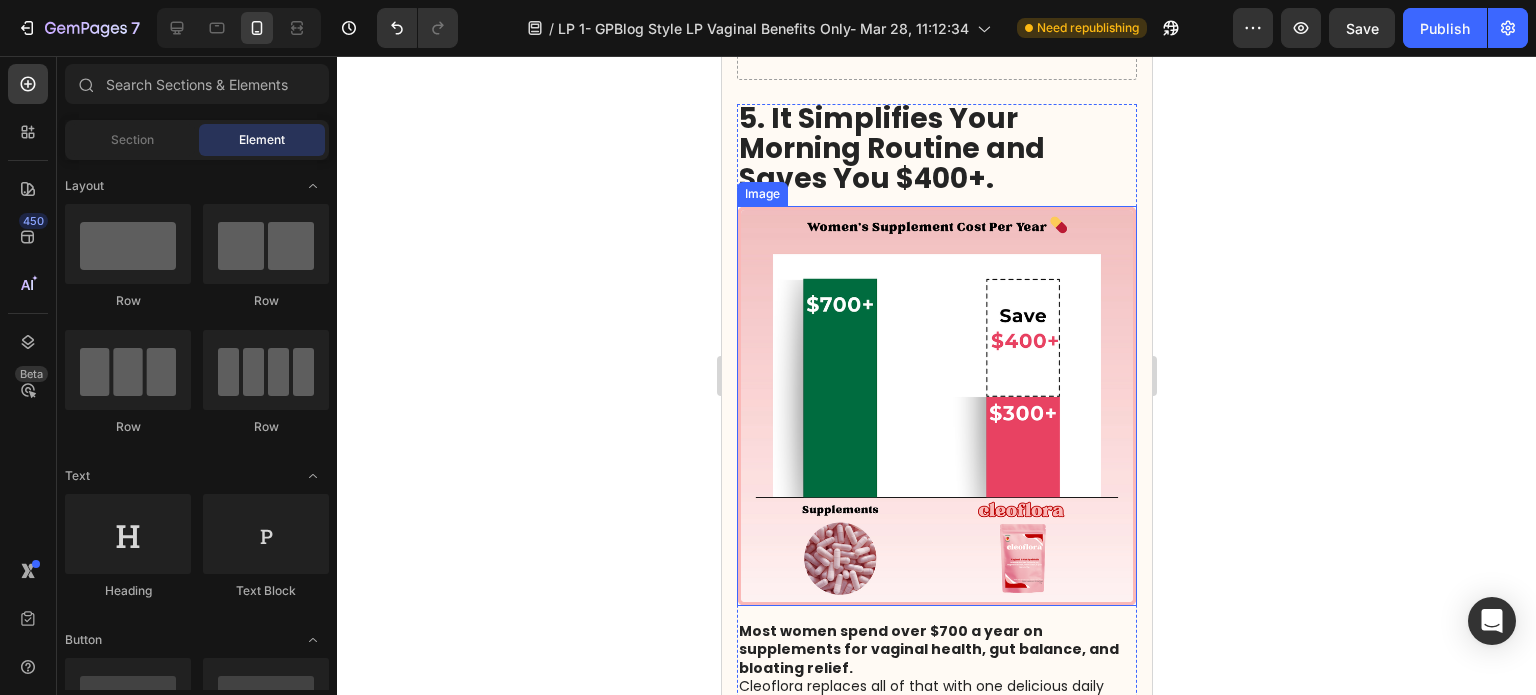 scroll, scrollTop: 3600, scrollLeft: 0, axis: vertical 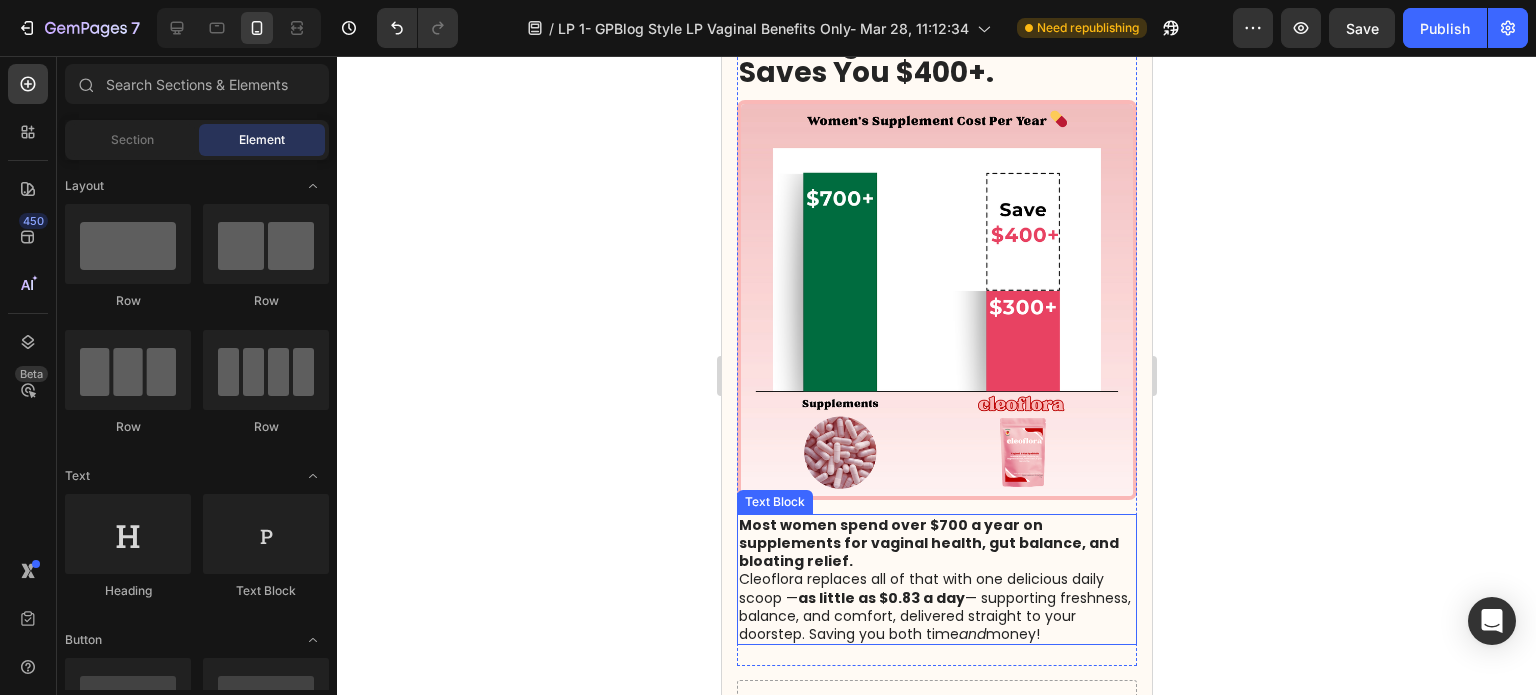 click on "Cleoflora replaces all of that with one delicious daily scoop — as little as $[PRICE] a day — supporting freshness, balance, and comfort, delivered straight to your doorstep. Saving you both time and money!" at bounding box center [936, 606] 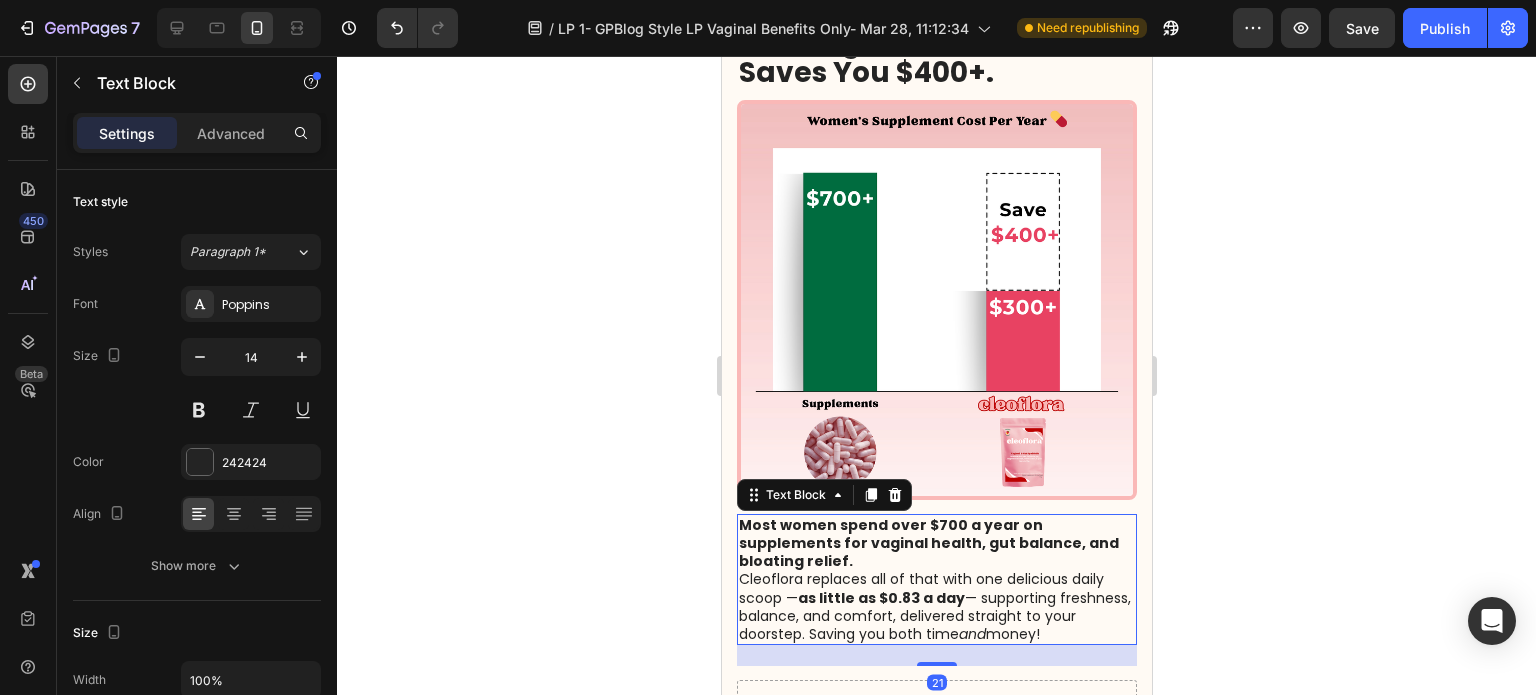 click on "Cleoflora replaces all of that with one delicious daily scoop — as little as $[PRICE] a day — supporting freshness, balance, and comfort, delivered straight to your doorstep. Saving you both time and money!" at bounding box center [936, 606] 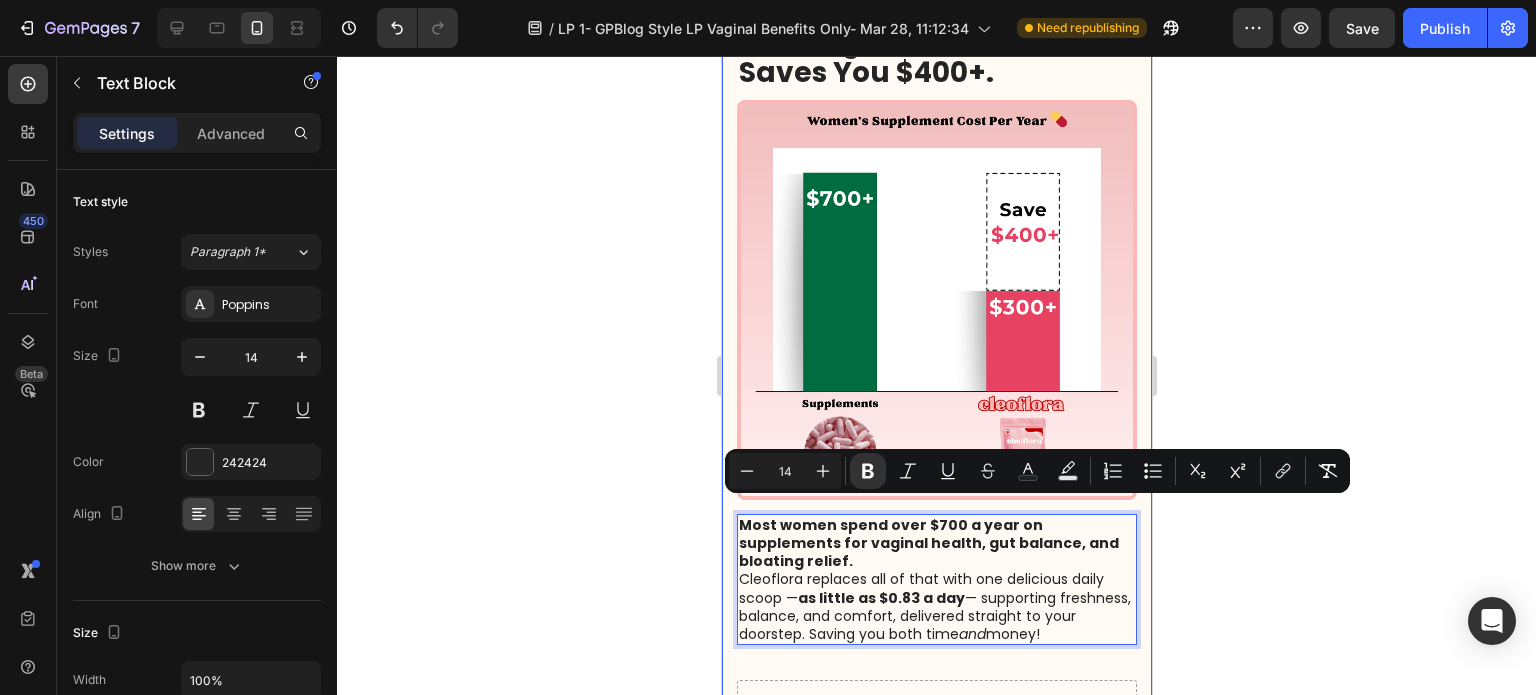 drag, startPoint x: 1085, startPoint y: 624, endPoint x: 733, endPoint y: 504, distance: 371.89246 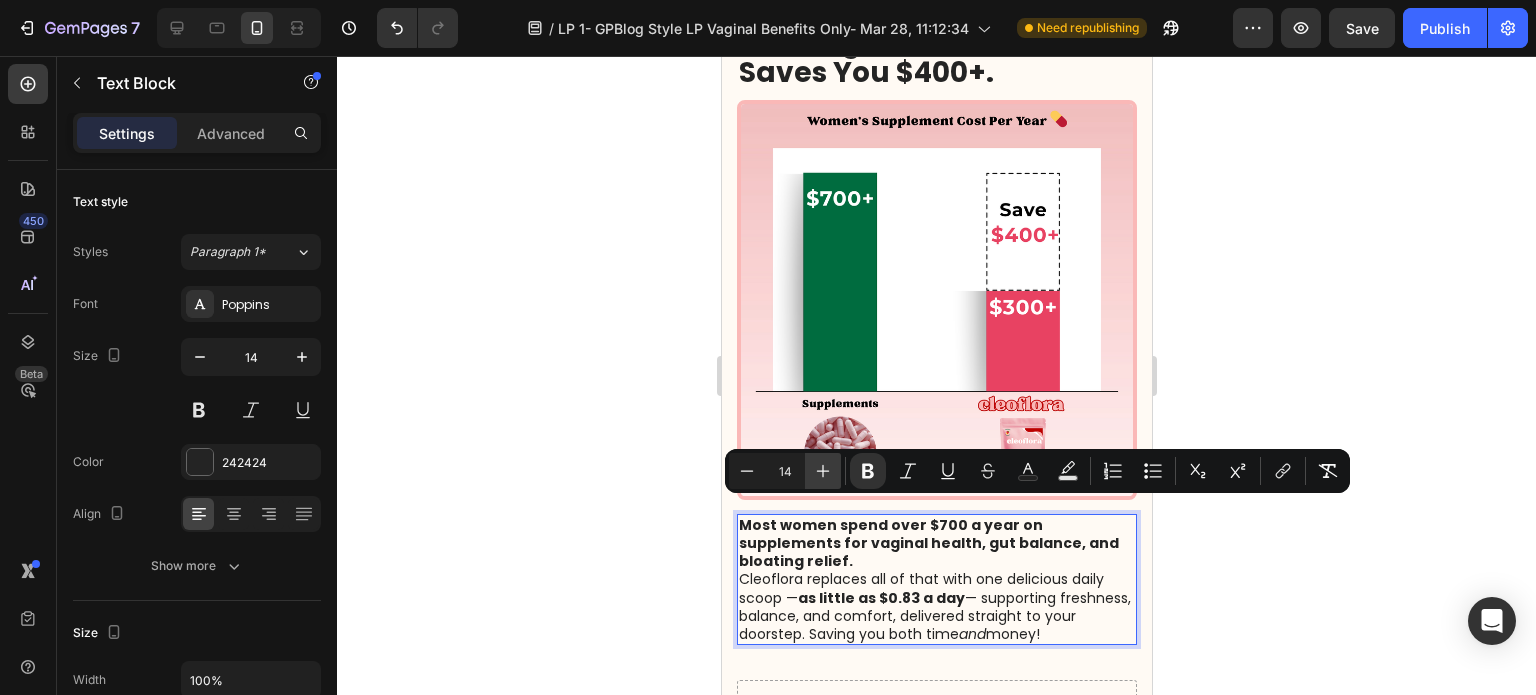 click 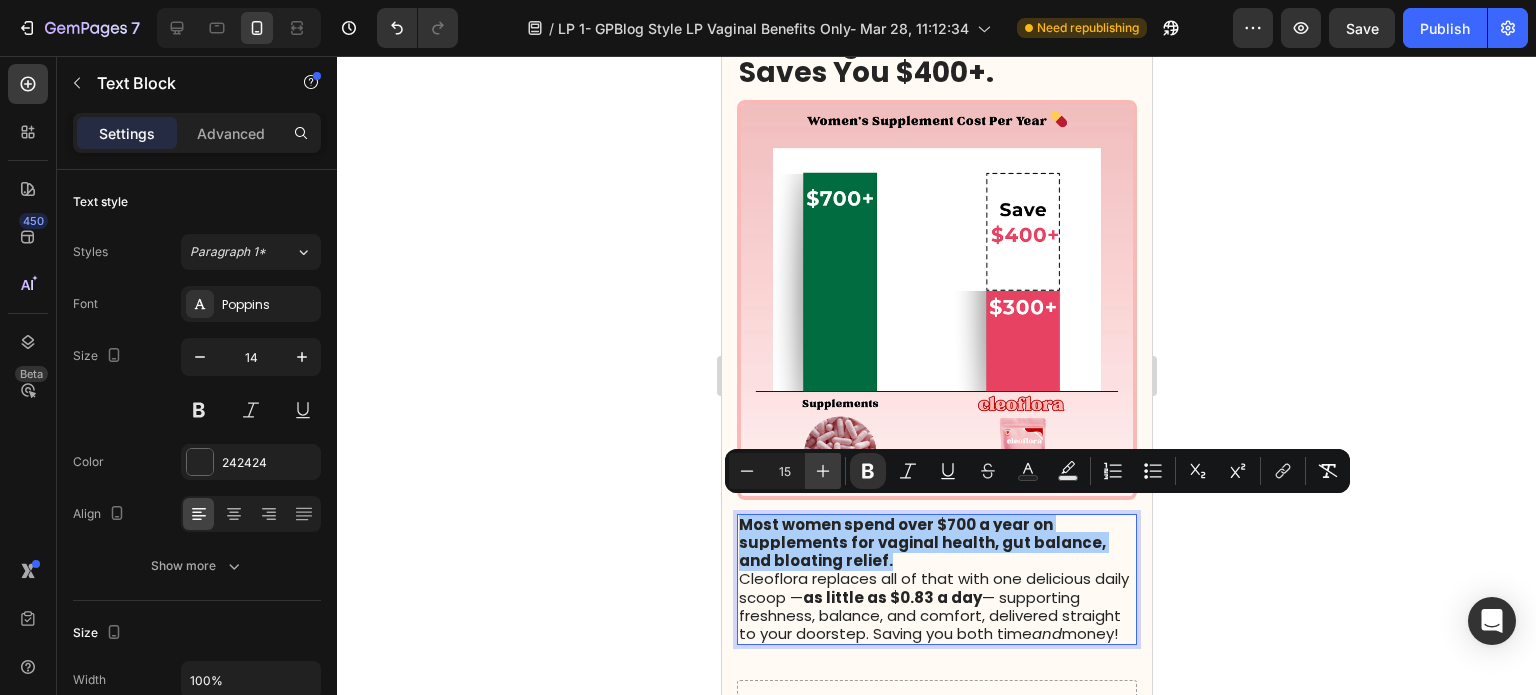 click 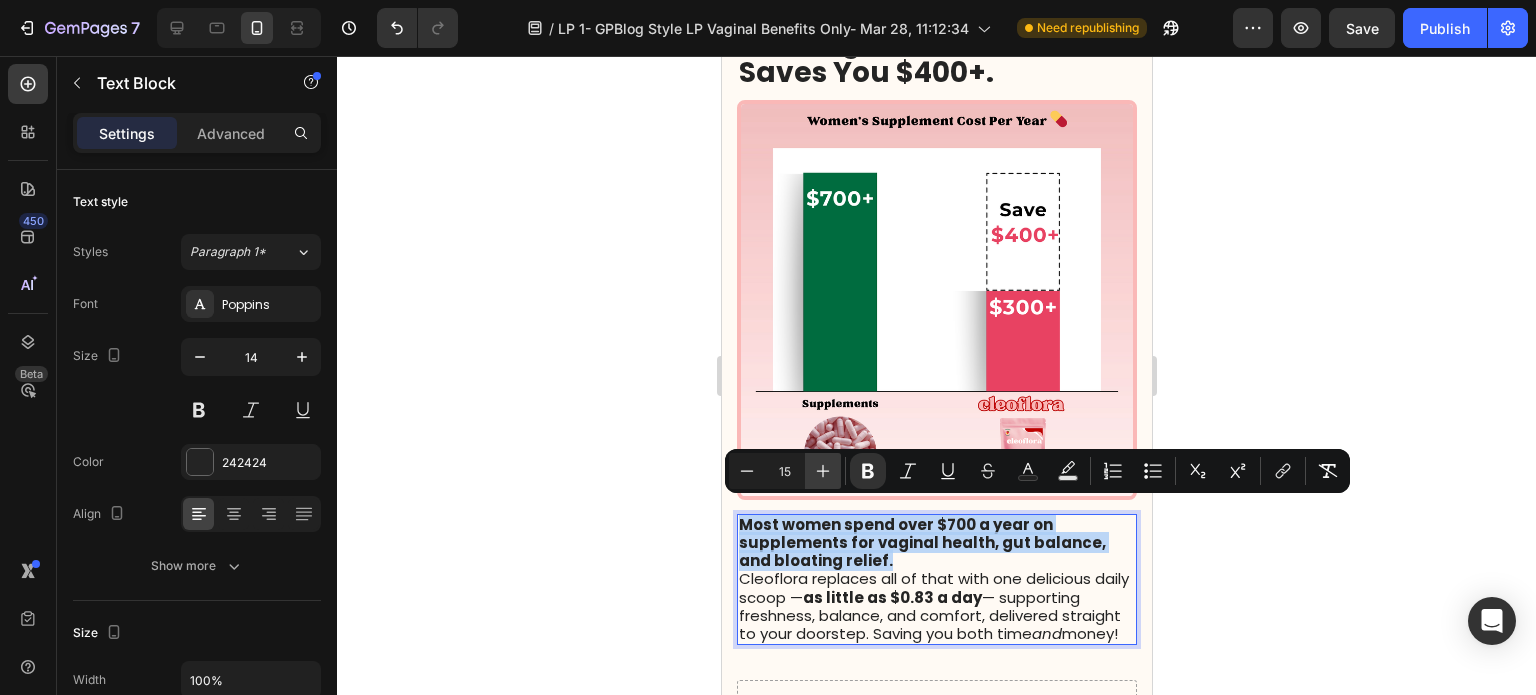 type on "16" 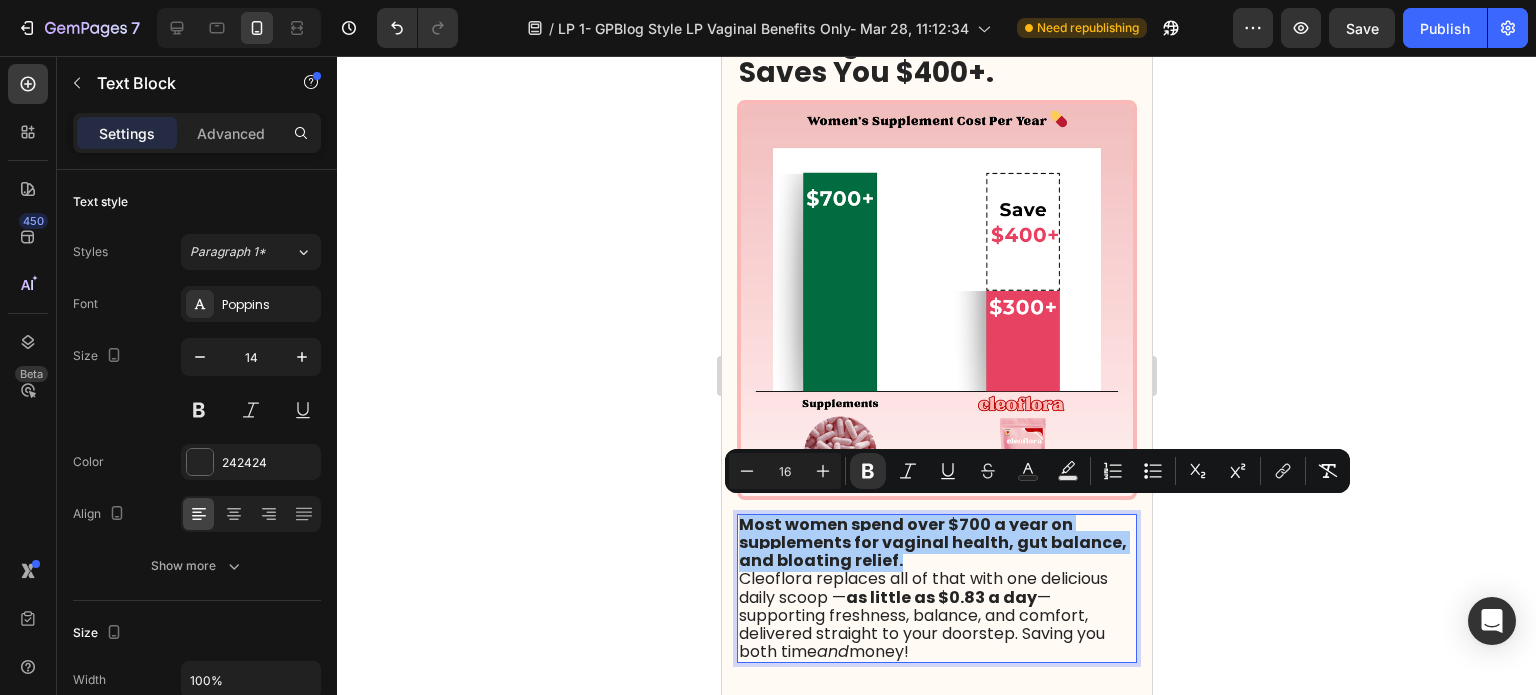click 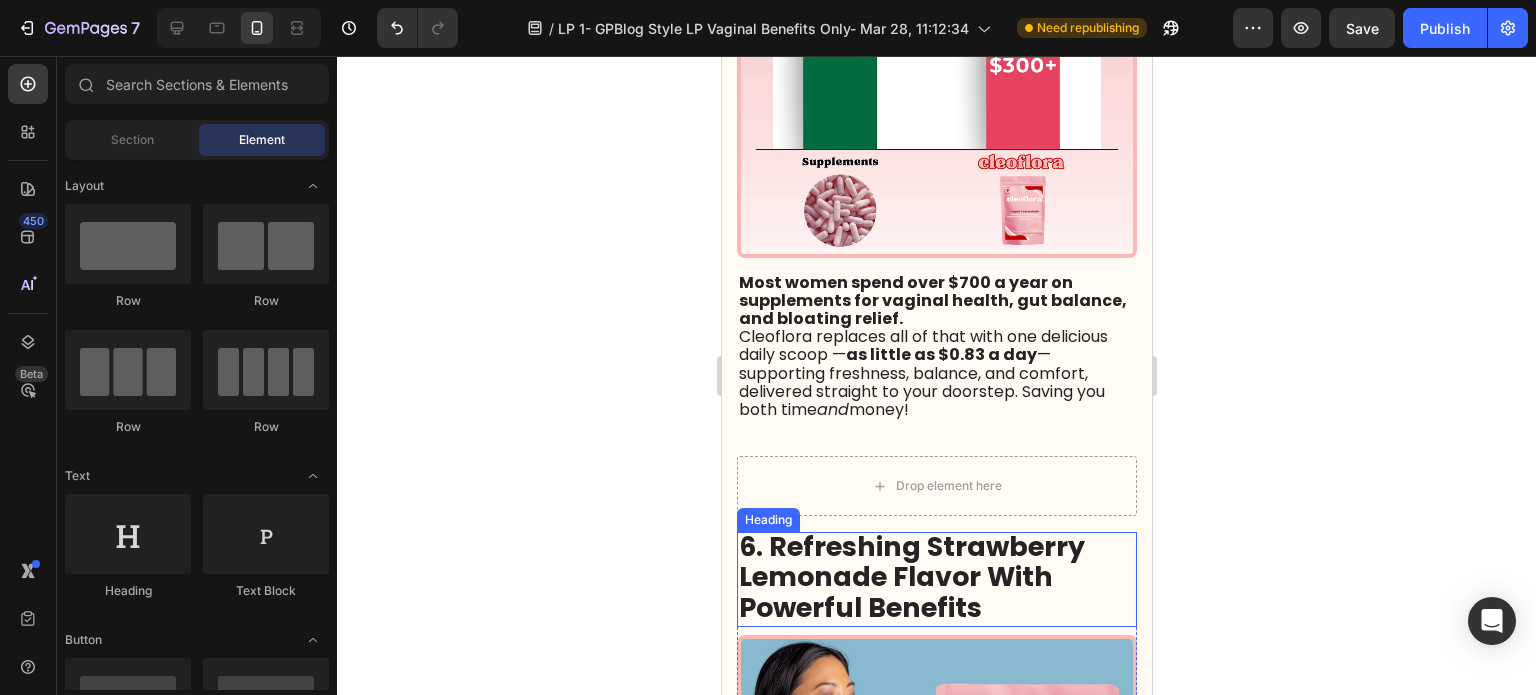 scroll, scrollTop: 3800, scrollLeft: 0, axis: vertical 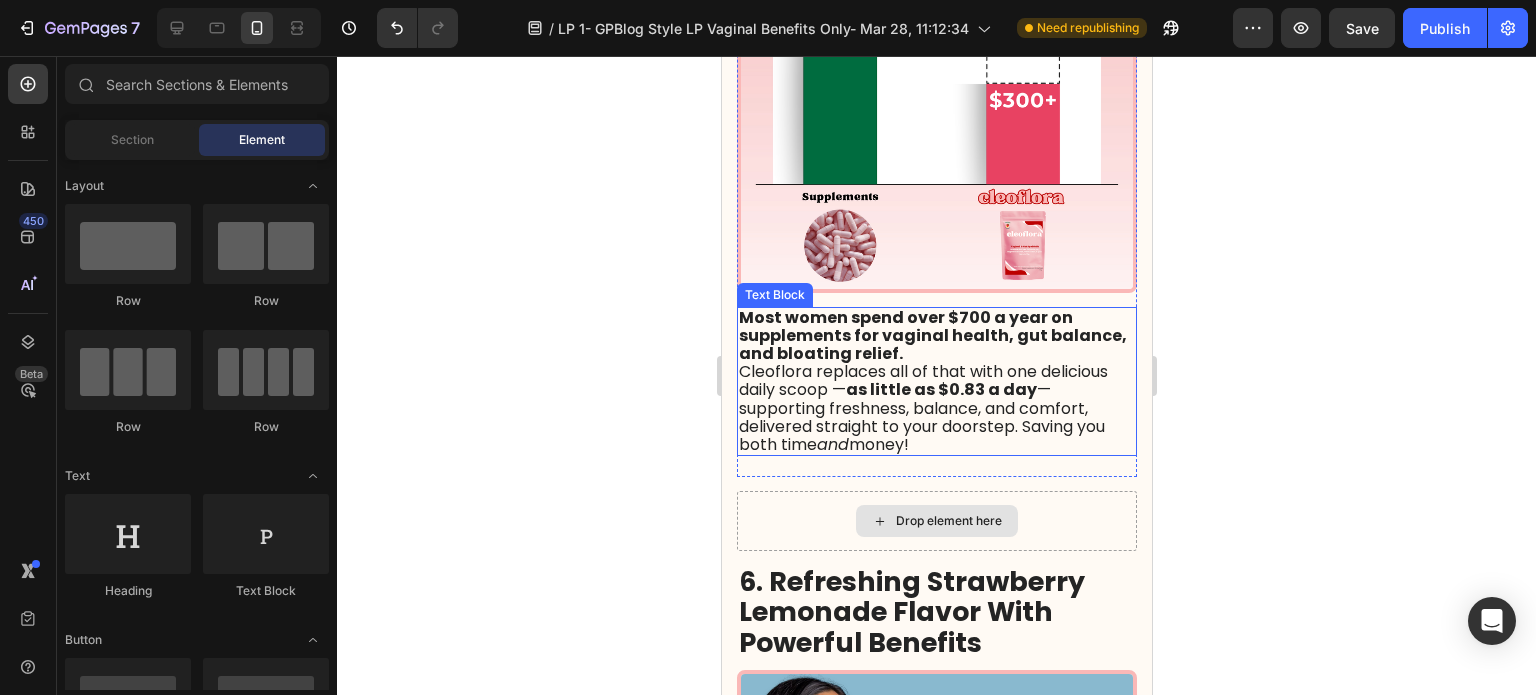 click on "Most women spend over $700 a year on supplements for vaginal health, gut balance, and bloating relief." at bounding box center [932, 335] 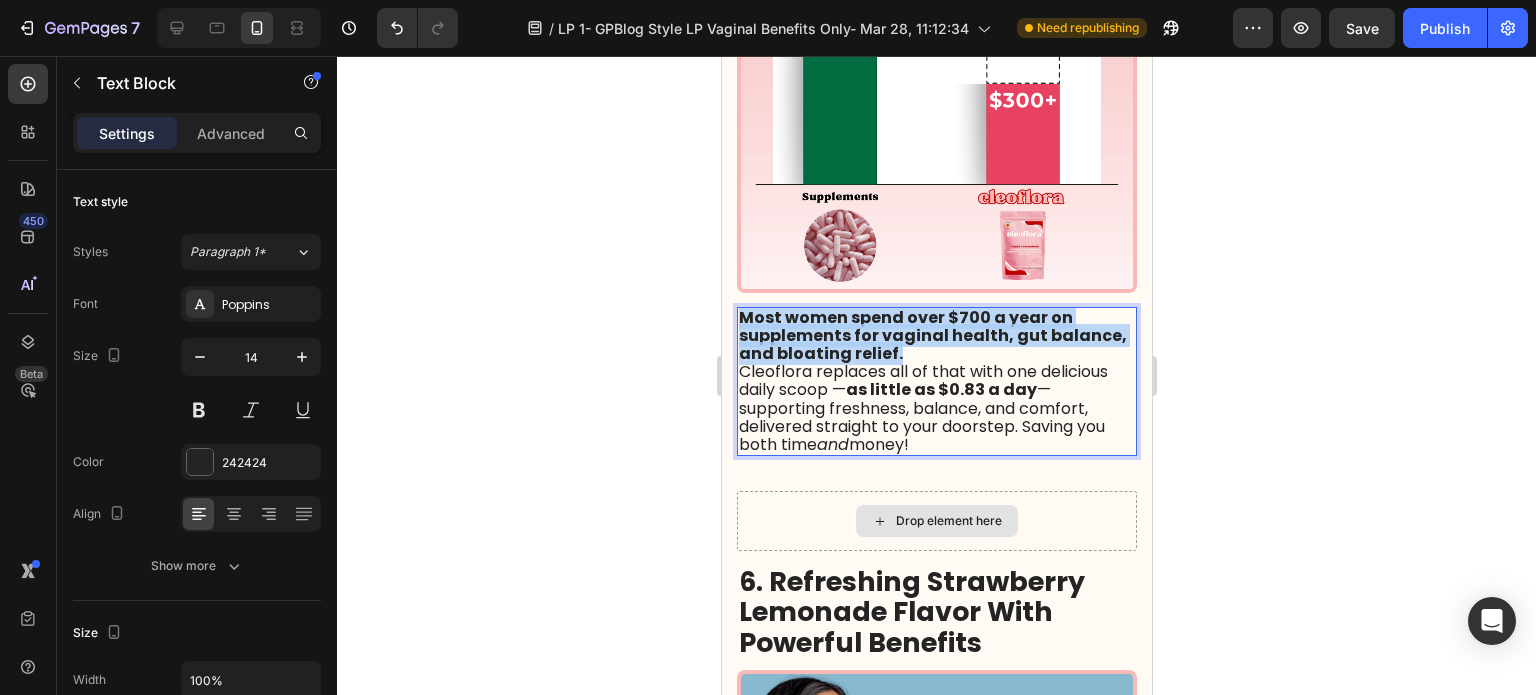 click on "Most women spend over $700 a year on supplements for vaginal health, gut balance, and bloating relief." at bounding box center [932, 335] 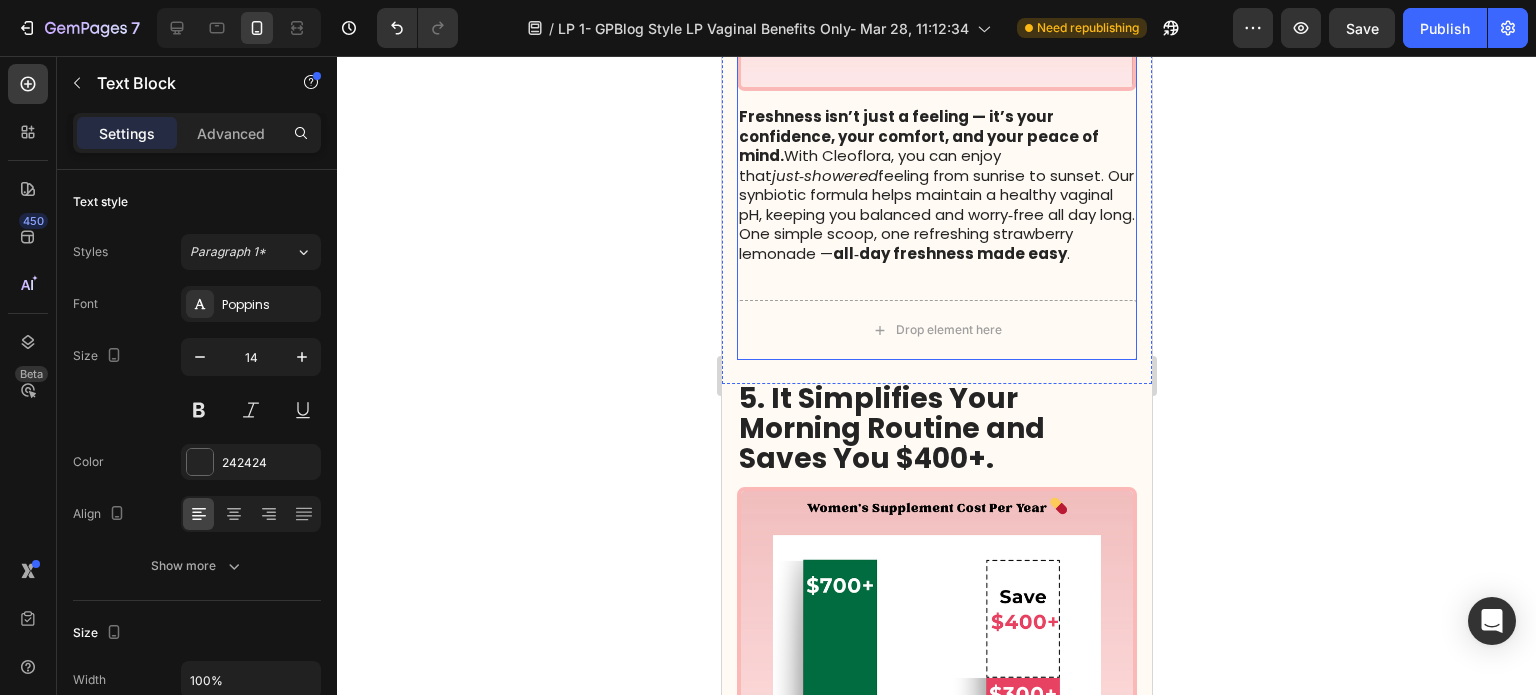 scroll, scrollTop: 2900, scrollLeft: 0, axis: vertical 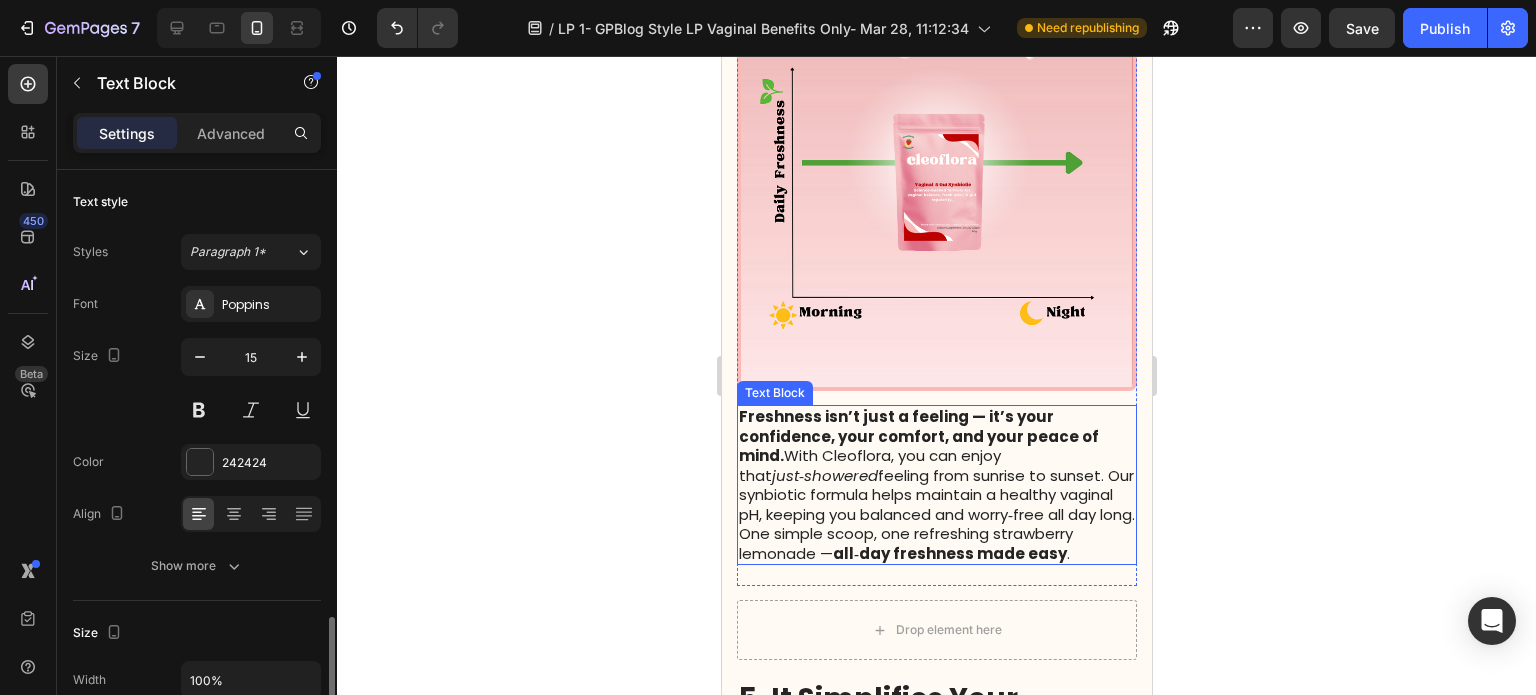 click on "Freshness isn’t just a feeling — it’s your confidence, your comfort, and your peace of mind." at bounding box center [918, 436] 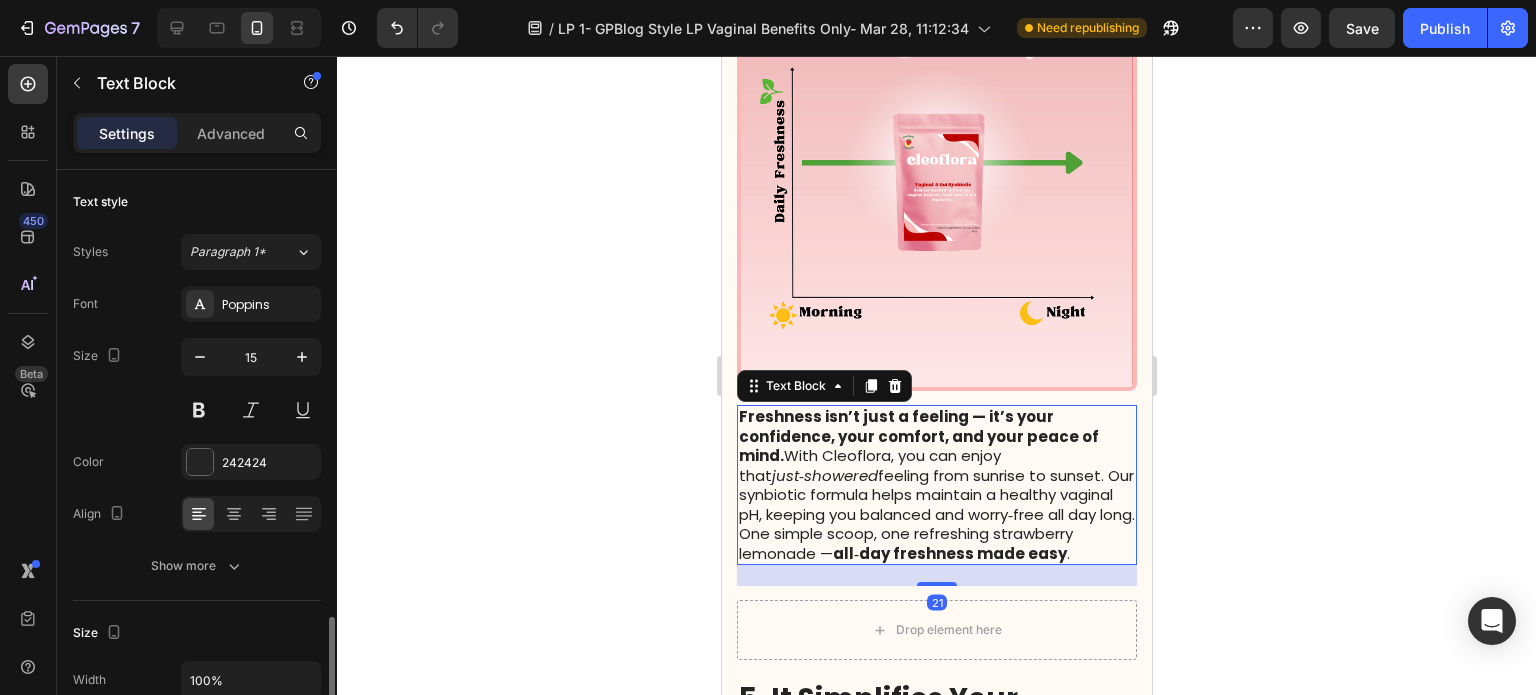 scroll, scrollTop: 300, scrollLeft: 0, axis: vertical 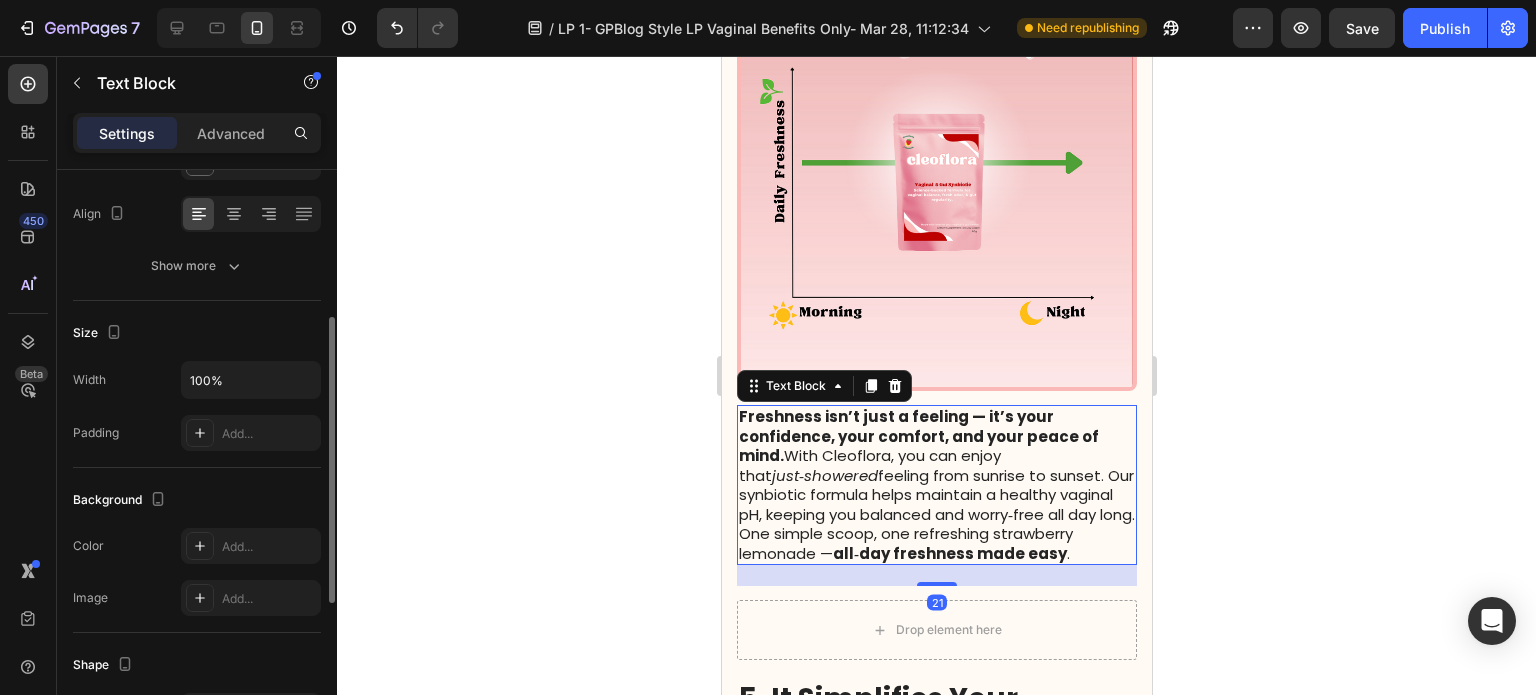 click on "Freshness isn’t just a feeling — it’s your confidence, your comfort, and your peace of mind." at bounding box center [918, 436] 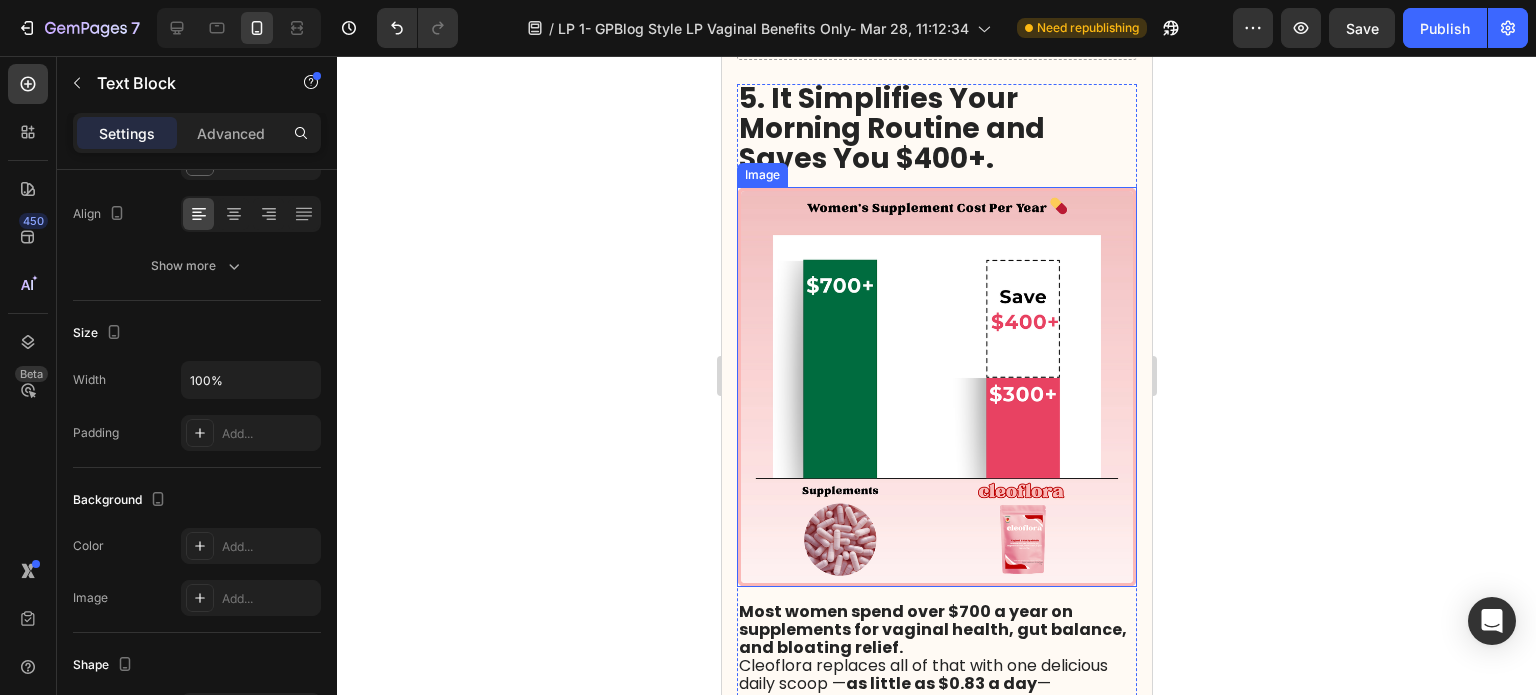 type on "16" 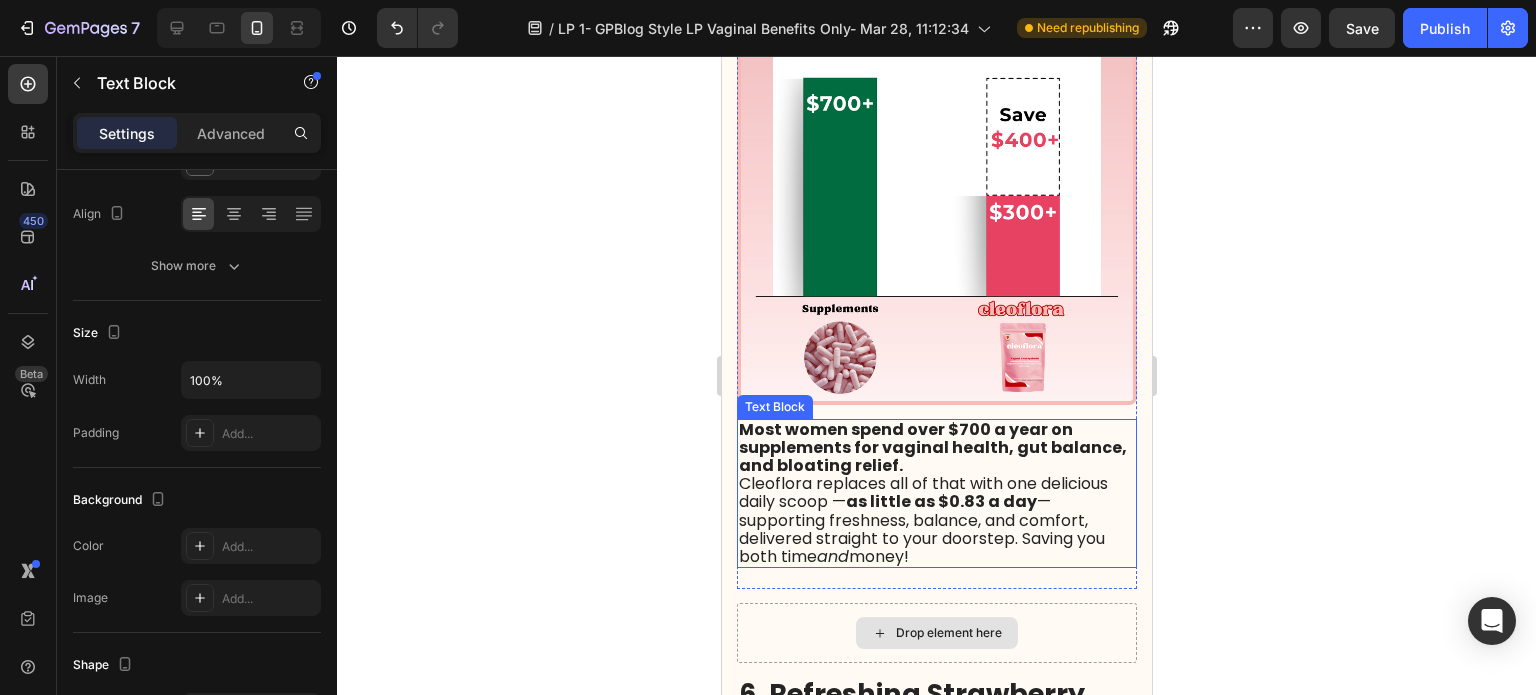 scroll, scrollTop: 3700, scrollLeft: 0, axis: vertical 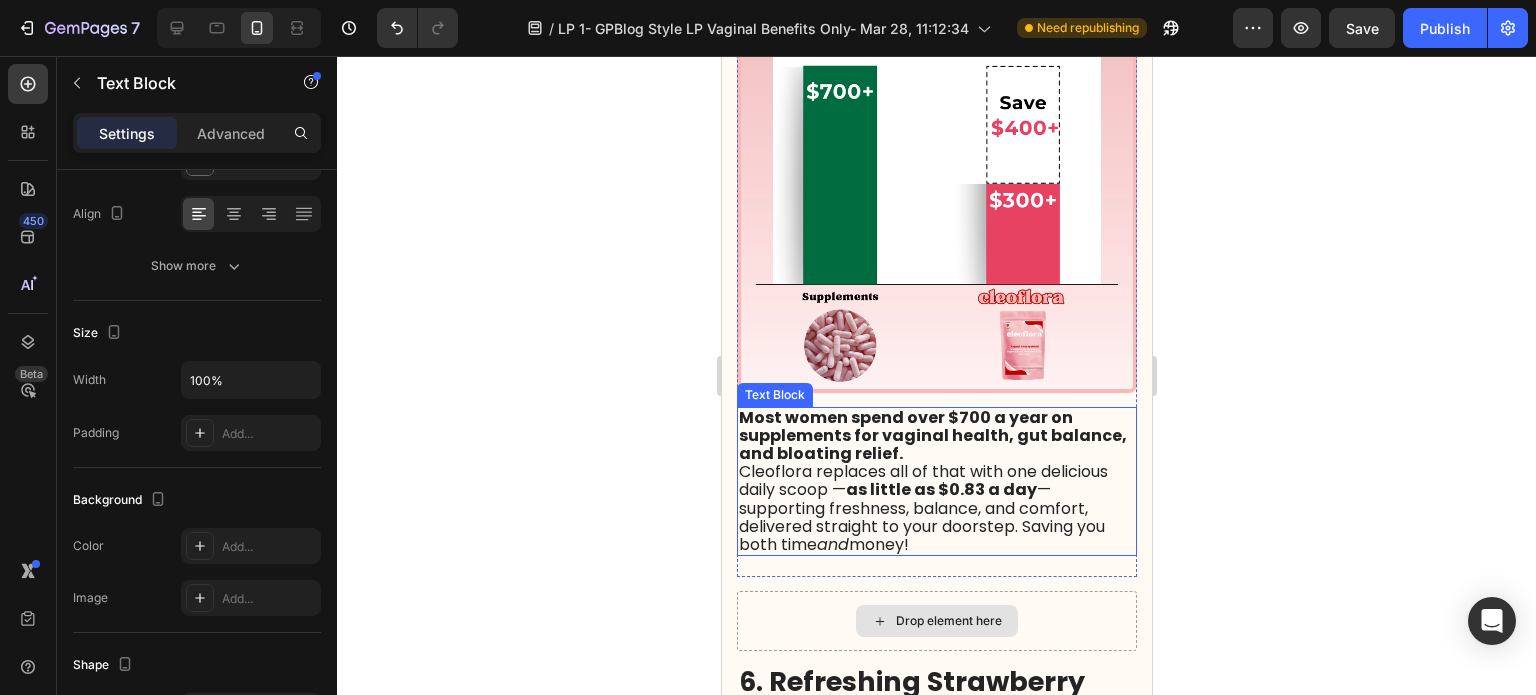 click on "Cleoflora replaces all of that with one delicious daily scoop — as little as $[PRICE] a day — supporting freshness, balance, and comfort, delivered straight to your doorstep. Saving you both time and money!" at bounding box center [922, 508] 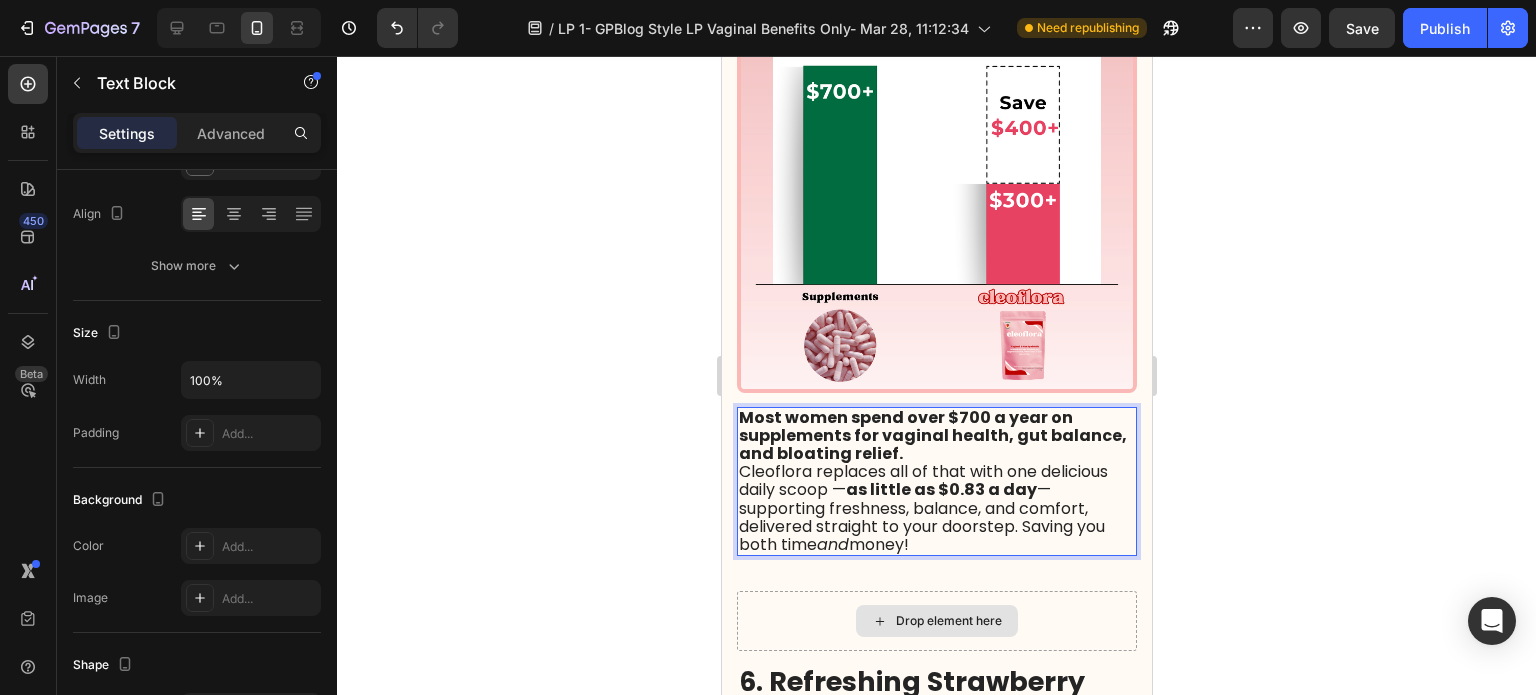 click on "Cleoflora replaces all of that with one delicious daily scoop — as little as $[PRICE] a day — supporting freshness, balance, and comfort, delivered straight to your doorstep. Saving you both time and money!" at bounding box center (922, 508) 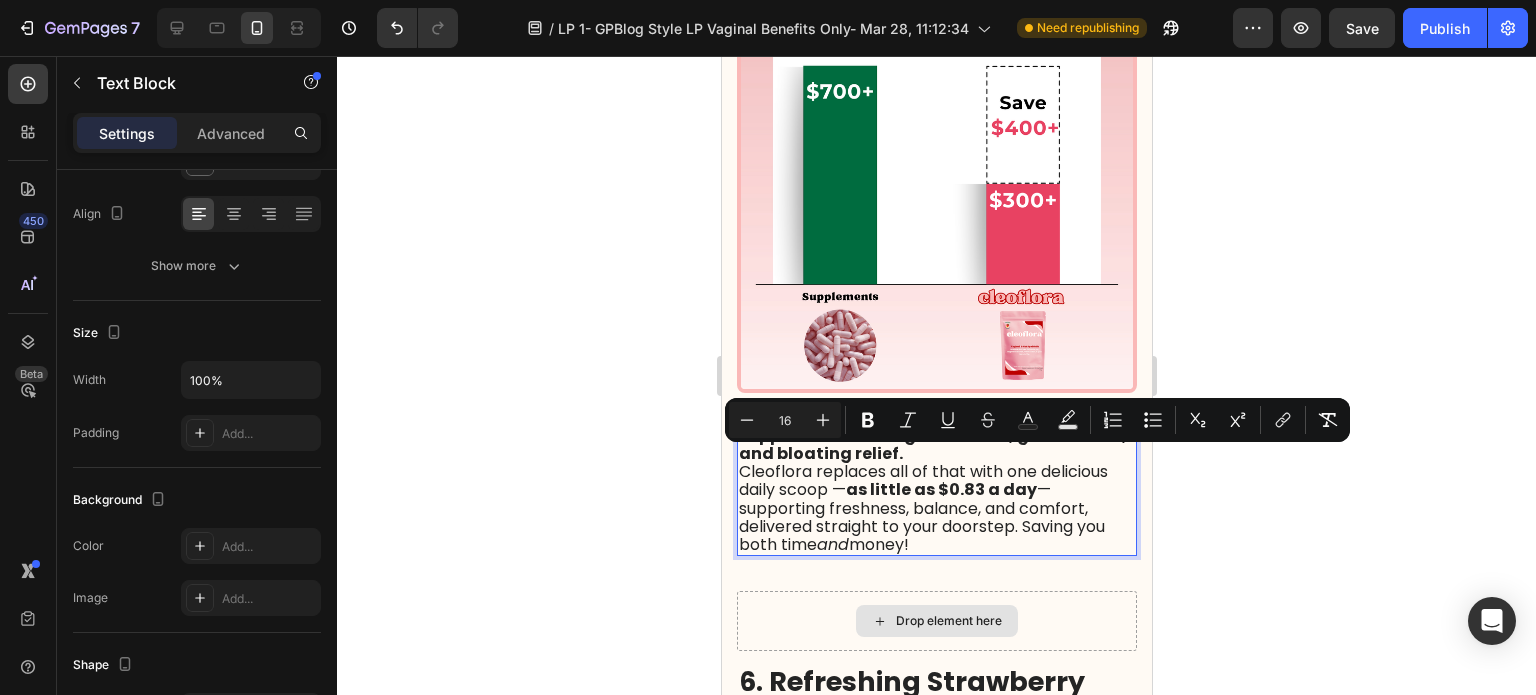 click on "Cleoflora replaces all of that with one delicious daily scoop — as little as $[PRICE] a day — supporting freshness, balance, and comfort, delivered straight to your doorstep. Saving you both time and money!" at bounding box center (922, 508) 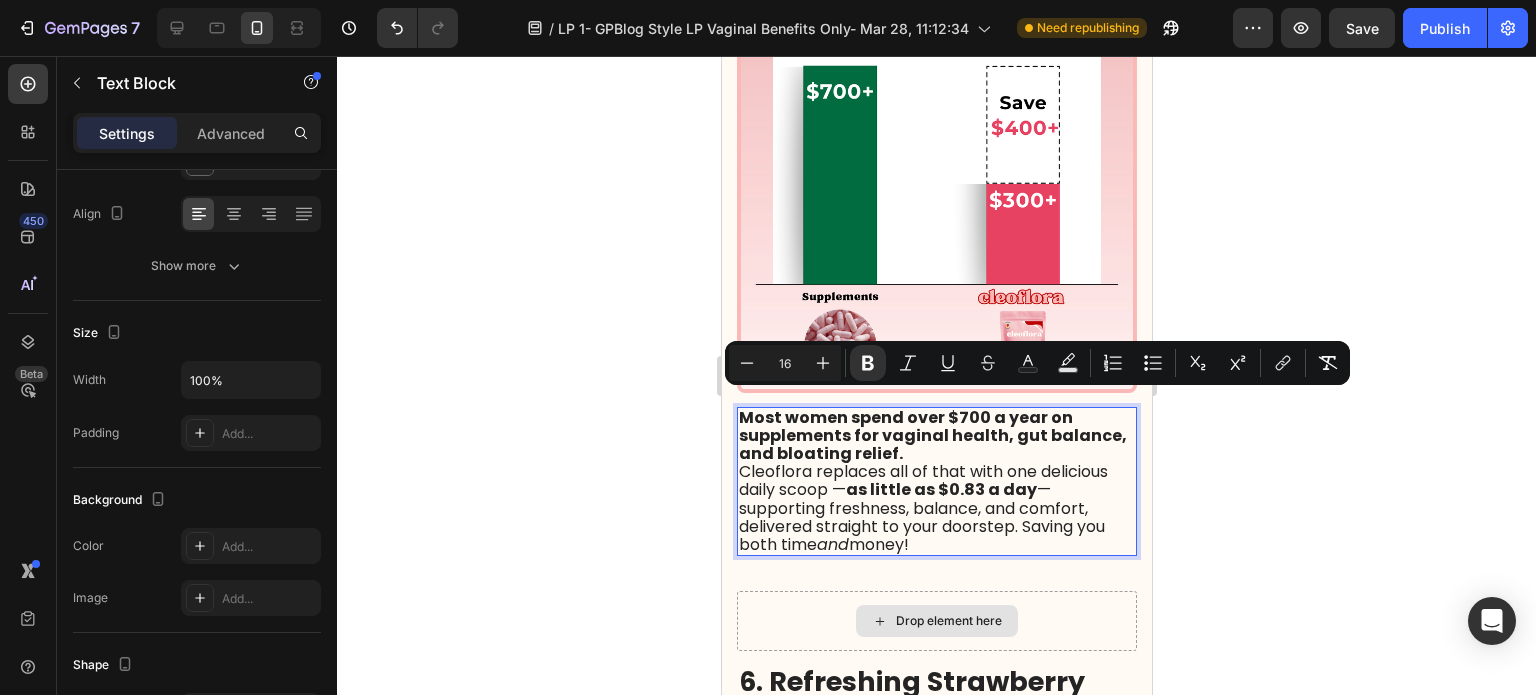 drag, startPoint x: 925, startPoint y: 543, endPoint x: 741, endPoint y: 405, distance: 230 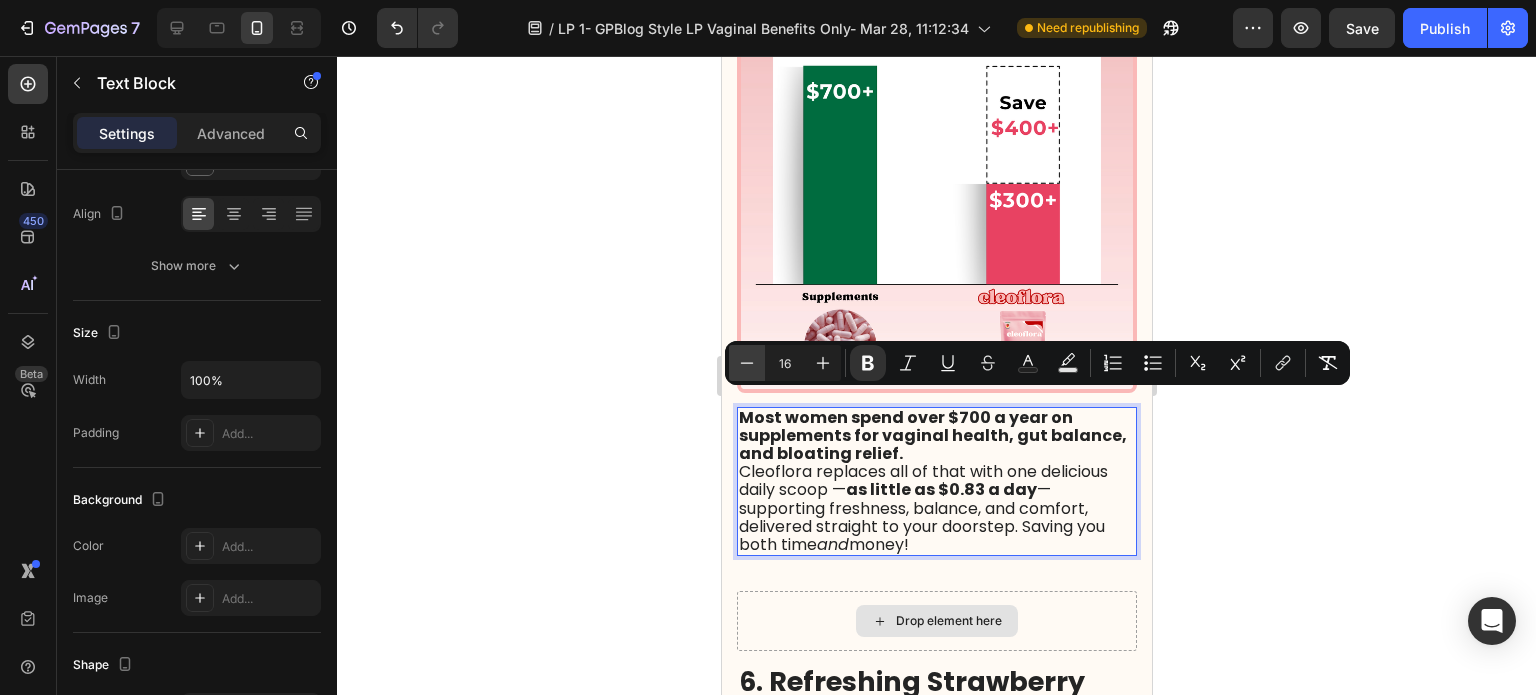 click 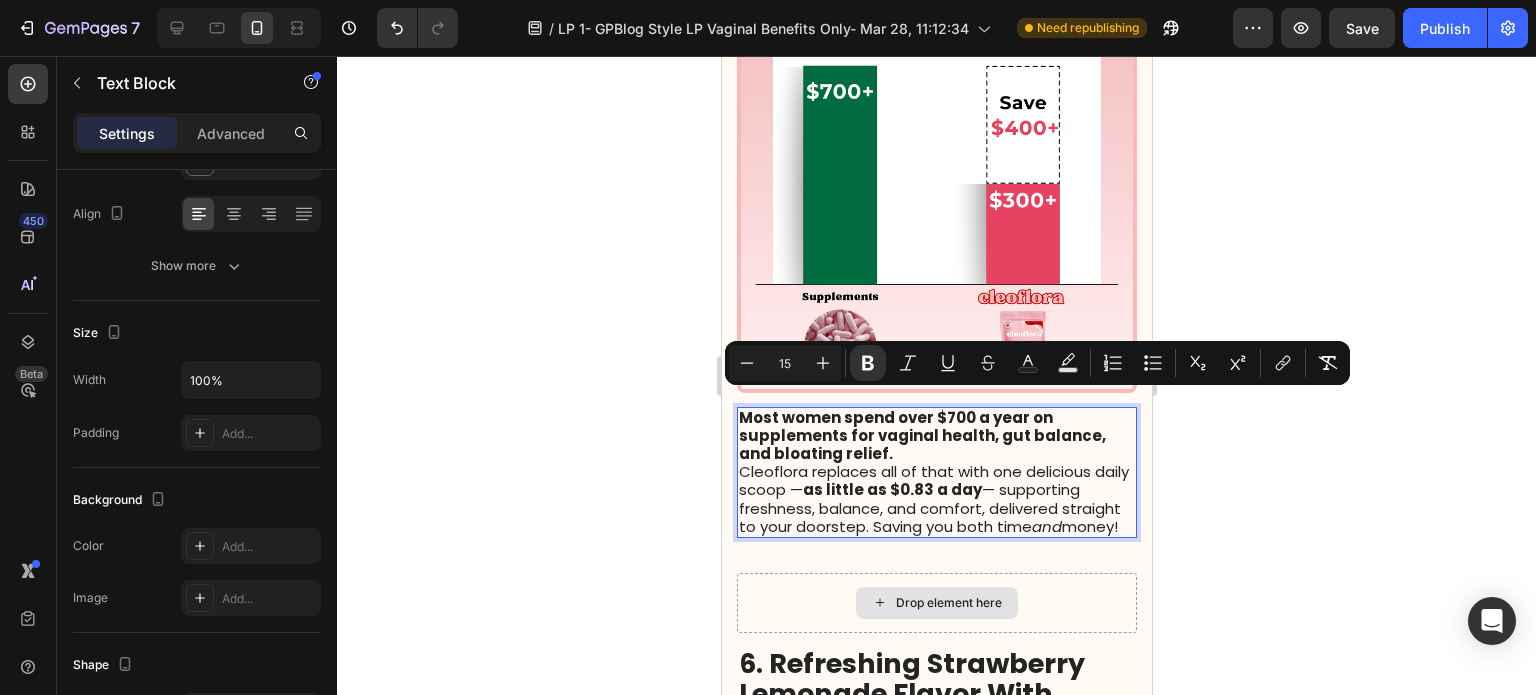 click 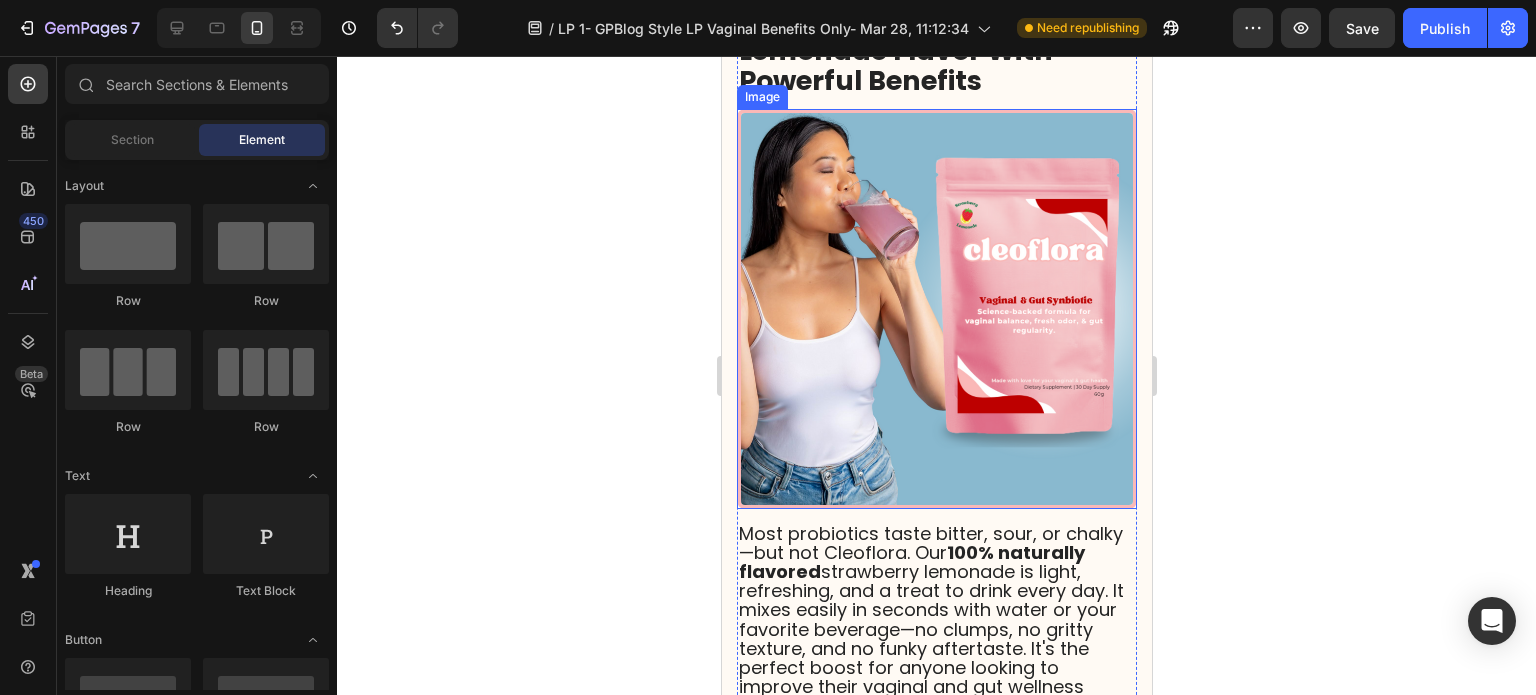 scroll, scrollTop: 4400, scrollLeft: 0, axis: vertical 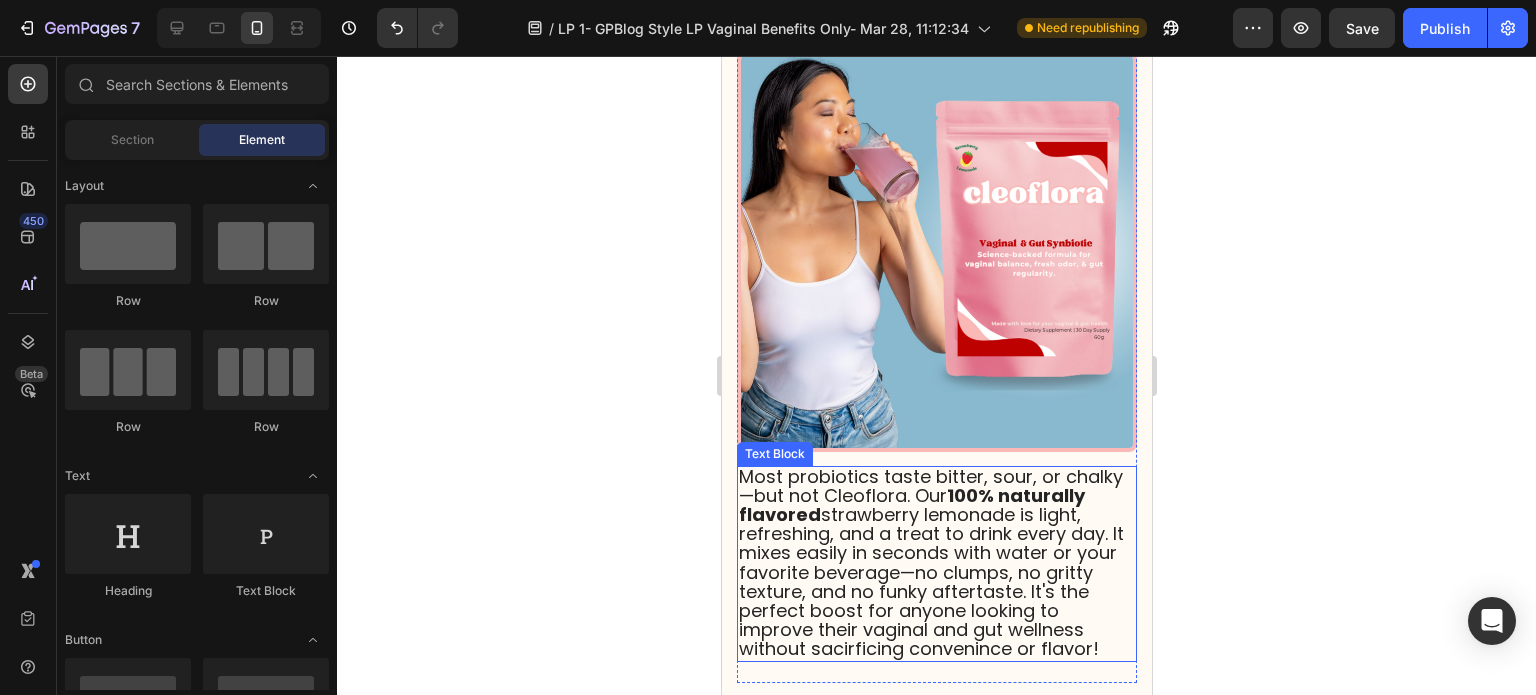 click on "Most probiotics taste bitter, sour, or chalky—but not Cleoflora. Our 100% naturally flavored strawberry lemonade is light, refreshing, and a treat to drink every day. It mixes easily in seconds with water or your favorite beverage—no clumps, no gritty texture, and no funky aftertaste. It's the perfect boost for anyone looking to improve their vaginal and gut wellness without sacirficing convenince or flavor!" at bounding box center (930, 563) 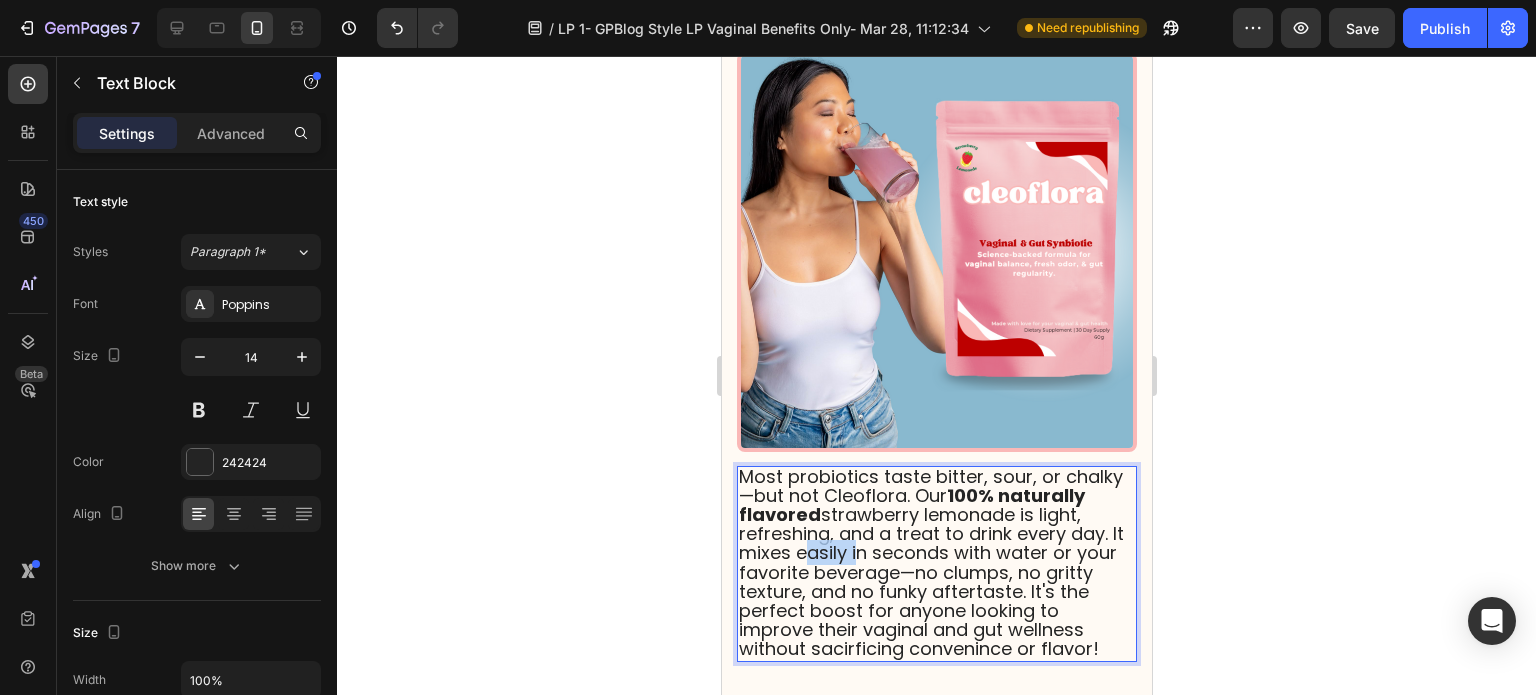 click on "Most probiotics taste bitter, sour, or chalky—but not Cleoflora. Our 100% naturally flavored strawberry lemonade is light, refreshing, and a treat to drink every day. It mixes easily in seconds with water or your favorite beverage—no clumps, no gritty texture, and no funky aftertaste. It's the perfect boost for anyone looking to improve their vaginal and gut wellness without sacirficing convenince or flavor!" at bounding box center [930, 563] 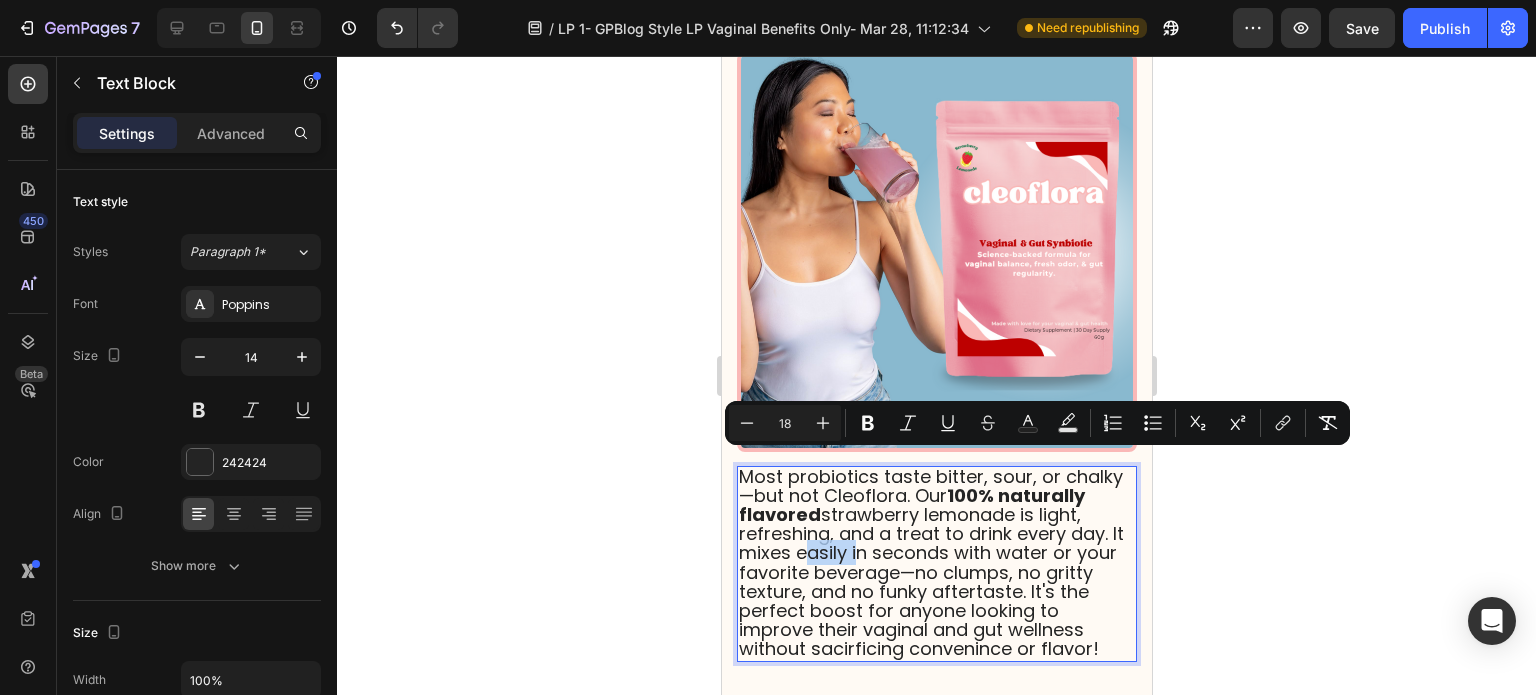 click on "Most probiotics taste bitter, sour, or chalky—but not Cleoflora. Our 100% naturally flavored strawberry lemonade is light, refreshing, and a treat to drink every day. It mixes easily in seconds with water or your favorite beverage—no clumps, no gritty texture, and no funky aftertaste. It's the perfect boost for anyone looking to improve their vaginal and gut wellness without sacirficing convenince or flavor!" at bounding box center [930, 563] 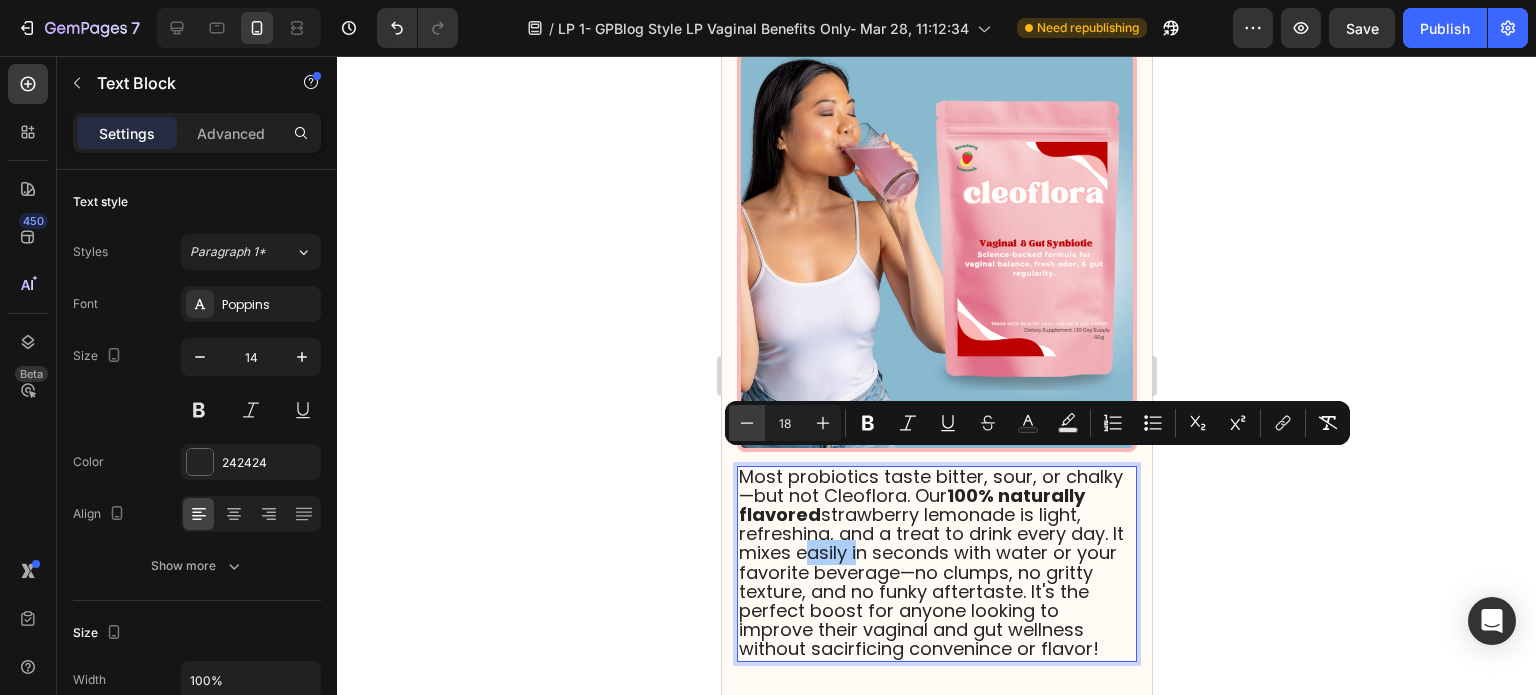 click 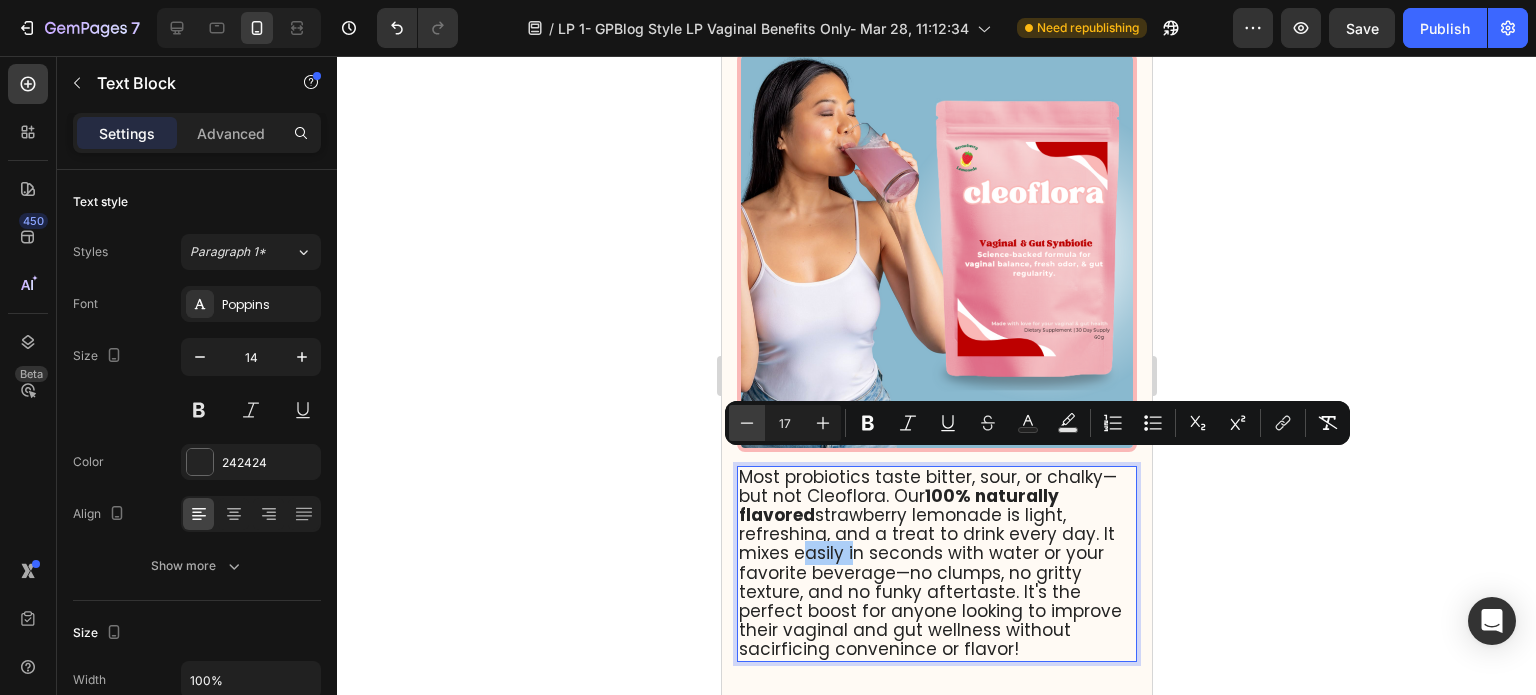 click 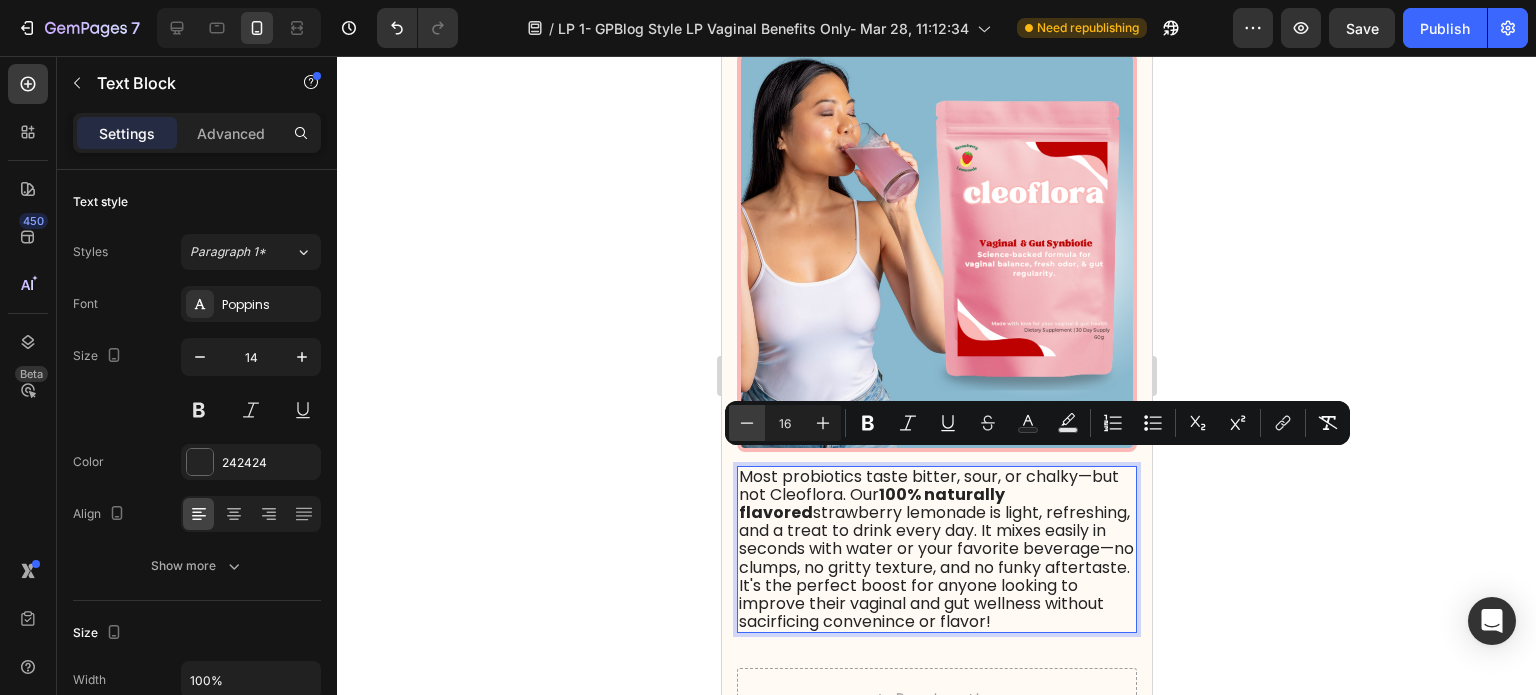 click 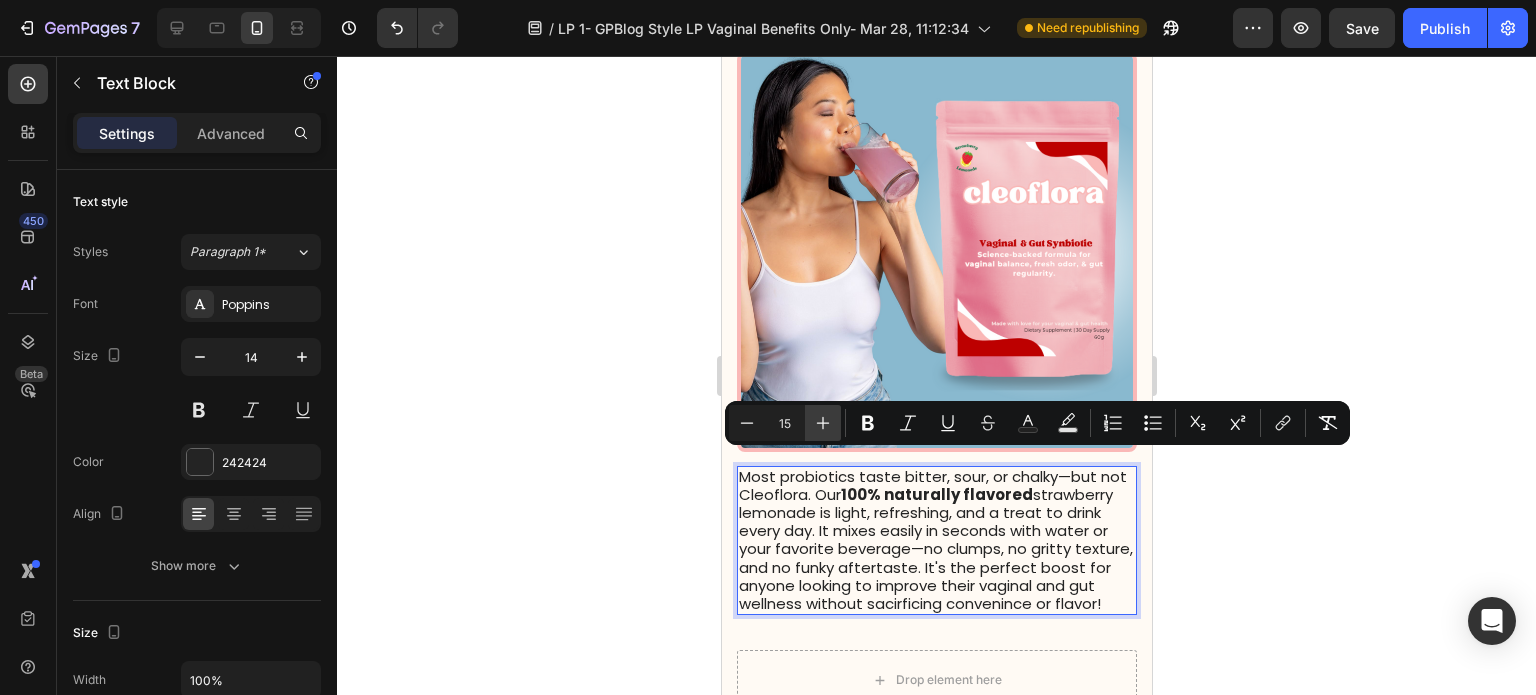 click 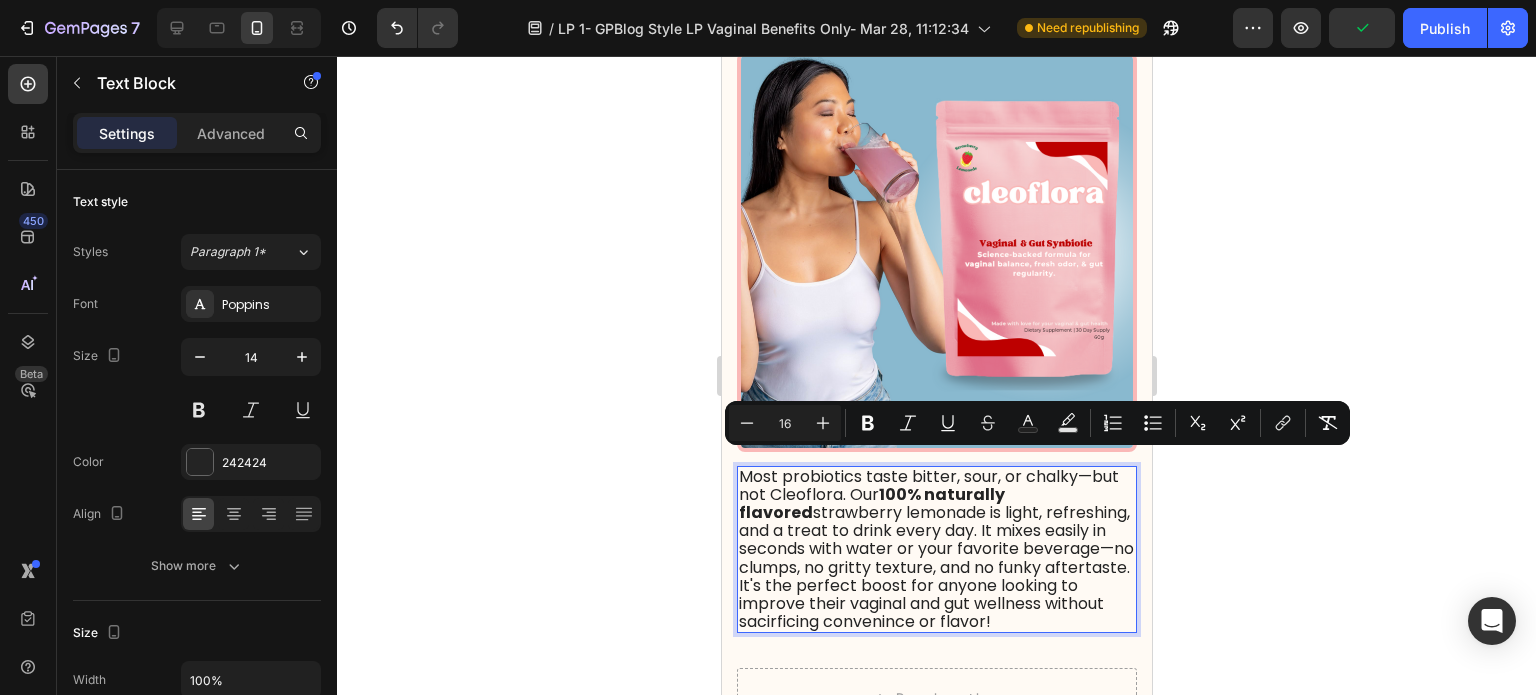 click on "Most probiotics taste bitter, sour, or chalky—but not Cleoflora. Our 100% naturally flavored strawberry lemonade is light, refreshing, and a treat to drink every day. It mixes easily in seconds with water or your favorite beverage—no clumps, no gritty texture, and no funky aftertaste. It's the perfect boost for anyone looking to improve their vaginal and gut wellness without sacirficing convenince or flavor!" at bounding box center [935, 549] 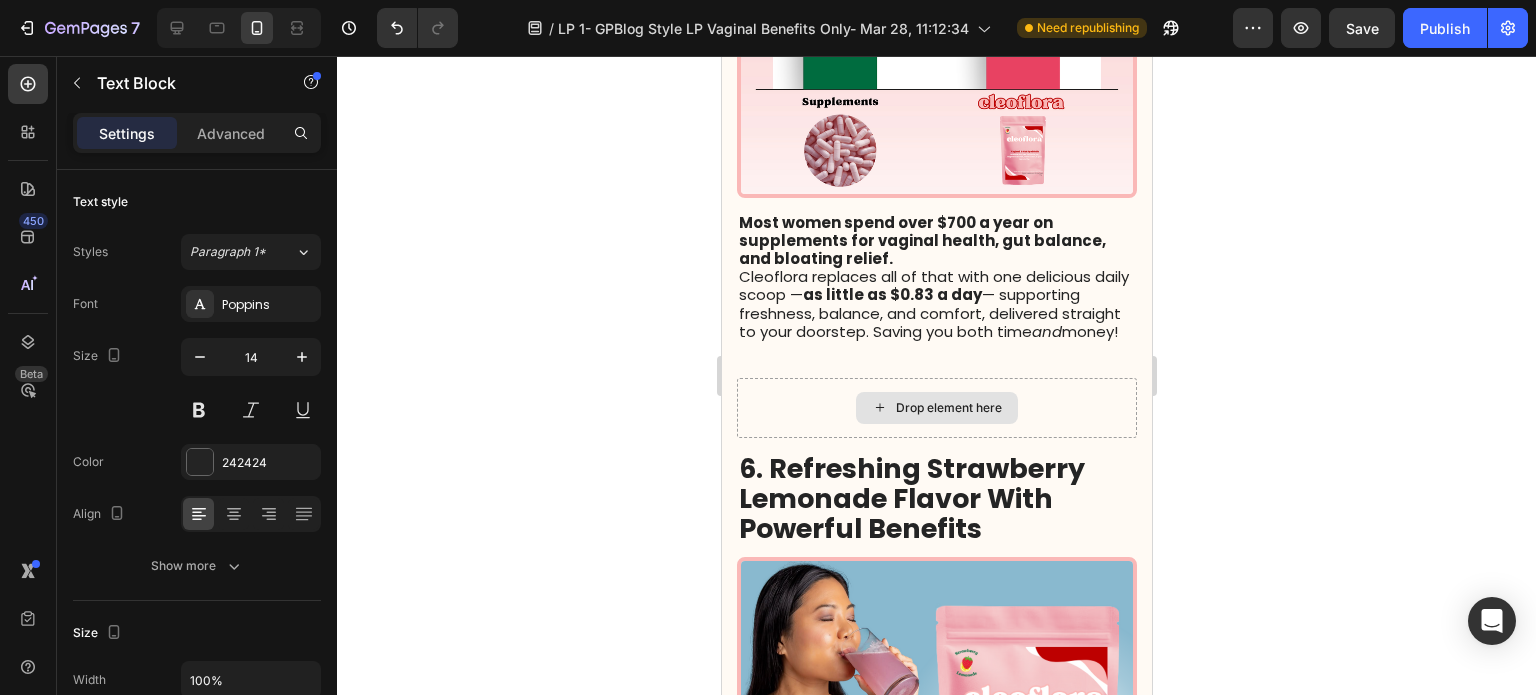 scroll, scrollTop: 3700, scrollLeft: 0, axis: vertical 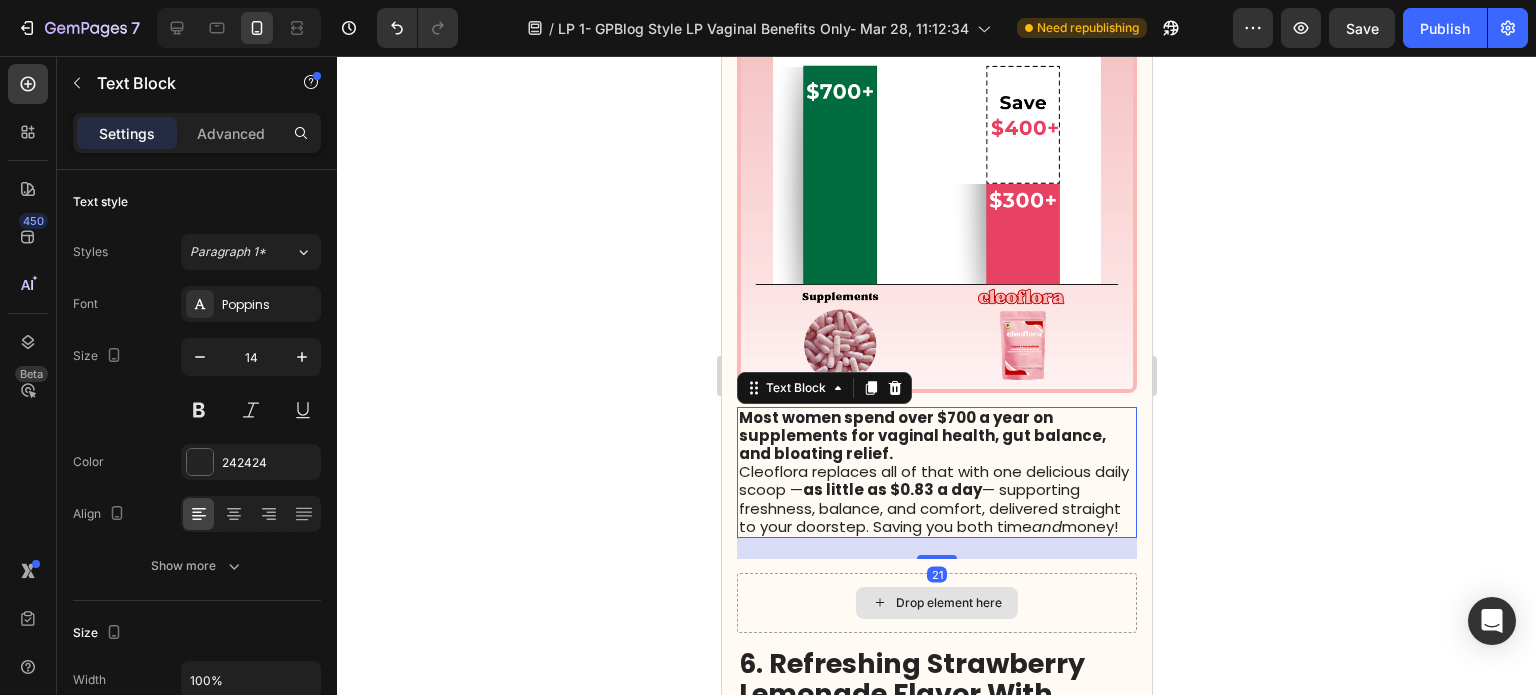 click on "as little as $0.83 a day" at bounding box center [891, 489] 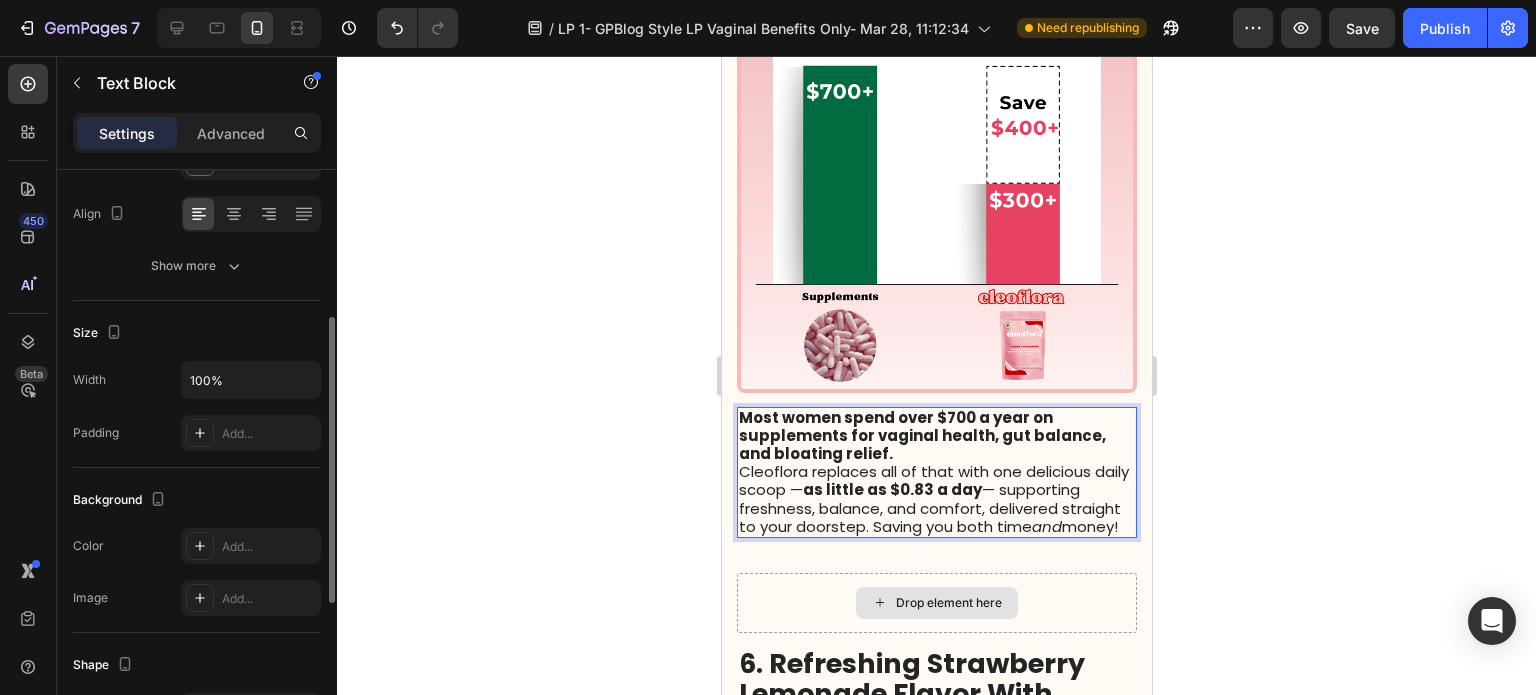 click on "as little as $0.83 a day" at bounding box center (891, 489) 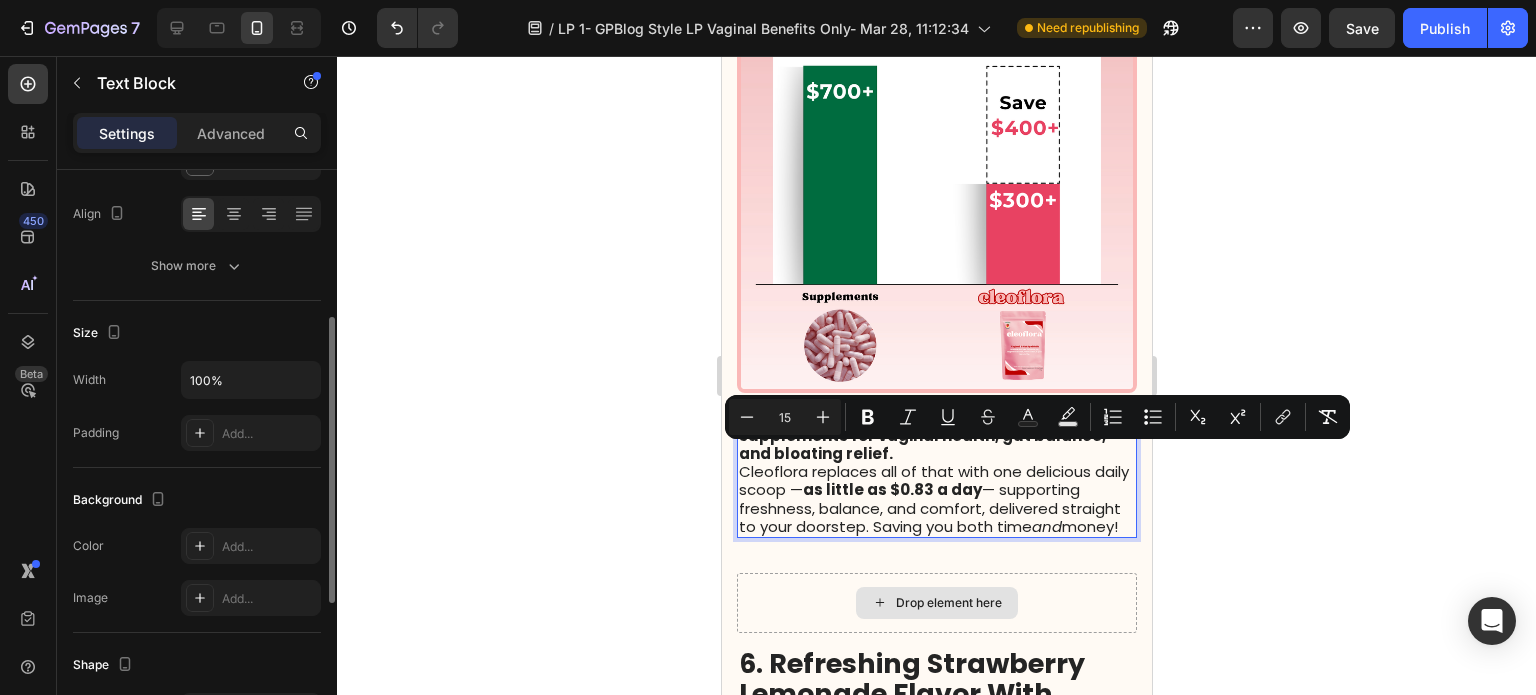 click on "as little as $0.83 a day" at bounding box center [891, 489] 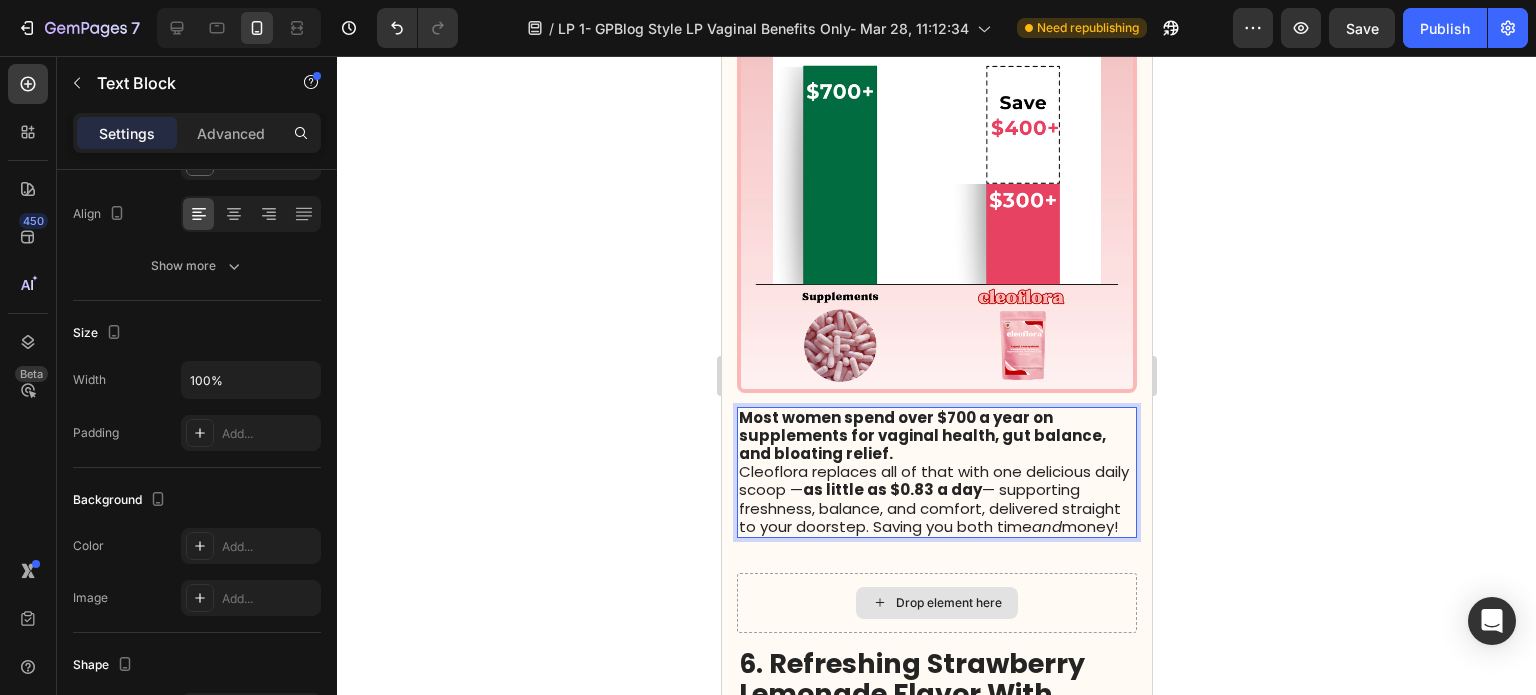 drag, startPoint x: 805, startPoint y: 529, endPoint x: 740, endPoint y: 398, distance: 146.23953 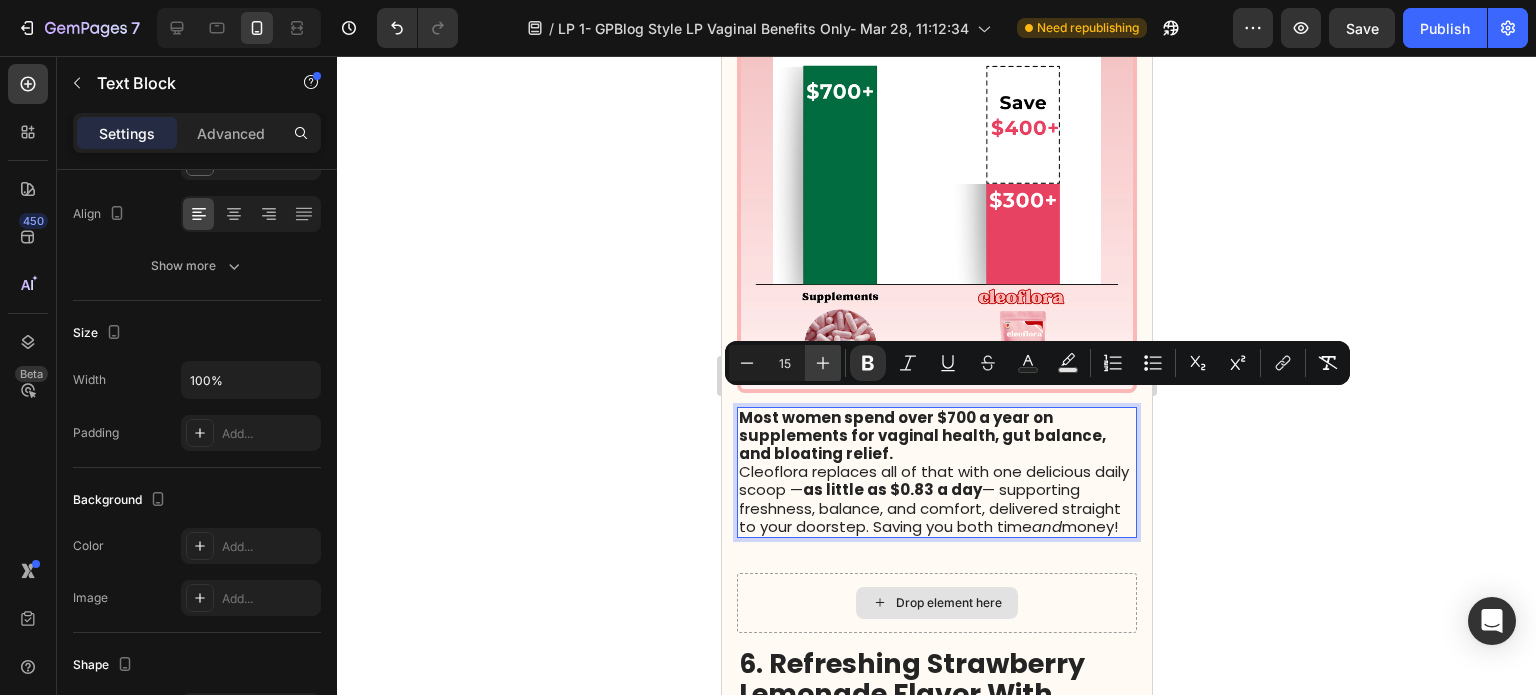 click on "Plus" at bounding box center (823, 363) 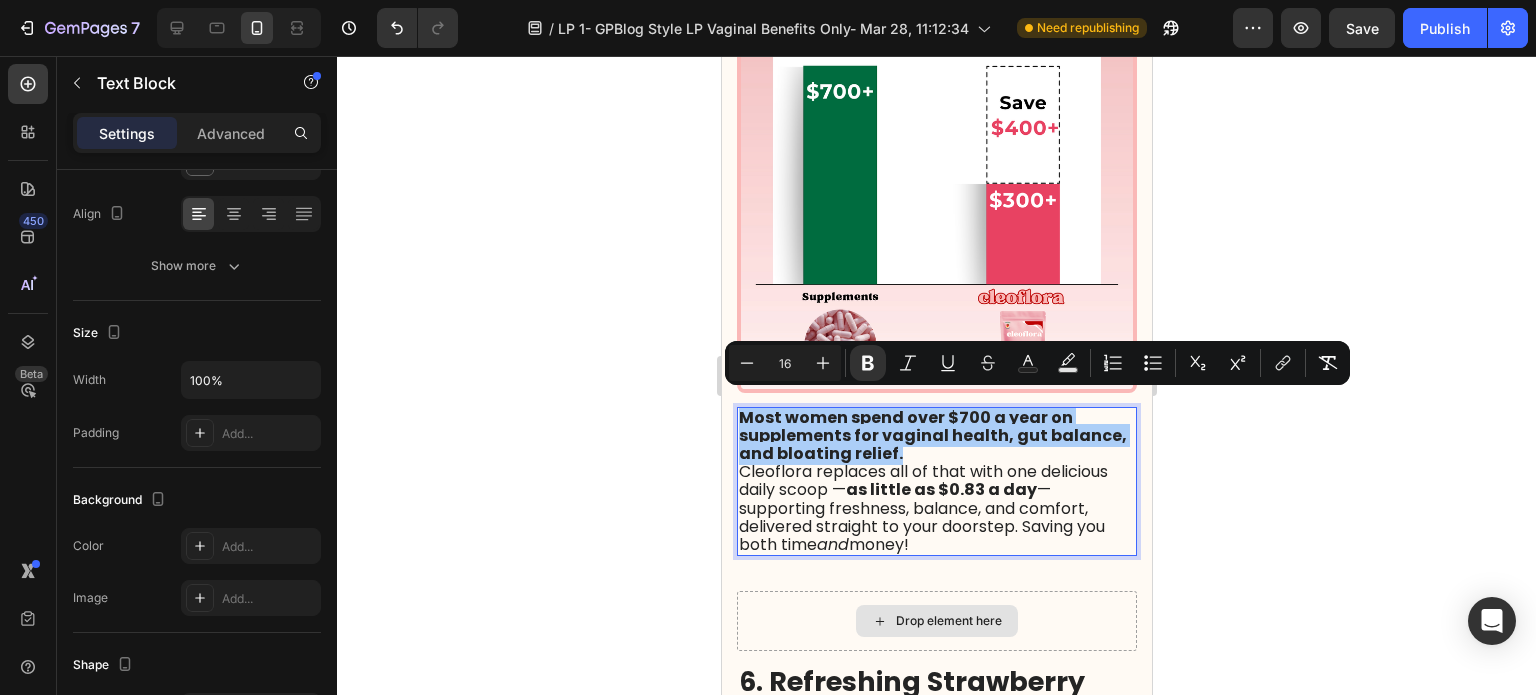 click 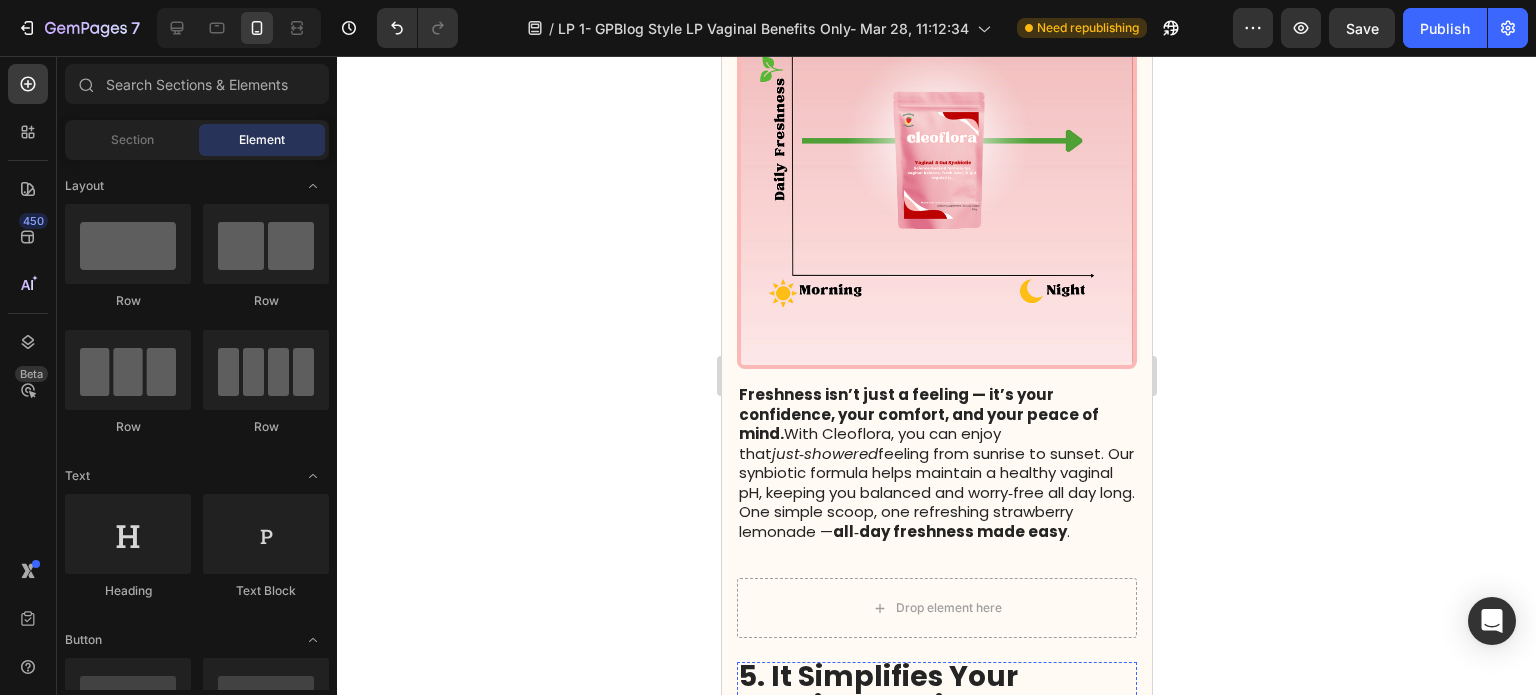 scroll, scrollTop: 2900, scrollLeft: 0, axis: vertical 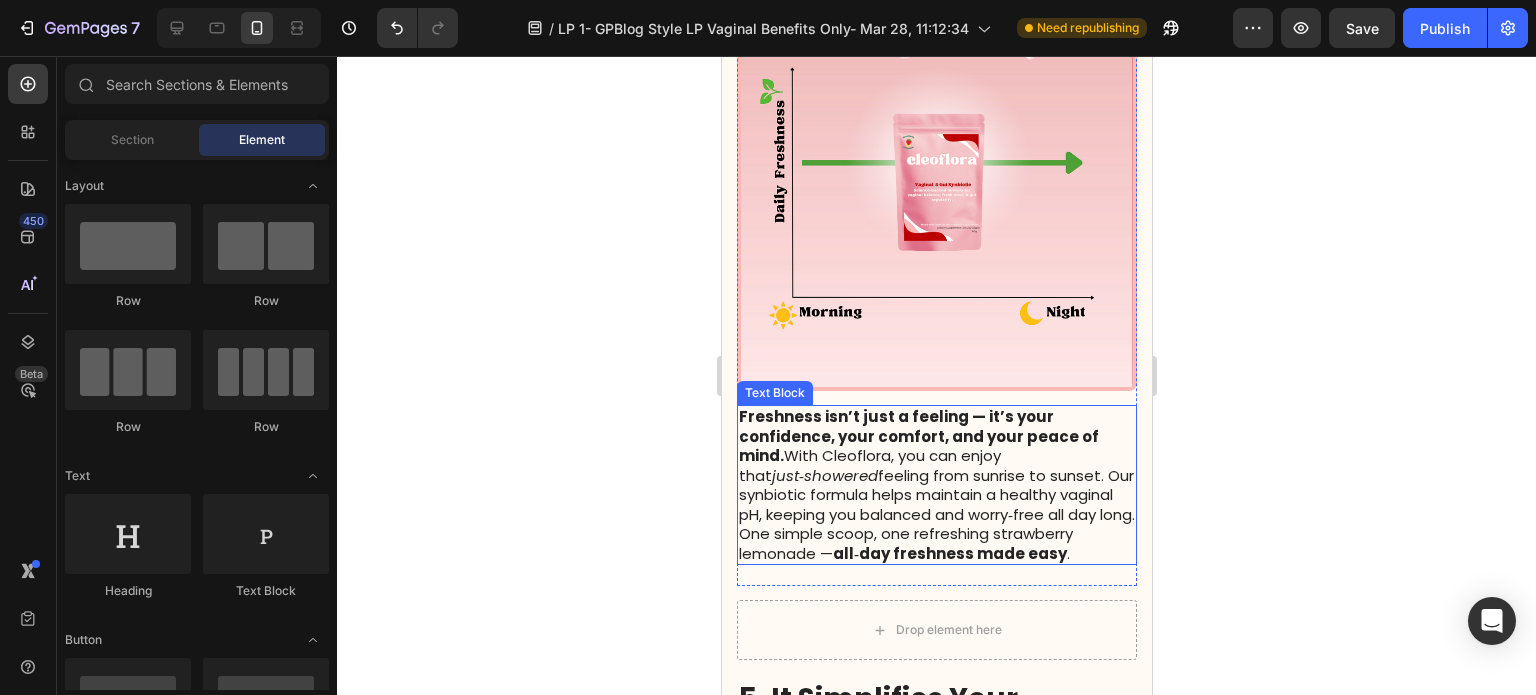 click on "Freshness isn’t just a feeling — it’s your confidence, your comfort, and your peace of mind. With Cleoflora, you can enjoy that just‑showered feeling from sunrise to sunset. Our synbiotic formula helps maintain a healthy vaginal pH, keeping you balanced and worry‑free all day long." at bounding box center (936, 465) 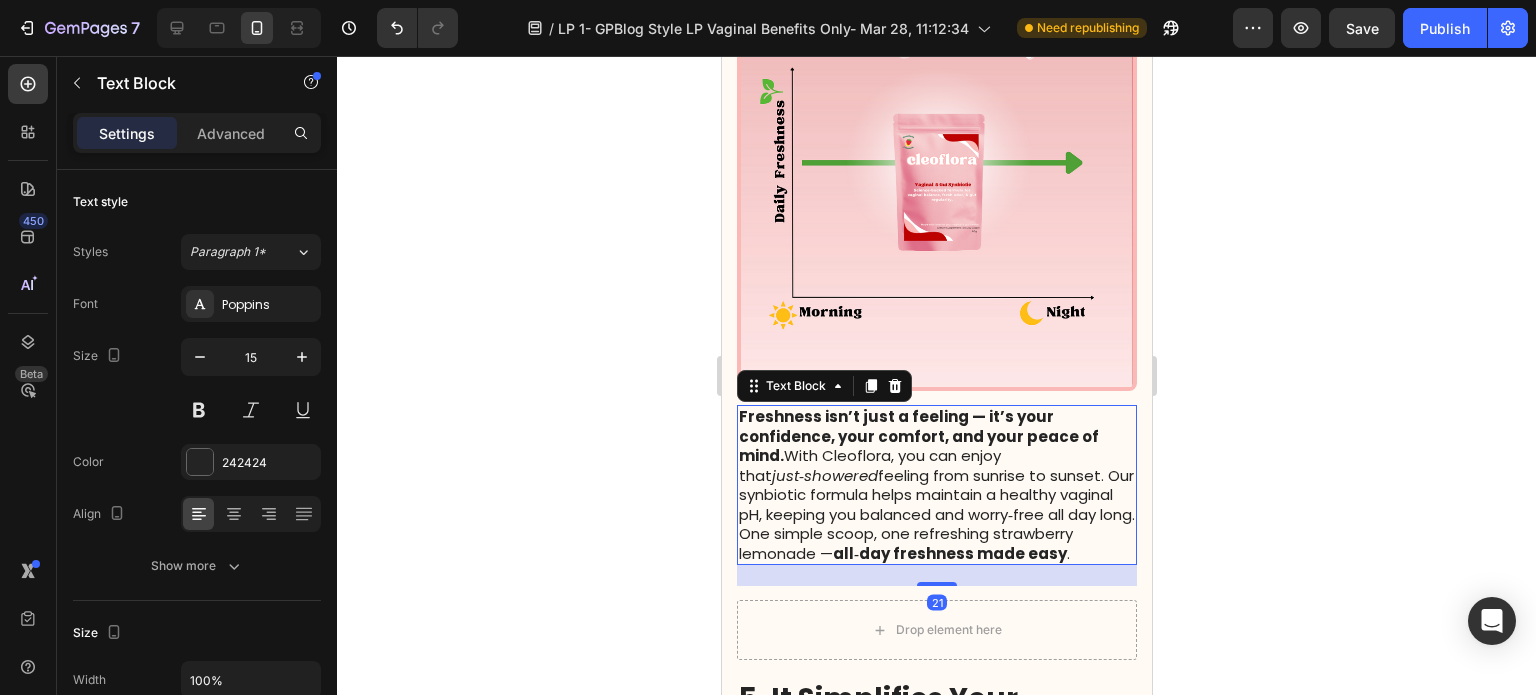 click on "One simple scoop, one refreshing strawberry lemonade — all‑day freshness made easy." at bounding box center [936, 543] 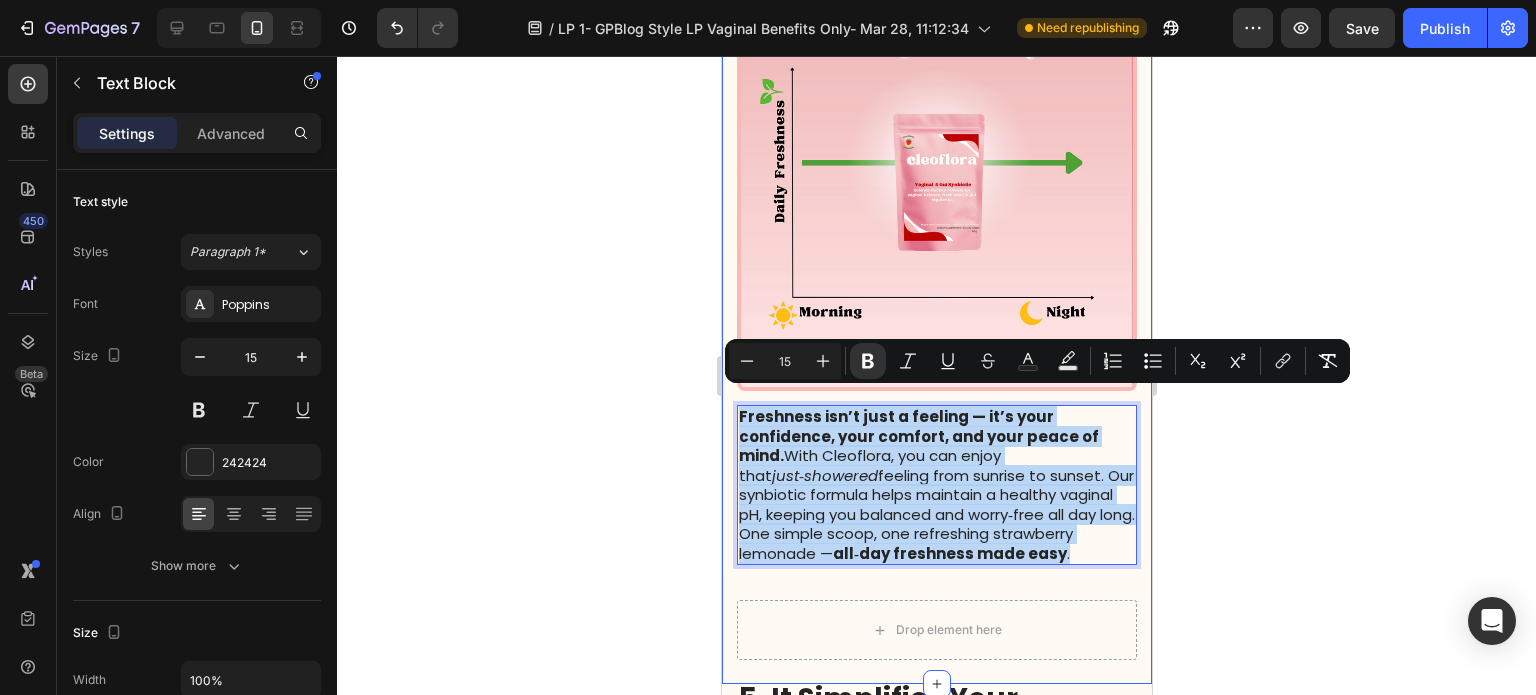 drag, startPoint x: 1081, startPoint y: 558, endPoint x: 732, endPoint y: 385, distance: 389.52536 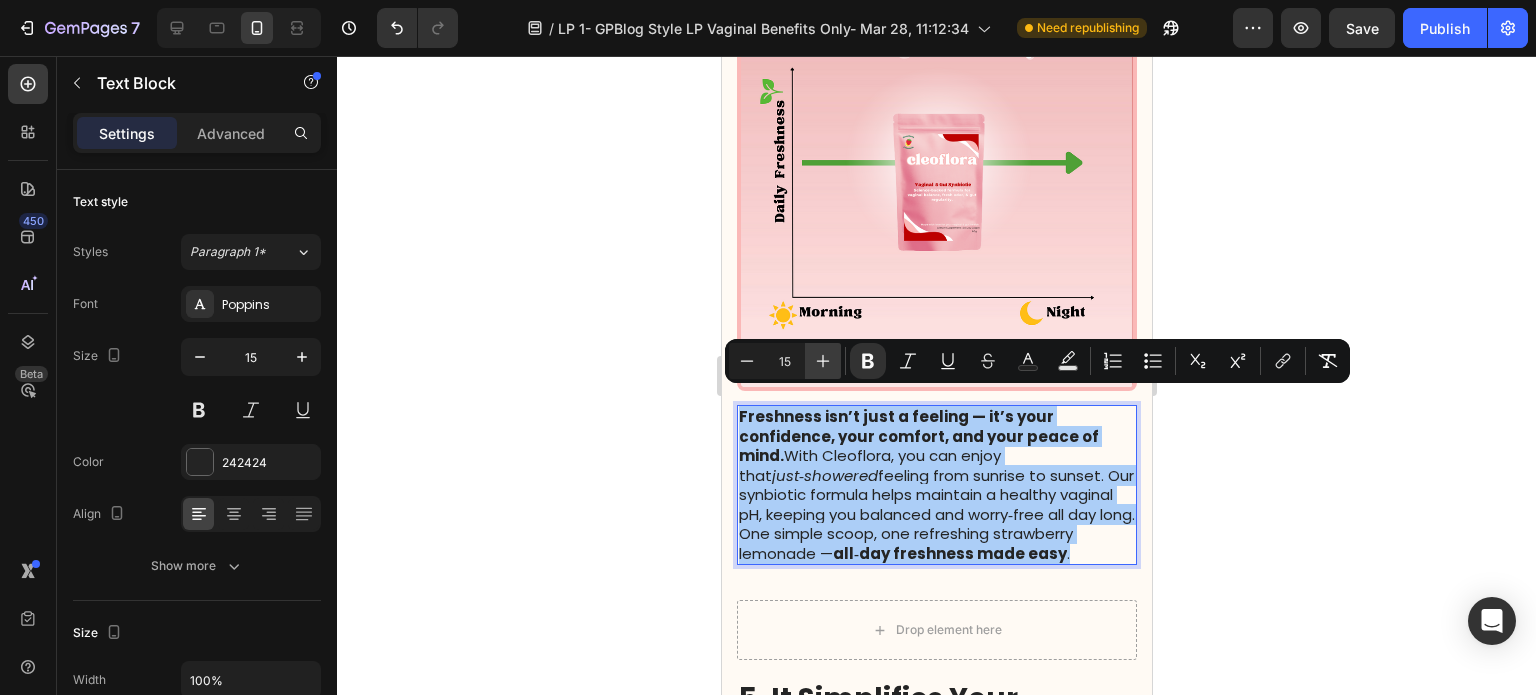 click 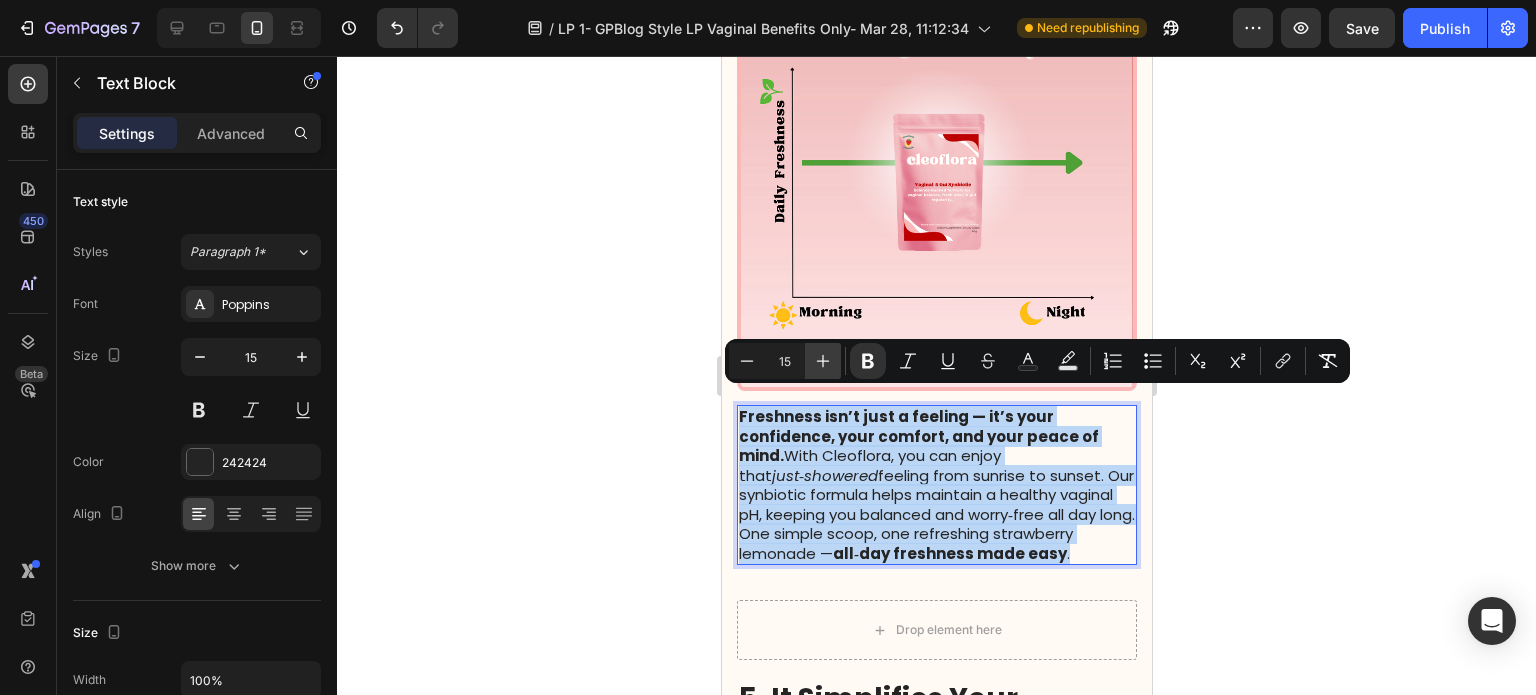 type on "16" 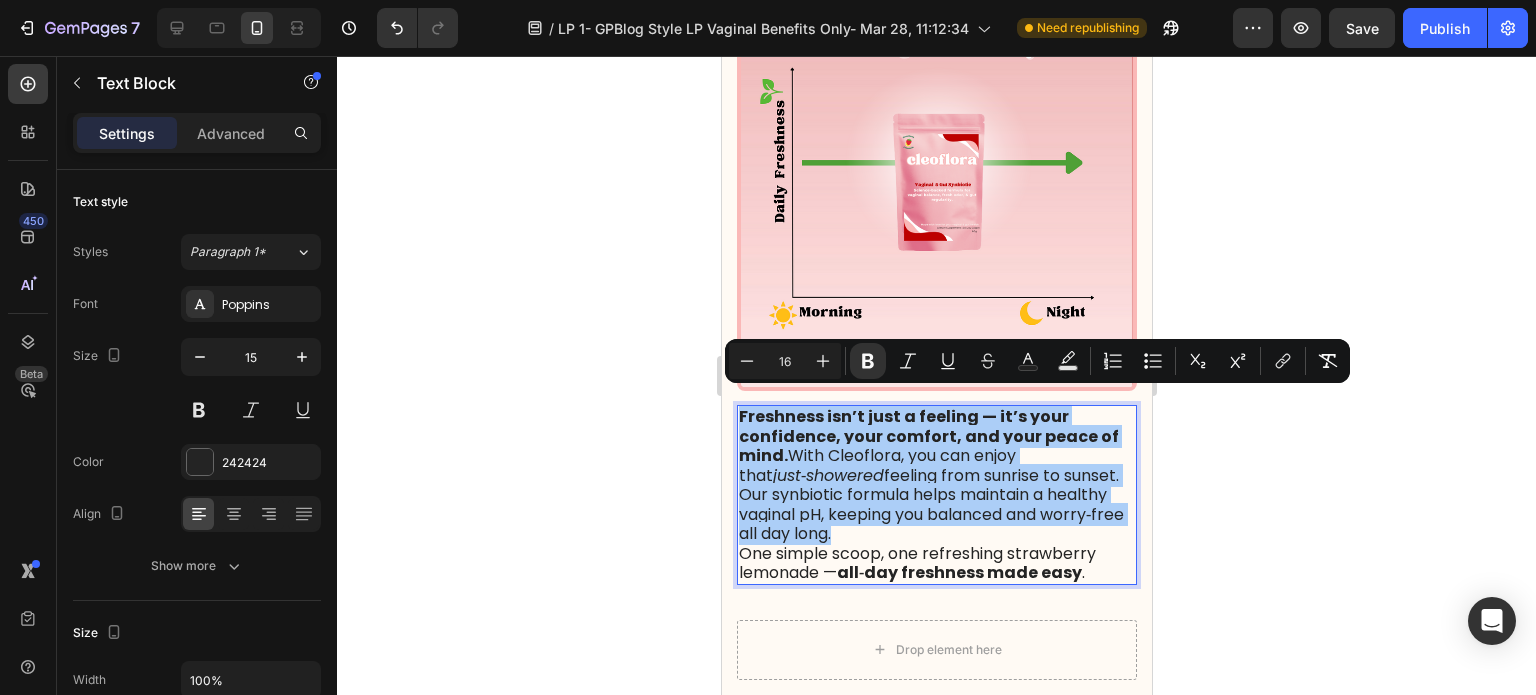 click 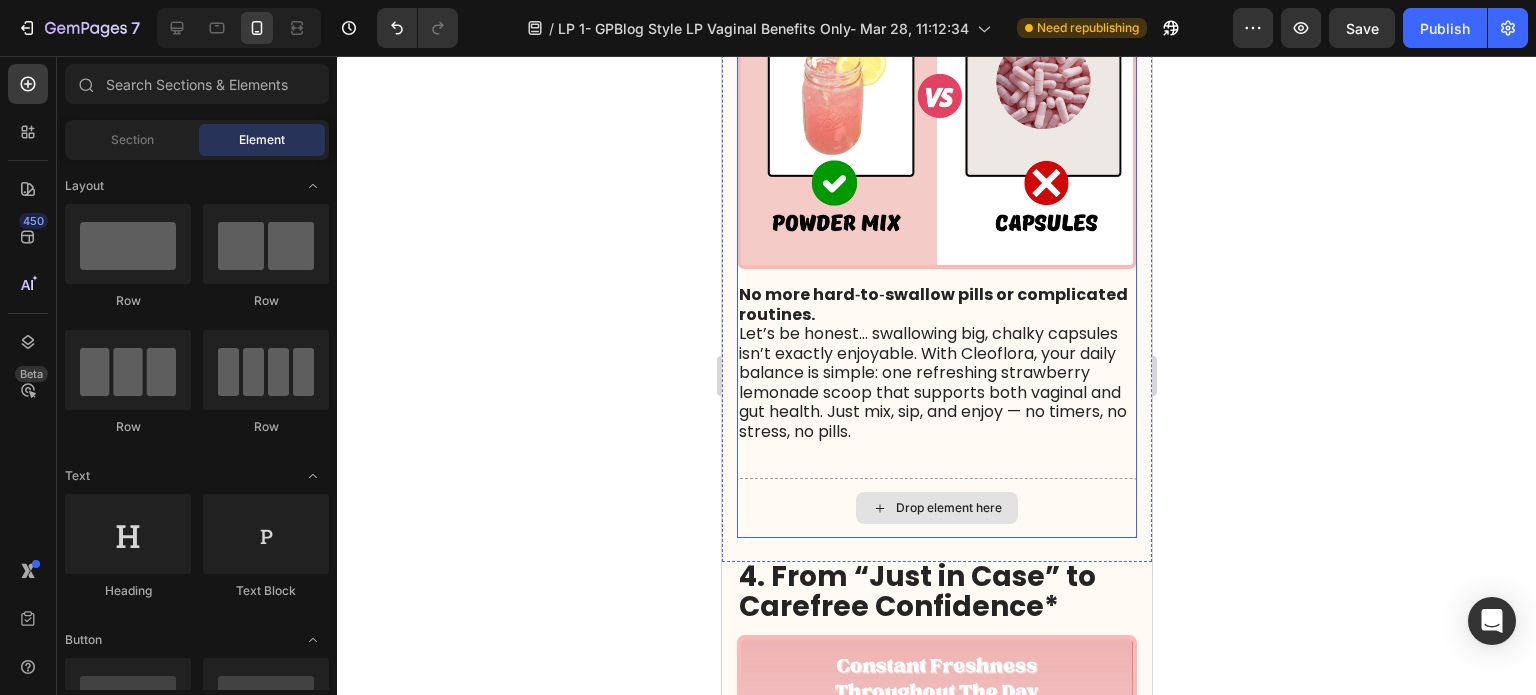 scroll, scrollTop: 2200, scrollLeft: 0, axis: vertical 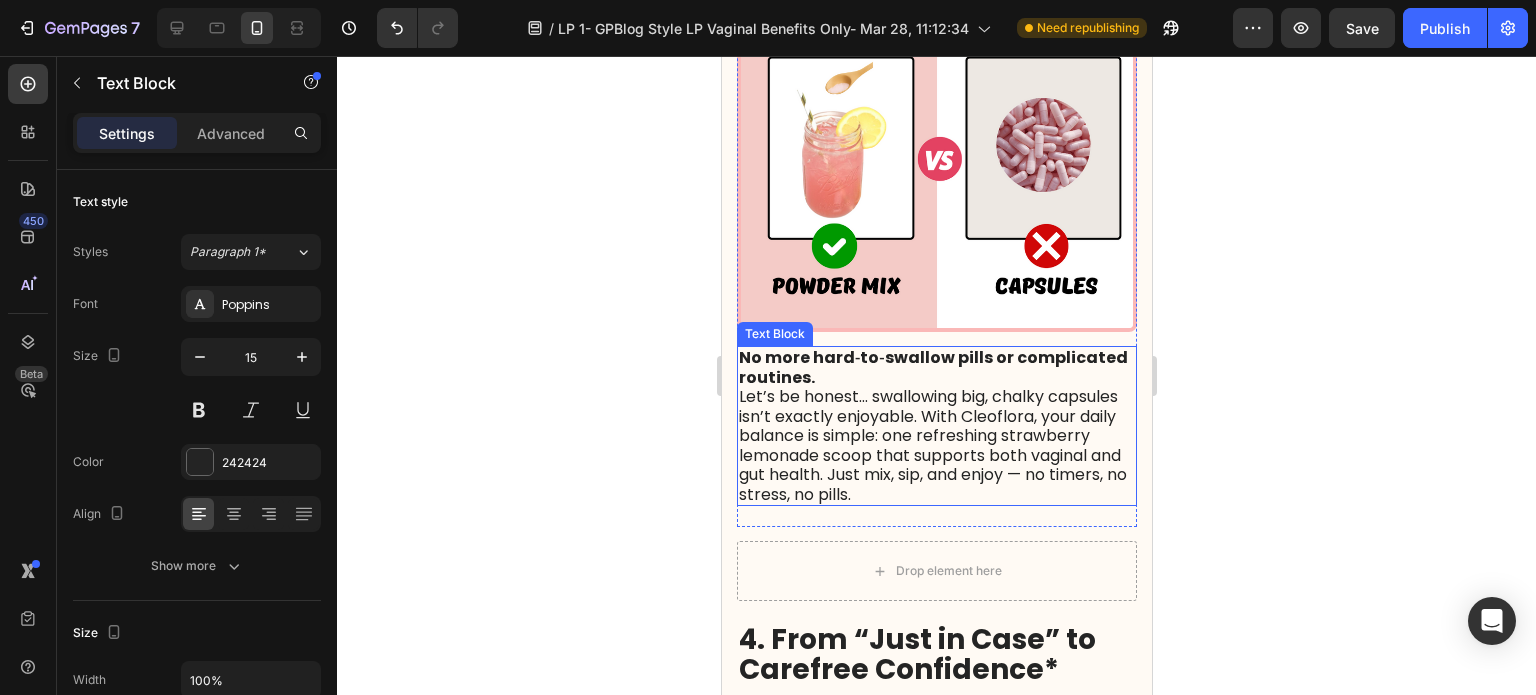 click on "Let’s be honest… swallowing big, chalky capsules isn’t exactly enjoyable. With Cleoflora, your daily balance is simple: one refreshing strawberry lemonade scoop that supports both vaginal and gut health. Just mix, sip, and enjoy — no timers, no stress, no pills." at bounding box center [932, 445] 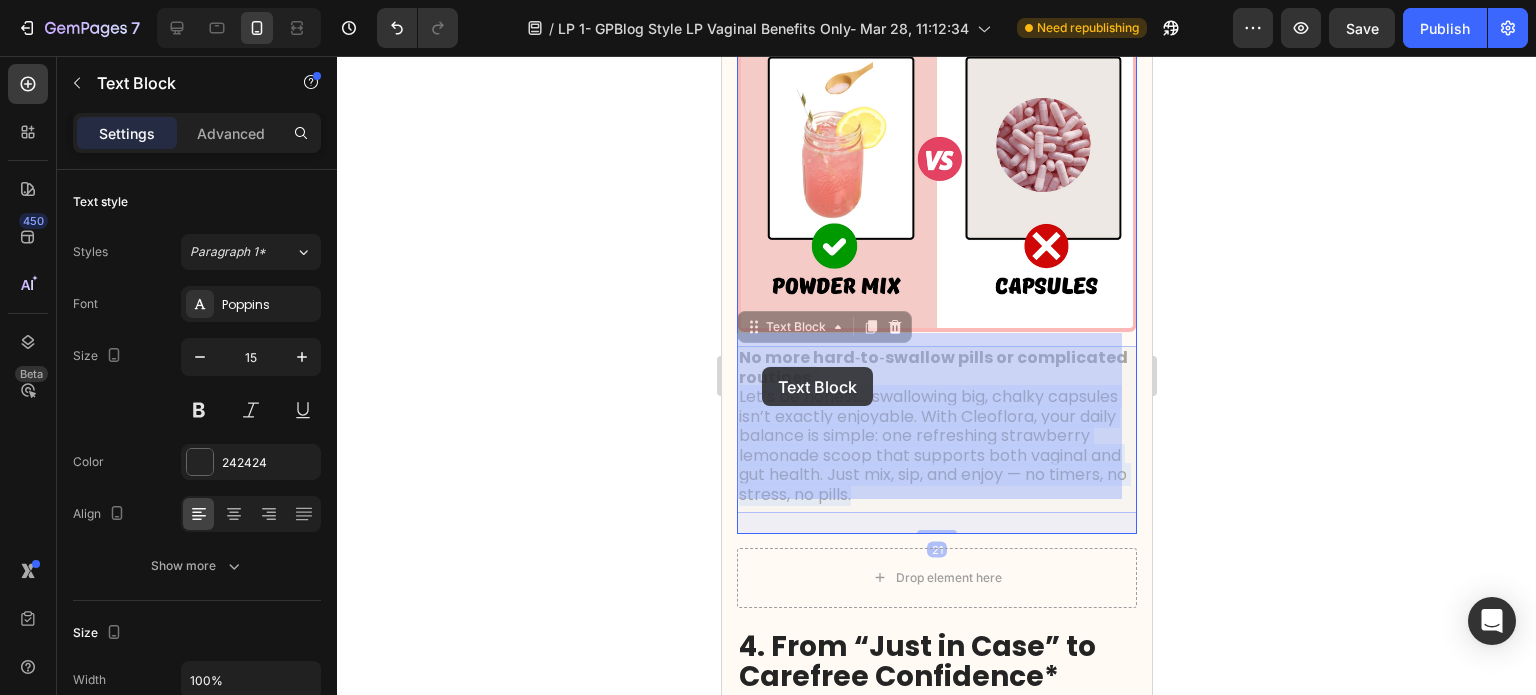 drag, startPoint x: 986, startPoint y: 487, endPoint x: 761, endPoint y: 367, distance: 255 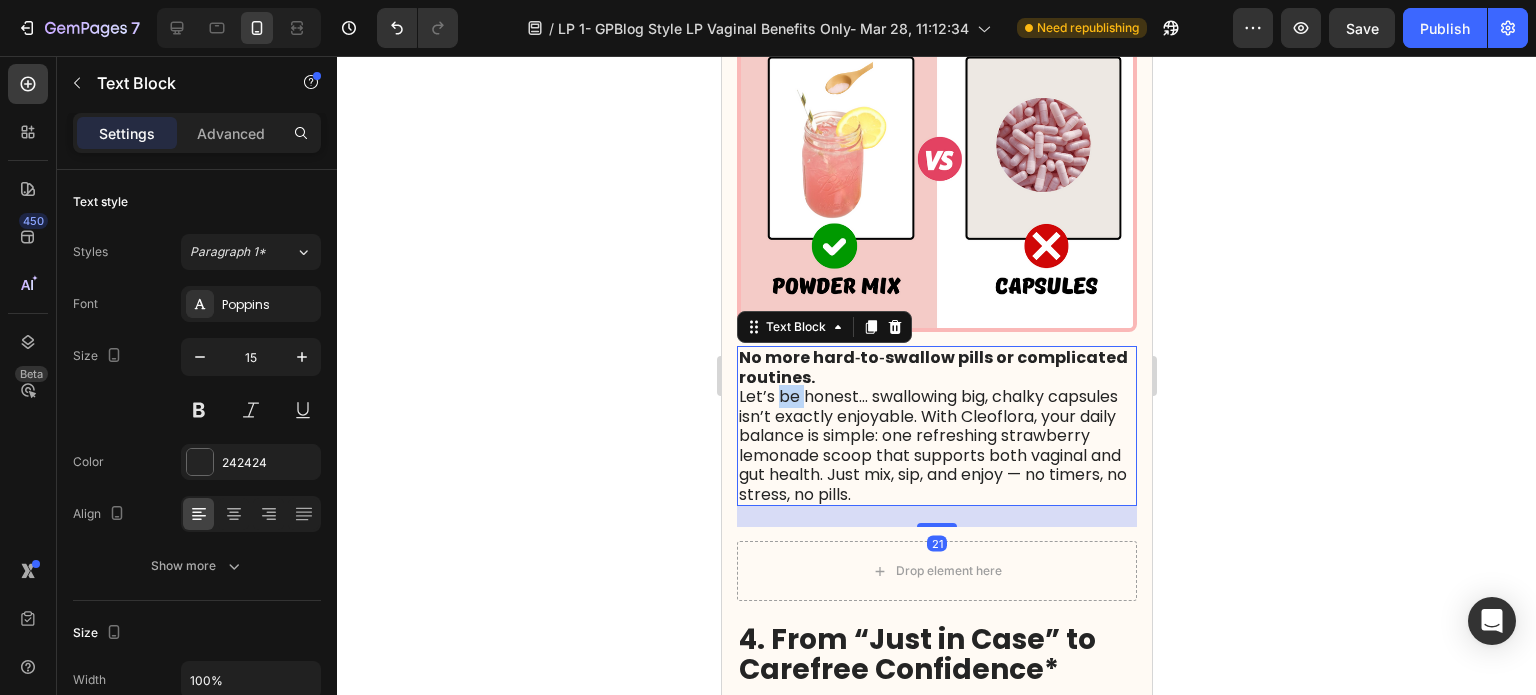 click on "Let’s be honest… swallowing big, chalky capsules isn’t exactly enjoyable. With Cleoflora, your daily balance is simple: one refreshing strawberry lemonade scoop that supports both vaginal and gut health. Just mix, sip, and enjoy — no timers, no stress, no pills." at bounding box center (932, 445) 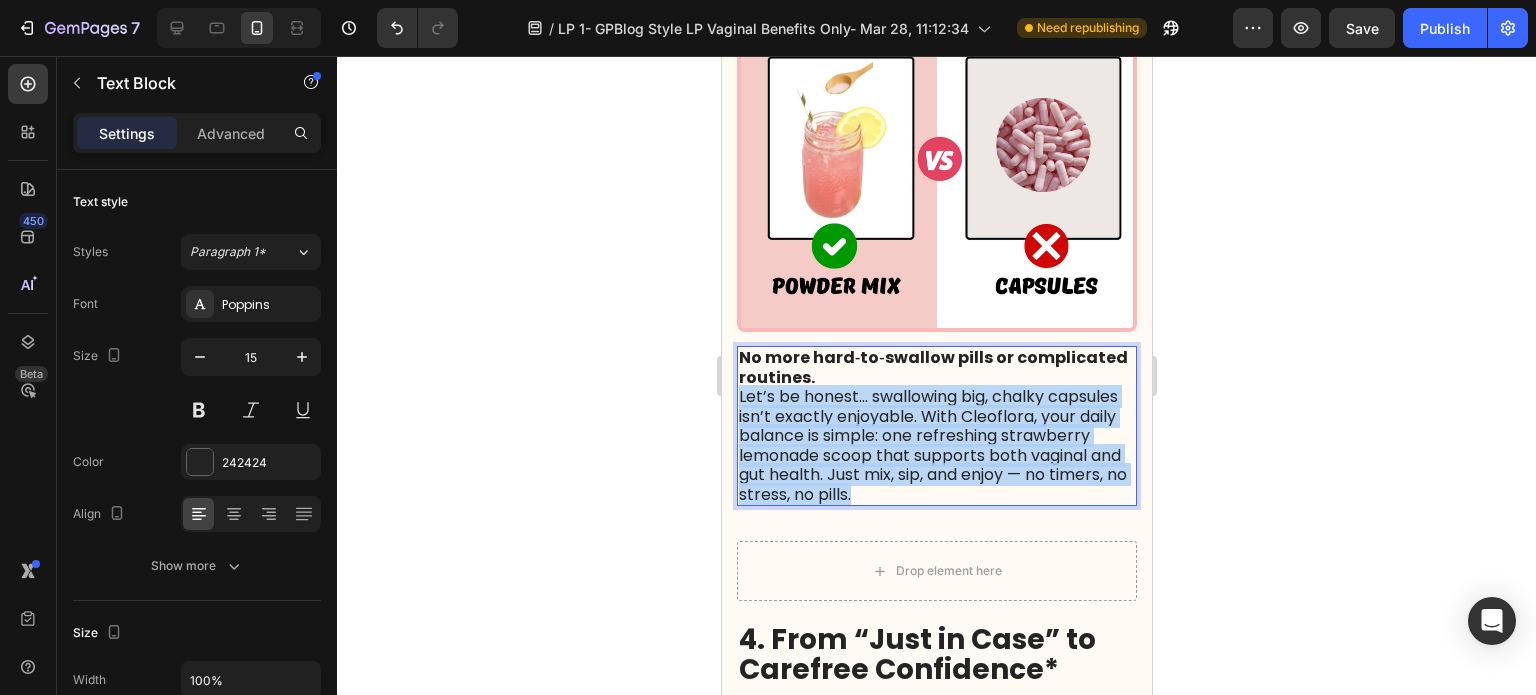 click on "Let’s be honest… swallowing big, chalky capsules isn’t exactly enjoyable. With Cleoflora, your daily balance is simple: one refreshing strawberry lemonade scoop that supports both vaginal and gut health. Just mix, sip, and enjoy — no timers, no stress, no pills." at bounding box center [932, 445] 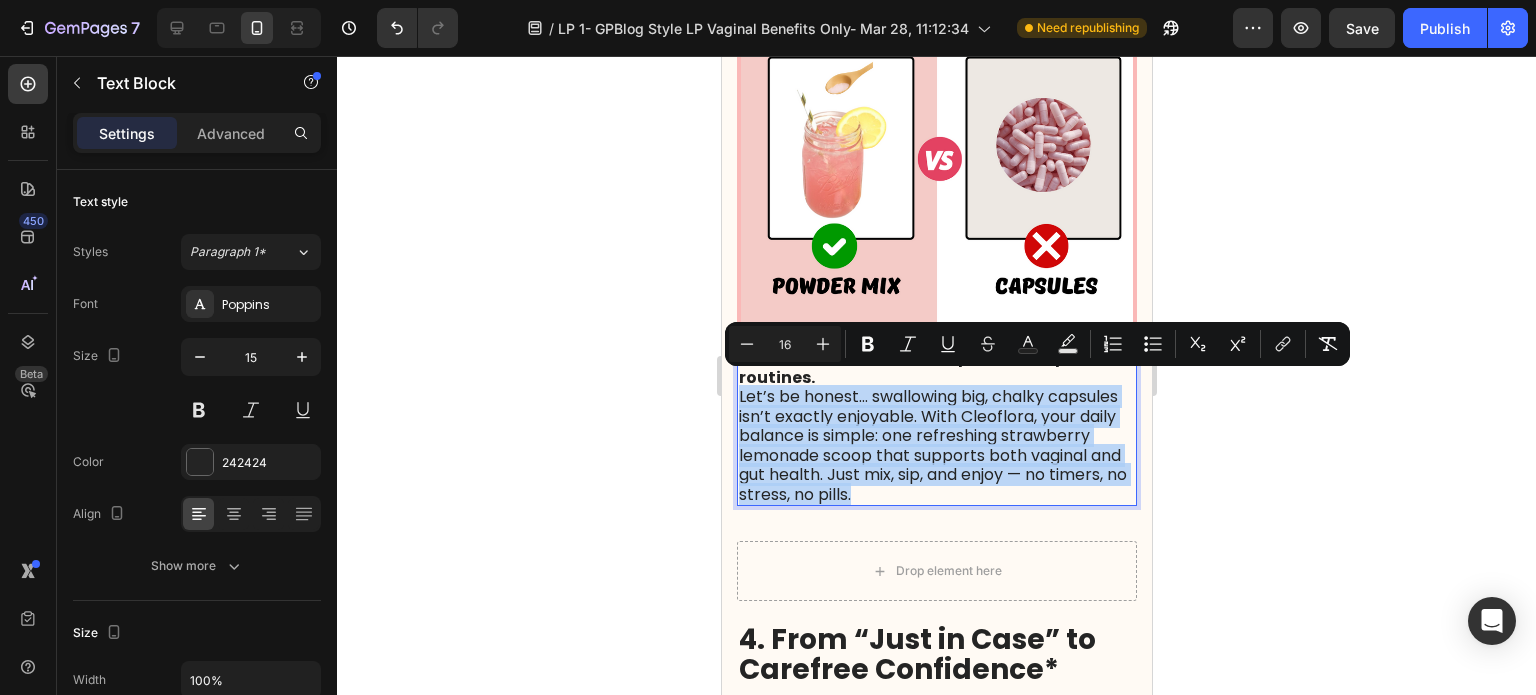 click on "Let’s be honest… swallowing big, chalky capsules isn’t exactly enjoyable. With Cleoflora, your daily balance is simple: one refreshing strawberry lemonade scoop that supports both vaginal and gut health. Just mix, sip, and enjoy — no timers, no stress, no pills." at bounding box center (932, 445) 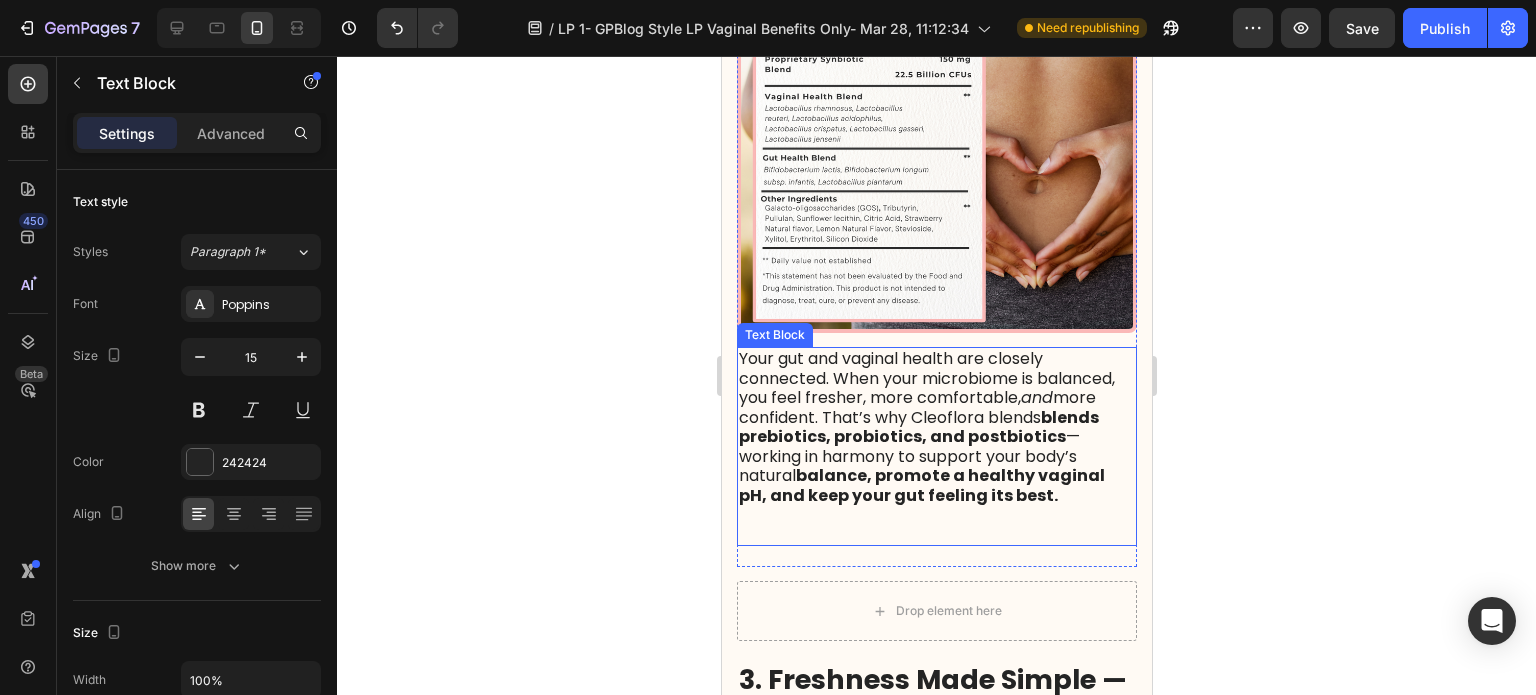 scroll, scrollTop: 1400, scrollLeft: 0, axis: vertical 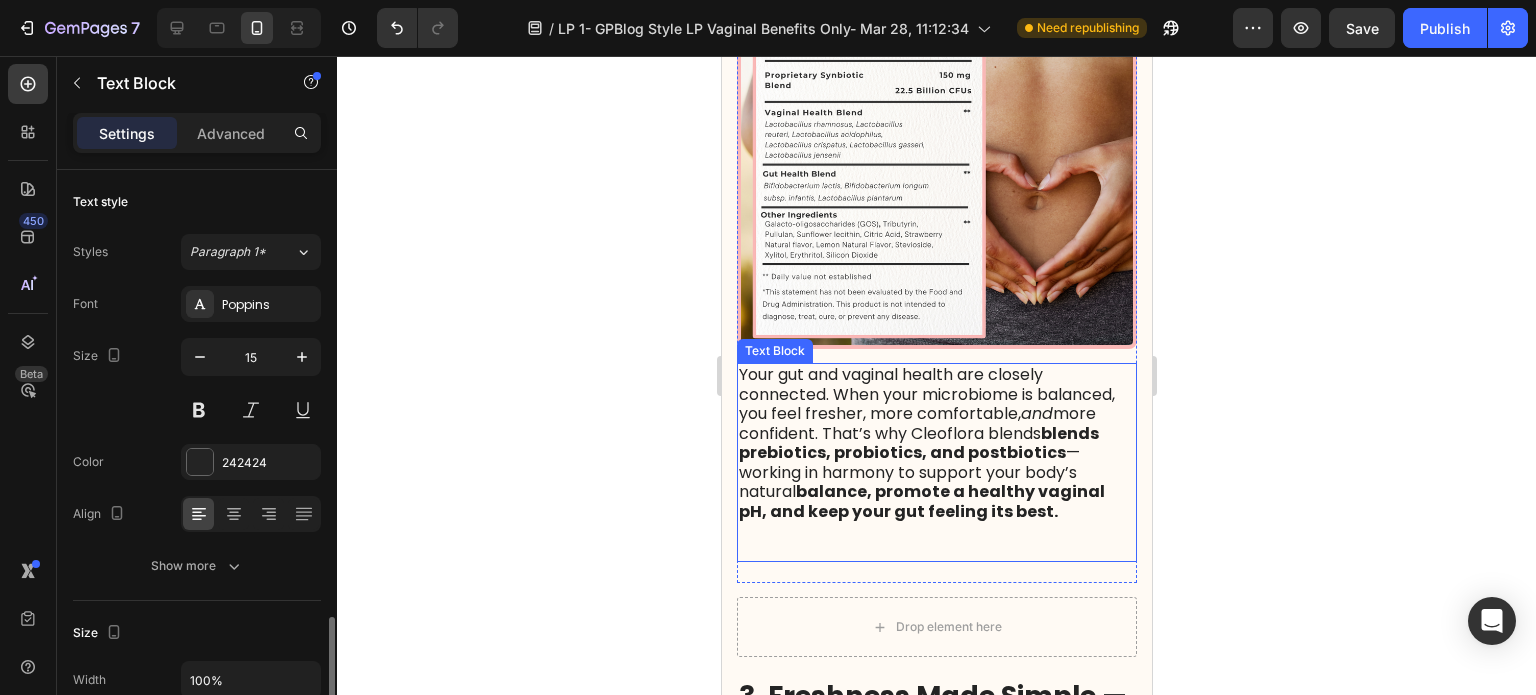click on "Your gut and vaginal health are closely connected. When your microbiome is balanced, you feel fresher, more comfortable, and more confident. That’s why Cleoflora blends blends prebiotics, probiotics, and postbiotics — working in harmony to support your body’s natural balance, promote a healthy vaginal pH, and keep your gut feeling its best." at bounding box center (926, 443) 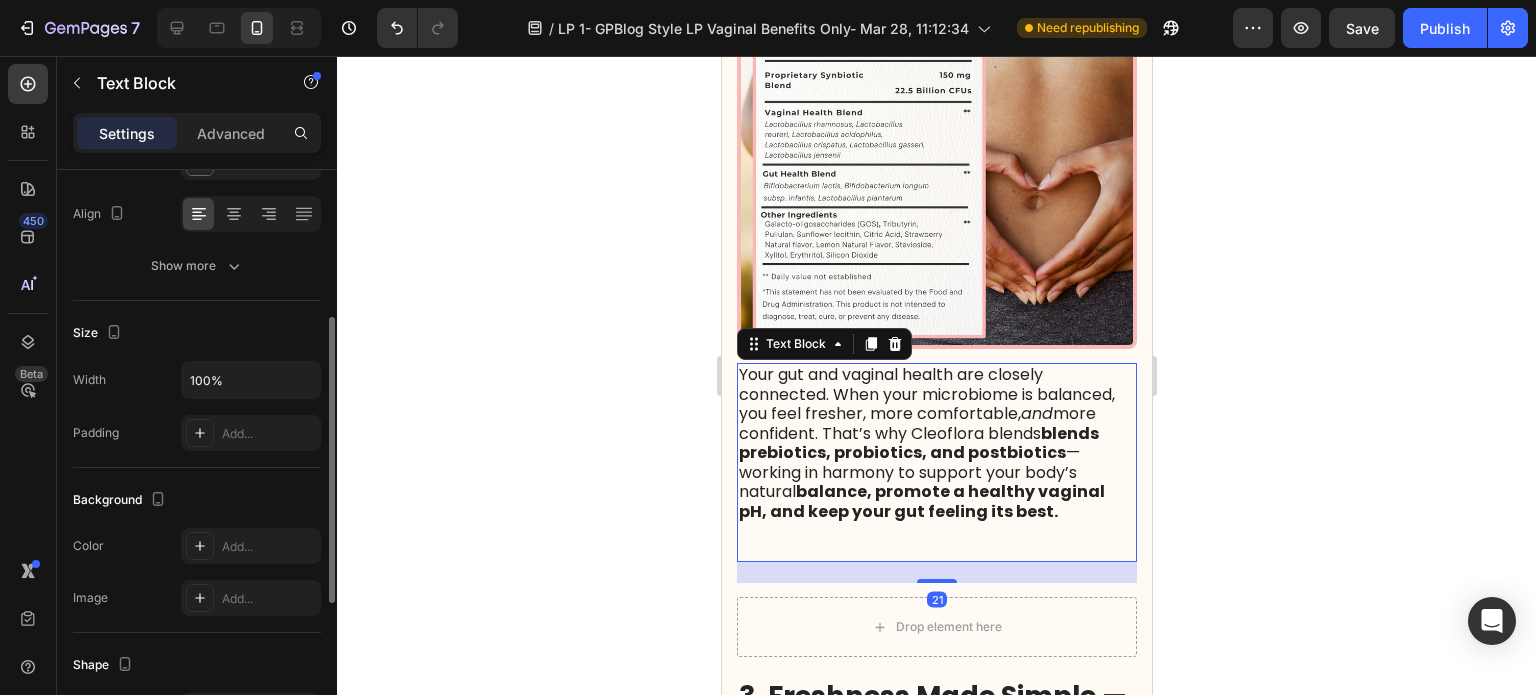click on "Your gut and vaginal health are closely connected. When your microbiome is balanced, you feel fresher, more comfortable, and more confident. That’s why Cleoflora blends blends prebiotics, probiotics, and postbiotics — working in harmony to support your body’s natural balance, promote a healthy vaginal pH, and keep your gut feeling its best." at bounding box center (926, 443) 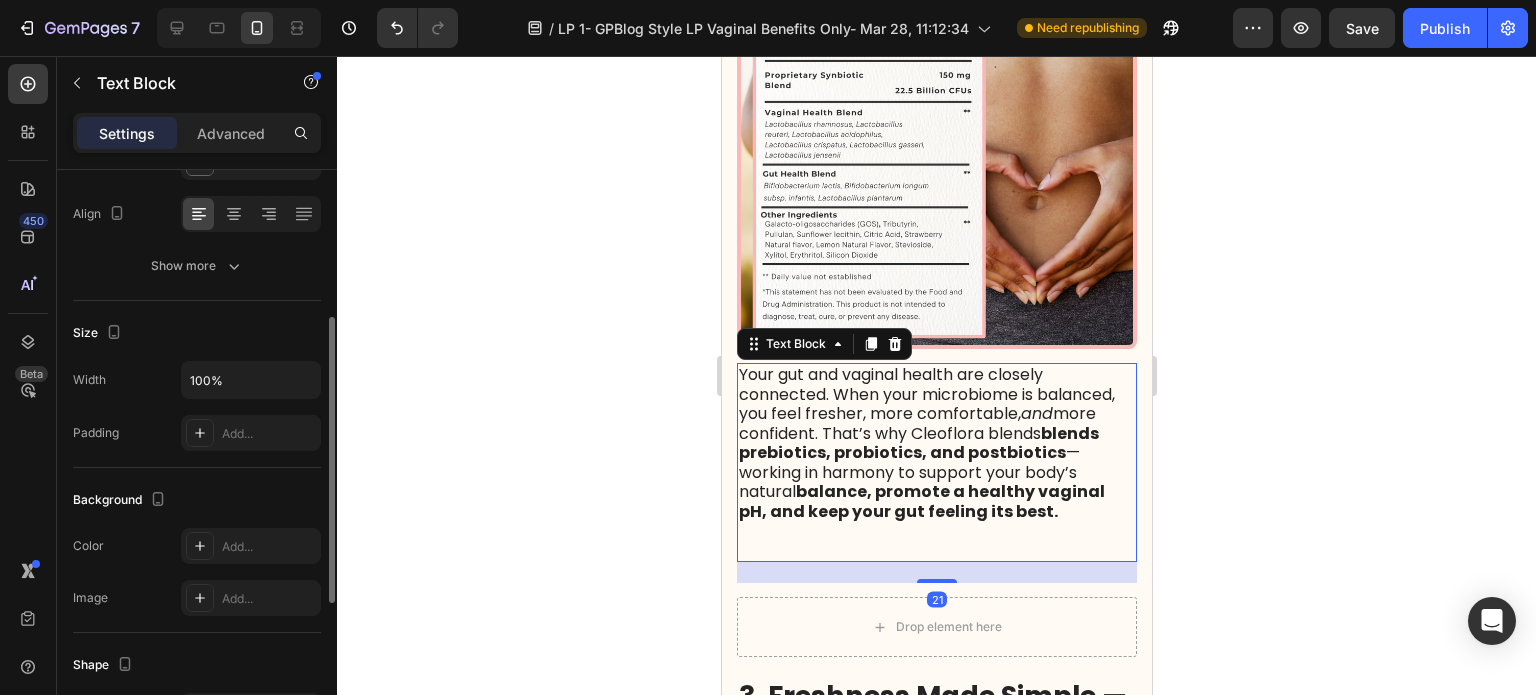 click on "Your gut and vaginal health are closely connected. When your microbiome is balanced, you feel fresher, more comfortable, and more confident. That’s why Cleoflora blends blends prebiotics, probiotics, and postbiotics — working in harmony to support your body’s natural balance, promote a healthy vaginal pH, and keep your gut feeling its best." at bounding box center [926, 443] 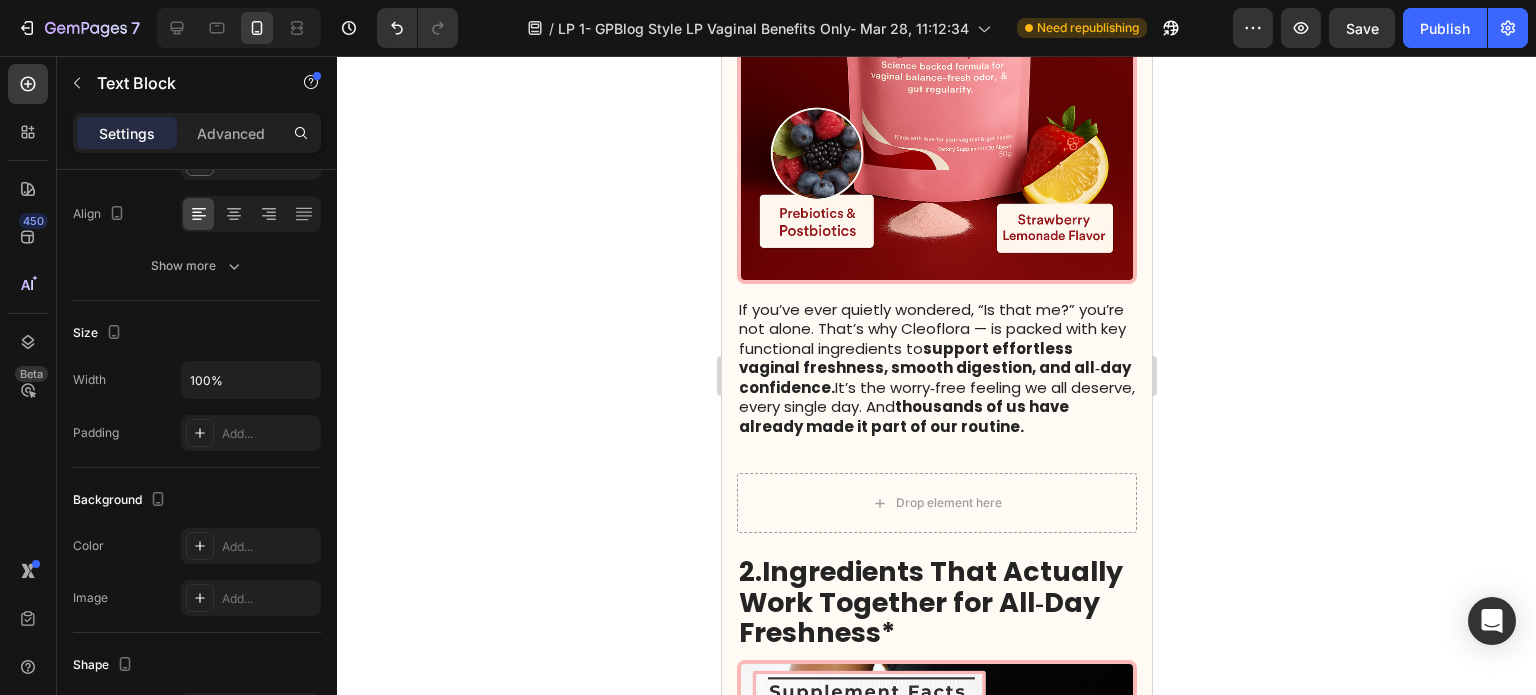 scroll, scrollTop: 700, scrollLeft: 0, axis: vertical 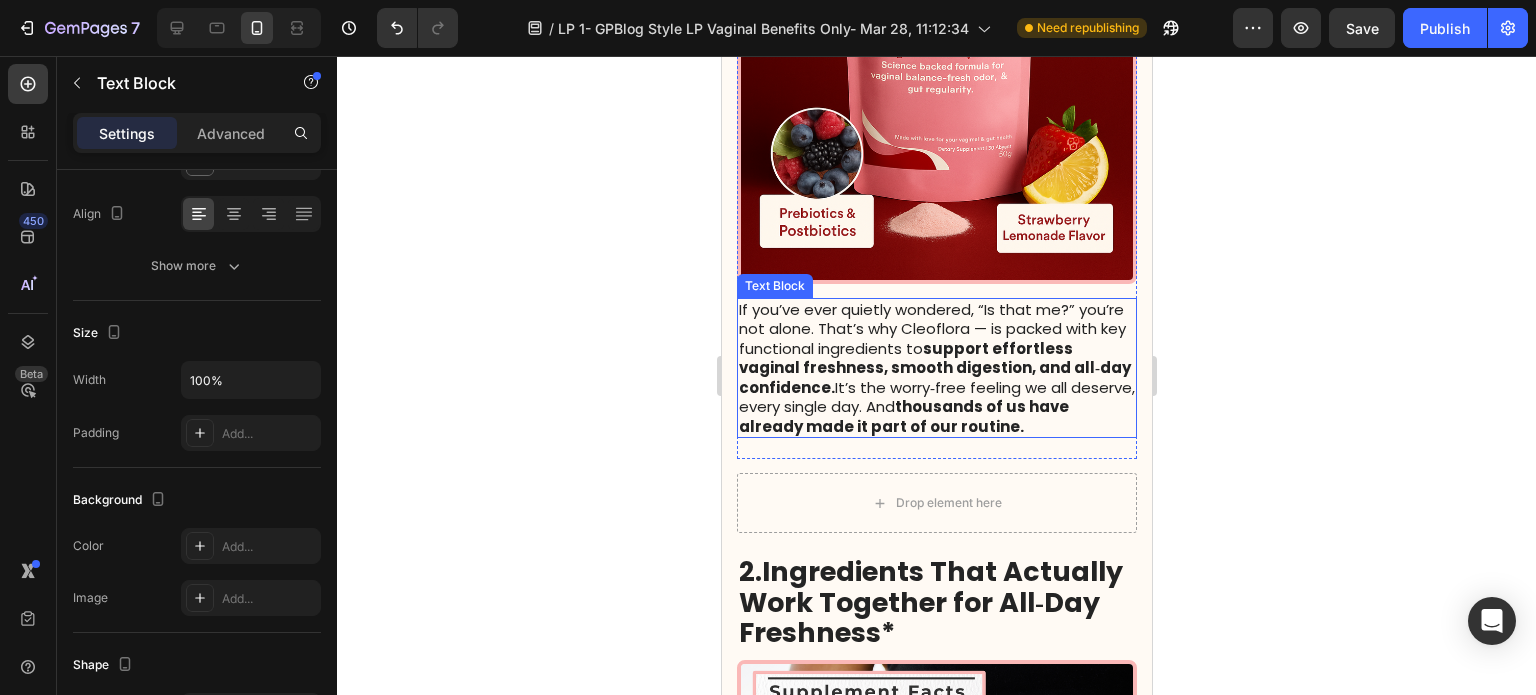 click on "support effortless vaginal freshness, smooth digestion, and all‑day confidence." at bounding box center (934, 368) 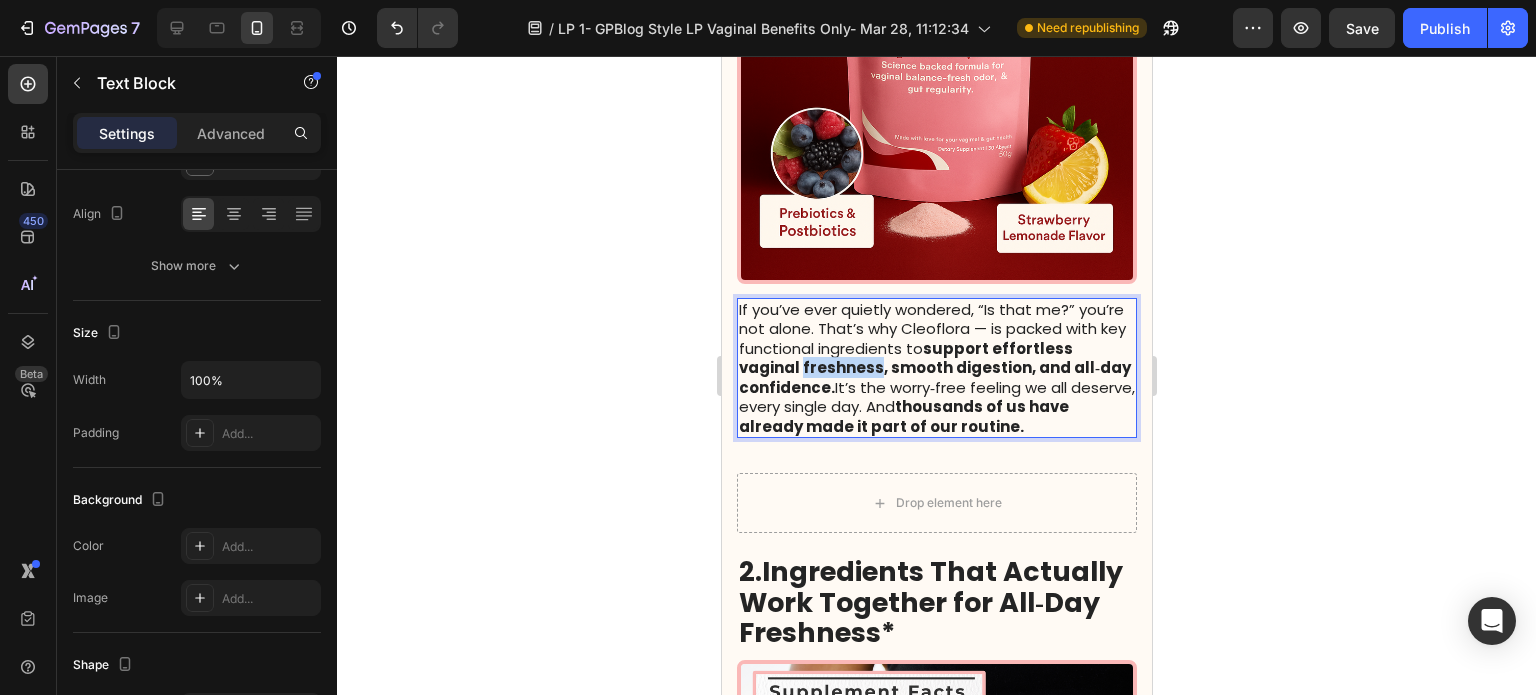 click on "support effortless vaginal freshness, smooth digestion, and all‑day confidence." at bounding box center [934, 368] 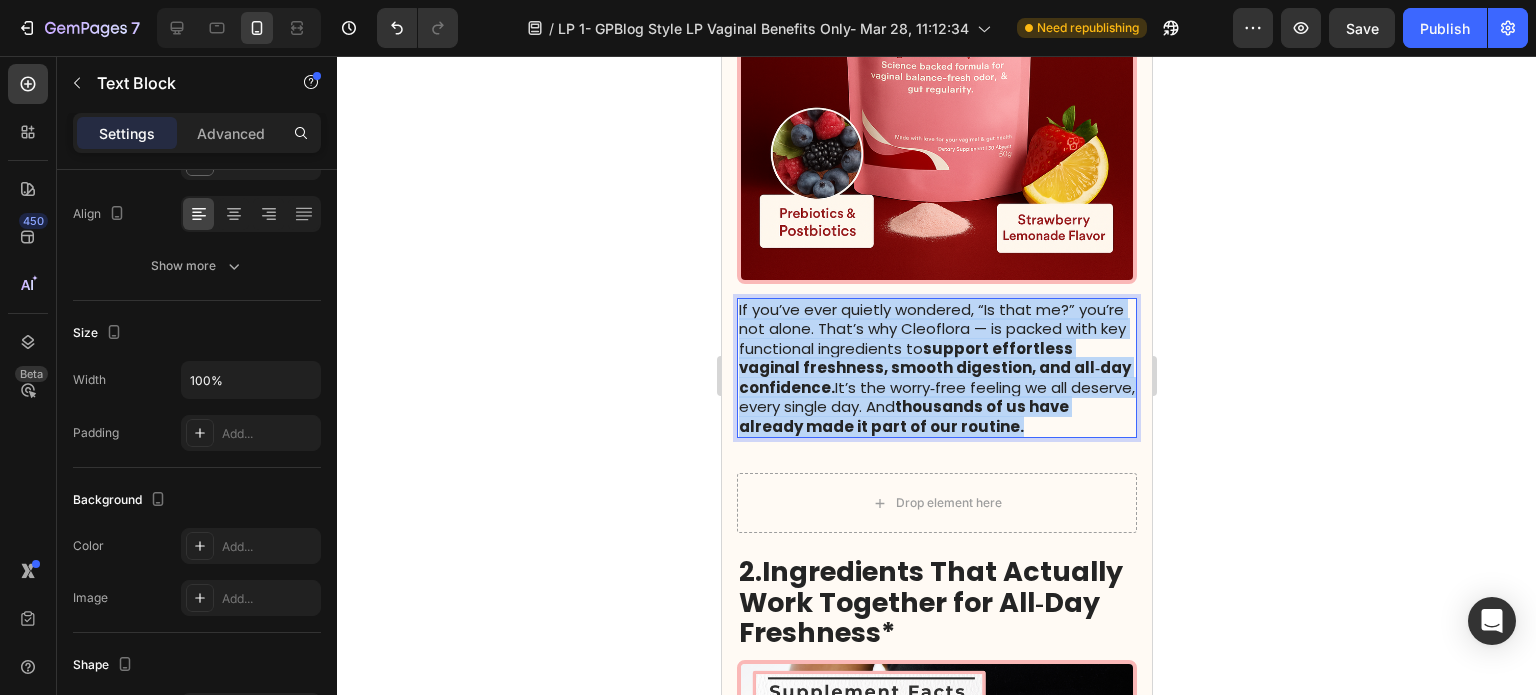 click on "support effortless vaginal freshness, smooth digestion, and all‑day confidence." at bounding box center (934, 368) 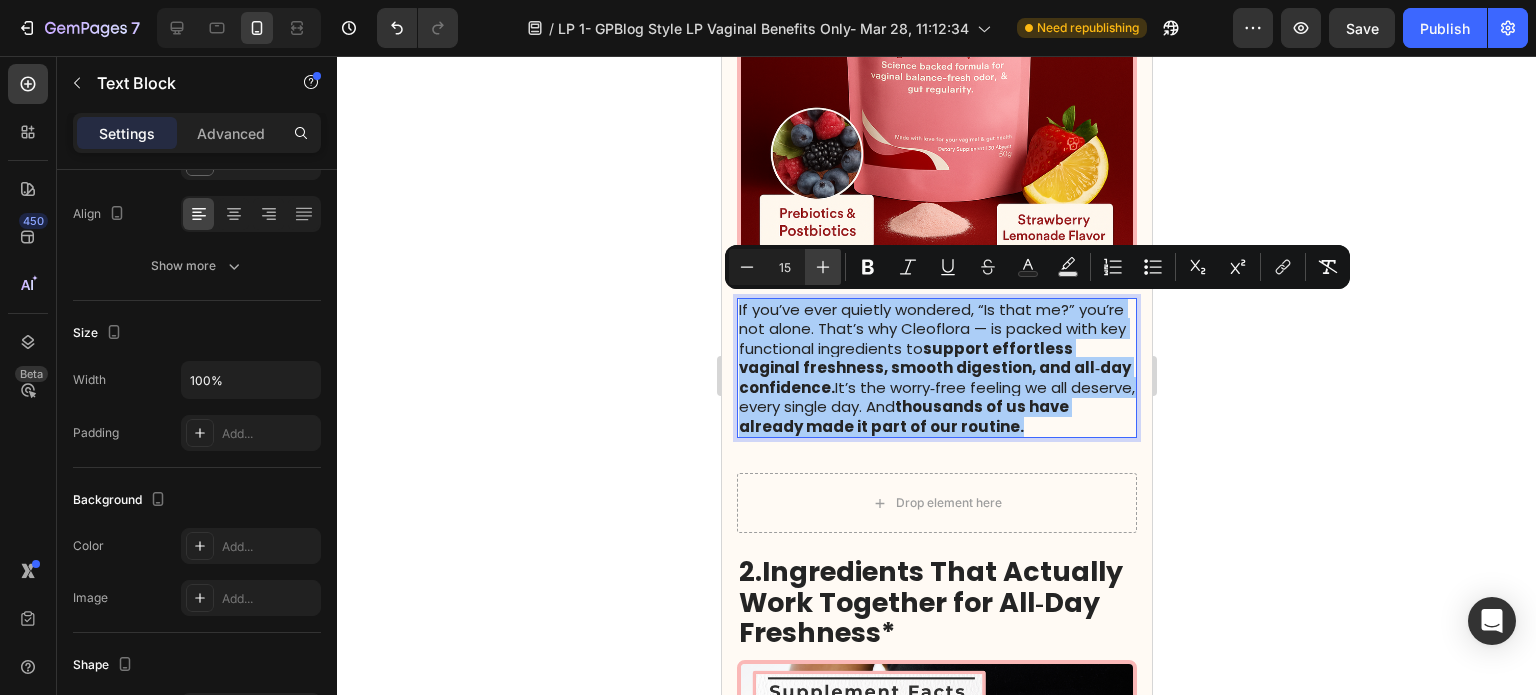 click 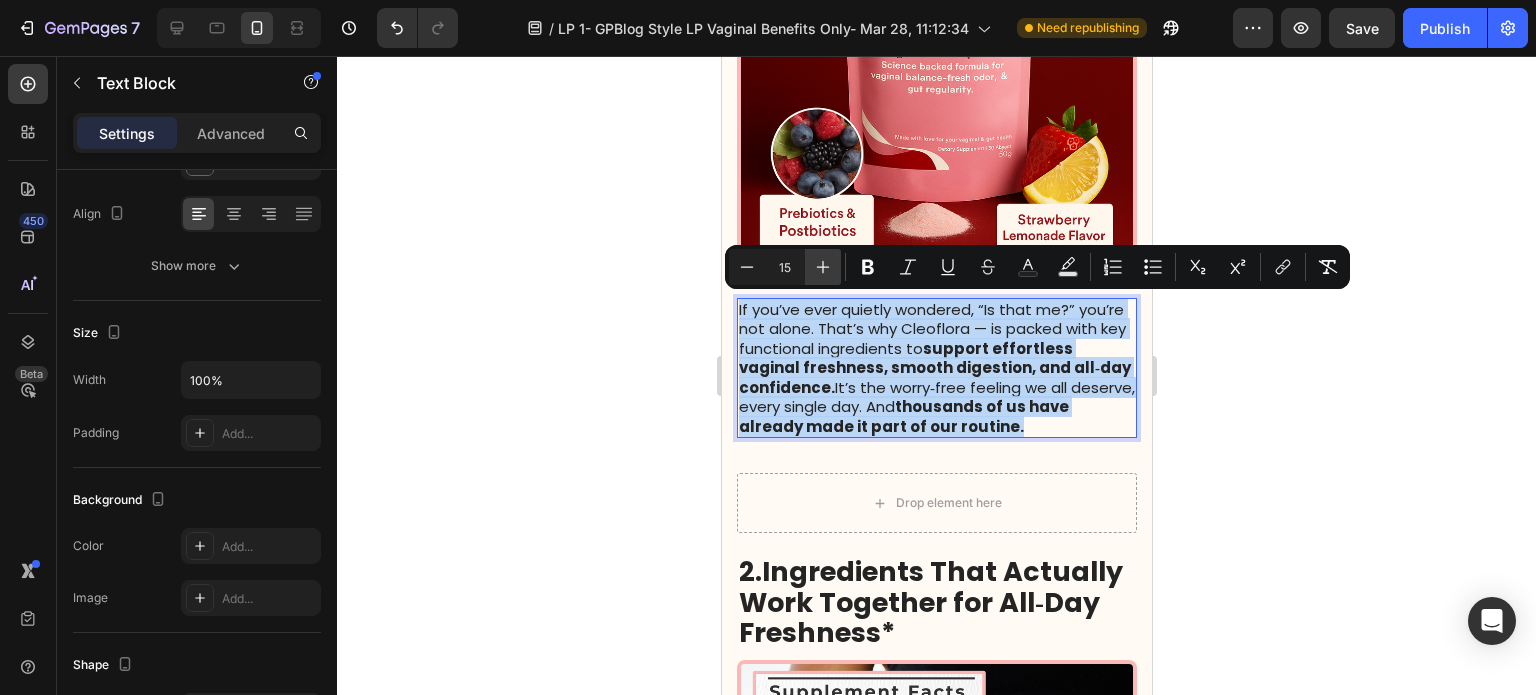 type on "16" 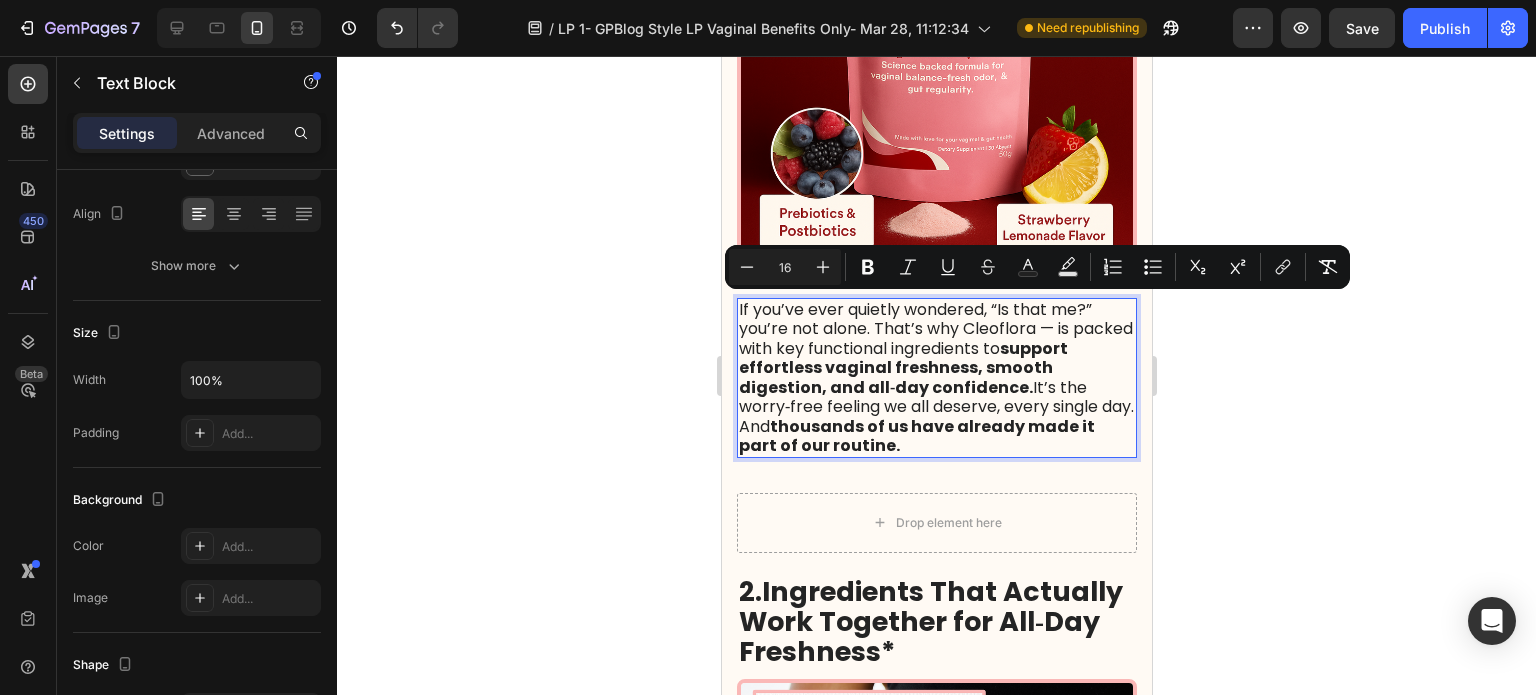 click 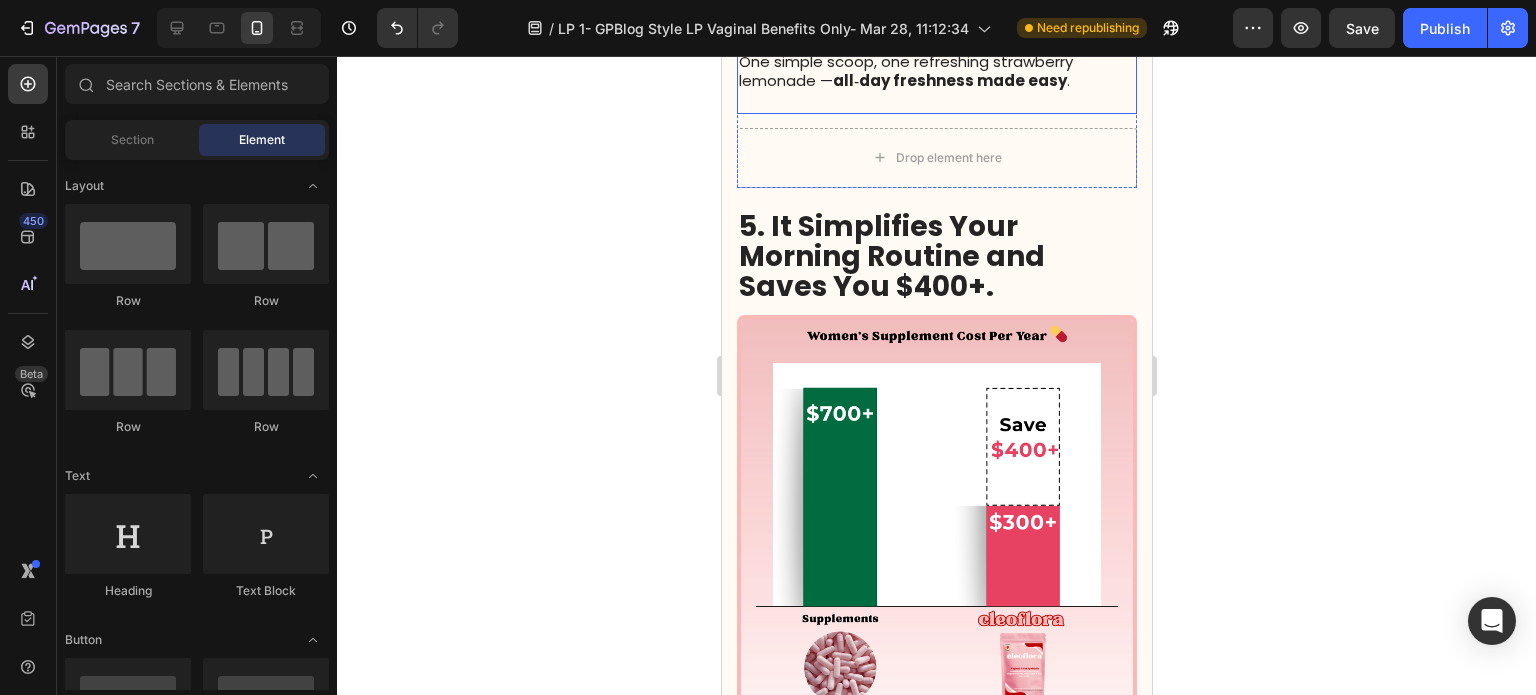 scroll, scrollTop: 3100, scrollLeft: 0, axis: vertical 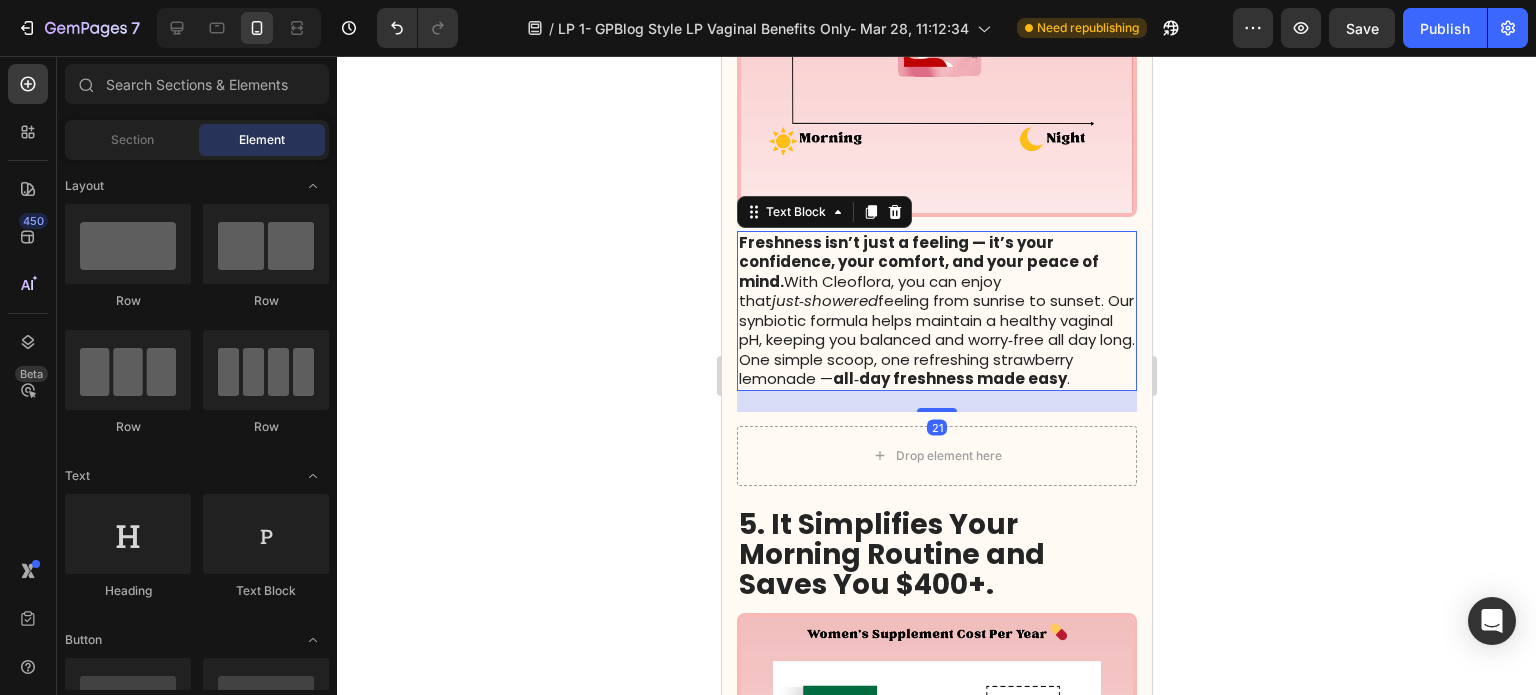 click on "Freshness isn’t just a feeling — it’s your confidence, your comfort, and your peace of mind. With Cleoflora, you can enjoy that just‑showered feeling from sunrise to sunset. Our synbiotic formula helps maintain a healthy vaginal pH, keeping you balanced and worry‑free all day long." at bounding box center [936, 291] 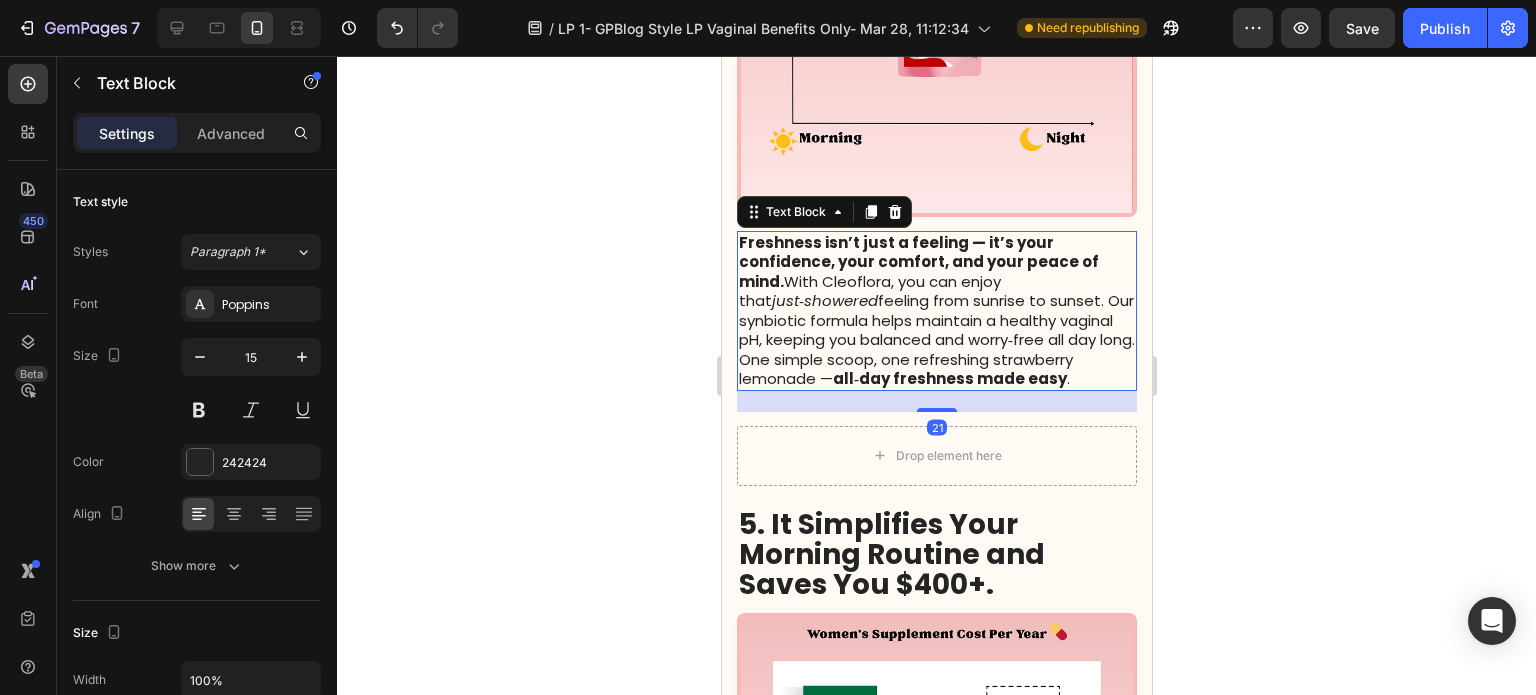 click on "Freshness isn’t just a feeling — it’s your confidence, your comfort, and your peace of mind. With Cleoflora, you can enjoy that just‑showered feeling from sunrise to sunset. Our synbiotic formula helps maintain a healthy vaginal pH, keeping you balanced and worry‑free all day long." at bounding box center [936, 291] 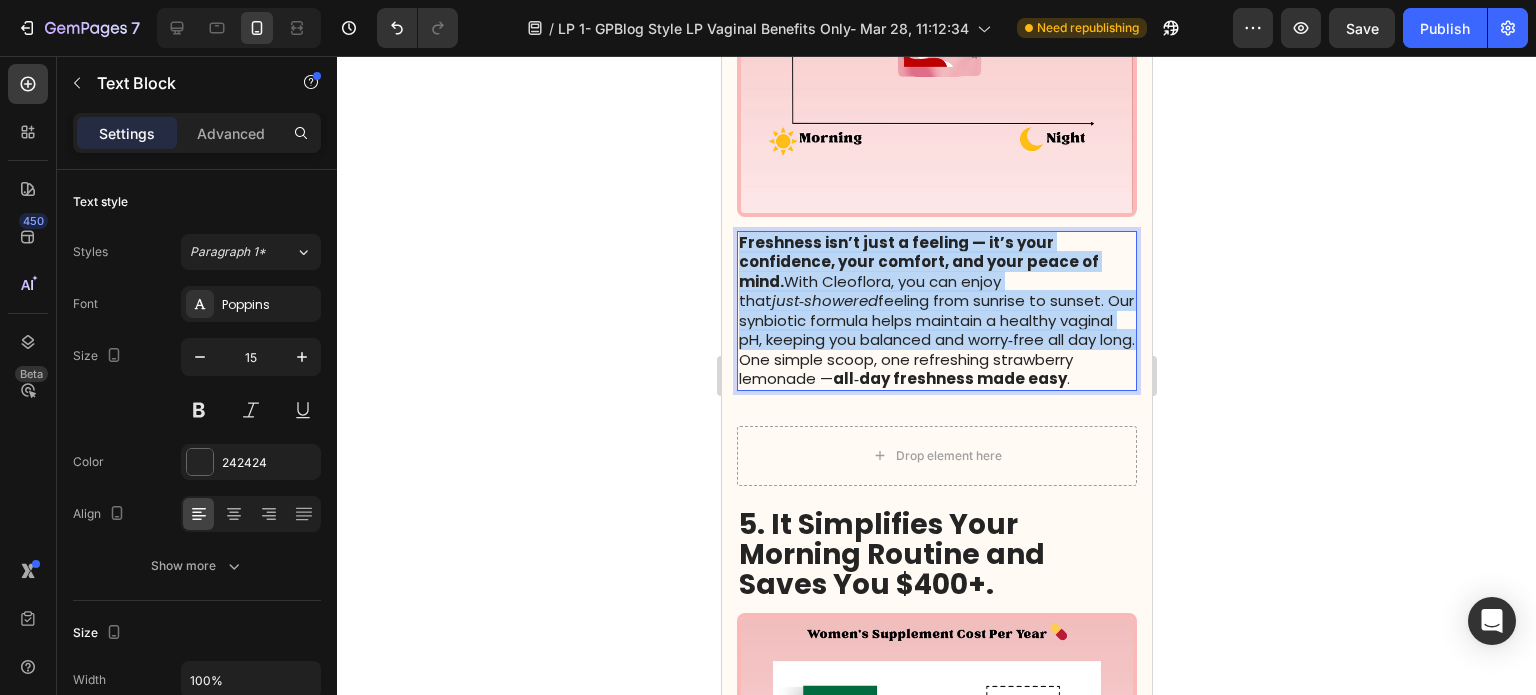 click on "Freshness isn’t just a feeling — it’s your confidence, your comfort, and your peace of mind. With Cleoflora, you can enjoy that just‑showered feeling from sunrise to sunset. Our synbiotic formula helps maintain a healthy vaginal pH, keeping you balanced and worry‑free all day long." at bounding box center [936, 291] 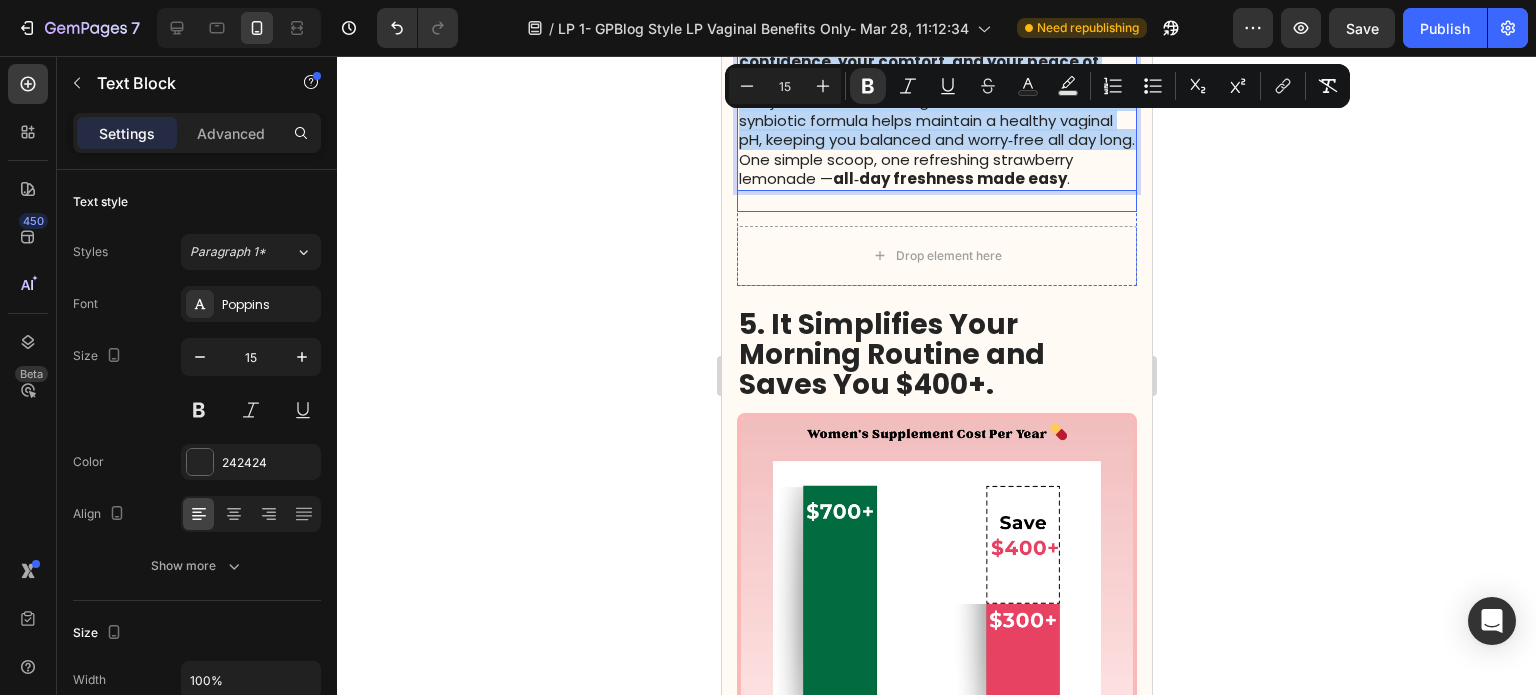scroll, scrollTop: 3100, scrollLeft: 0, axis: vertical 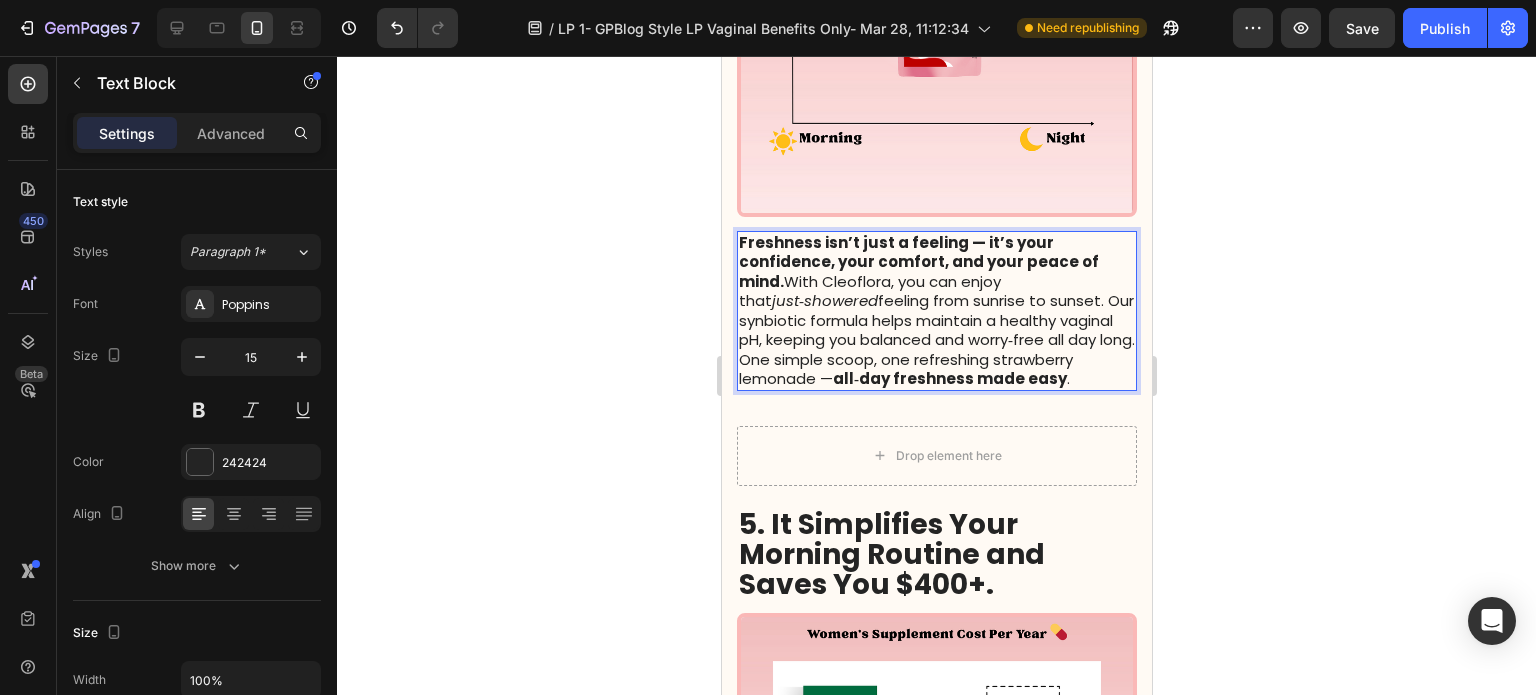 click on "One simple scoop, one refreshing strawberry lemonade — all‑day freshness made easy." at bounding box center [936, 369] 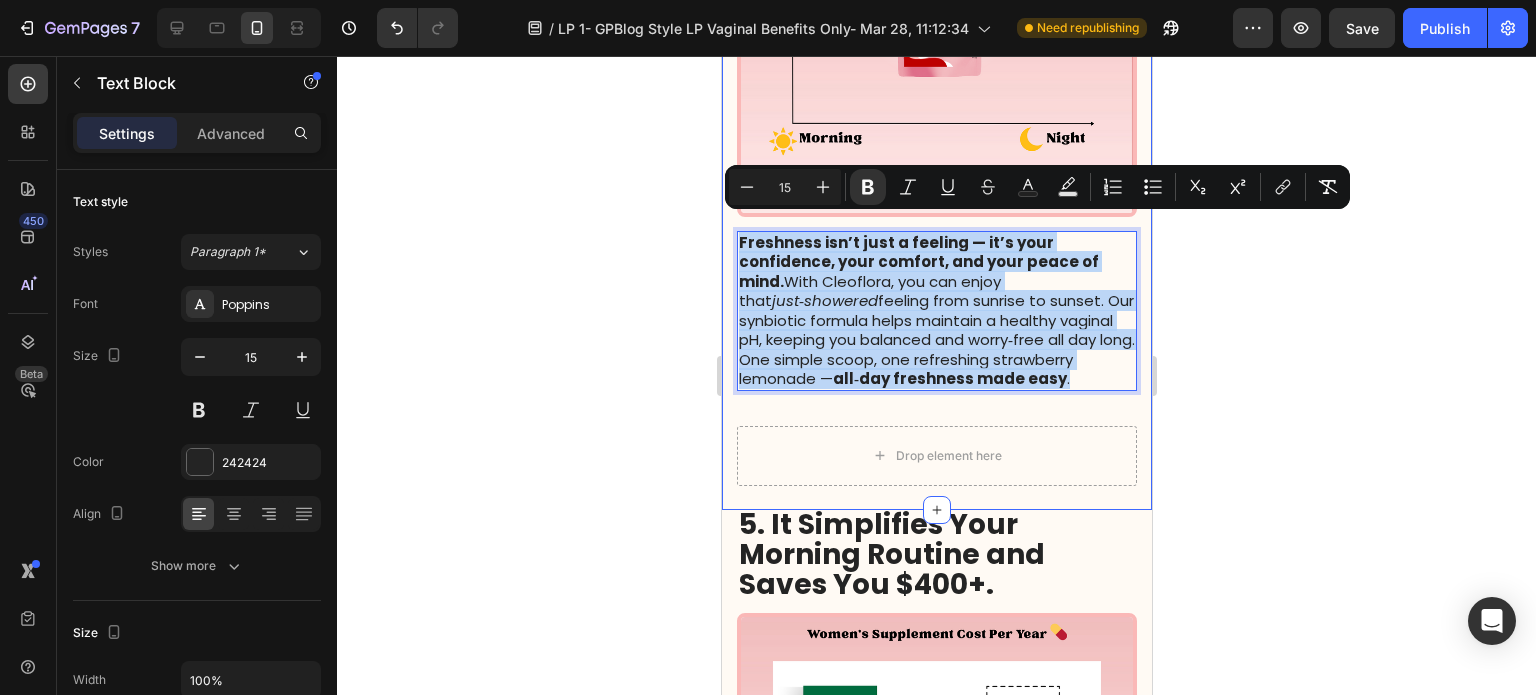 drag, startPoint x: 1083, startPoint y: 391, endPoint x: 732, endPoint y: 218, distance: 391.3183 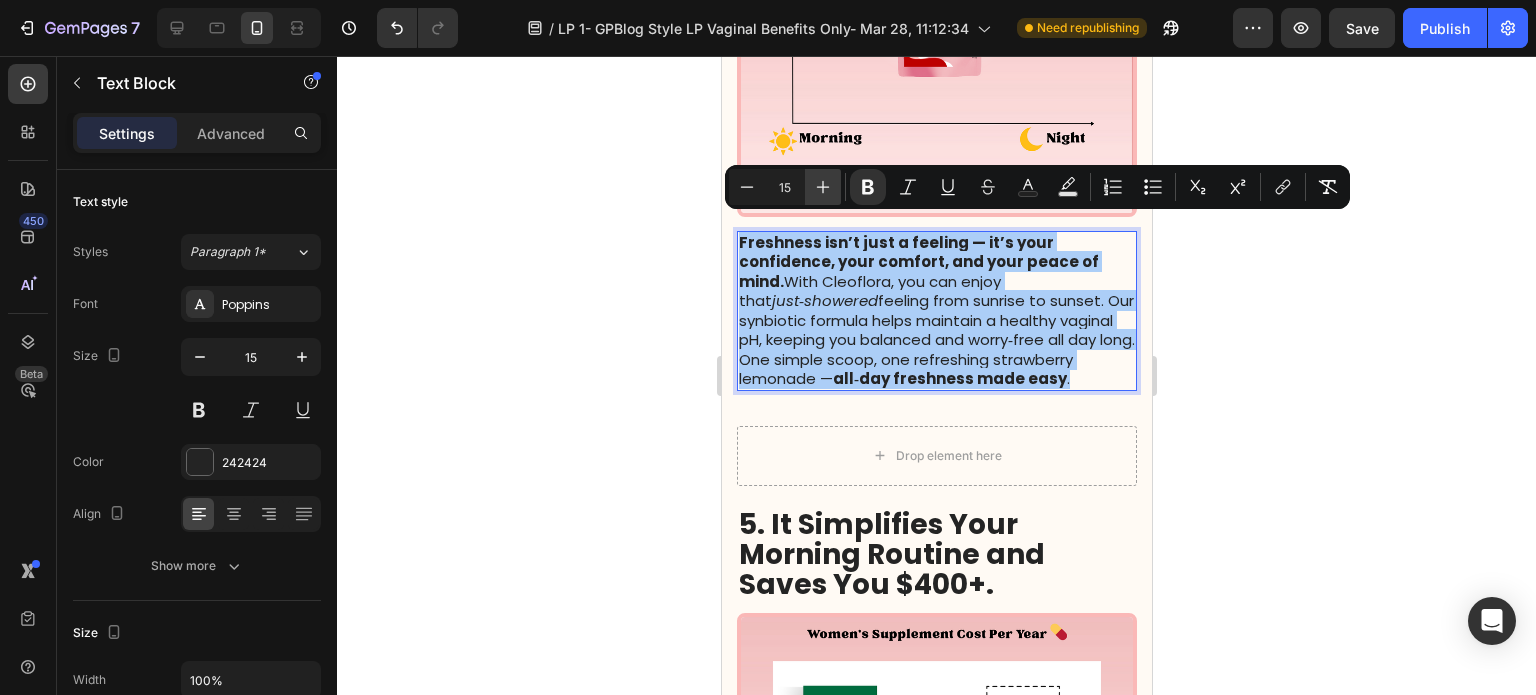 click 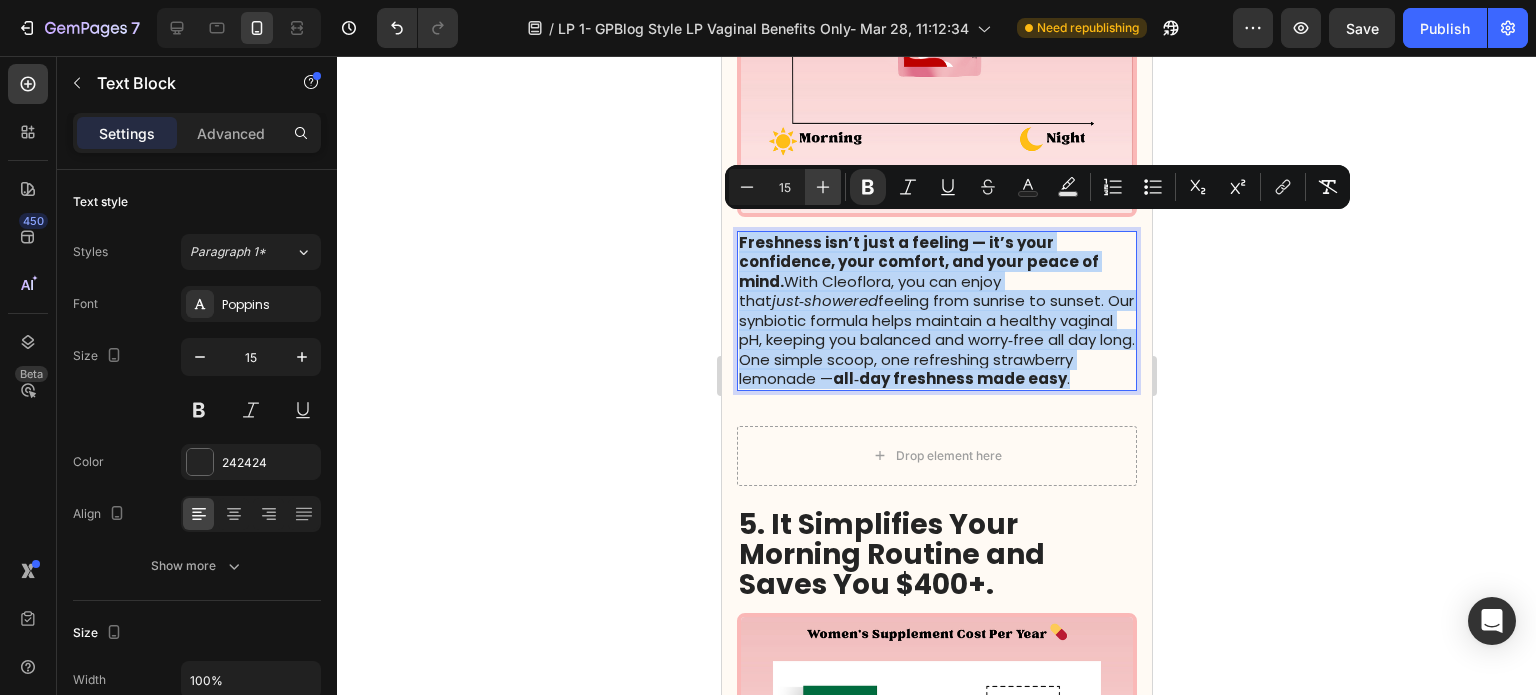 type on "16" 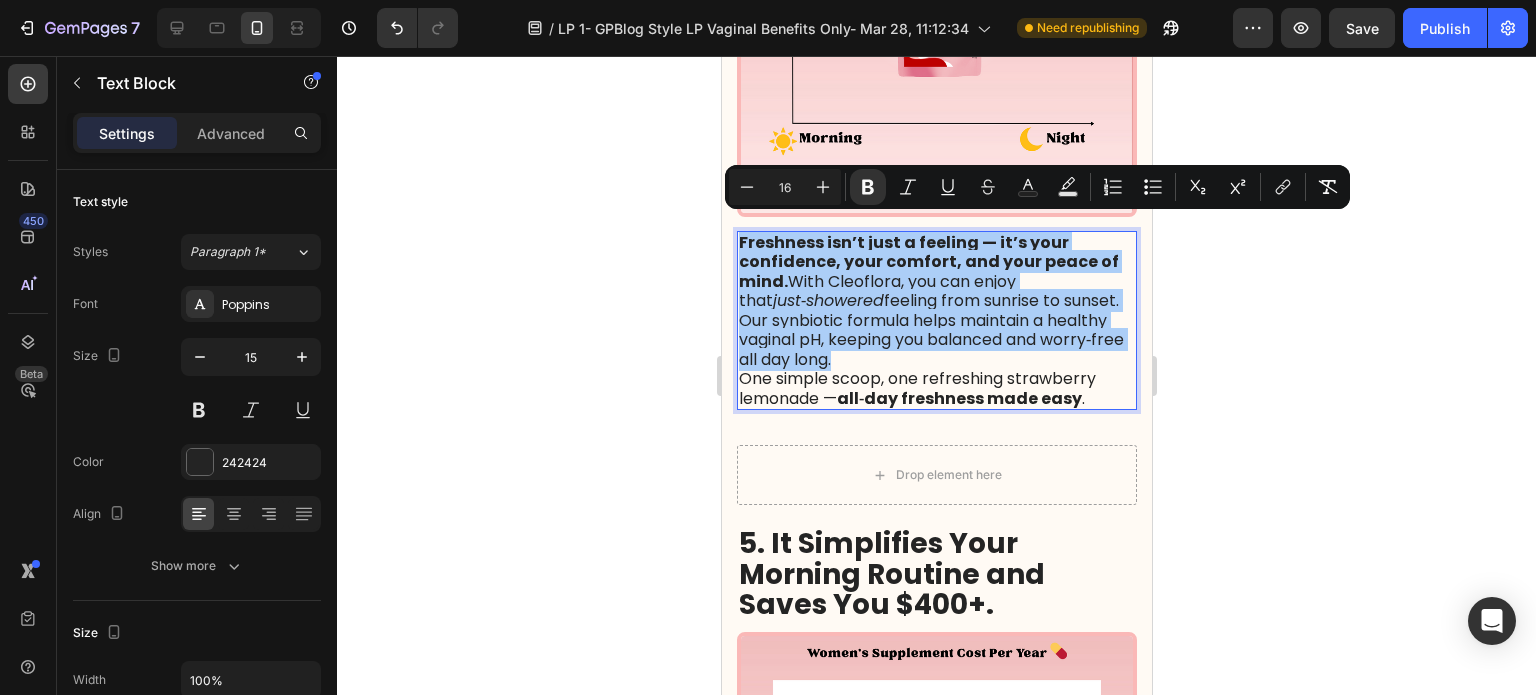 click 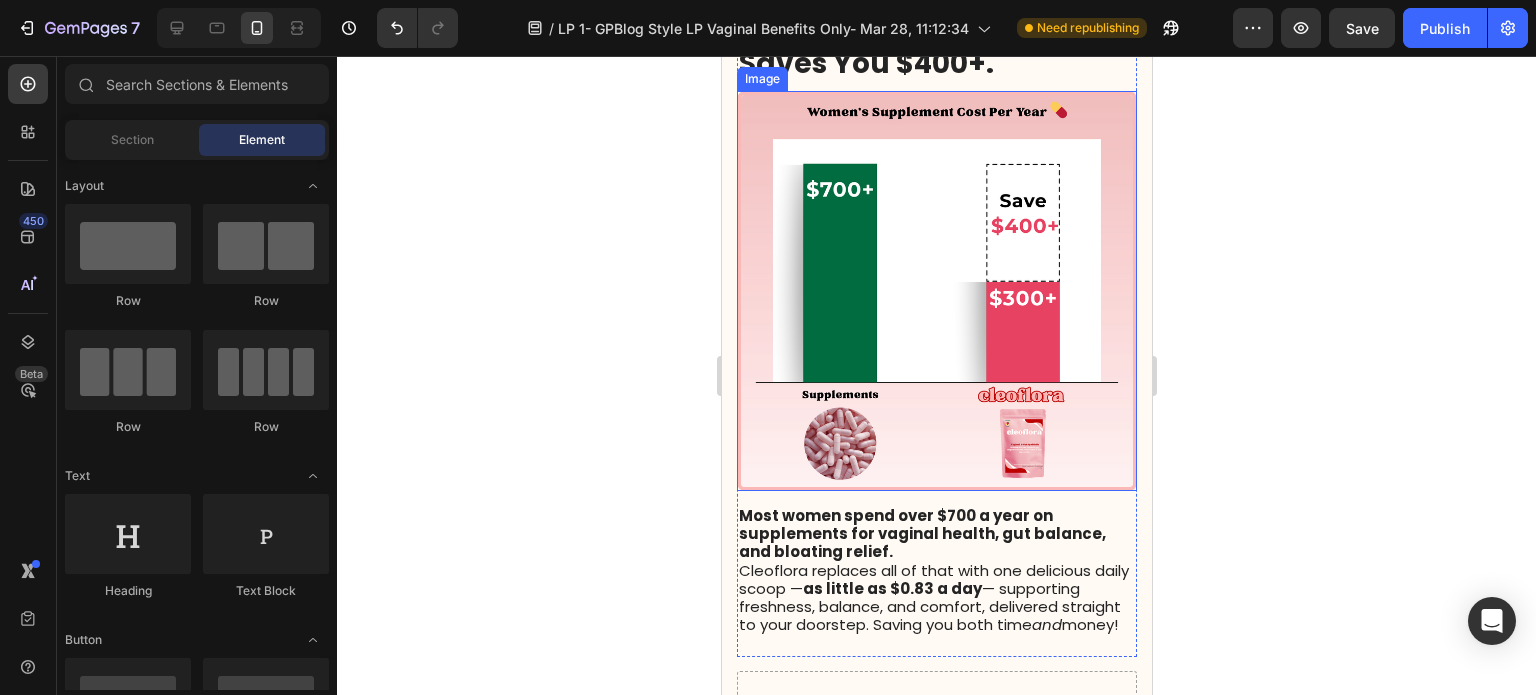 scroll, scrollTop: 3700, scrollLeft: 0, axis: vertical 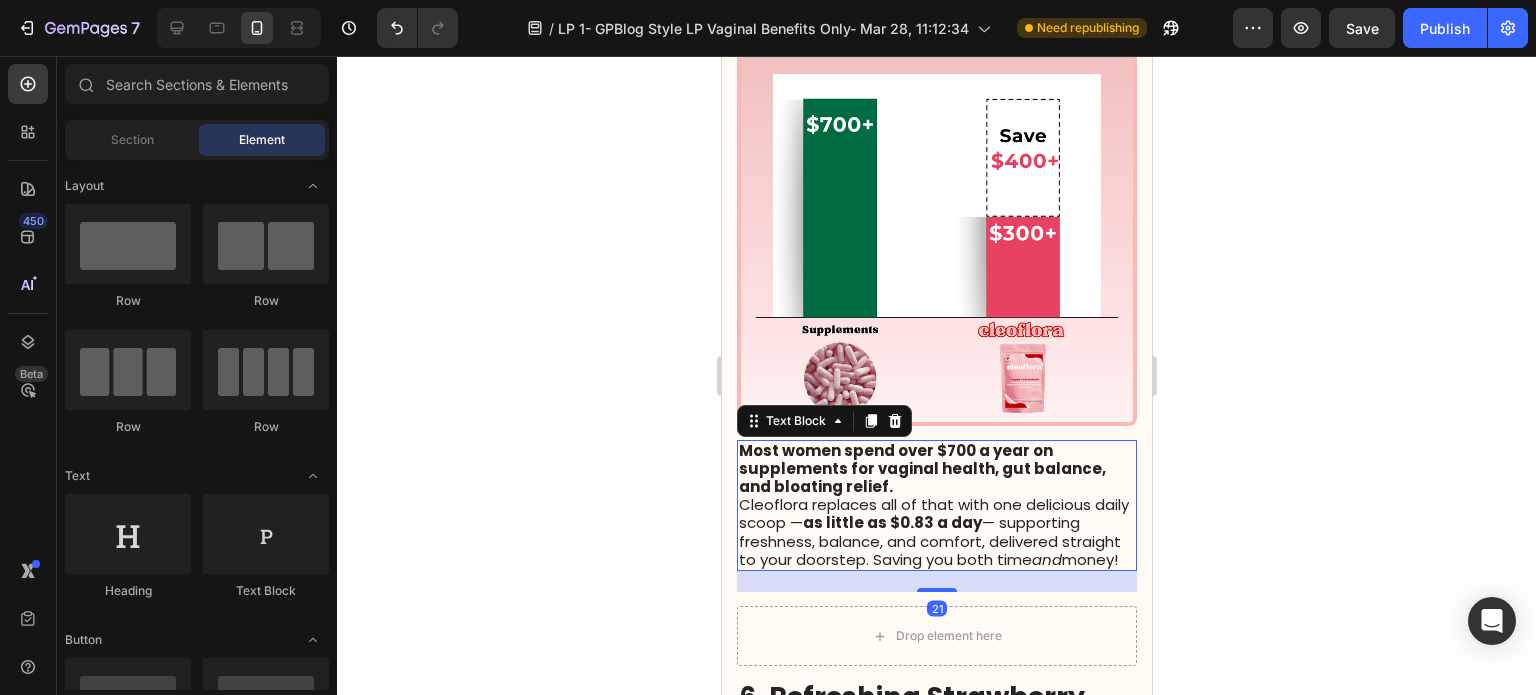 click on "Cleoflora replaces all of that with one delicious daily scoop — as little as $[PRICE] a day — supporting freshness, balance, and comfort, delivered straight to your doorstep. Saving you both time and money!" at bounding box center [933, 532] 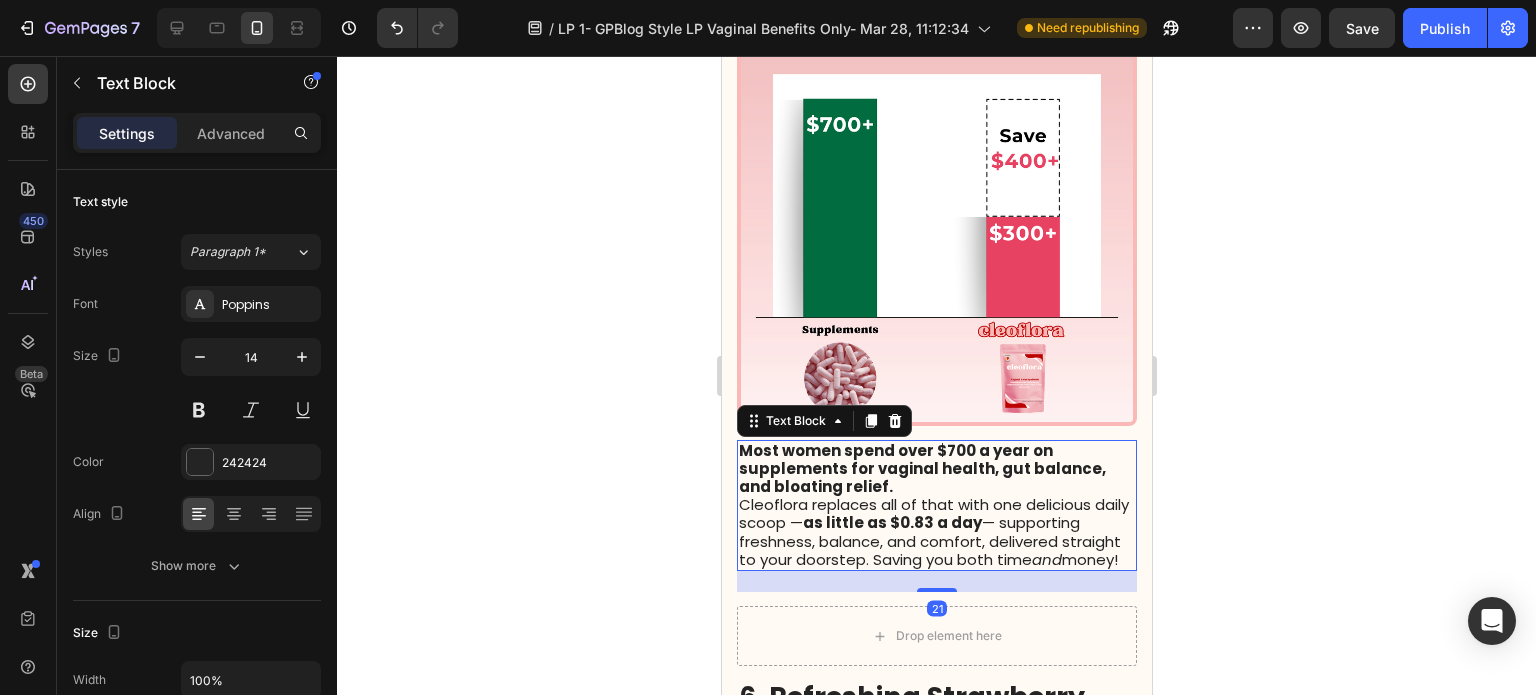 click on "Cleoflora replaces all of that with one delicious daily scoop — as little as $[PRICE] a day — supporting freshness, balance, and comfort, delivered straight to your doorstep. Saving you both time and money!" at bounding box center [933, 532] 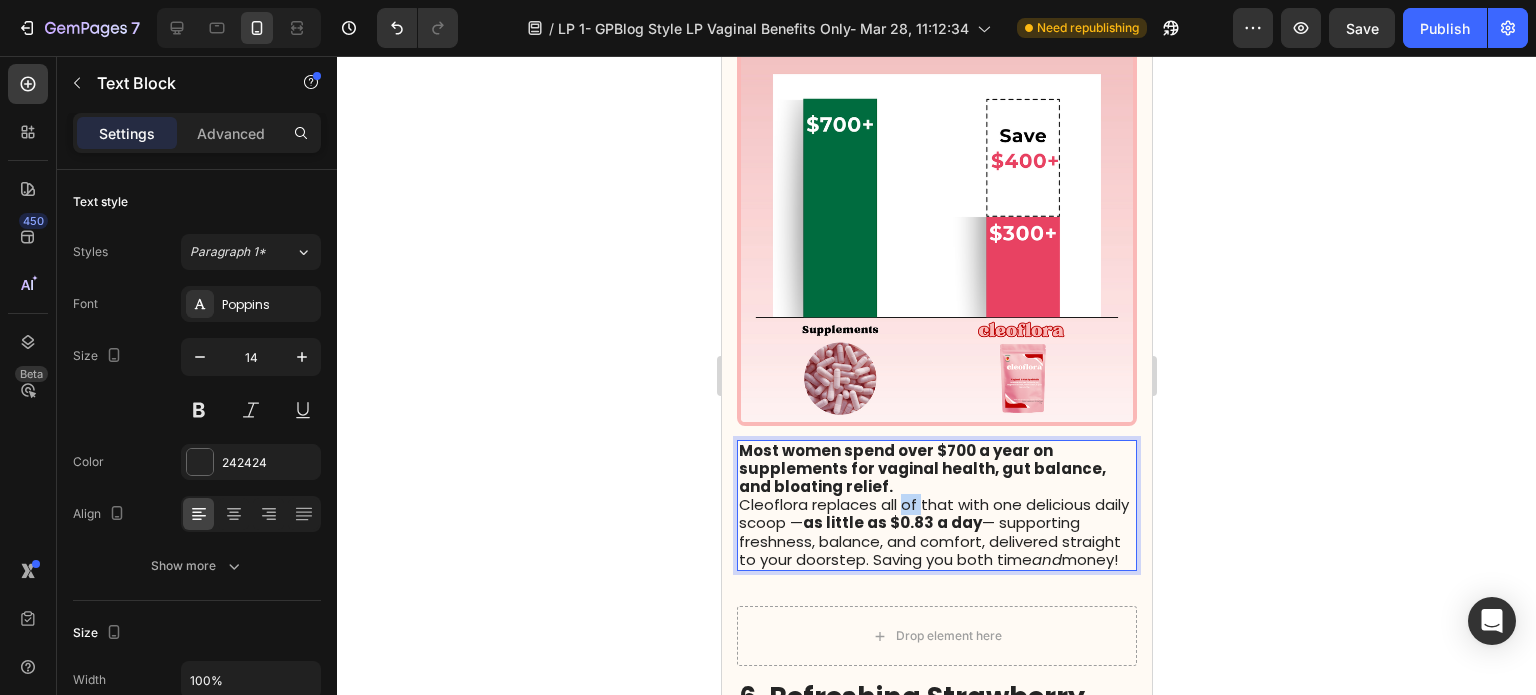 click on "Cleoflora replaces all of that with one delicious daily scoop — as little as $[PRICE] a day — supporting freshness, balance, and comfort, delivered straight to your doorstep. Saving you both time and money!" at bounding box center (933, 532) 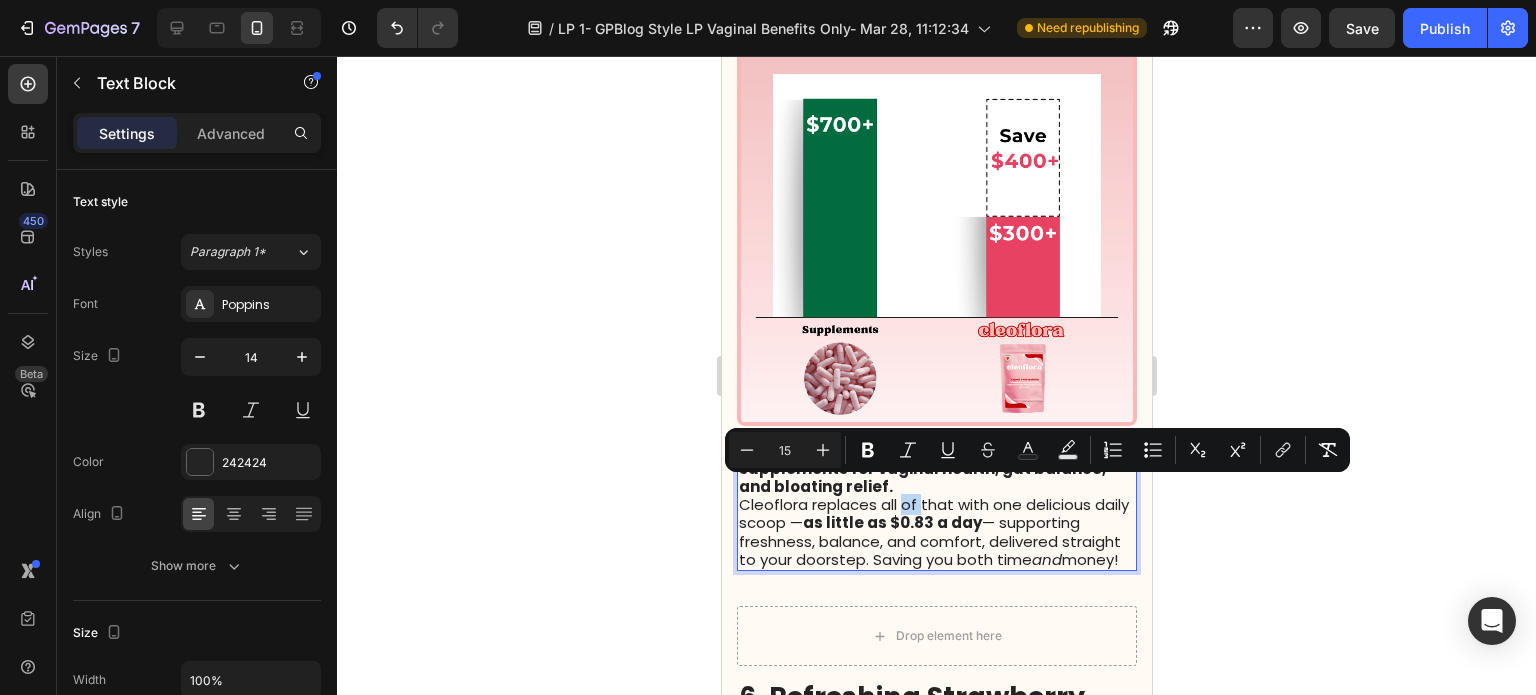 click on "Cleoflora replaces all of that with one delicious daily scoop — as little as $[PRICE] a day — supporting freshness, balance, and comfort, delivered straight to your doorstep. Saving you both time and money!" at bounding box center (933, 532) 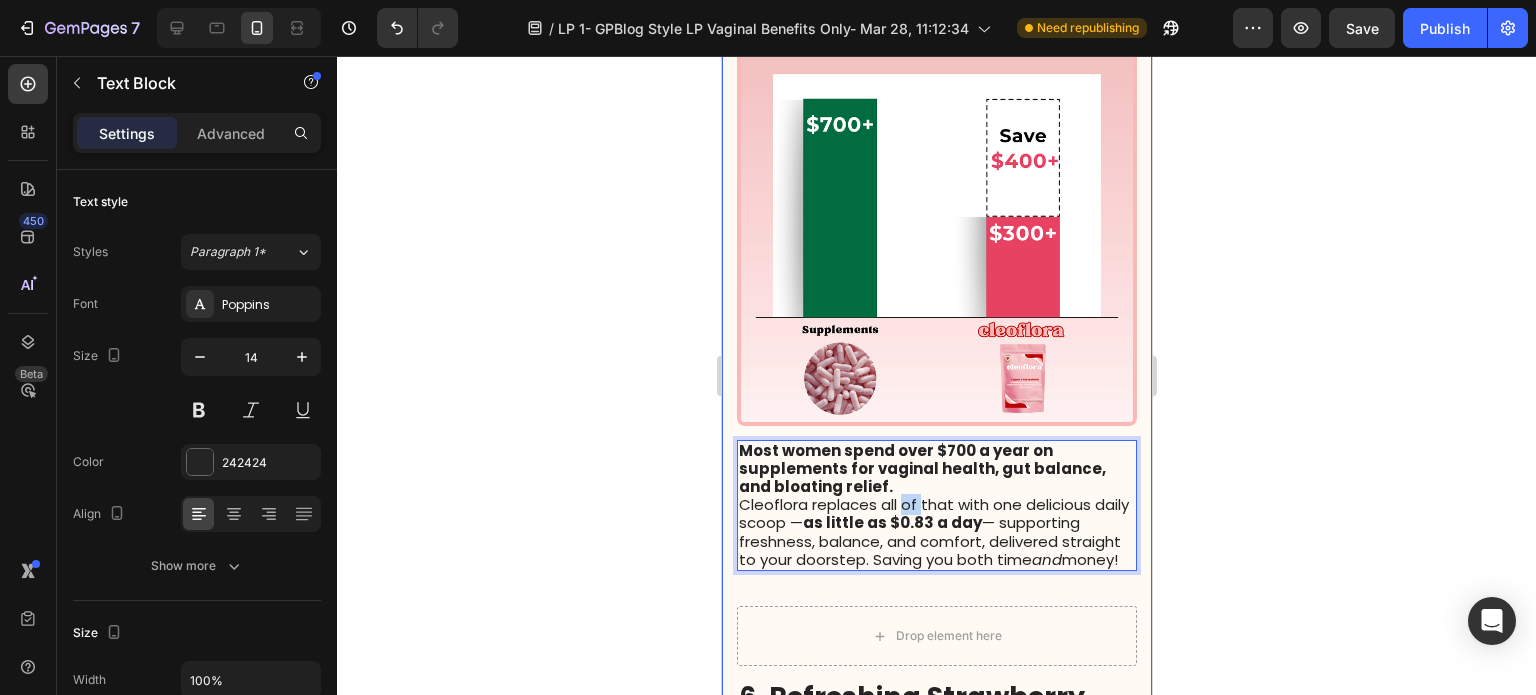 drag, startPoint x: 807, startPoint y: 567, endPoint x: 730, endPoint y: 435, distance: 152.81688 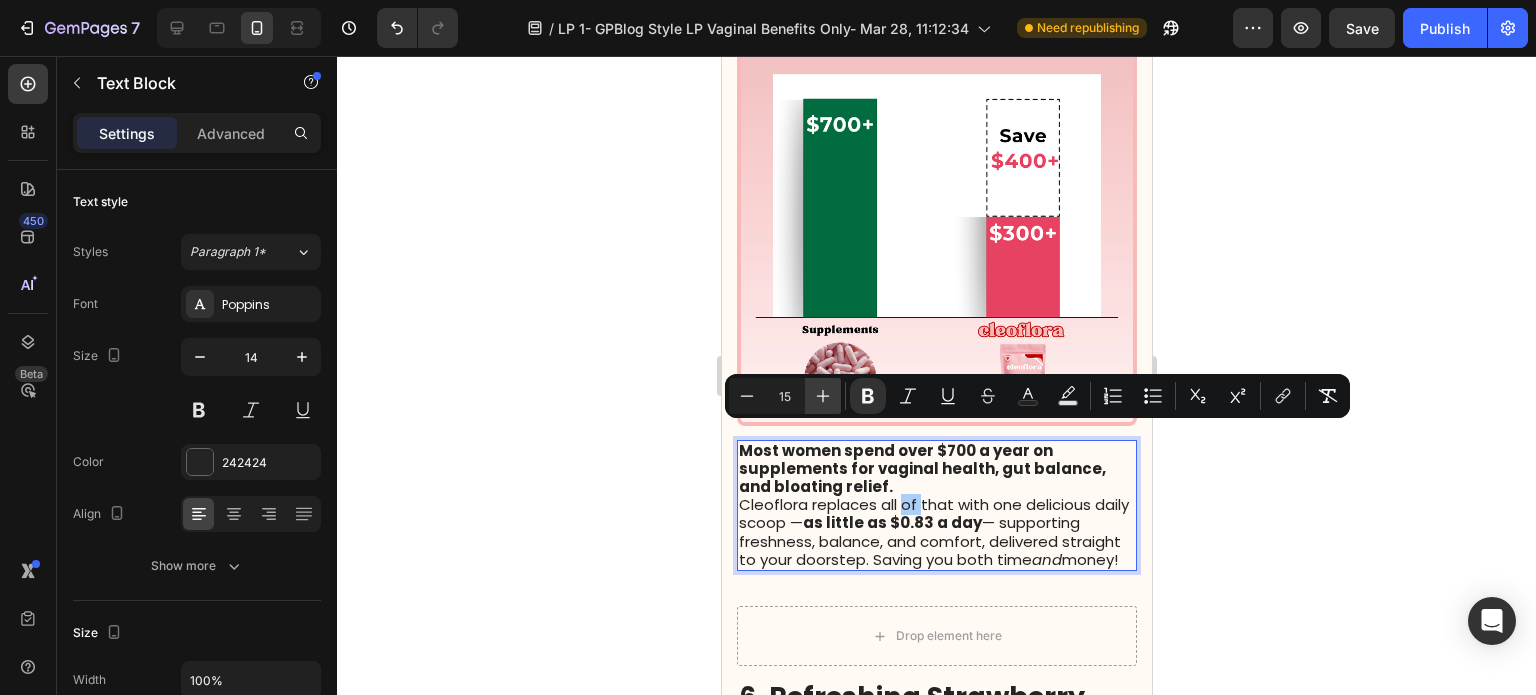 click 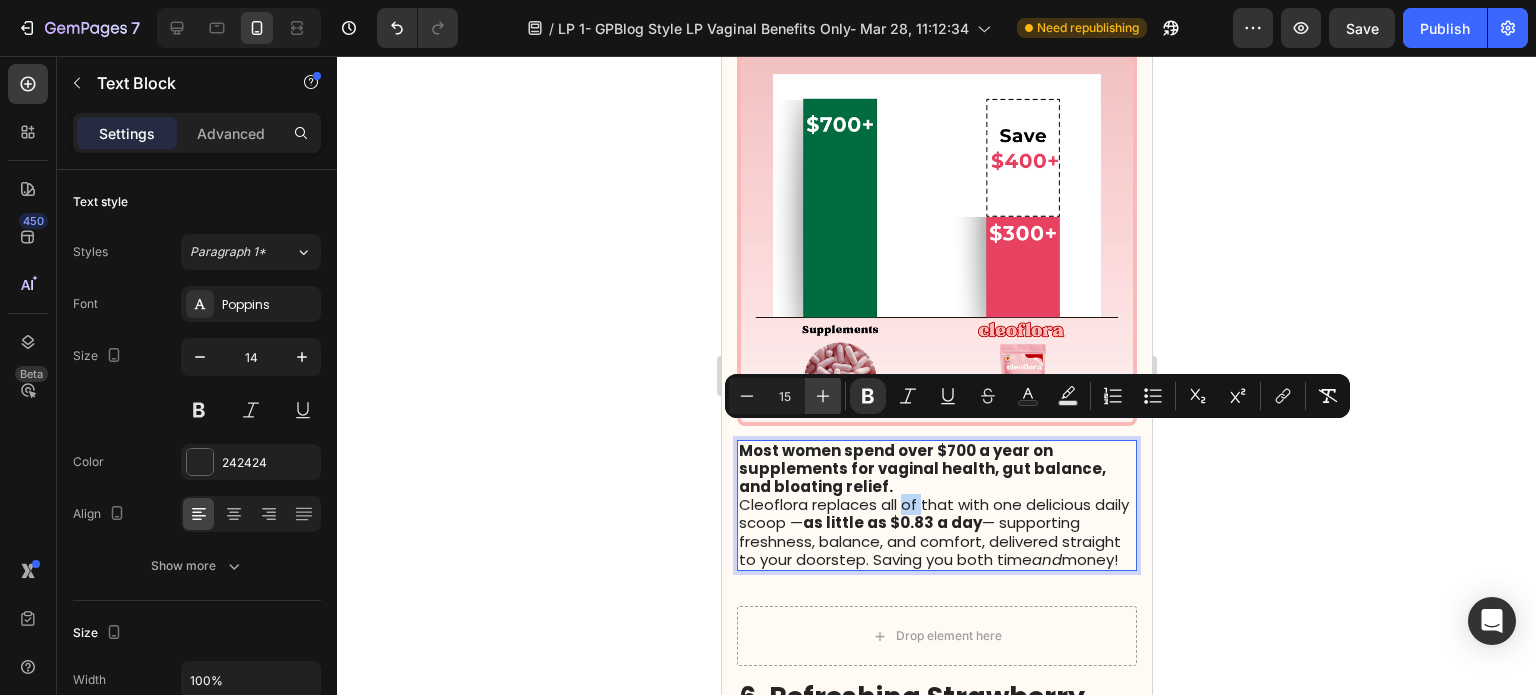 type on "16" 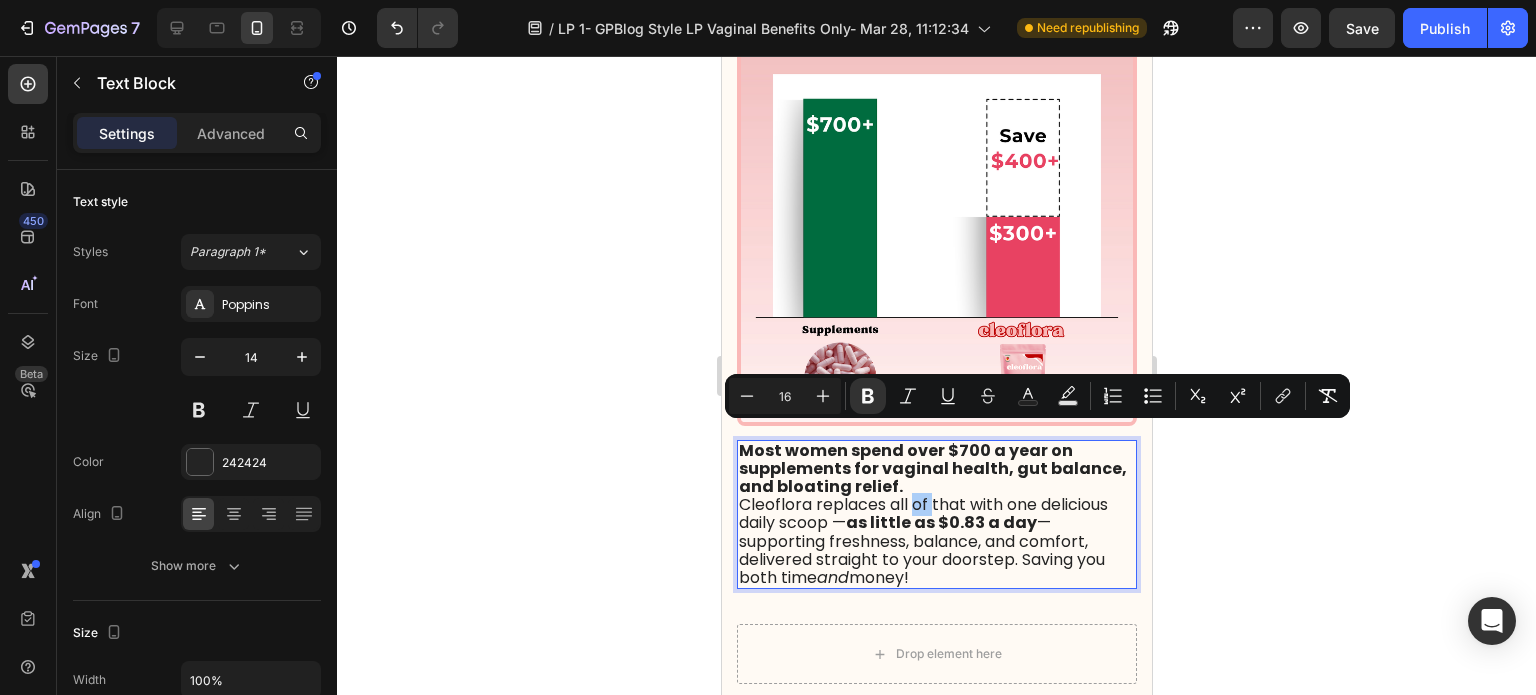 click 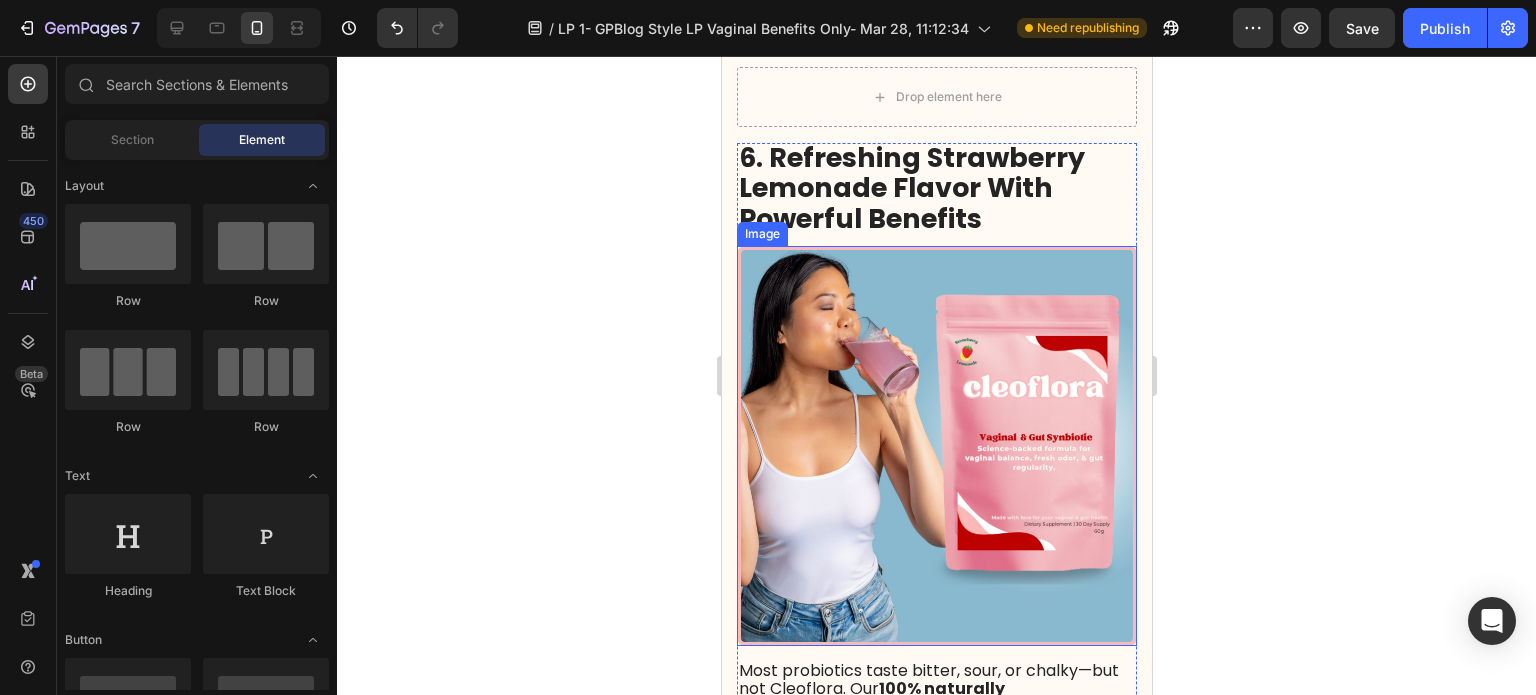 scroll, scrollTop: 4500, scrollLeft: 0, axis: vertical 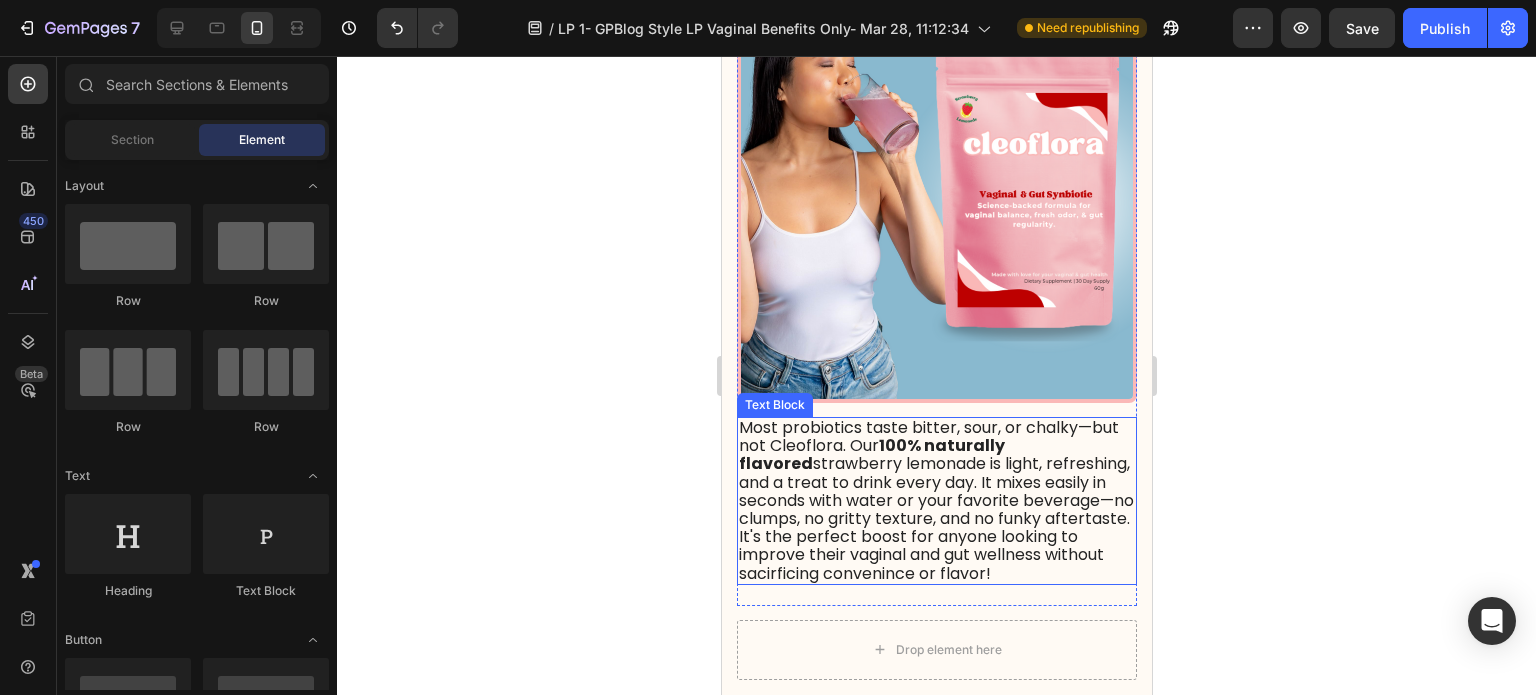 click on "Most probiotics taste bitter, sour, or chalky—but not Cleoflora. Our 100% naturally flavored strawberry lemonade is light, refreshing, and a treat to drink every day. It mixes easily in seconds with water or your favorite beverage—no clumps, no gritty texture, and no funky aftertaste. It's the perfect boost for anyone looking to improve their vaginal and gut wellness without sacirficing convenince or flavor!" at bounding box center (935, 500) 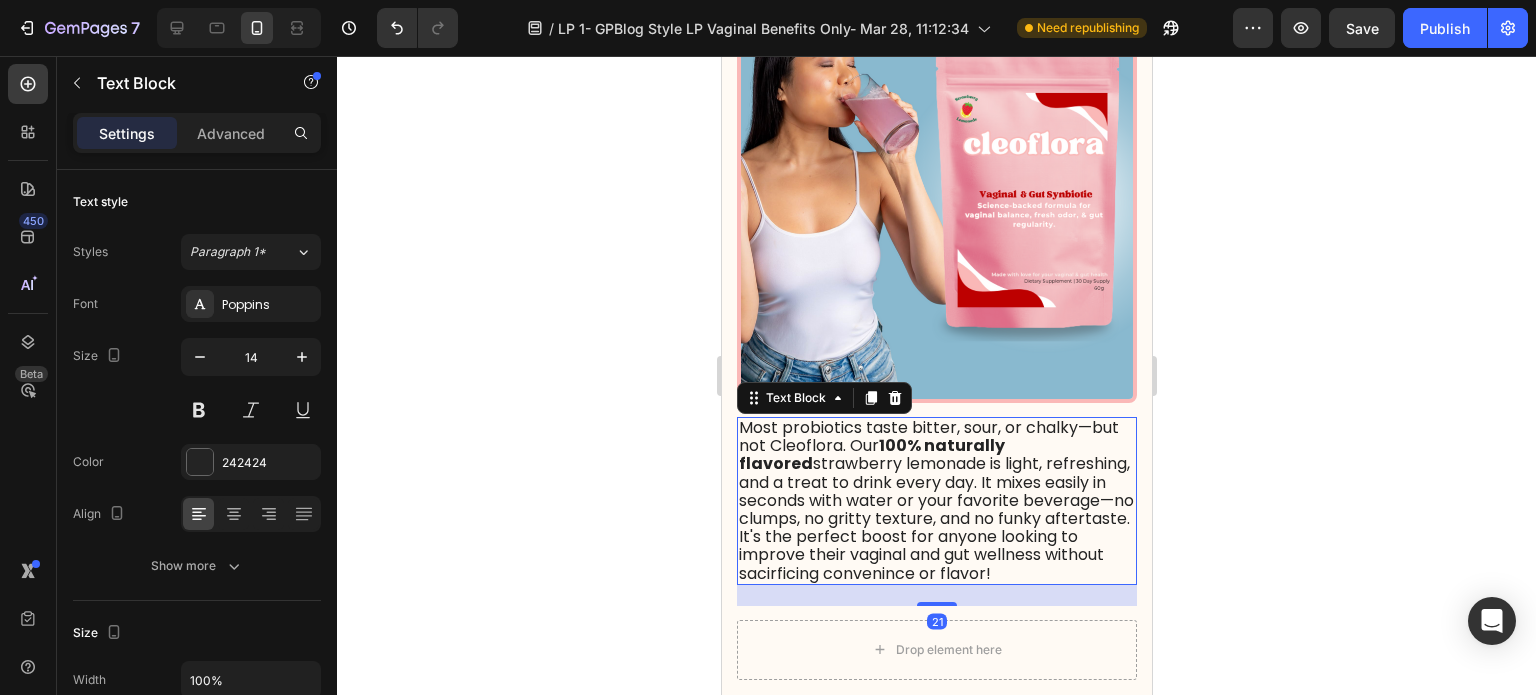 click on "Most probiotics taste bitter, sour, or chalky—but not Cleoflora. Our 100% naturally flavored strawberry lemonade is light, refreshing, and a treat to drink every day. It mixes easily in seconds with water or your favorite beverage—no clumps, no gritty texture, and no funky aftertaste. It's the perfect boost for anyone looking to improve their vaginal and gut wellness without sacirficing convenince or flavor!" at bounding box center [935, 500] 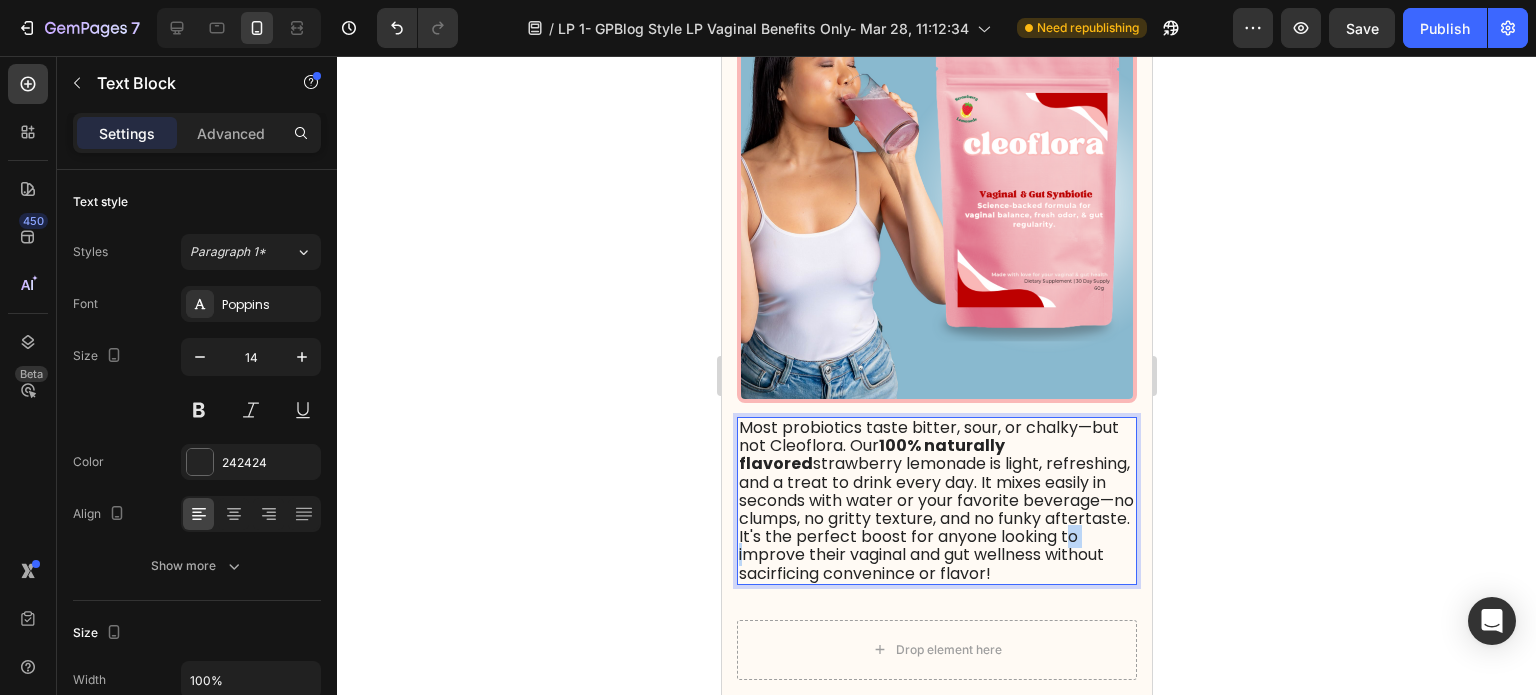 click on "Most probiotics taste bitter, sour, or chalky—but not Cleoflora. Our 100% naturally flavored strawberry lemonade is light, refreshing, and a treat to drink every day. It mixes easily in seconds with water or your favorite beverage—no clumps, no gritty texture, and no funky aftertaste. It's the perfect boost for anyone looking to improve their vaginal and gut wellness without sacirficing convenince or flavor!" at bounding box center [935, 500] 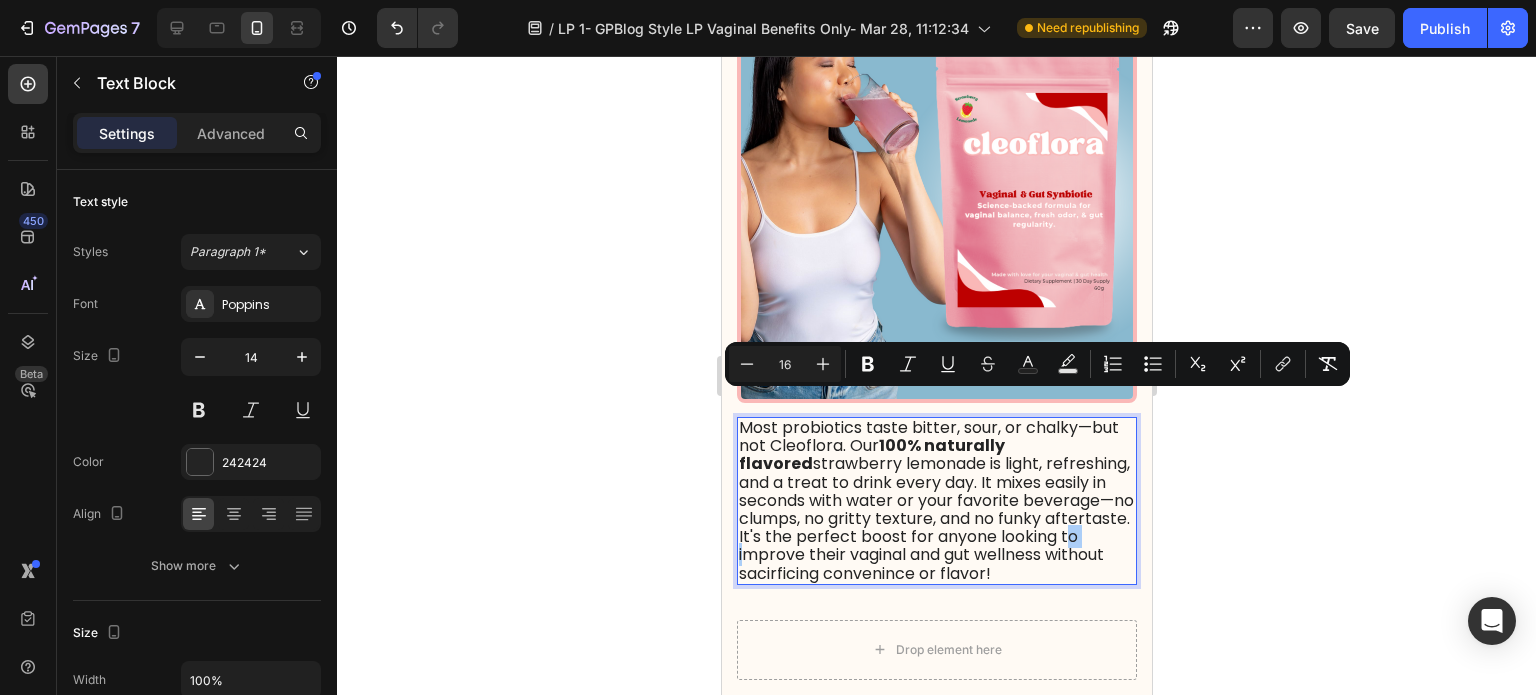 click 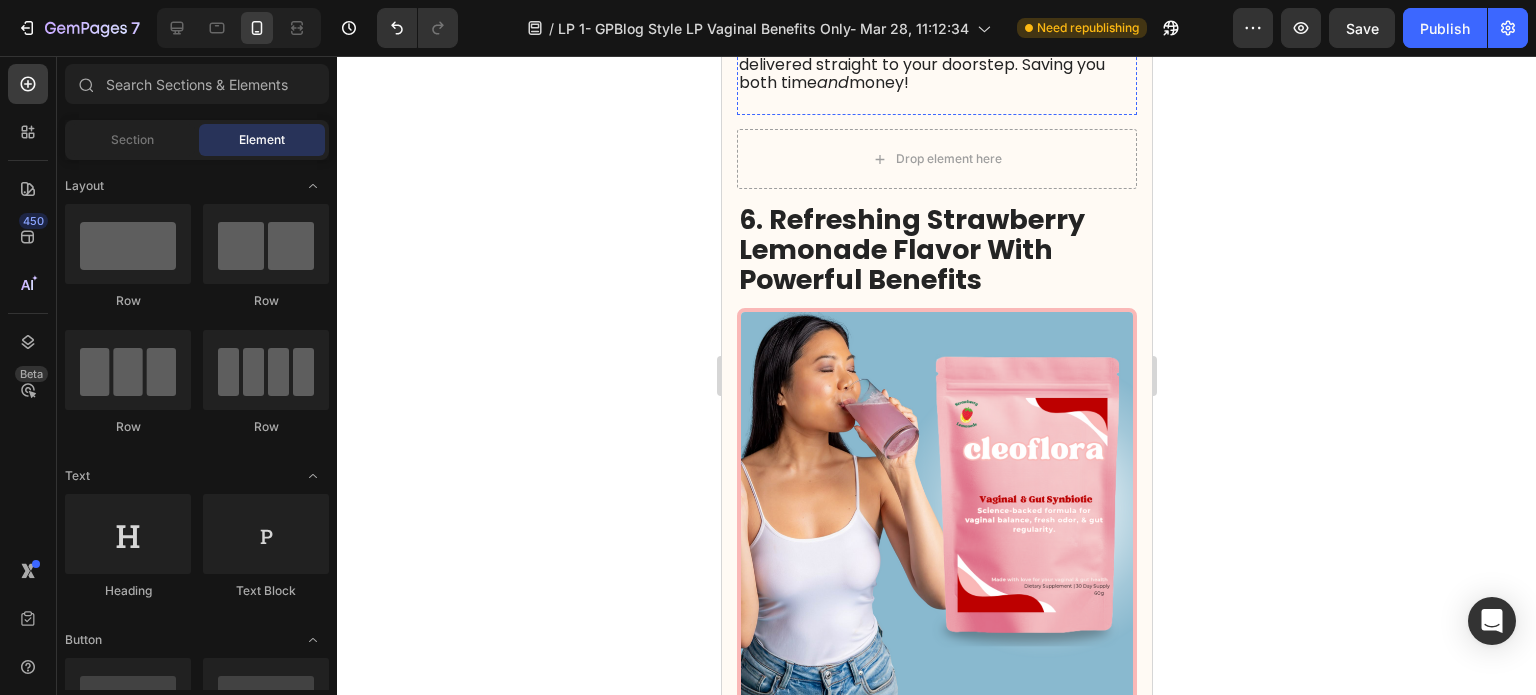 scroll, scrollTop: 4200, scrollLeft: 0, axis: vertical 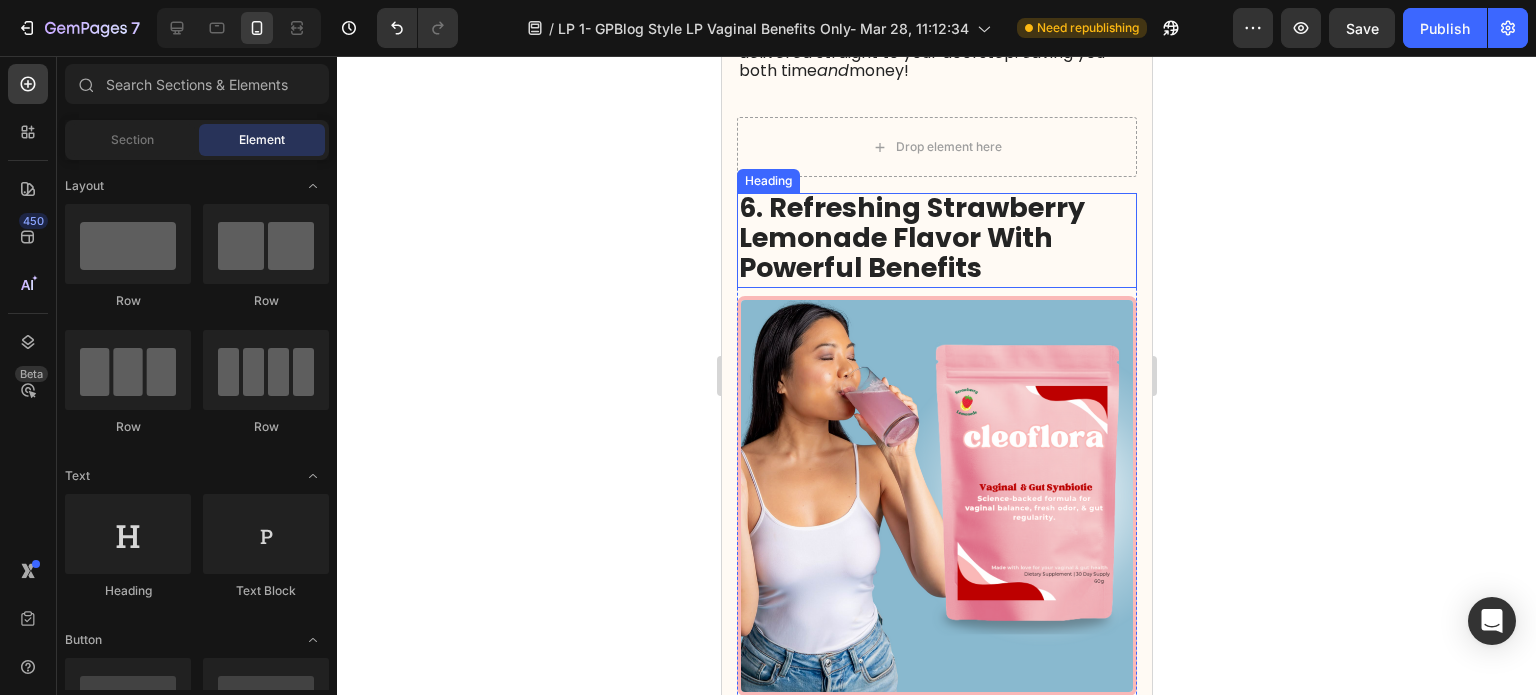click on "6. Refreshing Strawberry Lemonade Flavor With Powerful Benefits" at bounding box center [911, 237] 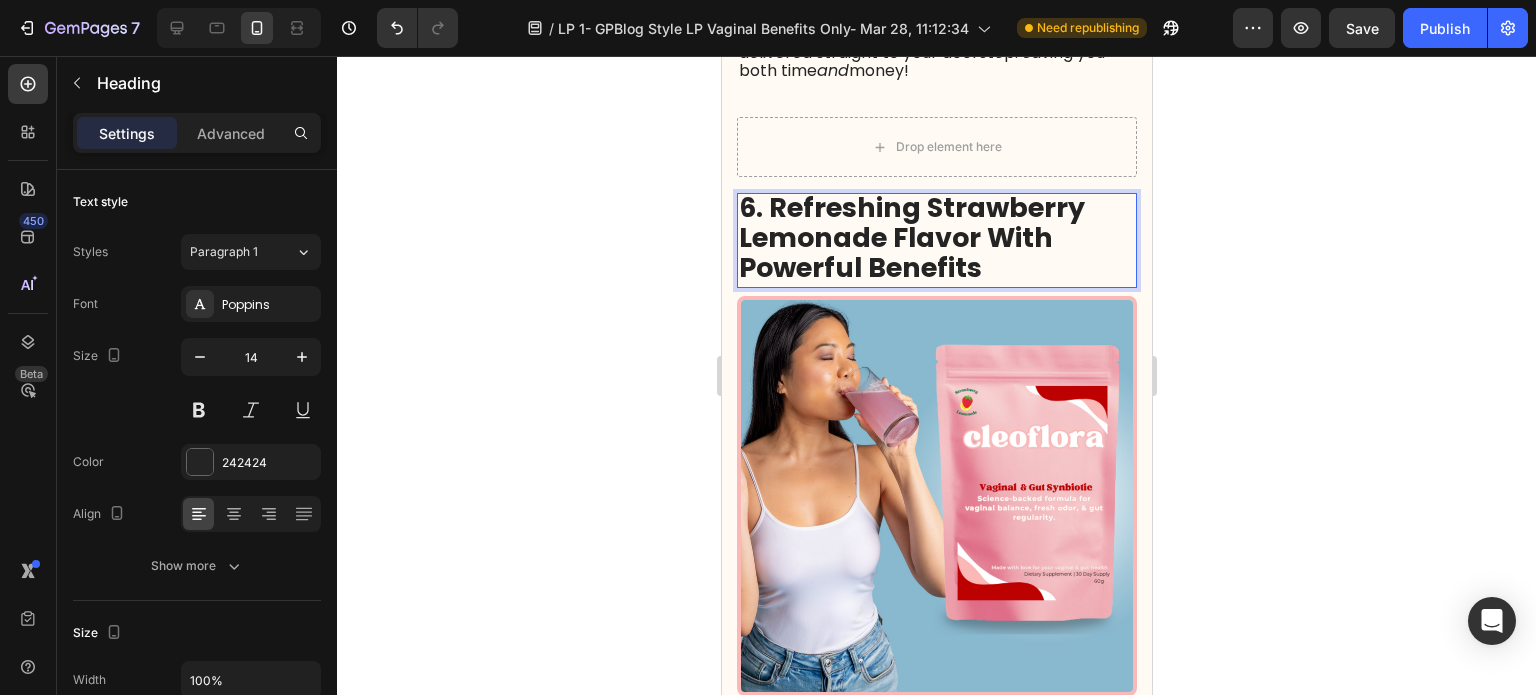 click on "6. Refreshing Strawberry Lemonade Flavor With Powerful Benefits" at bounding box center [911, 237] 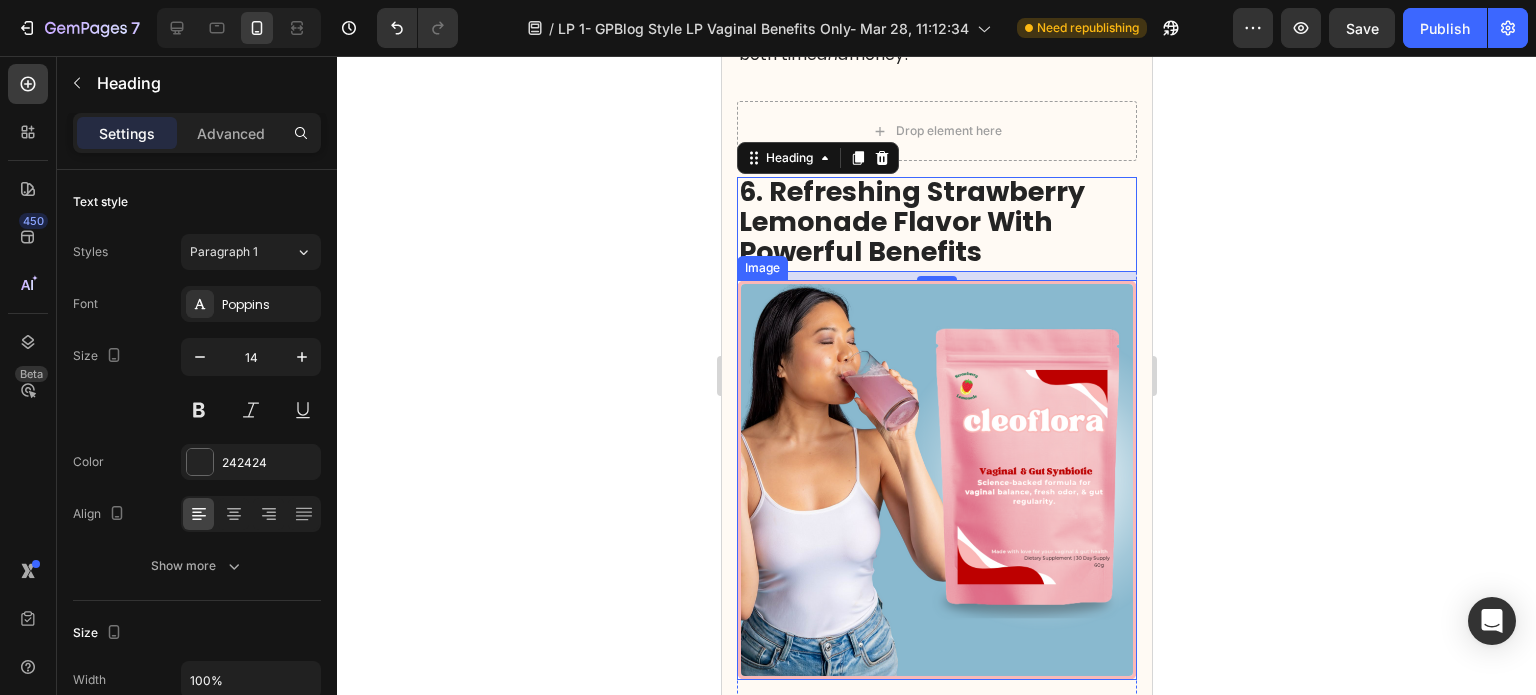 scroll, scrollTop: 4700, scrollLeft: 0, axis: vertical 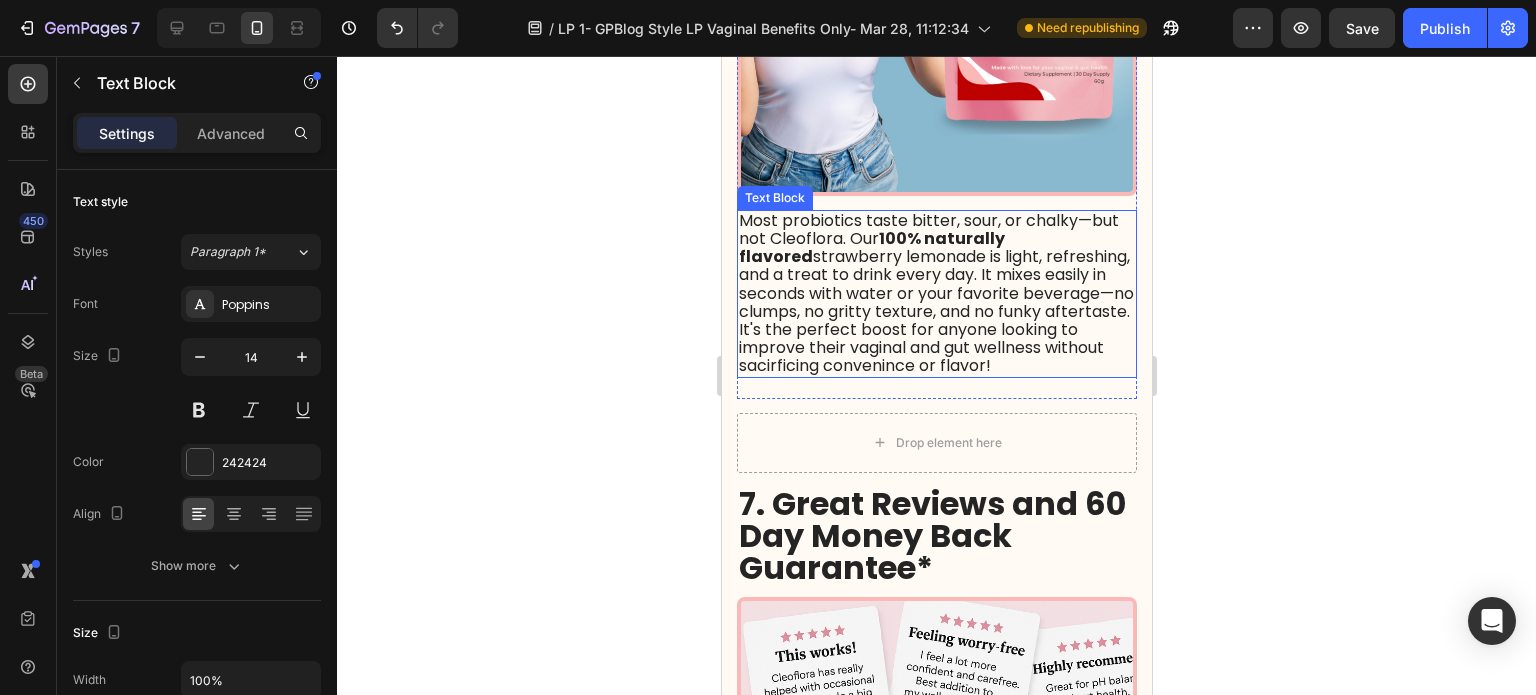 click on "Most probiotics taste bitter, sour, or chalky—but not Cleoflora. Our 100% naturally flavored strawberry lemonade is light, refreshing, and a treat to drink every day. It mixes easily in seconds with water or your favorite beverage—no clumps, no gritty texture, and no funky aftertaste. It's the perfect boost for anyone looking to improve their vaginal and gut wellness without sacirficing convenince or flavor!" at bounding box center (935, 293) 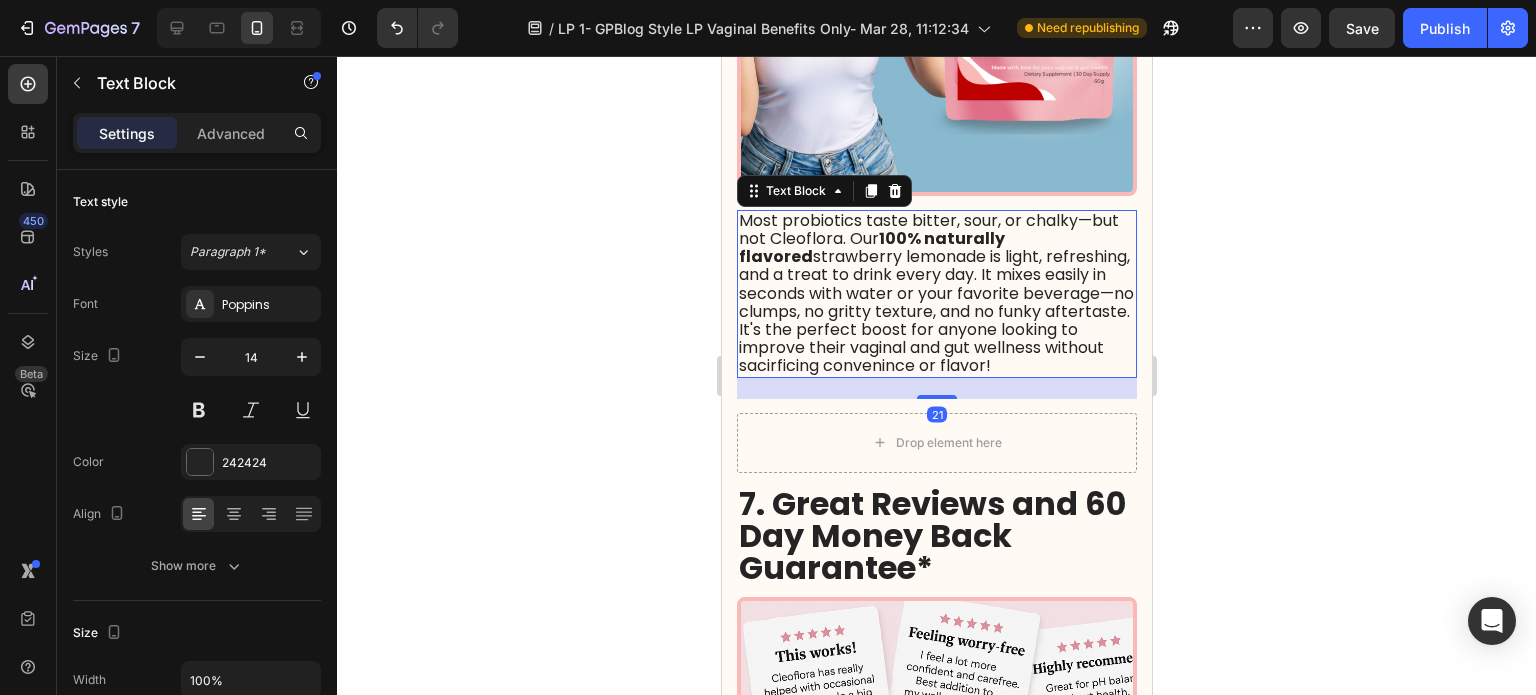 click on "Most probiotics taste bitter, sour, or chalky—but not Cleoflora. Our 100% naturally flavored strawberry lemonade is light, refreshing, and a treat to drink every day. It mixes easily in seconds with water or your favorite beverage—no clumps, no gritty texture, and no funky aftertaste. It's the perfect boost for anyone looking to improve their vaginal and gut wellness without sacirficing convenince or flavor!" at bounding box center (935, 293) 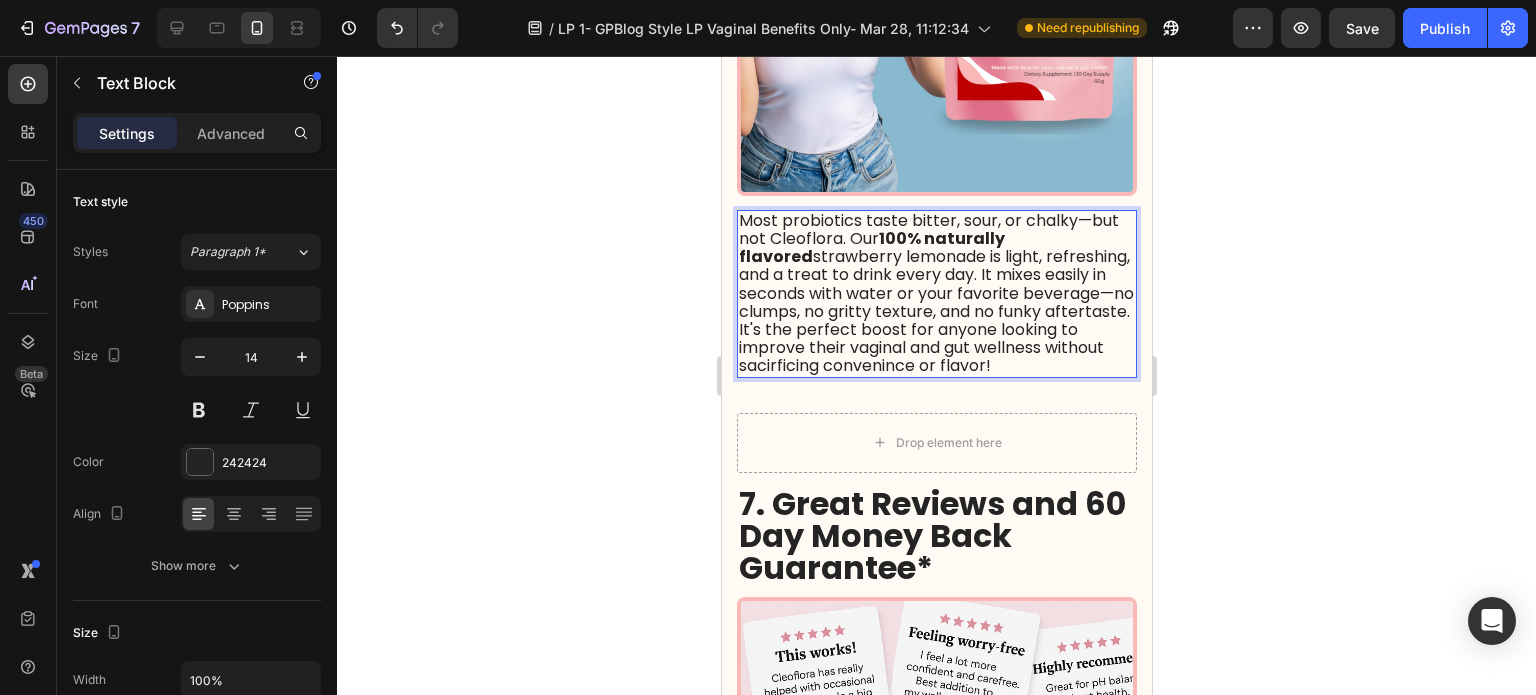 click on "Most probiotics taste bitter, sour, or chalky—but not Cleoflora. Our 100% naturally flavored strawberry lemonade is light, refreshing, and a treat to drink every day. It mixes easily in seconds with water or your favorite beverage—no clumps, no gritty texture, and no funky aftertaste. It's the perfect boost for anyone looking to improve their vaginal and gut wellness without sacirficing convenince or flavor!" at bounding box center (935, 293) 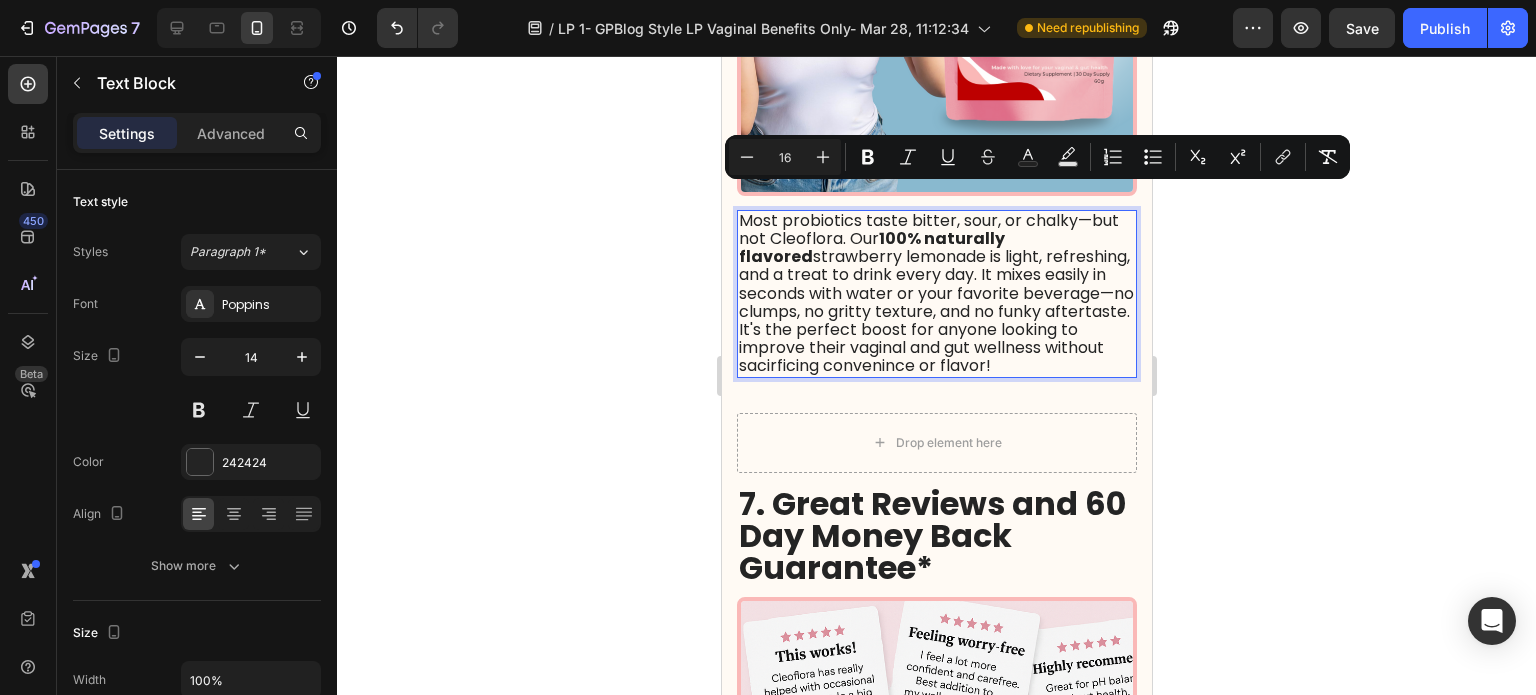 copy on "Most probiotics taste bitter, sour, or chalky—but not Cleoflora. Our 100% naturally flavored strawberry lemonade is light, refreshing, and a treat to drink every day. It mixes easily in seconds with water or your favorite beverage—no clumps, no gritty texture, and no funky aftertaste. It's the perfect boost for anyone looking to improve their vaginal and gut wellness without sacirficing convenince or flavor!" 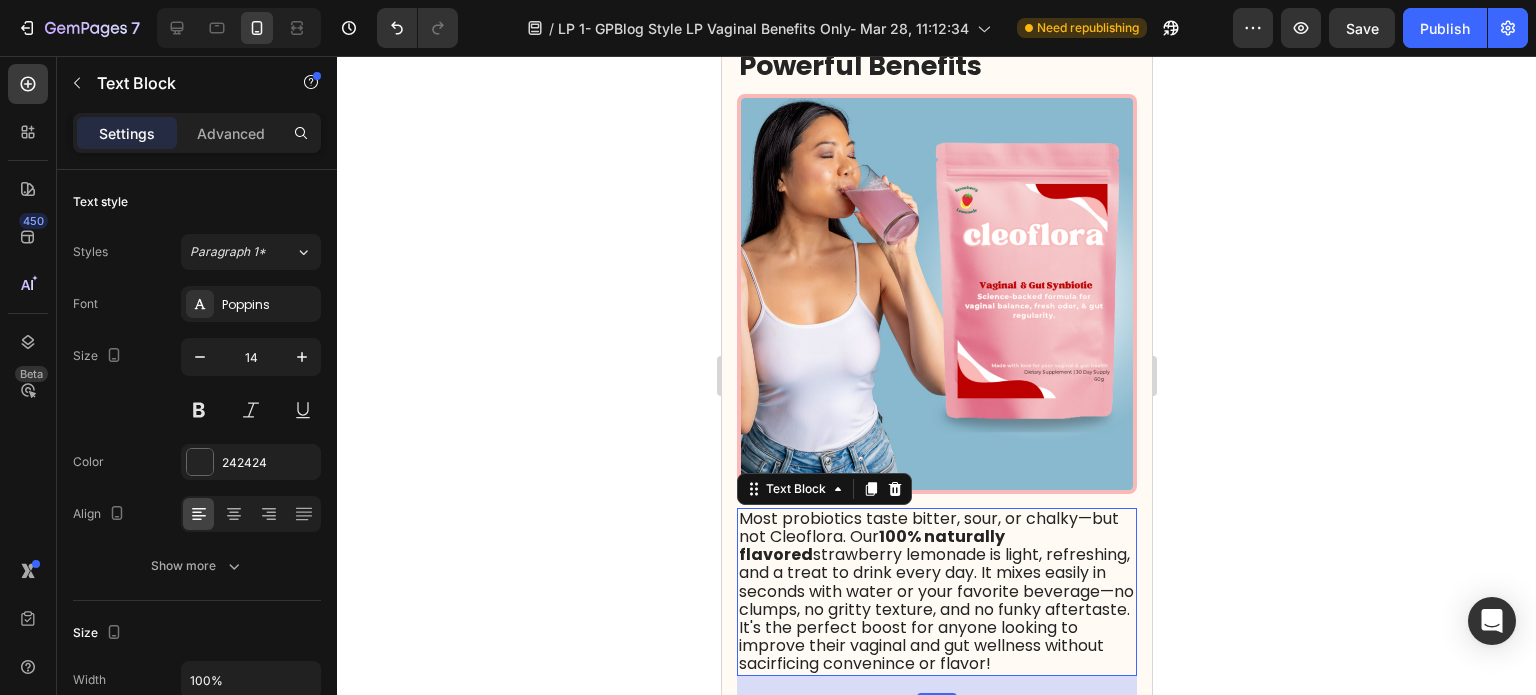 scroll, scrollTop: 4400, scrollLeft: 0, axis: vertical 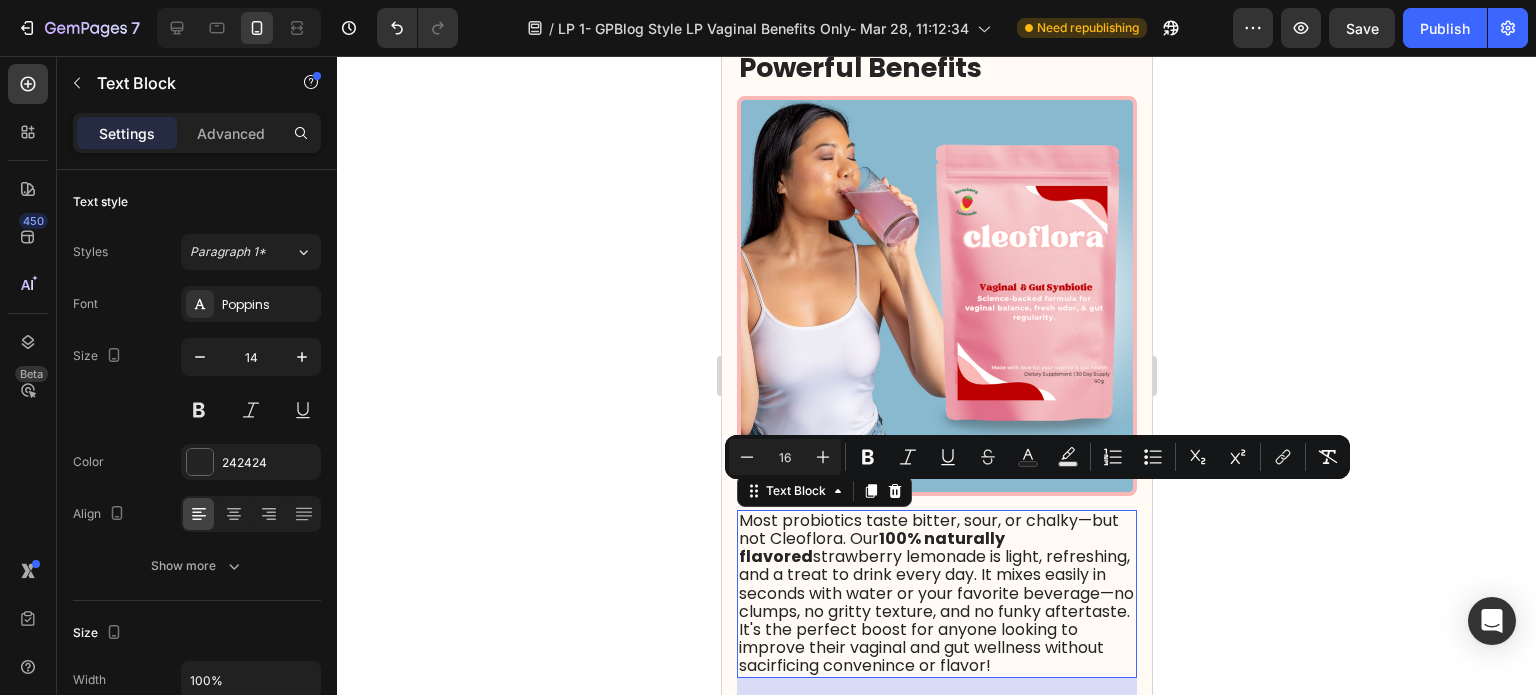 click on "Most probiotics taste bitter, sour, or chalky—but not Cleoflora. Our 100% naturally flavored strawberry lemonade is light, refreshing, and a treat to drink every day. It mixes easily in seconds with water or your favorite beverage—no clumps, no gritty texture, and no funky aftertaste. It's the perfect boost for anyone looking to improve their vaginal and gut wellness without sacirficing convenince or flavor!" at bounding box center [935, 593] 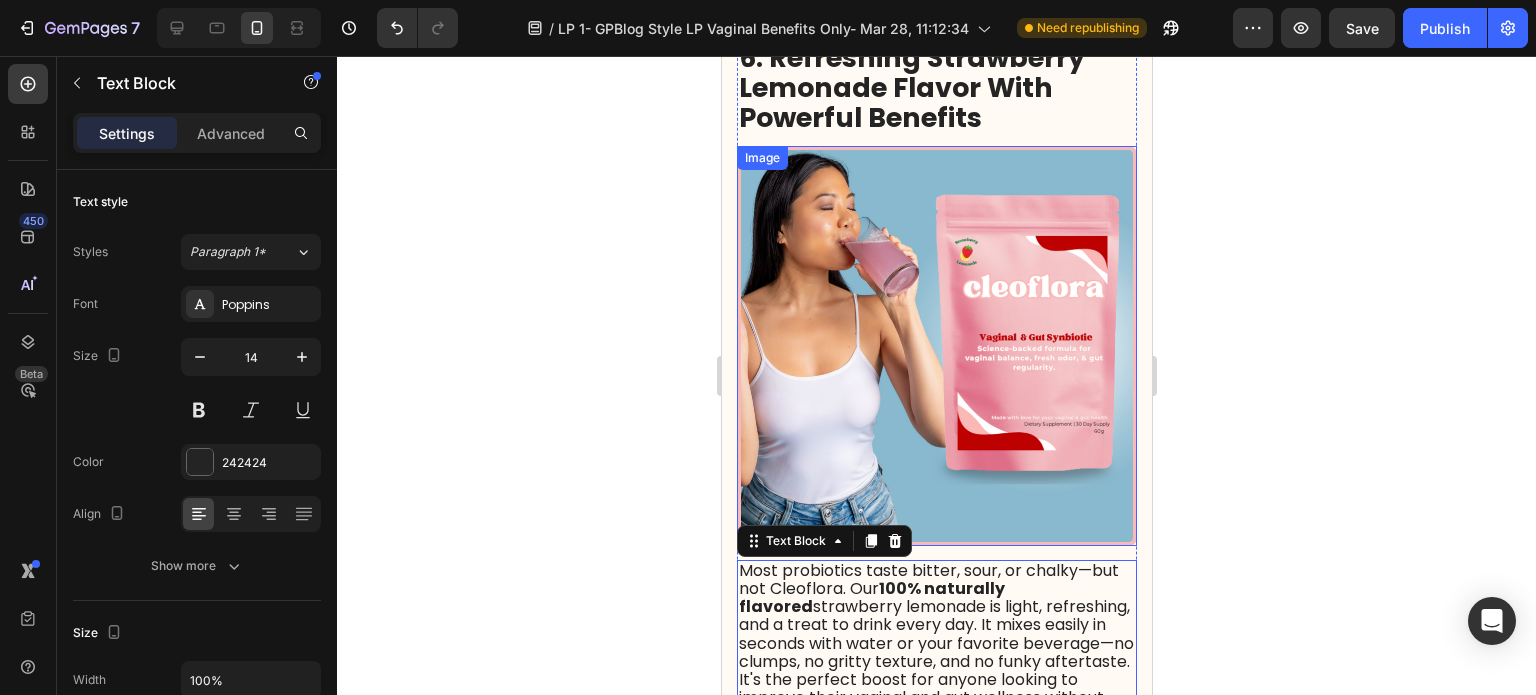 scroll, scrollTop: 4500, scrollLeft: 0, axis: vertical 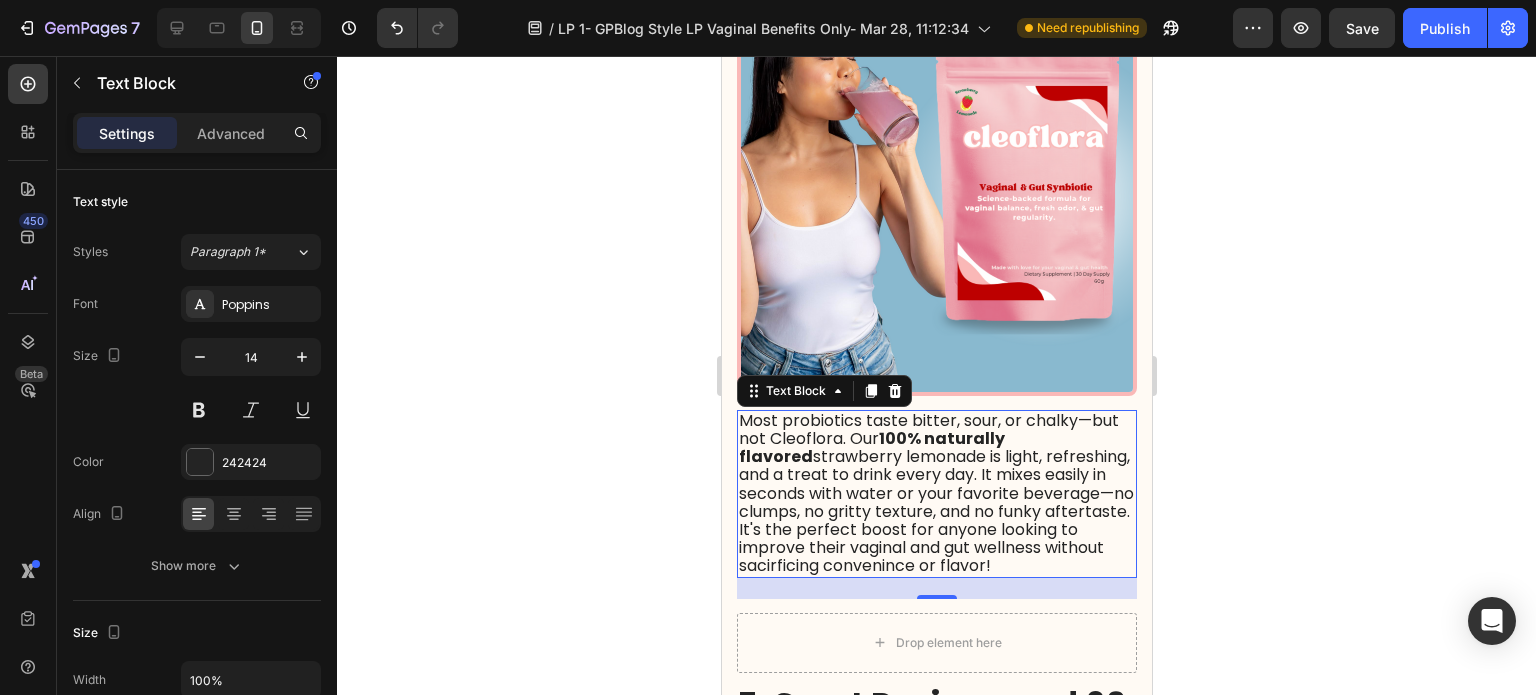 click on "Most probiotics taste bitter, sour, or chalky—but not Cleoflora. Our 100% naturally flavored strawberry lemonade is light, refreshing, and a treat to drink every day. It mixes easily in seconds with water or your favorite beverage—no clumps, no gritty texture, and no funky aftertaste. It's the perfect boost for anyone looking to improve their vaginal and gut wellness without sacirficing convenince or flavor!" at bounding box center [935, 493] 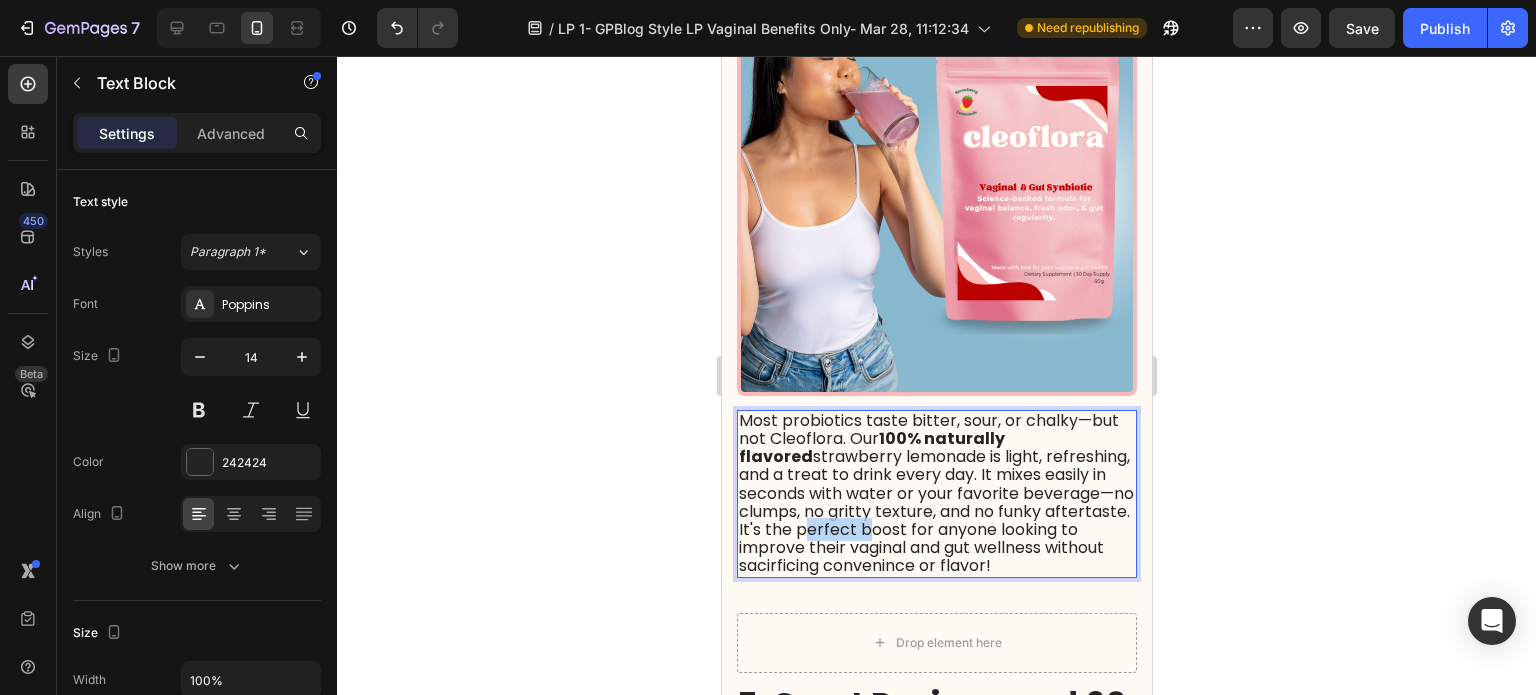 click on "Most probiotics taste bitter, sour, or chalky—but not Cleoflora. Our 100% naturally flavored strawberry lemonade is light, refreshing, and a treat to drink every day. It mixes easily in seconds with water or your favorite beverage—no clumps, no gritty texture, and no funky aftertaste. It's the perfect boost for anyone looking to improve their vaginal and gut wellness without sacirficing convenince or flavor!" at bounding box center [935, 493] 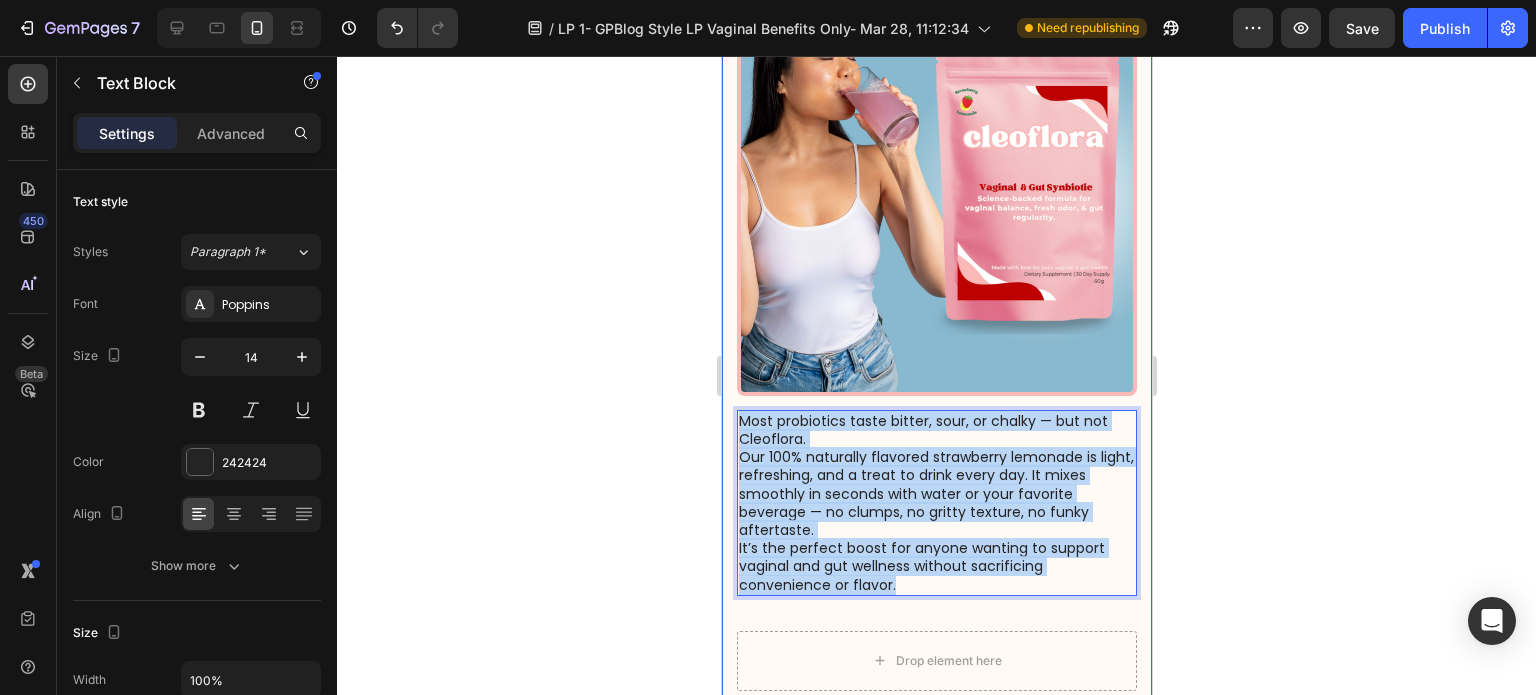 drag, startPoint x: 901, startPoint y: 563, endPoint x: 732, endPoint y: 395, distance: 238.29604 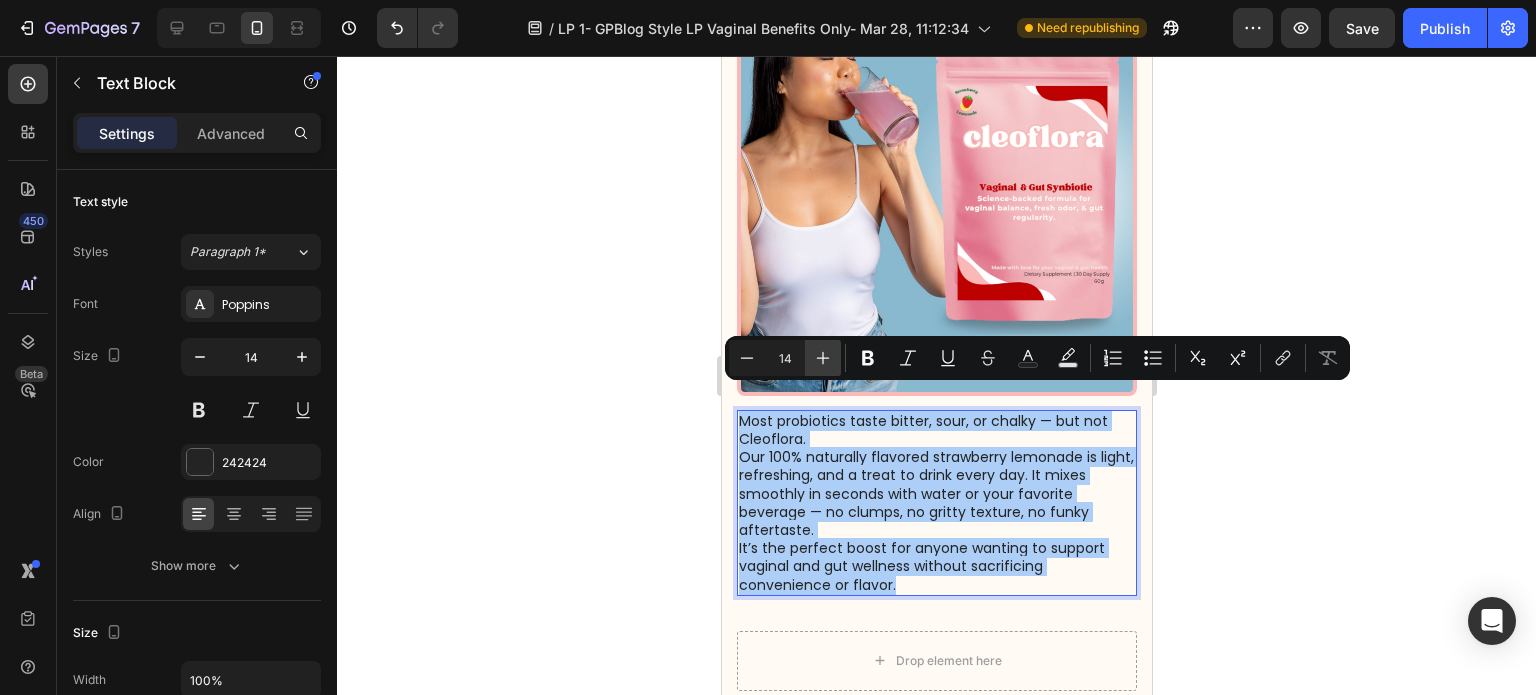 click 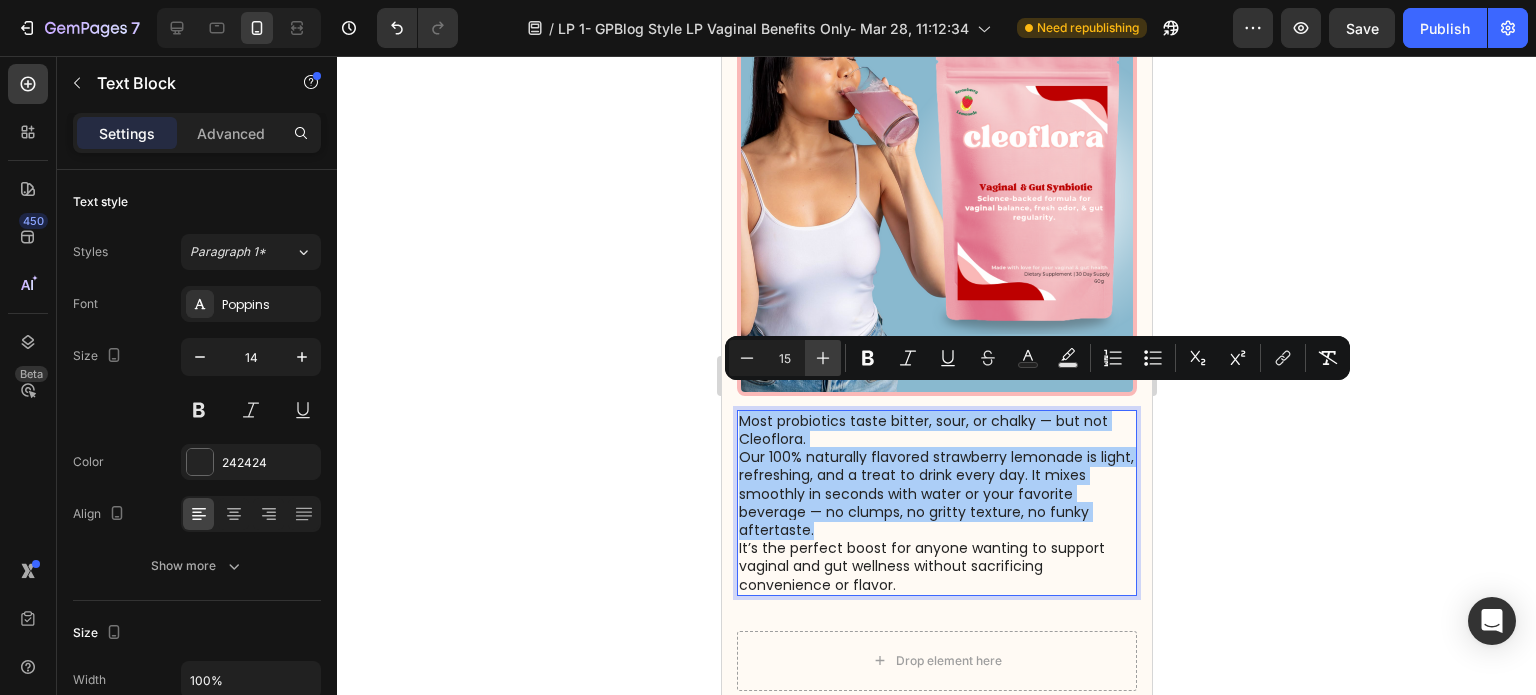 click 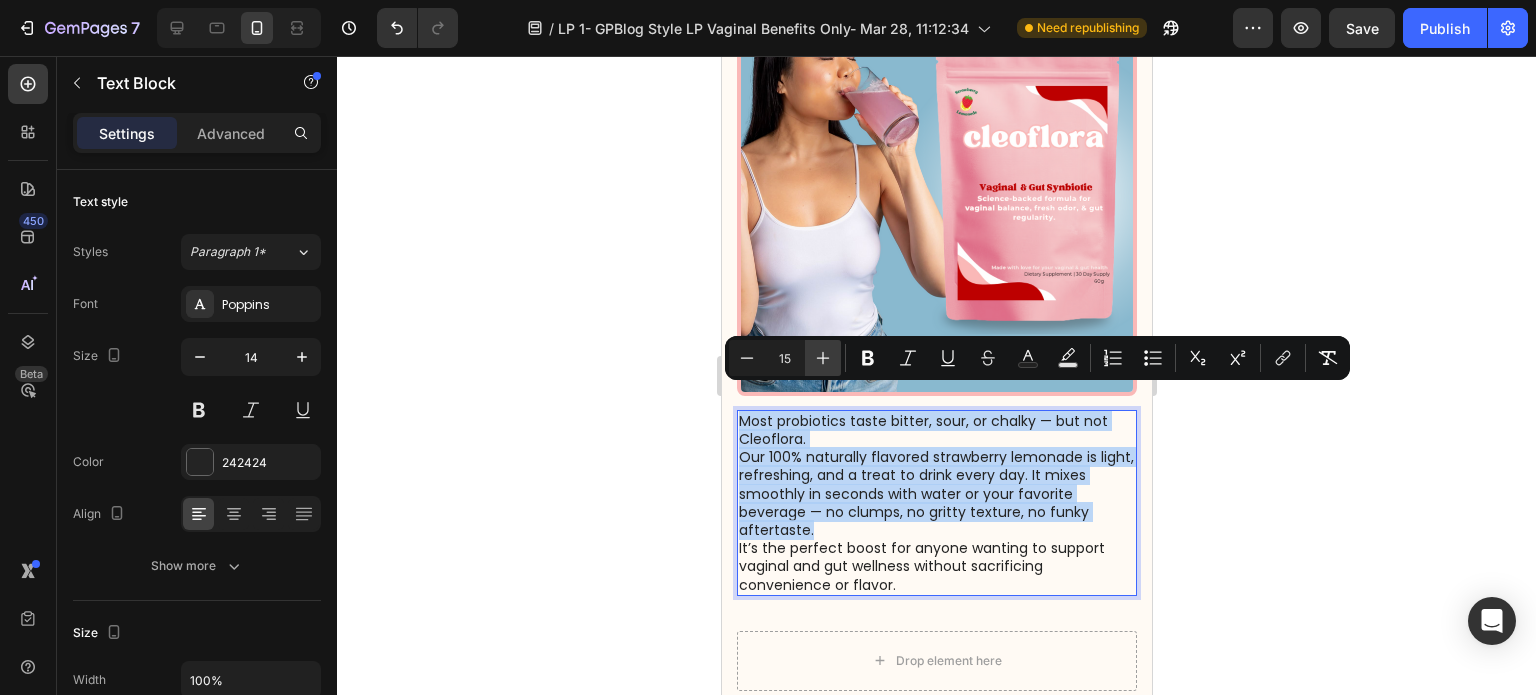 type on "16" 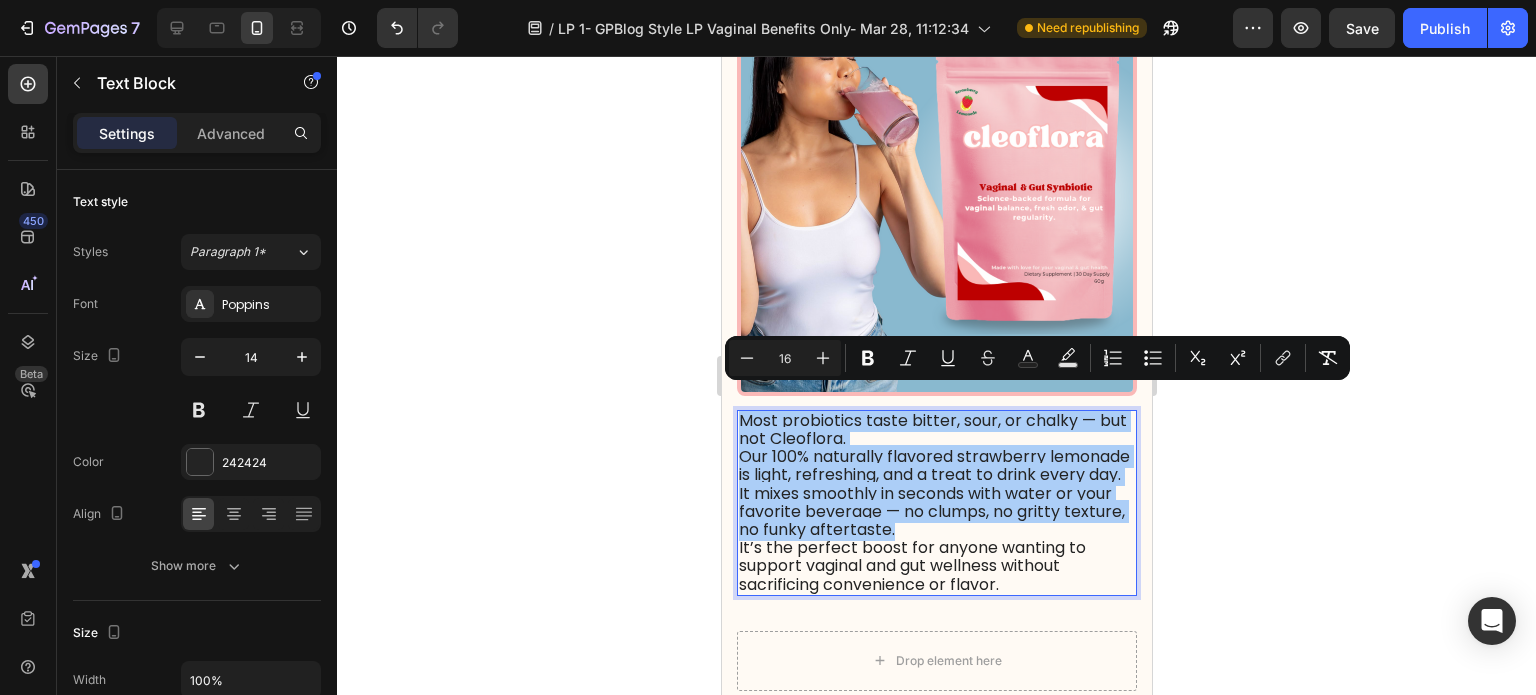 click 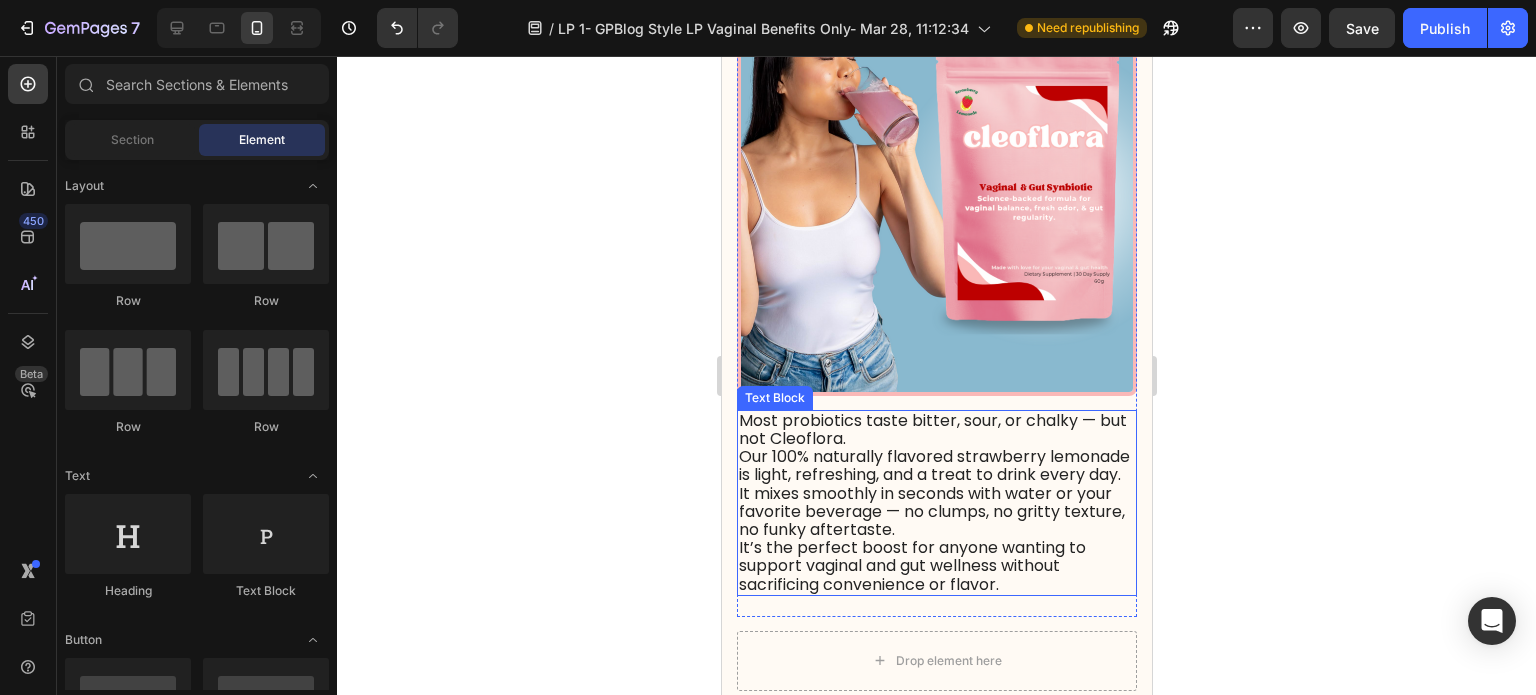 click on "Our 100% naturally flavored strawberry lemonade is light, refreshing, and a treat to drink every day. It mixes smoothly in seconds with water or your favorite beverage — no clumps, no gritty texture, no funky aftertaste." at bounding box center (933, 493) 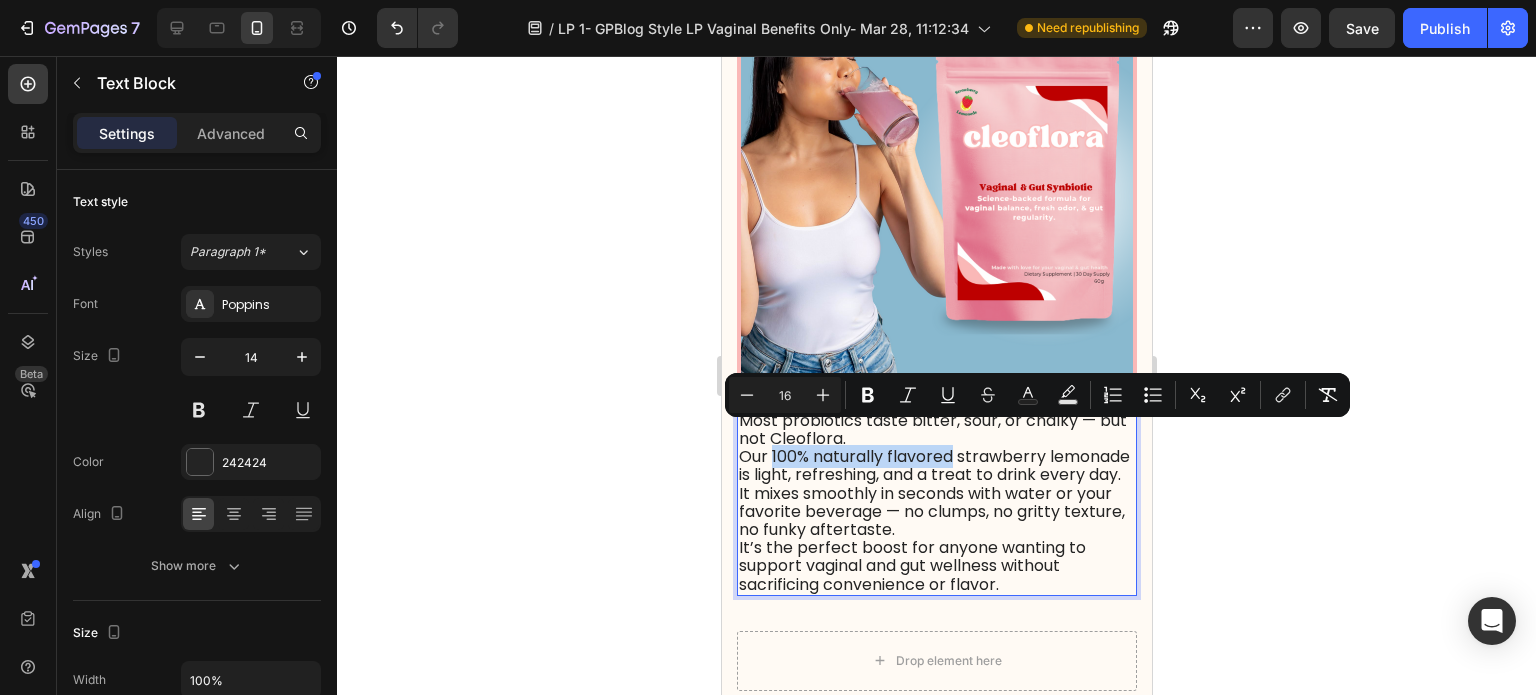 drag, startPoint x: 771, startPoint y: 435, endPoint x: 951, endPoint y: 436, distance: 180.00278 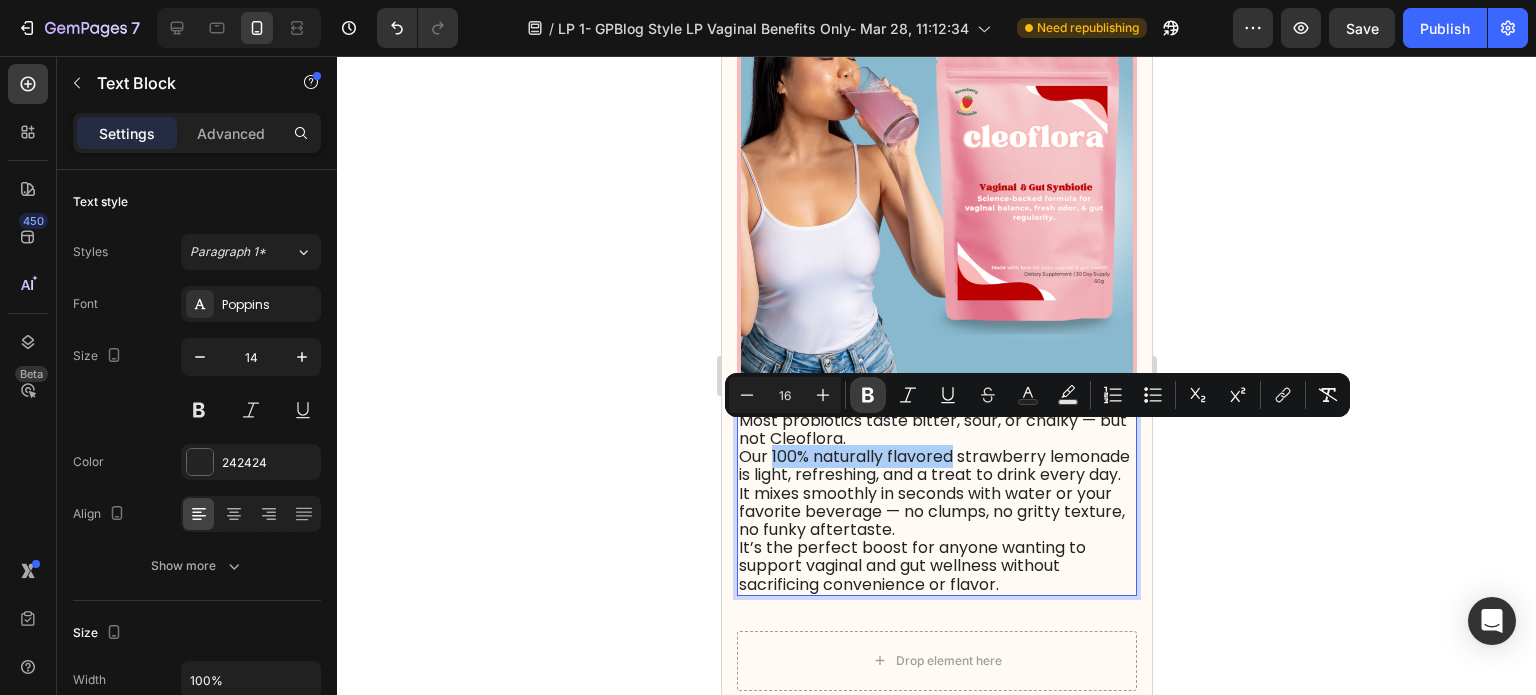 click on "Bold" at bounding box center [868, 395] 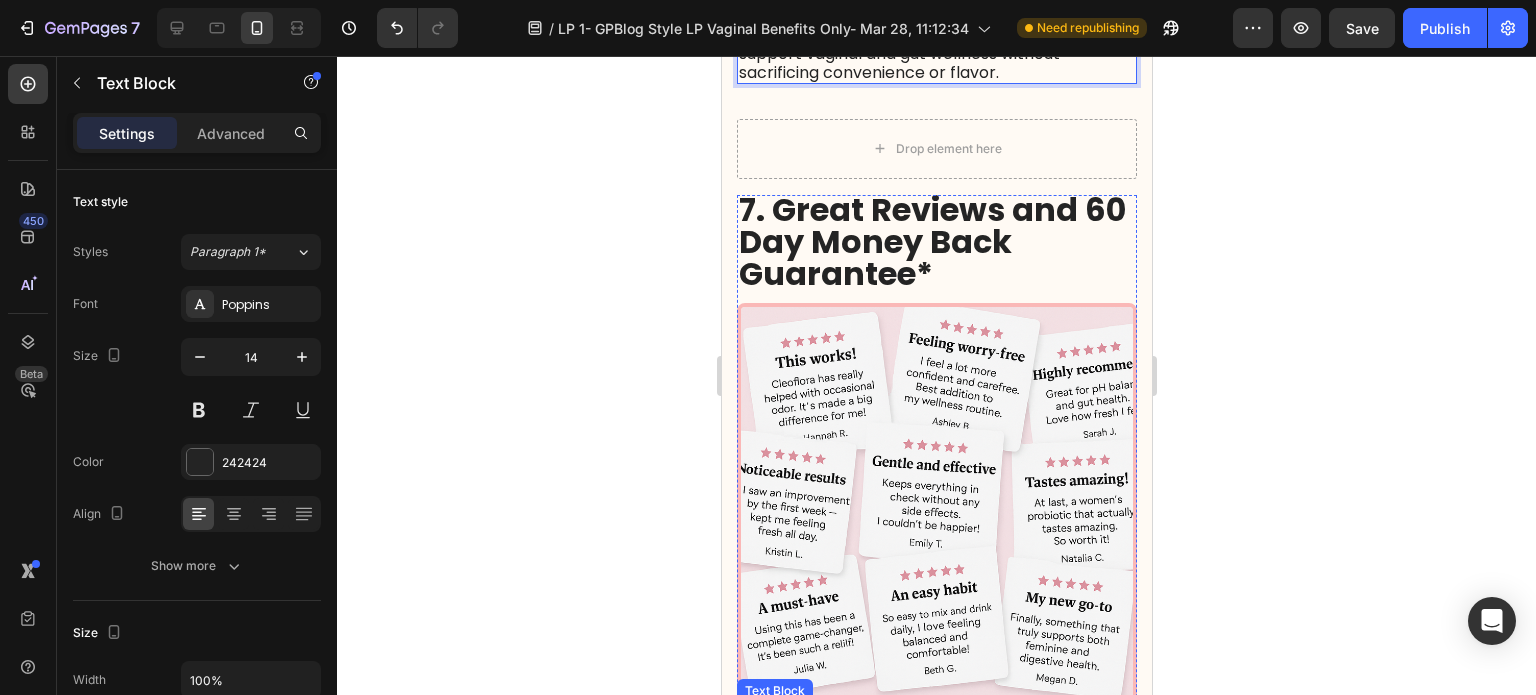 scroll, scrollTop: 4900, scrollLeft: 0, axis: vertical 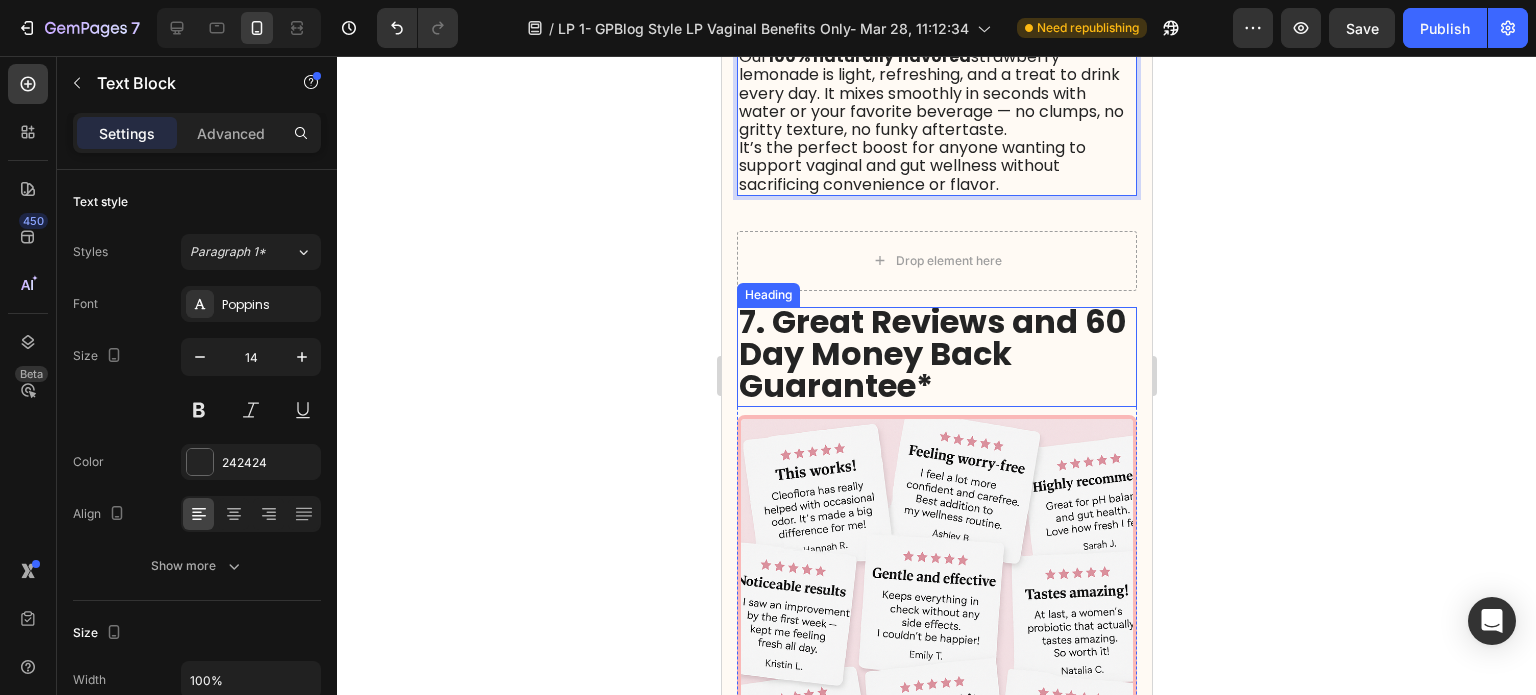 click on "7. Great Reviews and 60 Day Money Back Guarantee*" at bounding box center [931, 353] 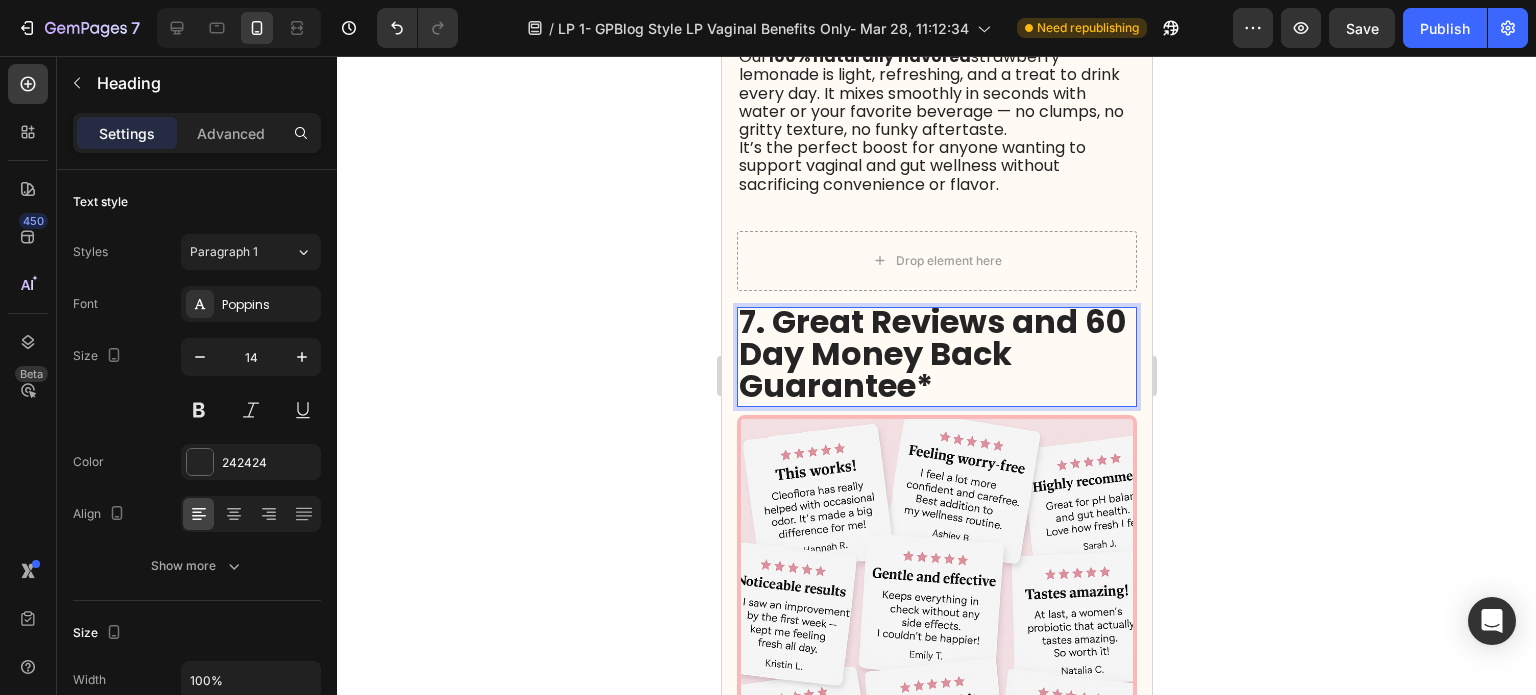 click on "7. Great Reviews and 60 Day Money Back Guarantee*" at bounding box center [931, 353] 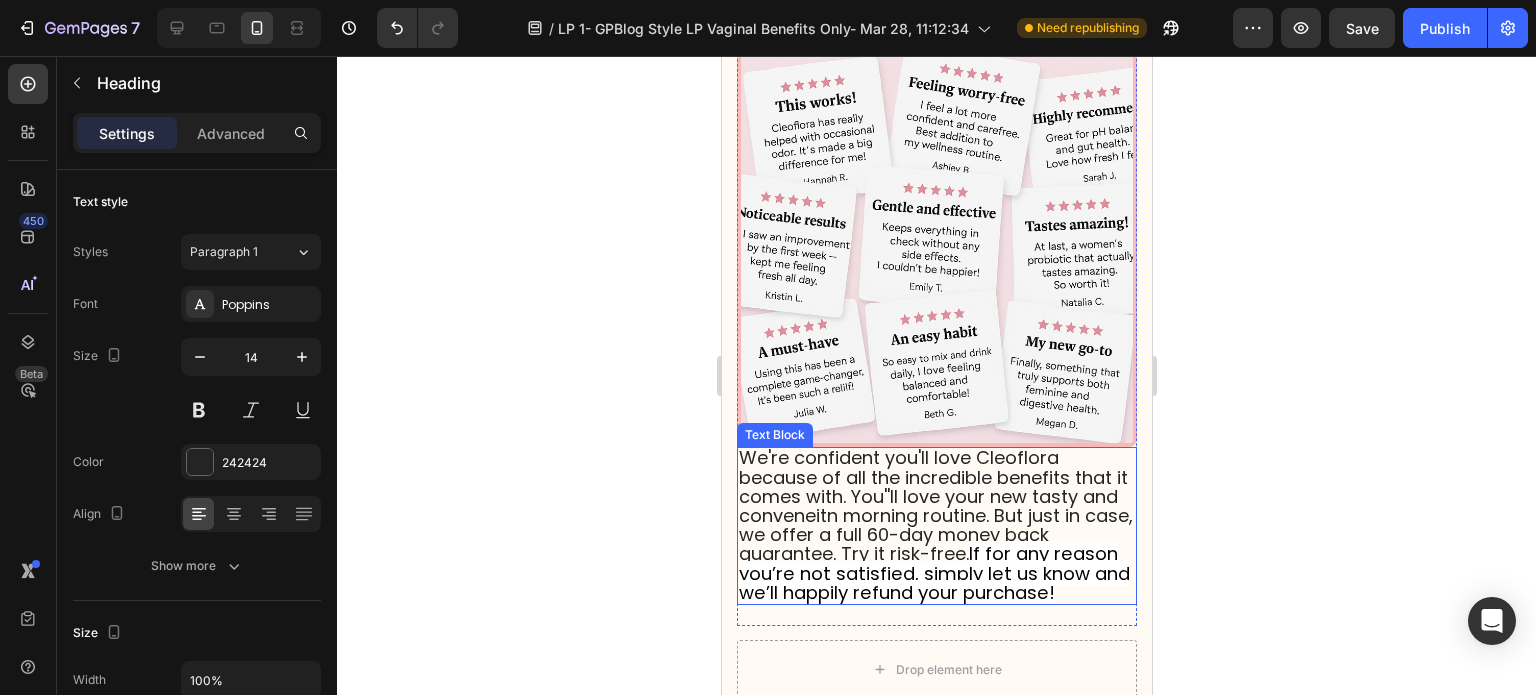 scroll, scrollTop: 5300, scrollLeft: 0, axis: vertical 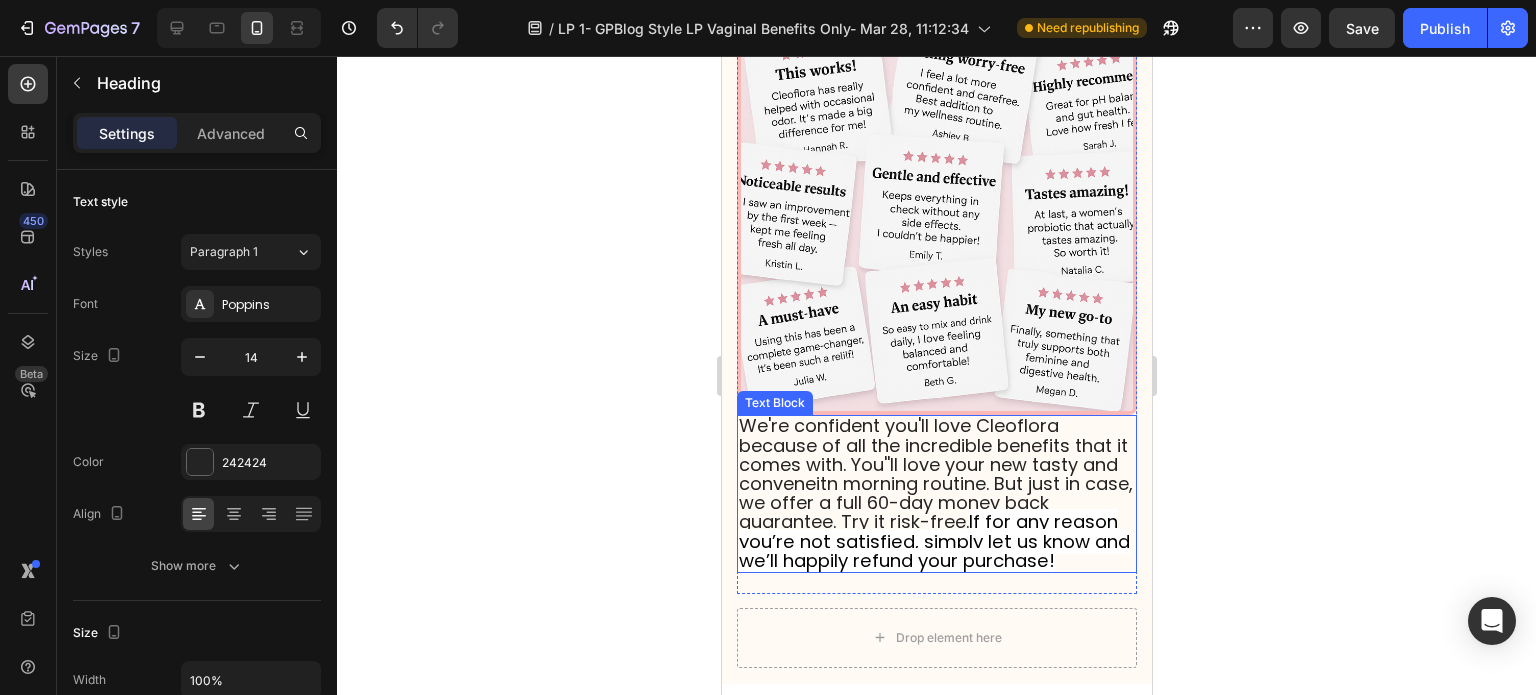 click on "We're confident you'll love Cleoflora because of all the incredible benefits that it comes with. You''ll love your new tasty and conveneitn morning routine. But just in case, we offer a full 60-day money back guarantee. Try it risk-free." at bounding box center (935, 473) 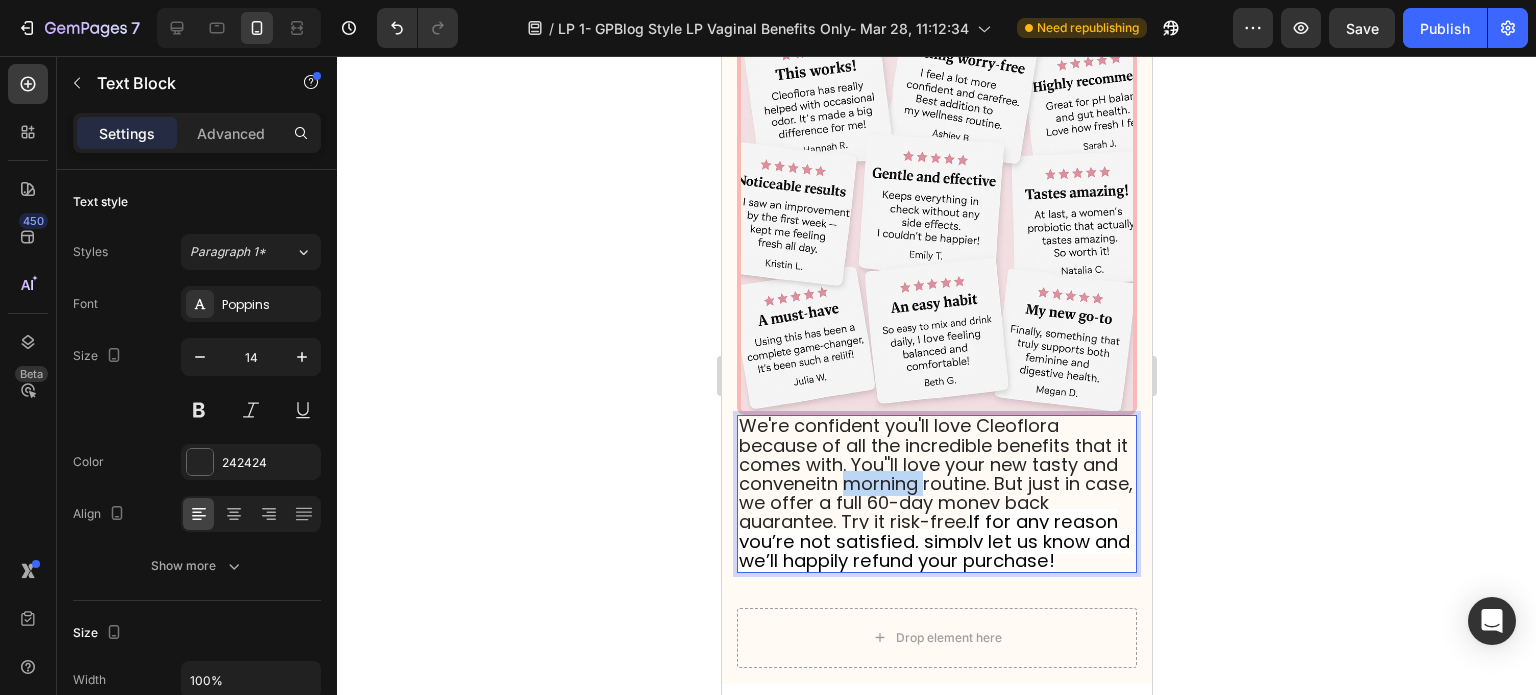 click on "We're confident you'll love Cleoflora because of all the incredible benefits that it comes with. You''ll love your new tasty and conveneitn morning routine. But just in case, we offer a full 60-day money back guarantee. Try it risk-free." at bounding box center (935, 473) 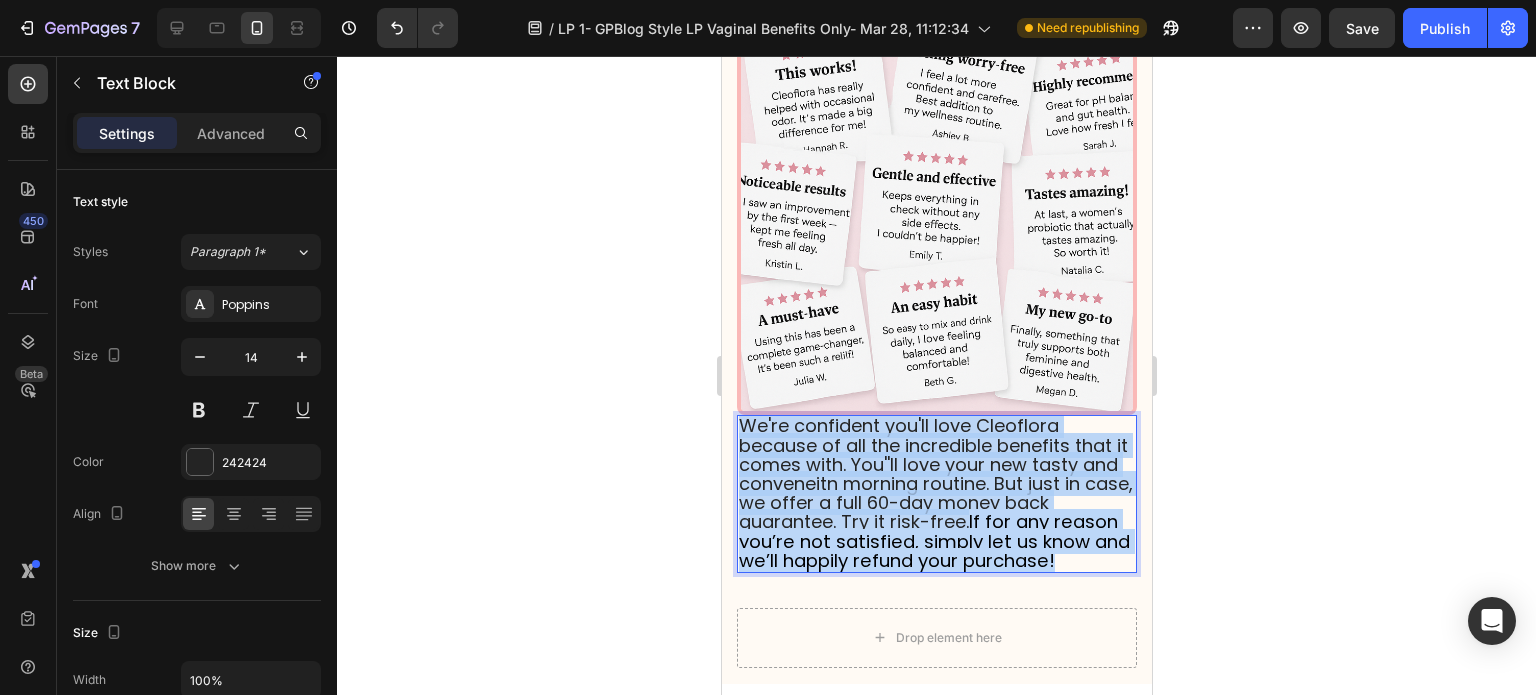 click on "We're confident you'll love Cleoflora because of all the incredible benefits that it comes with. You''ll love your new tasty and conveneitn morning routine. But just in case, we offer a full 60-day money back guarantee. Try it risk-free." at bounding box center [935, 473] 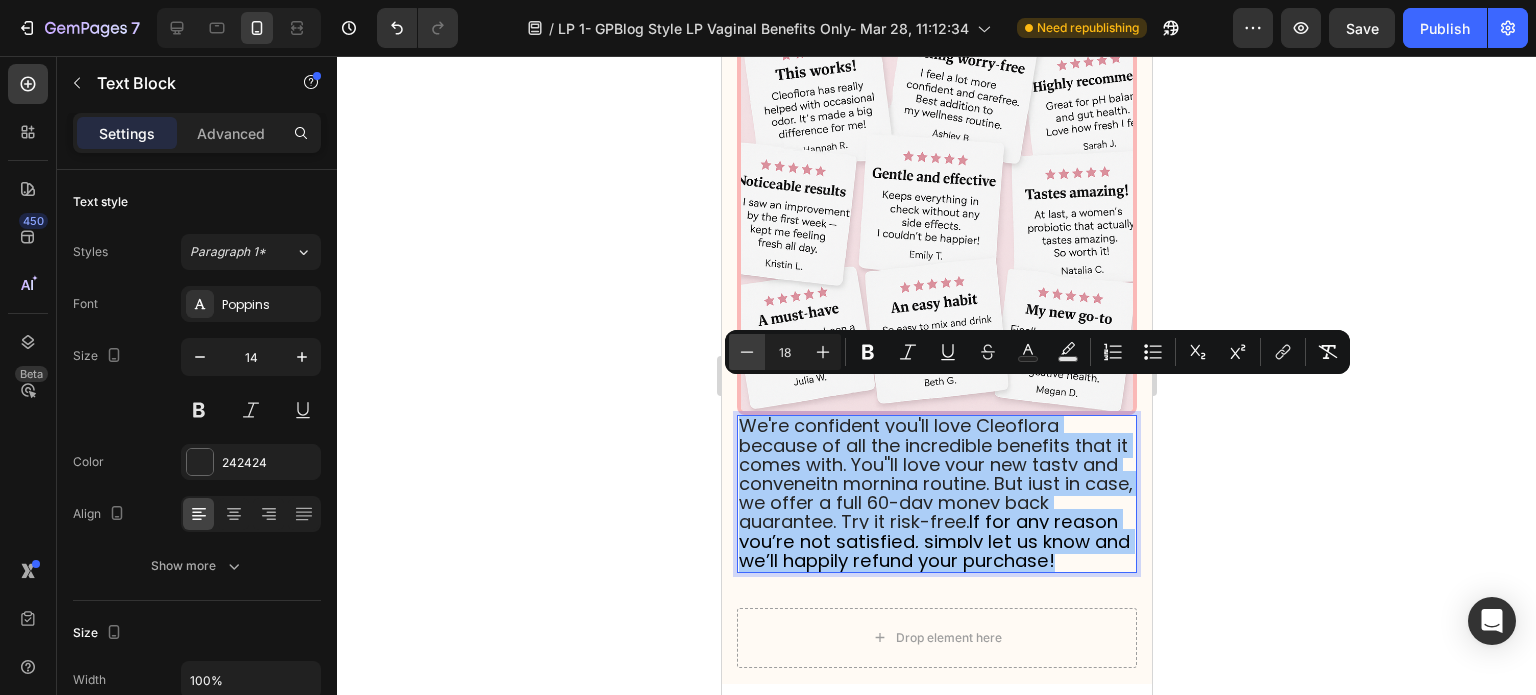 click 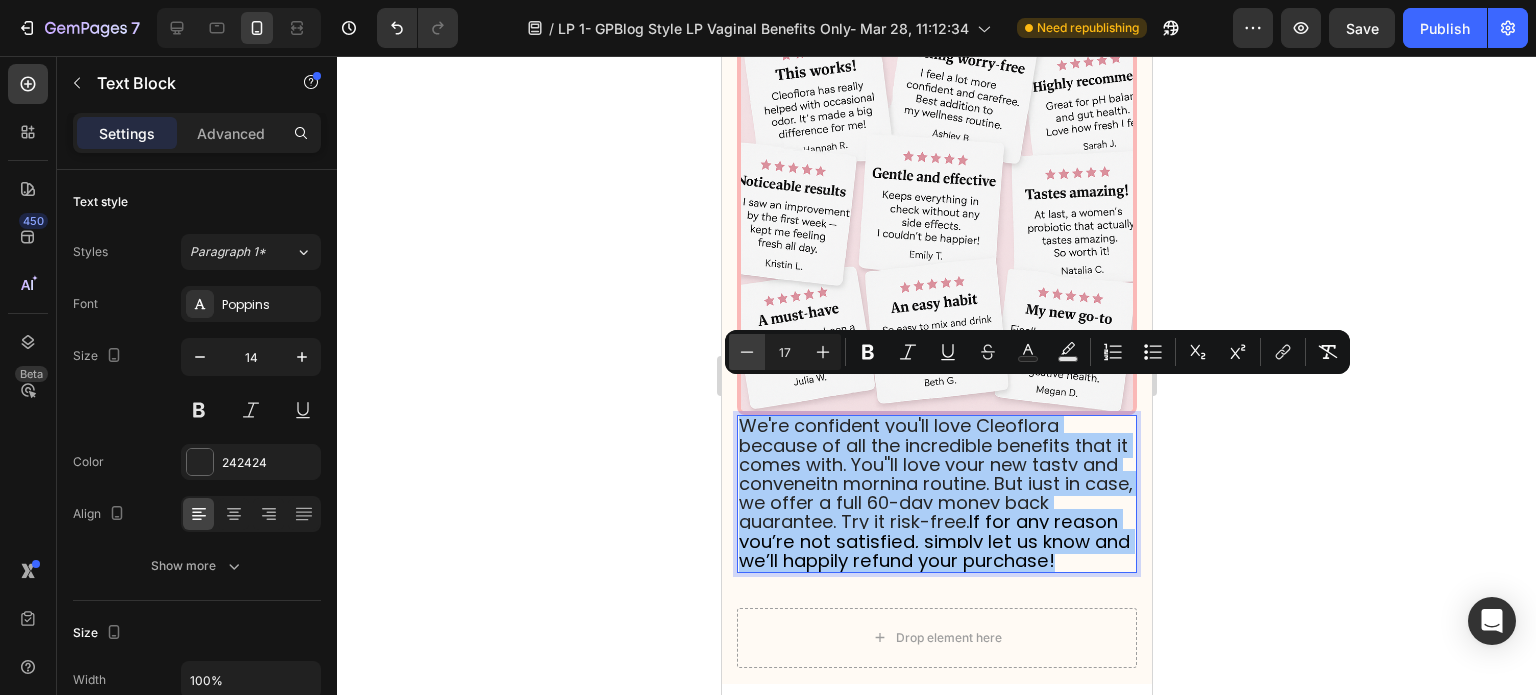 click 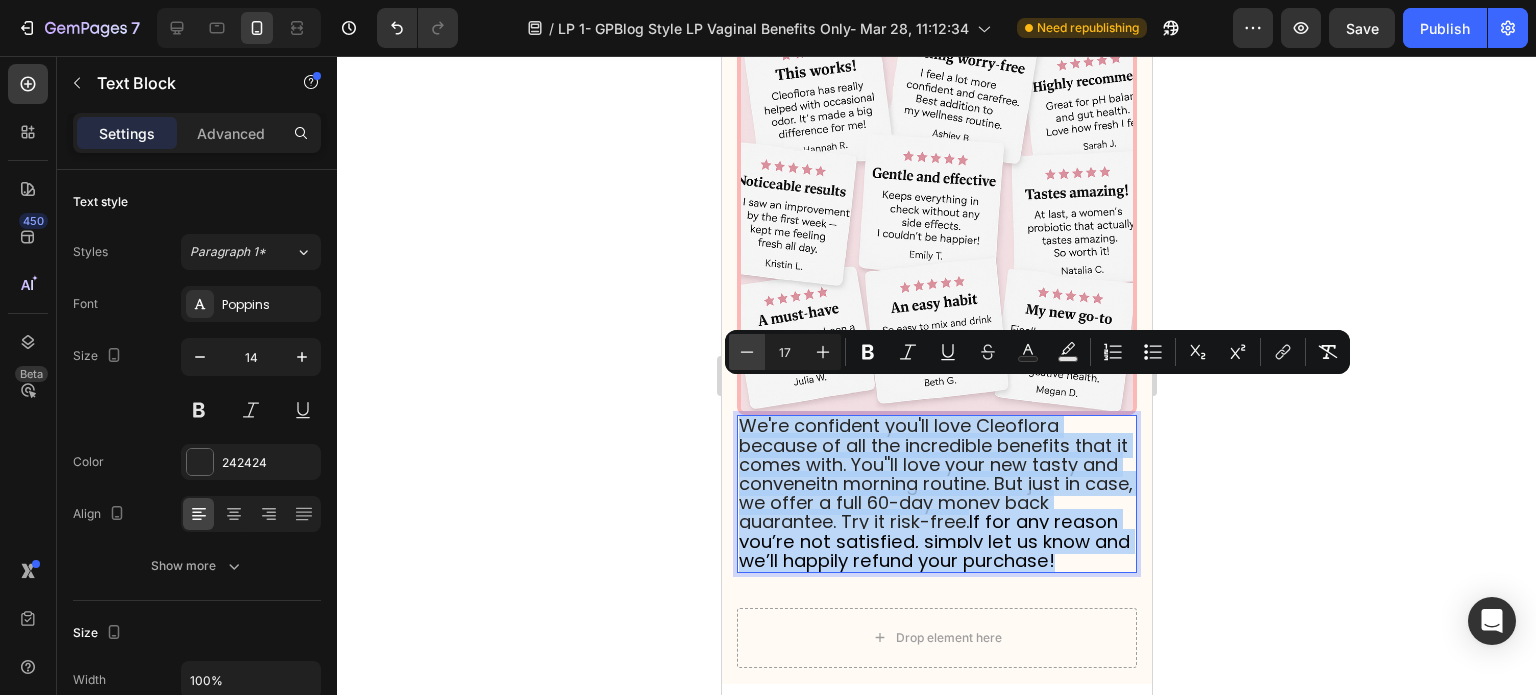 type on "16" 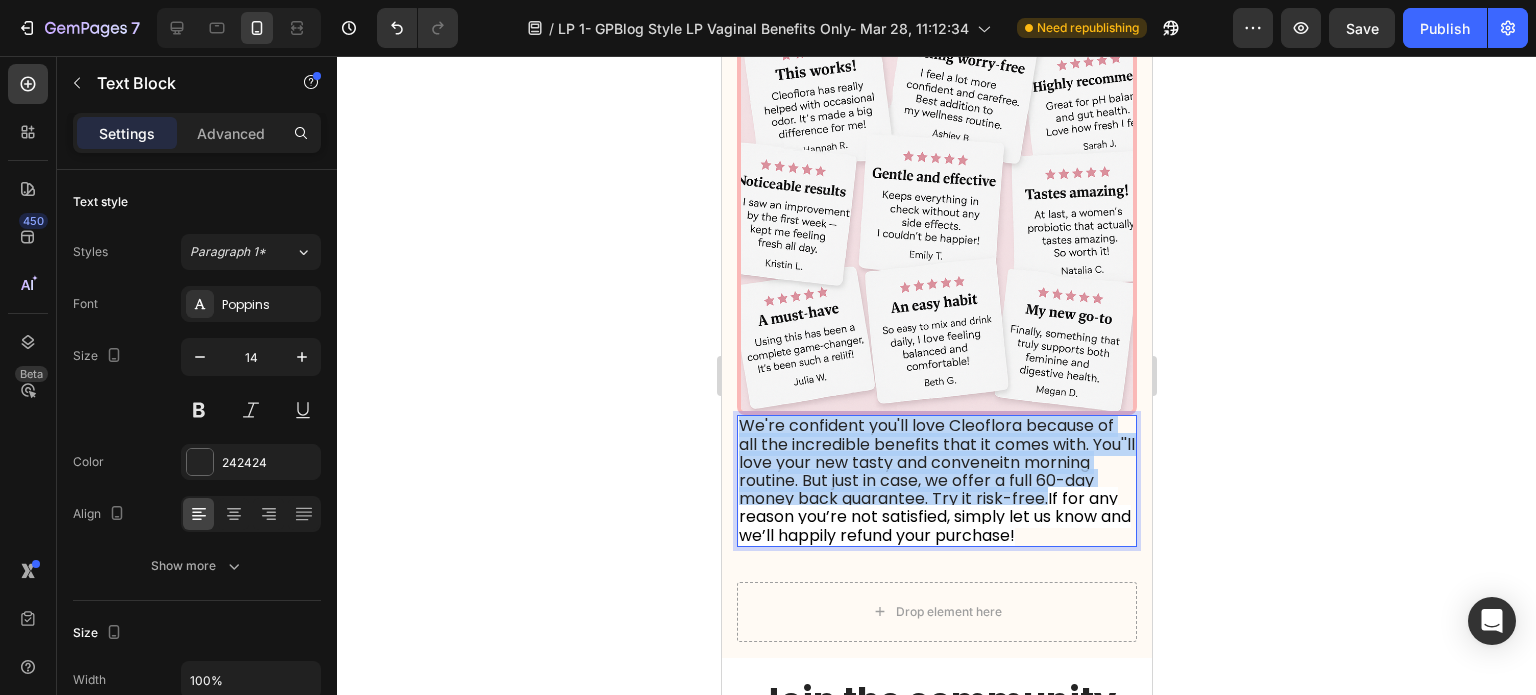 click on "We're confident you'll love Cleoflora because of all the incredible benefits that it comes with. You''ll love your new tasty and conveneitn morning routine. But just in case, we offer a full 60-day money back guarantee. Try it risk-free." at bounding box center (936, 462) 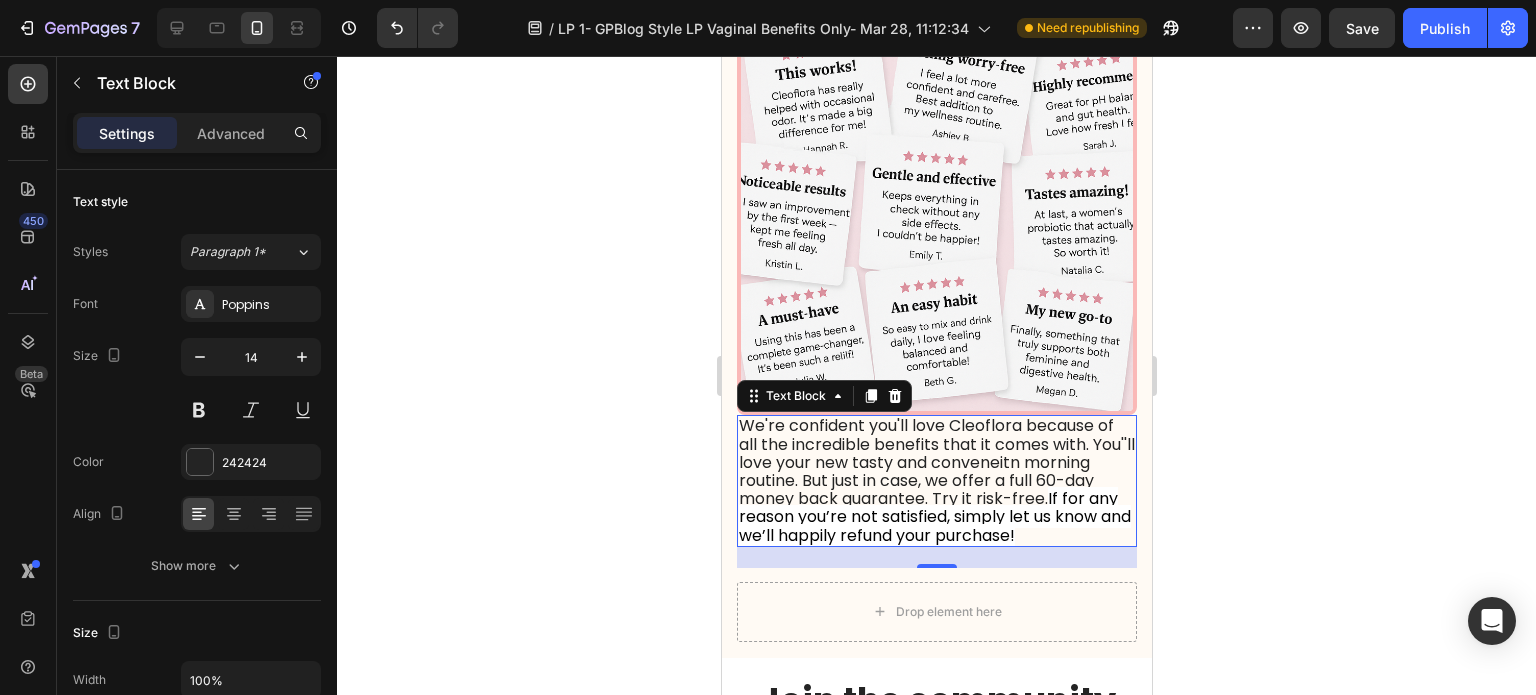click on "We're confident you'll love Cleoflora because of all the incredible benefits that it comes with. You''ll love your new tasty and conveneitn morning routine. But just in case, we offer a full 60-day money back guarantee. Try it risk-free." at bounding box center (936, 462) 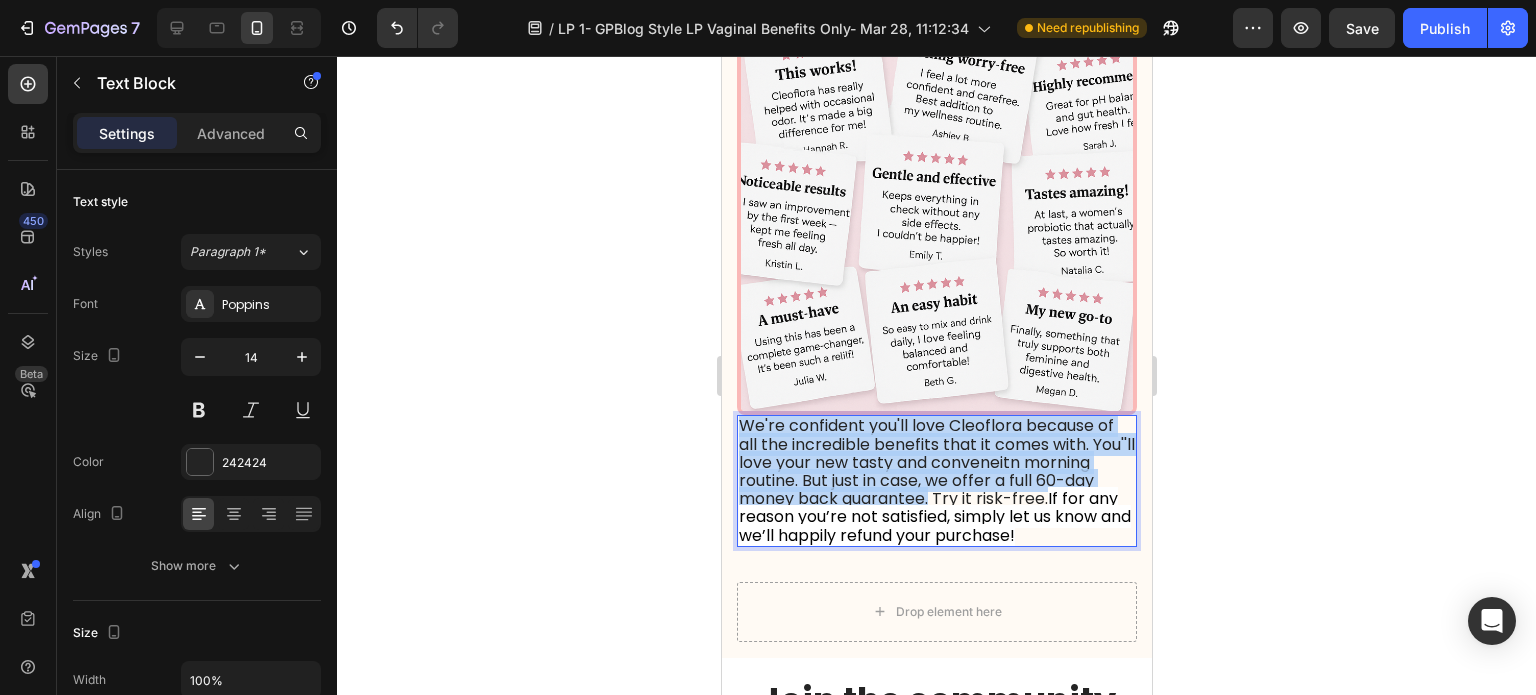 drag, startPoint x: 993, startPoint y: 474, endPoint x: 739, endPoint y: 385, distance: 269.14124 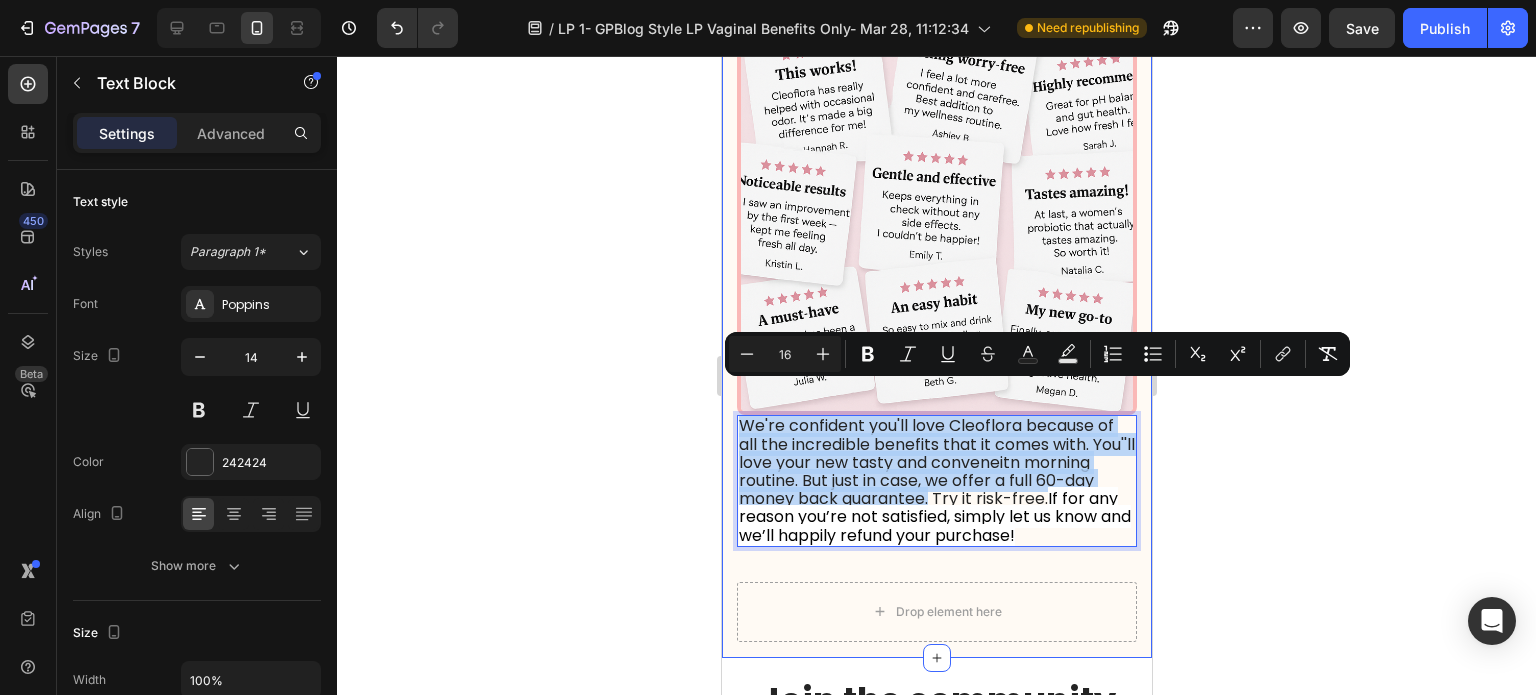 type on "14" 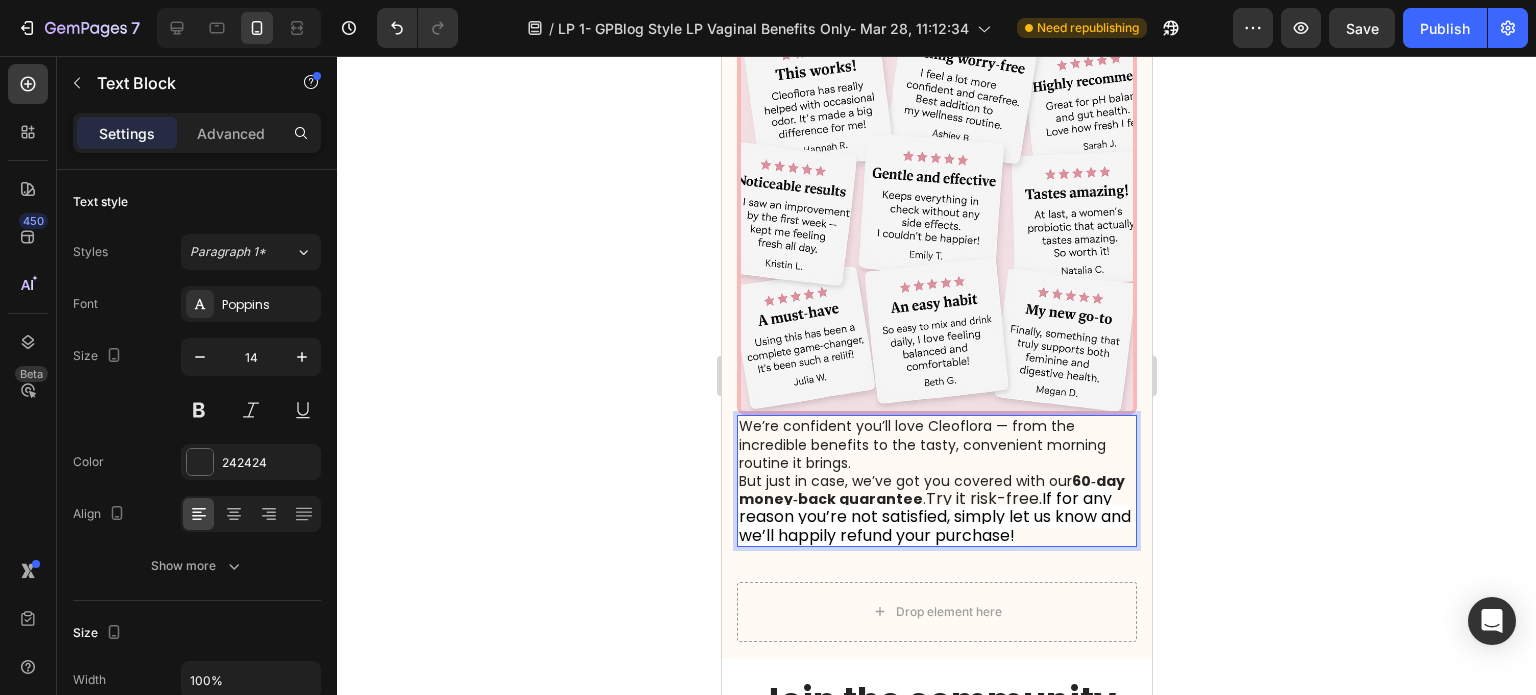 click on "If for any reason you’re not satisfied, simply let us know and we’ll happily refund your purchase!" at bounding box center (934, 516) 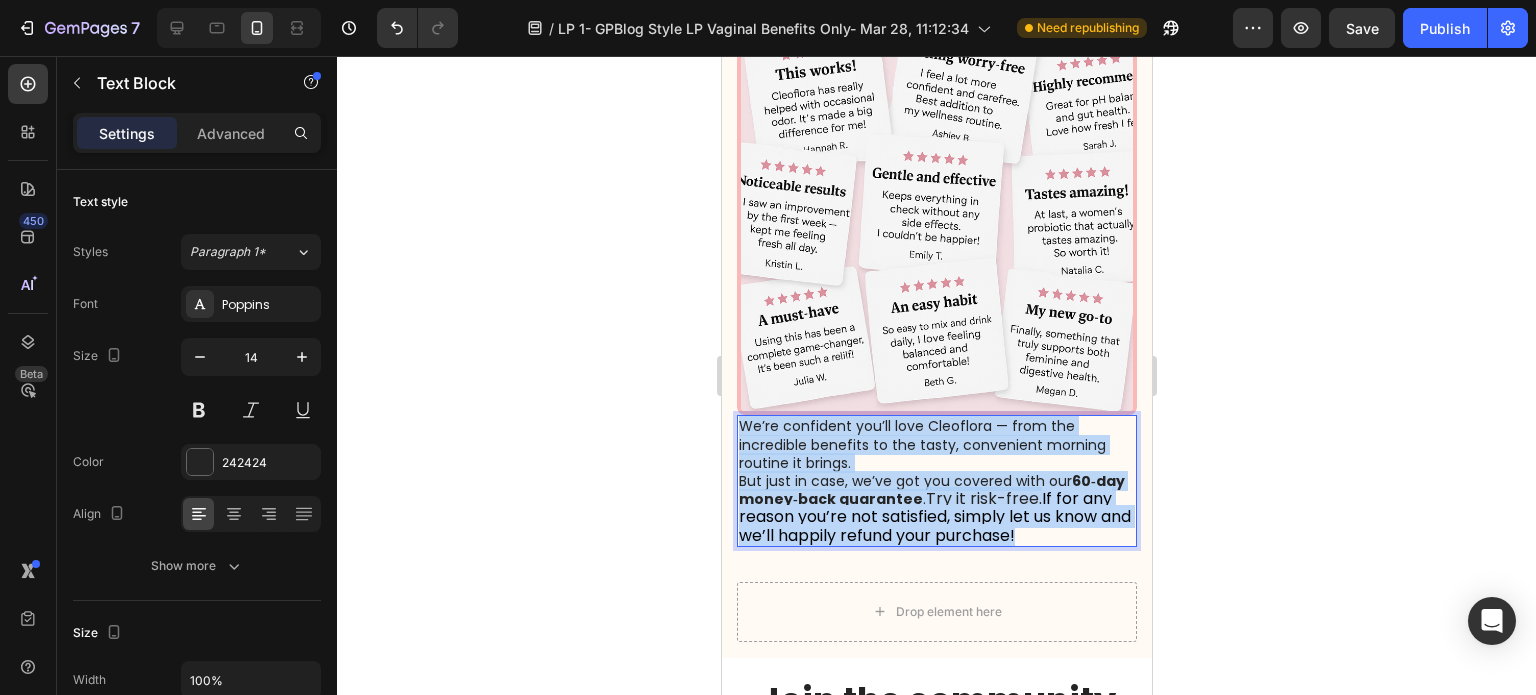 drag, startPoint x: 1109, startPoint y: 504, endPoint x: 741, endPoint y: 391, distance: 384.95844 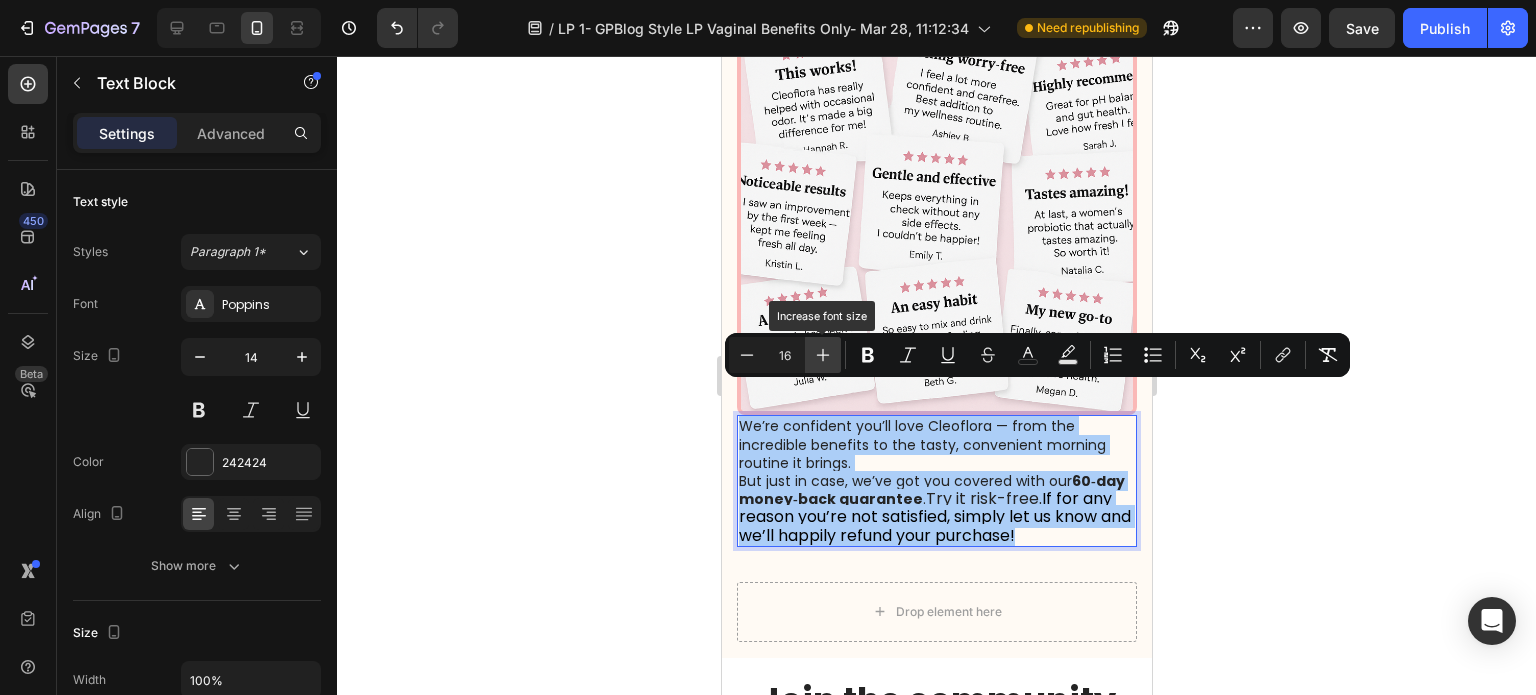 click 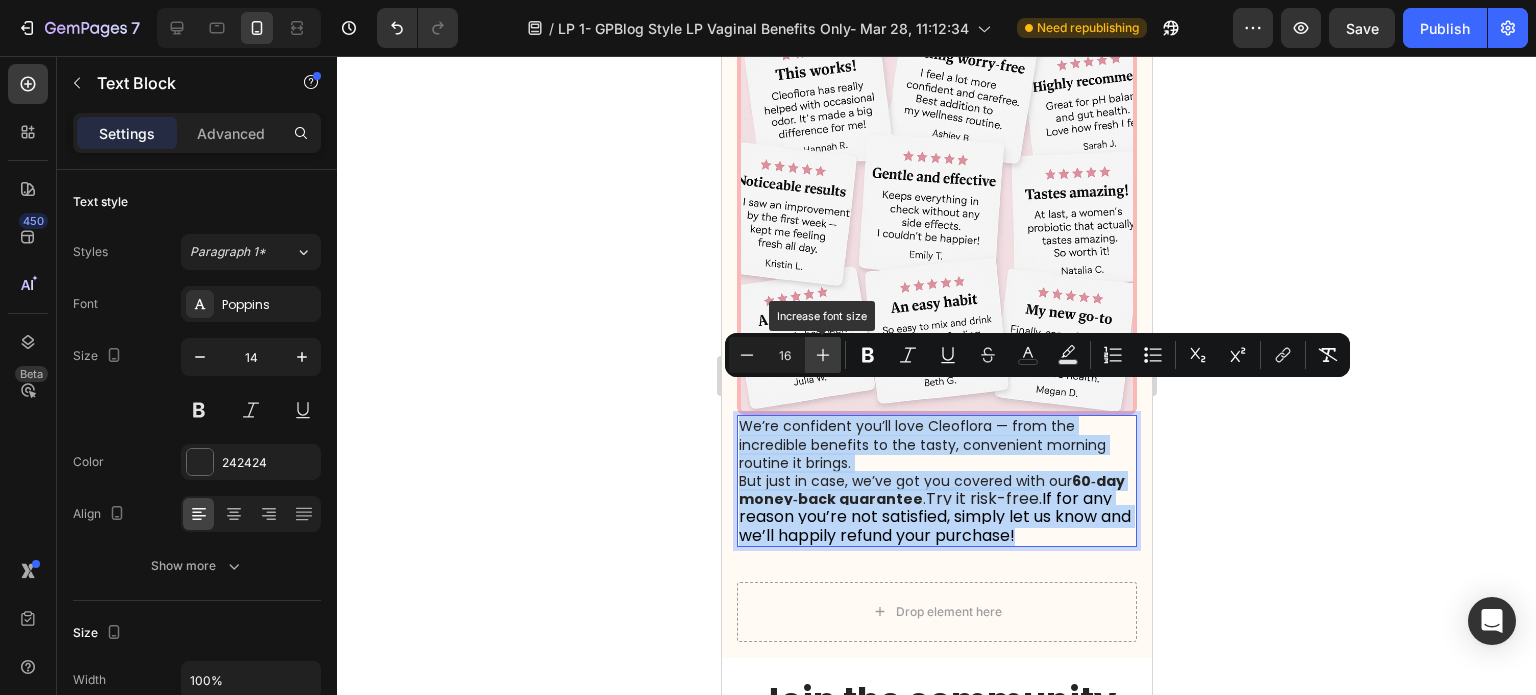 type on "17" 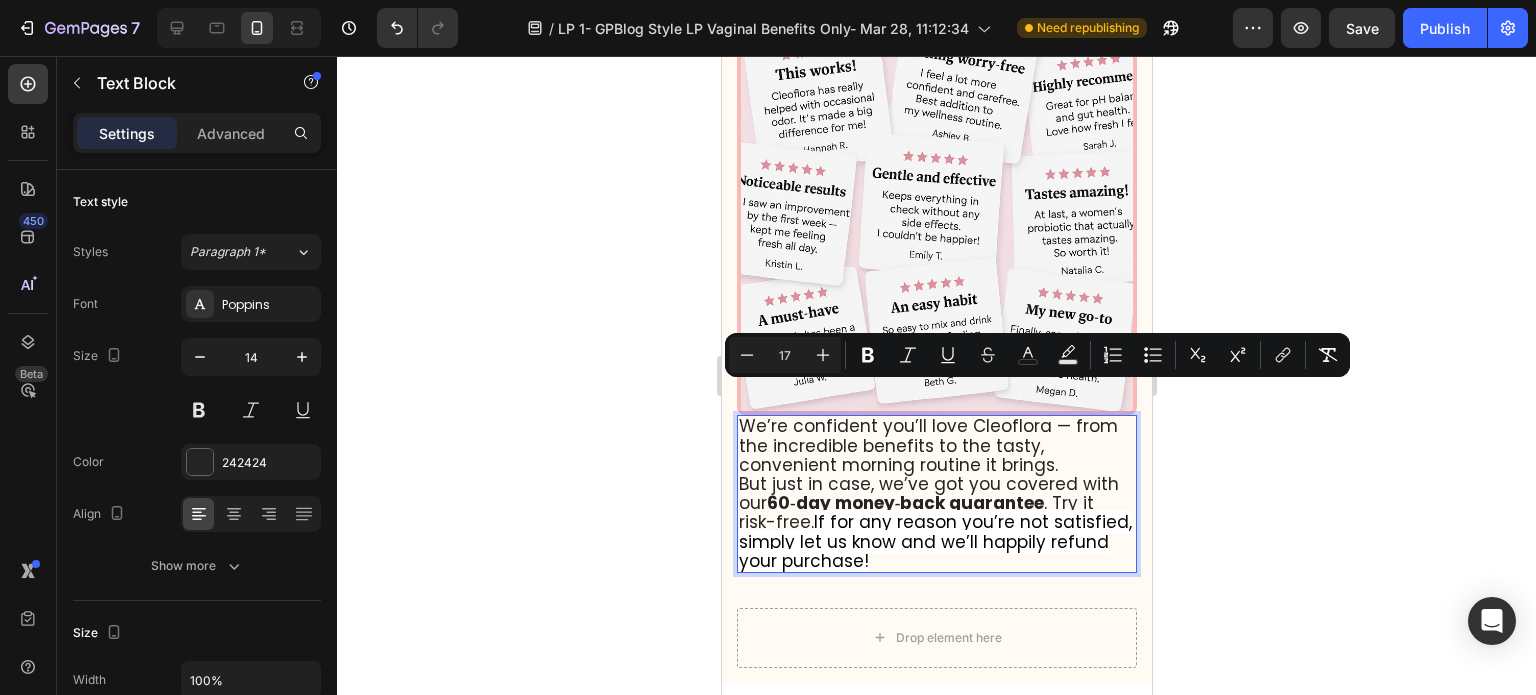 click on "If for any reason you’re not satisfied, simply let us know and we’ll happily refund your purchase!" at bounding box center [934, 541] 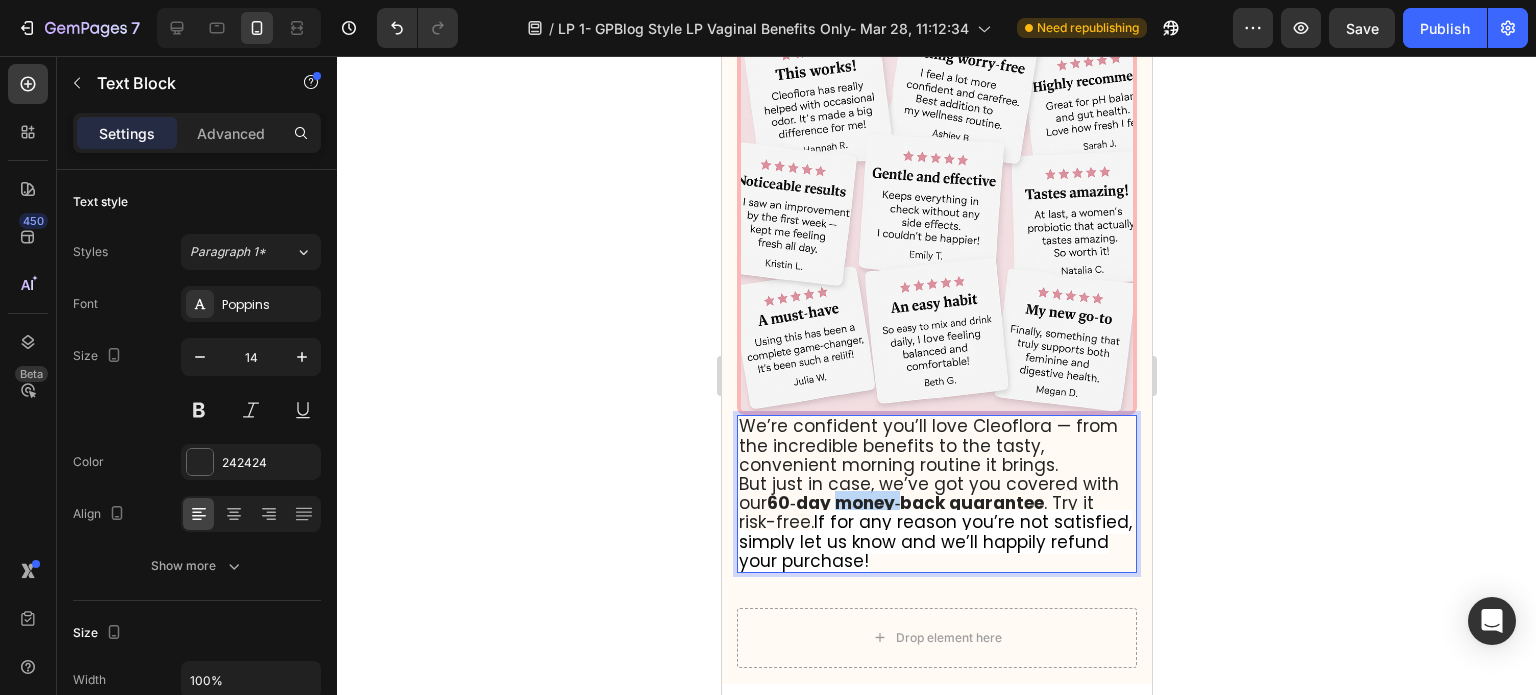 drag, startPoint x: 834, startPoint y: 467, endPoint x: 905, endPoint y: 467, distance: 71 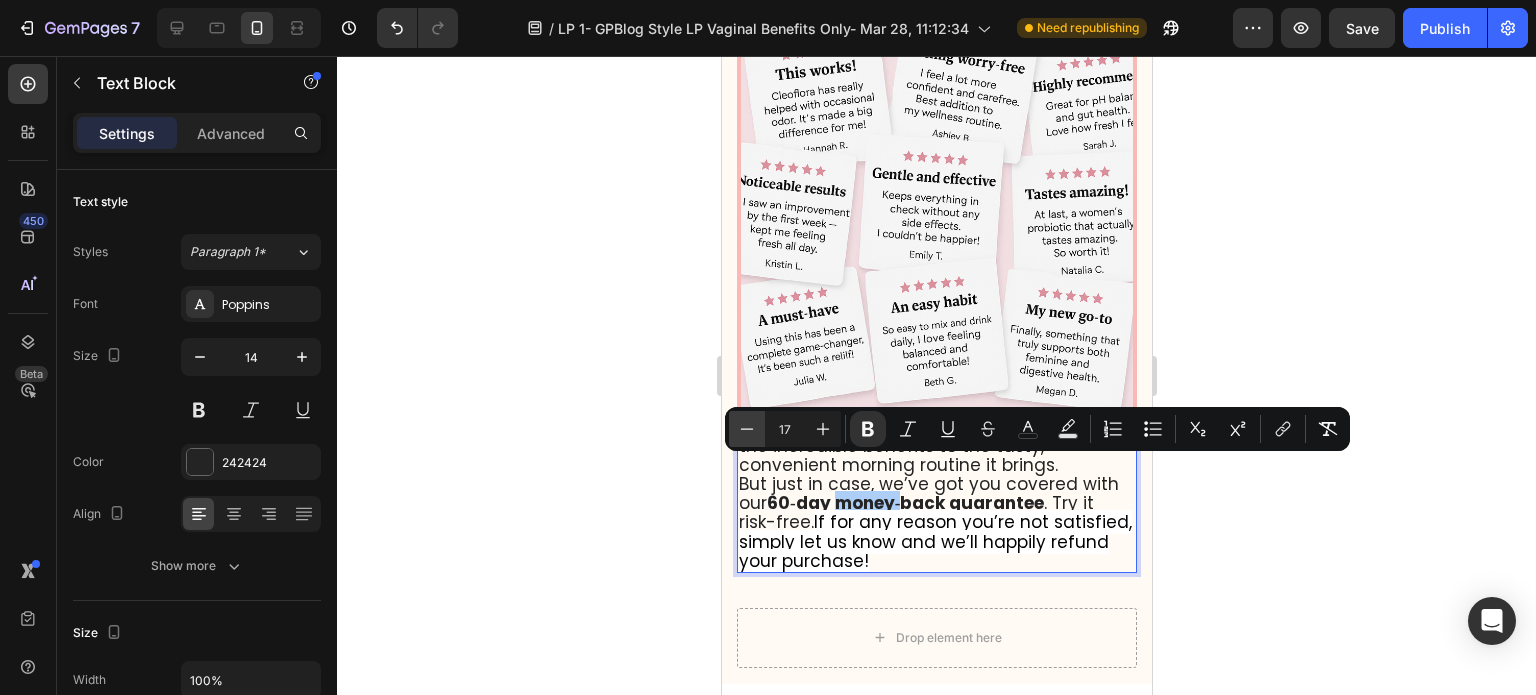 click 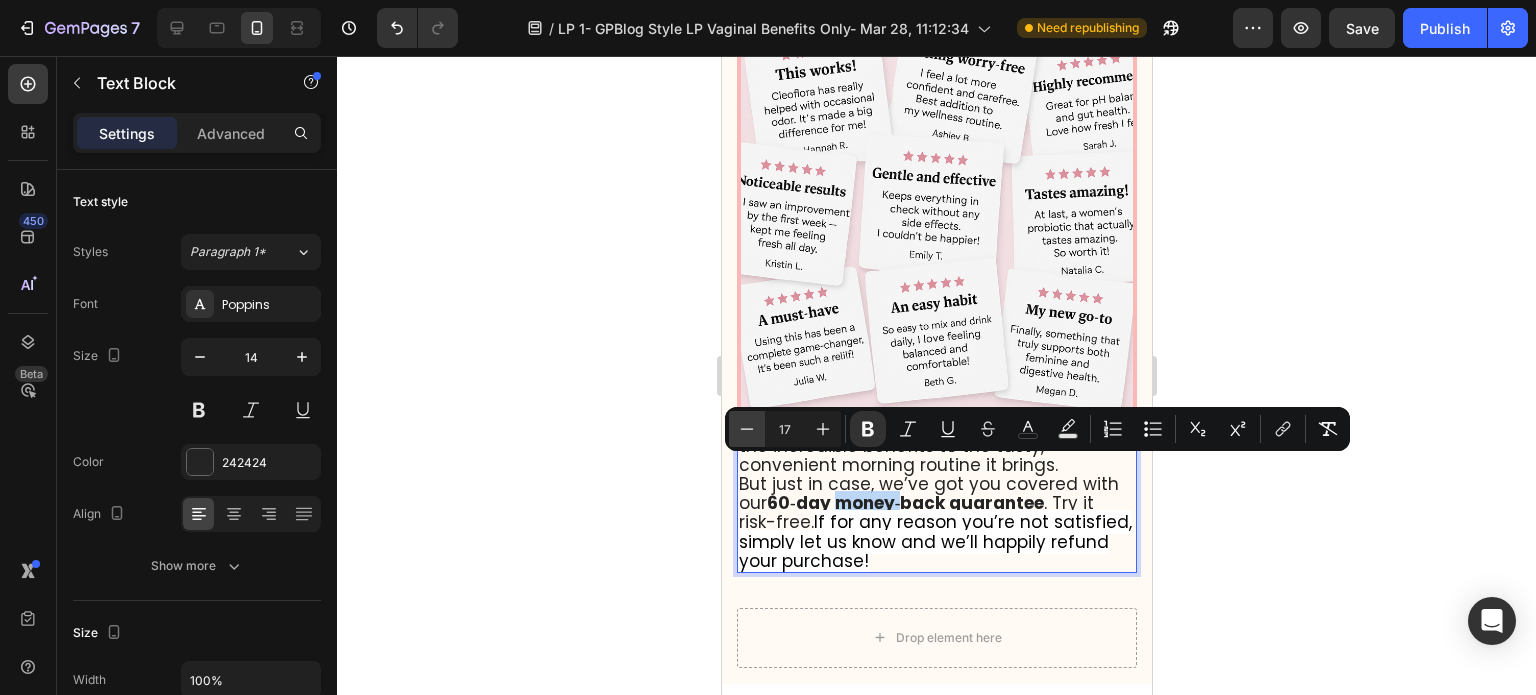type on "16" 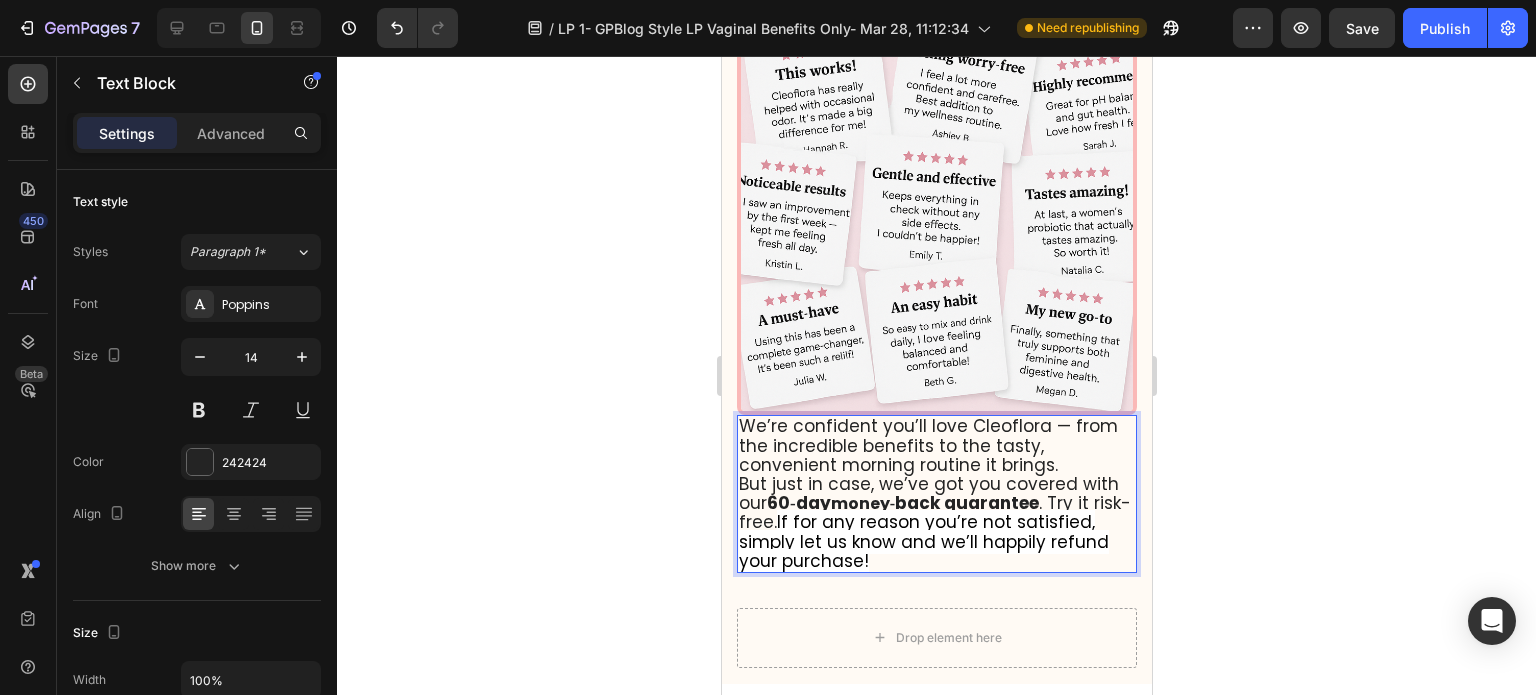 click on "60‑day" at bounding box center [798, 503] 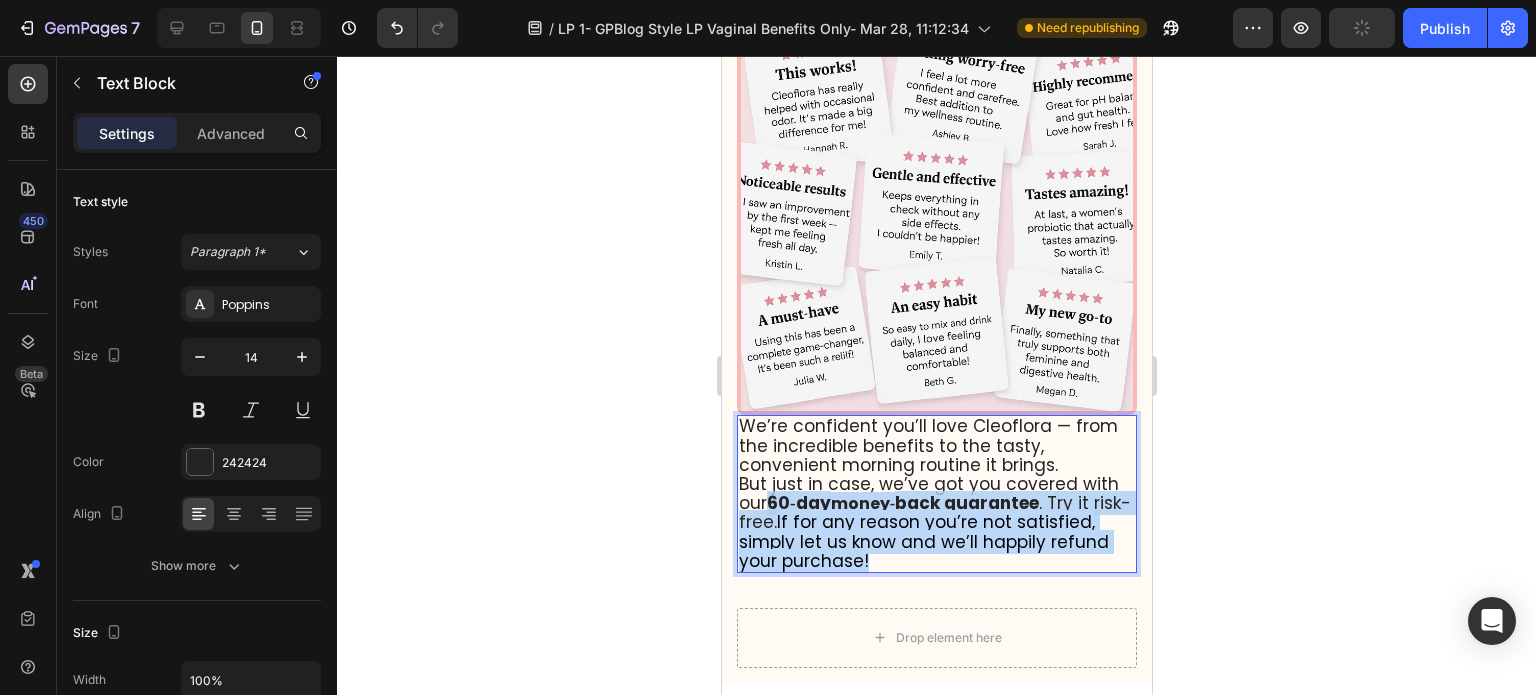 drag, startPoint x: 769, startPoint y: 474, endPoint x: 973, endPoint y: 535, distance: 212.92487 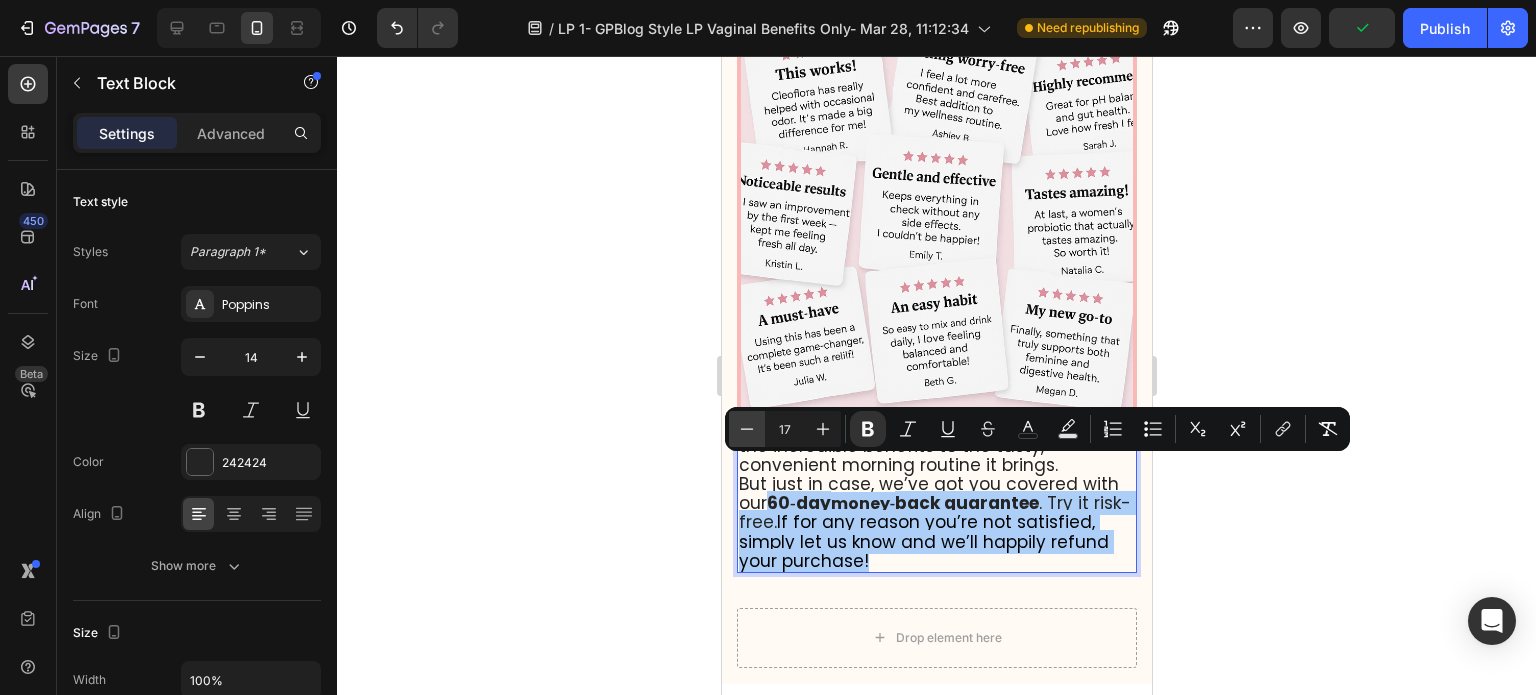 click 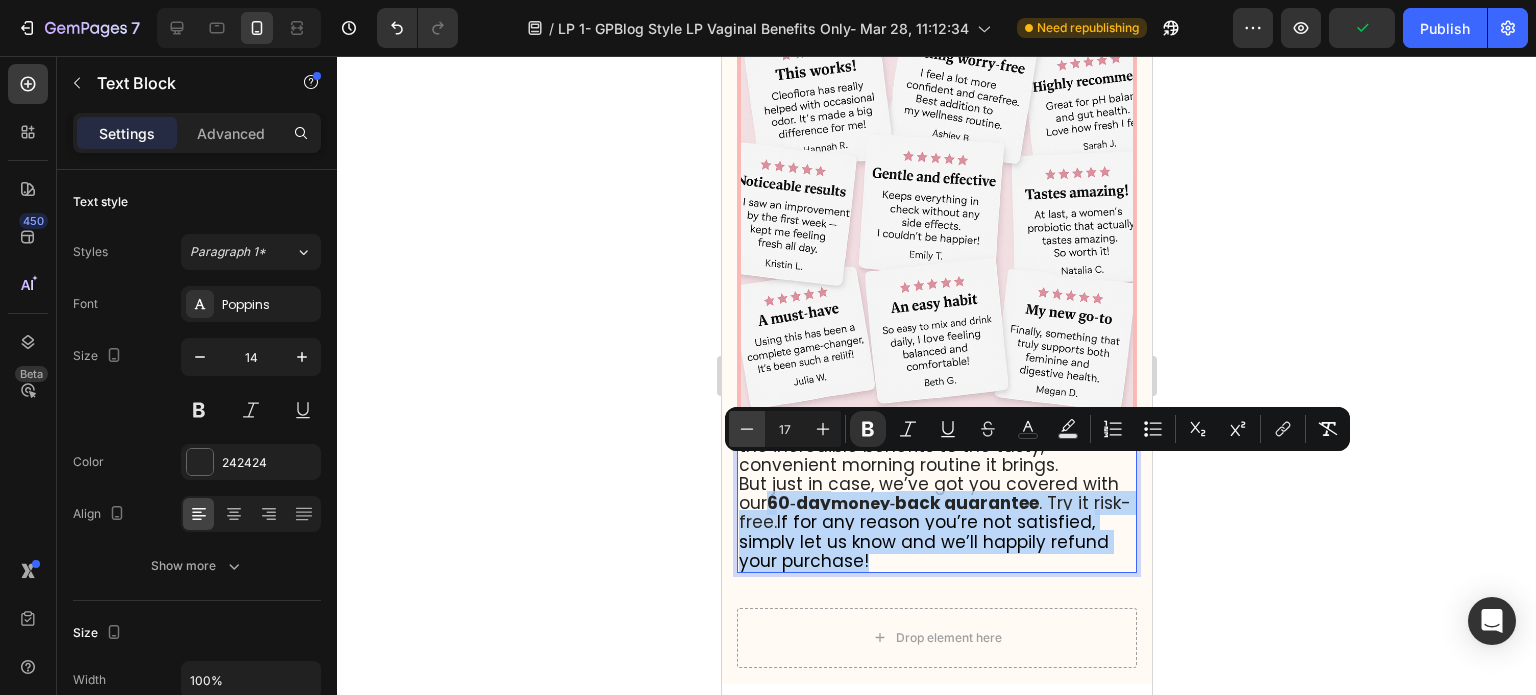 type on "16" 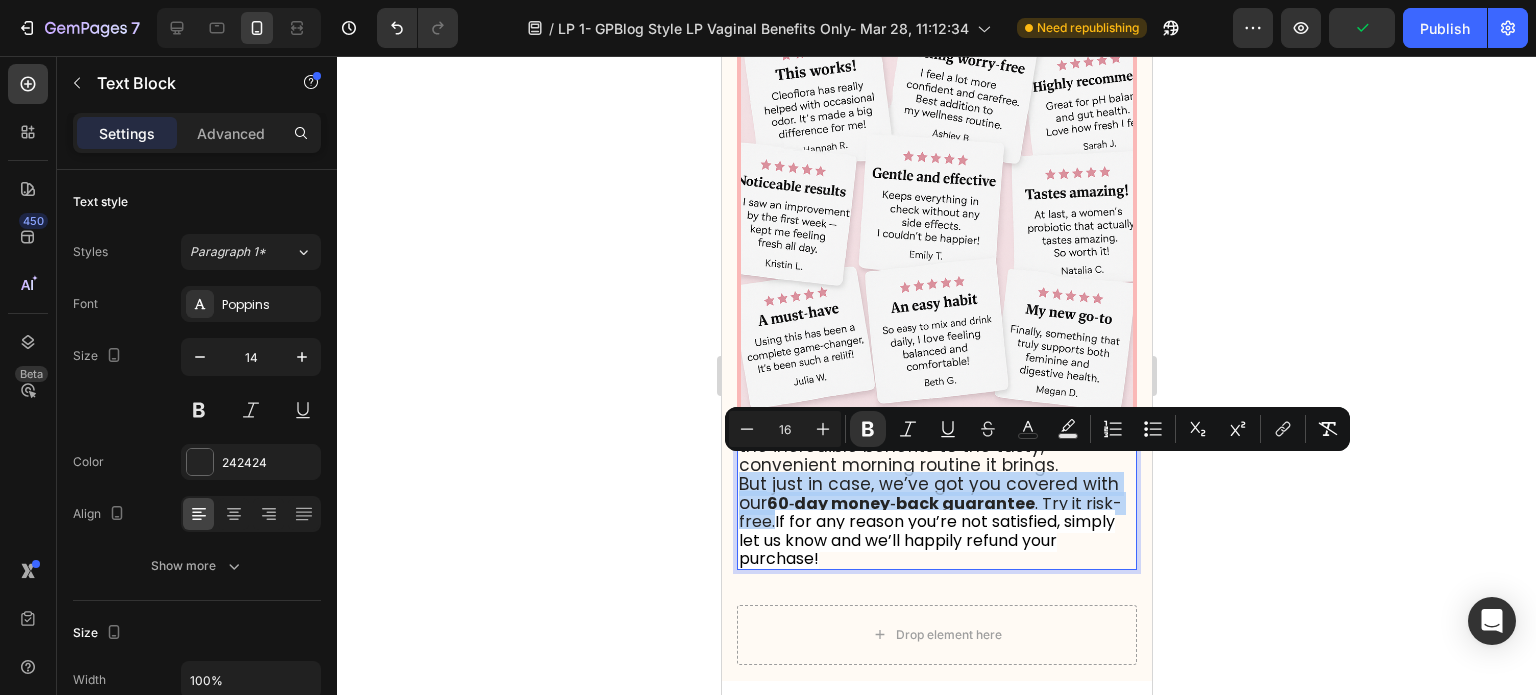 click on "But just in case, we’ve got you covered with our 60‑day money‑back guarantee. Try it risk-free. If for any reason you’re not satisfied, simply let us know and we’ll happily refund your purchase!" at bounding box center [936, 521] 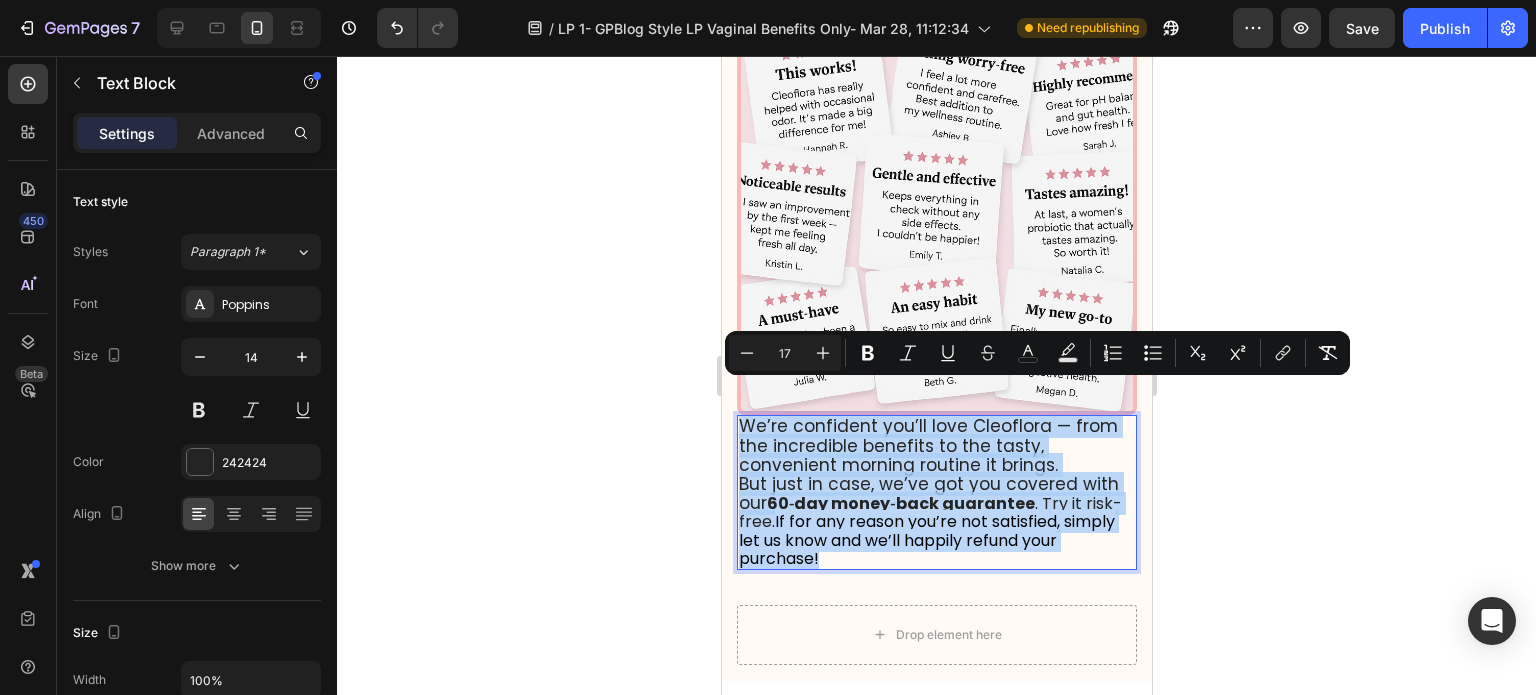 drag, startPoint x: 832, startPoint y: 532, endPoint x: 737, endPoint y: 392, distance: 169.18924 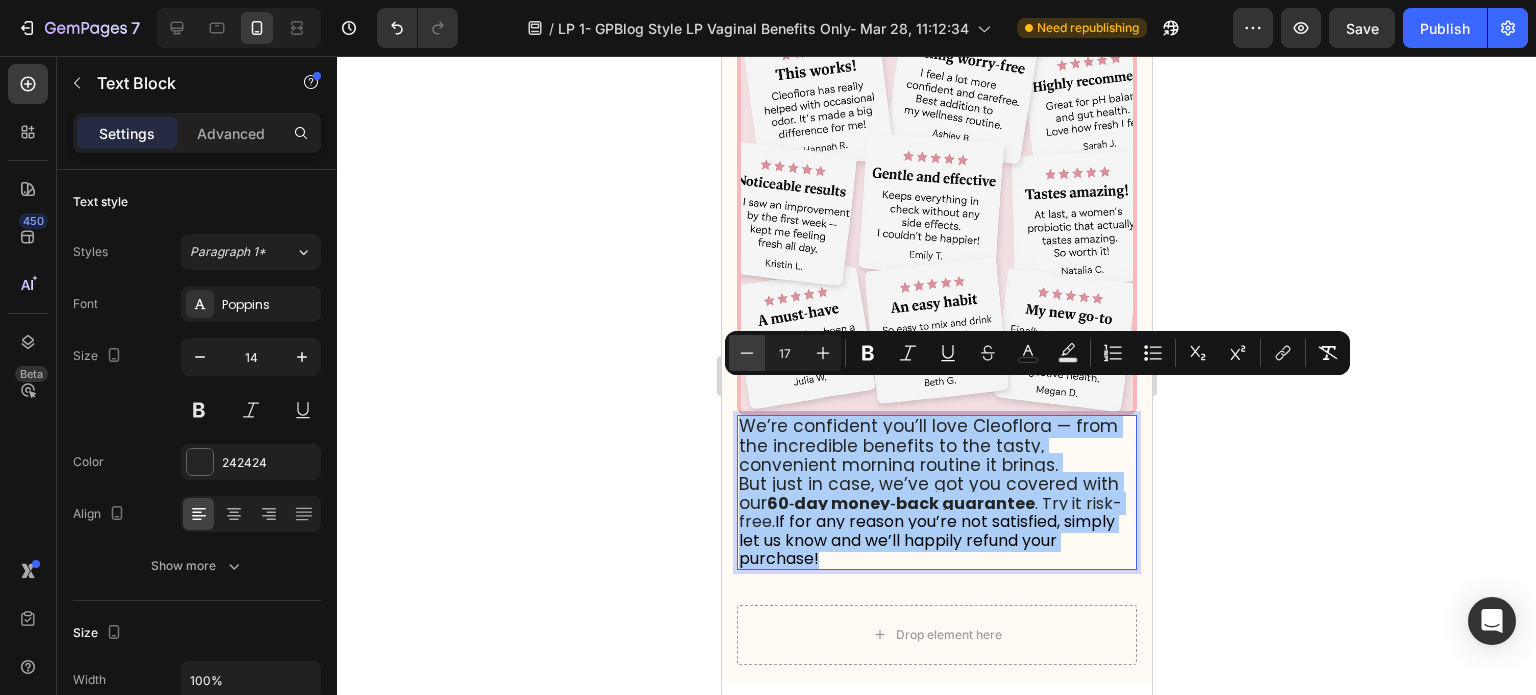 click 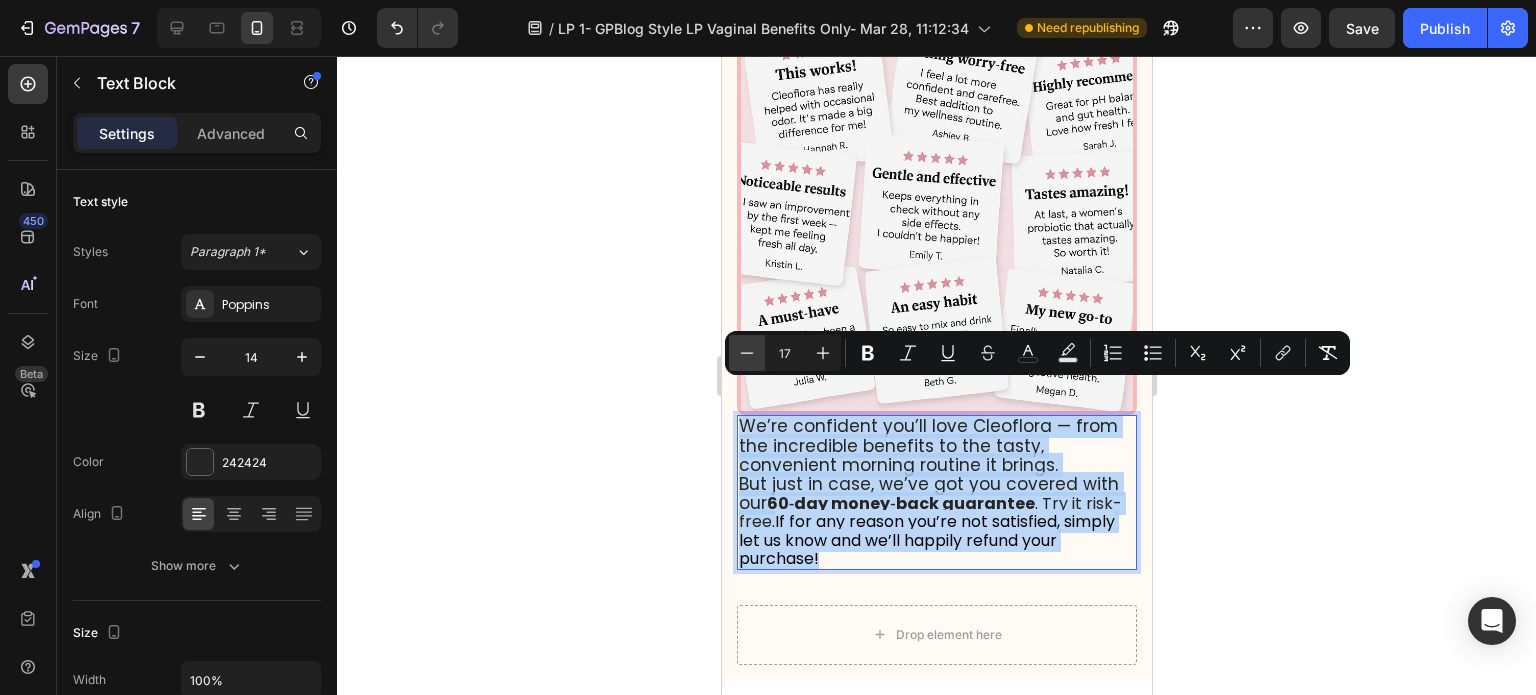 type on "16" 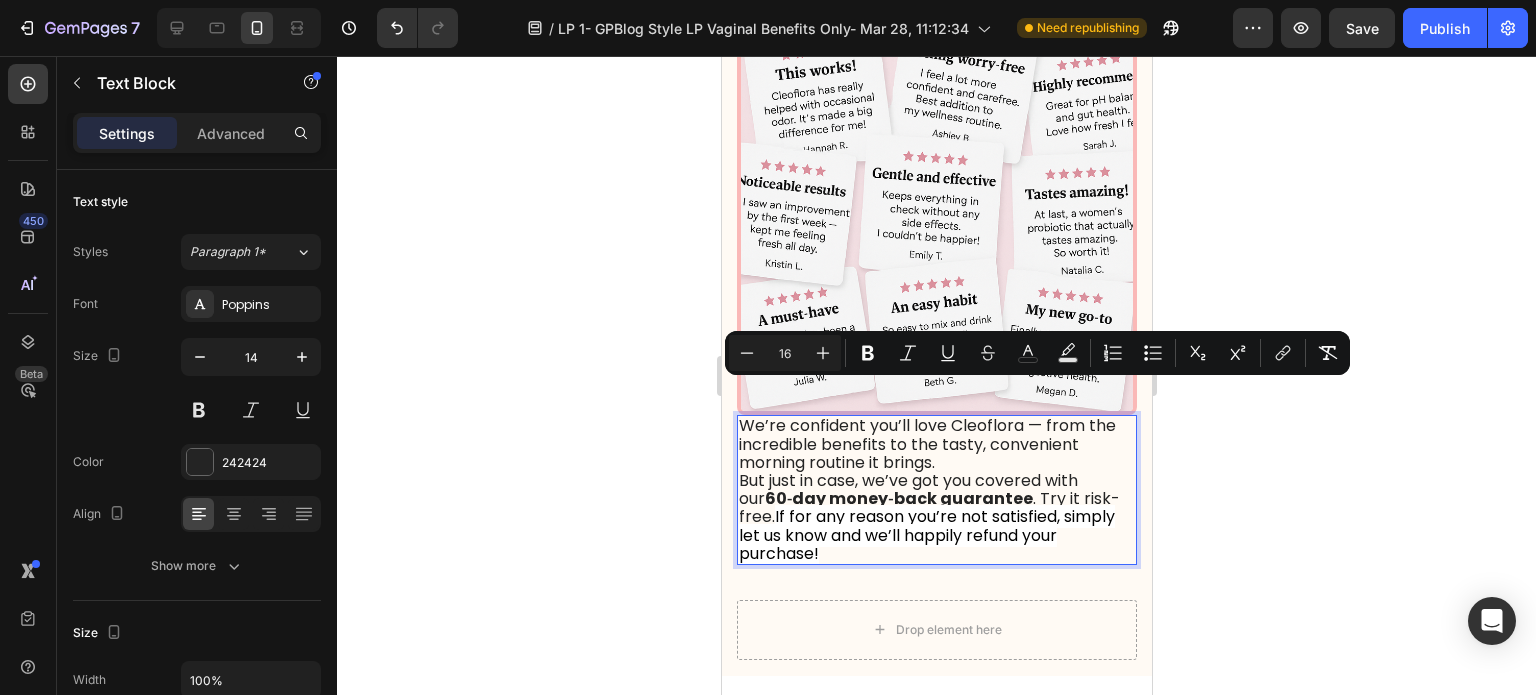 click 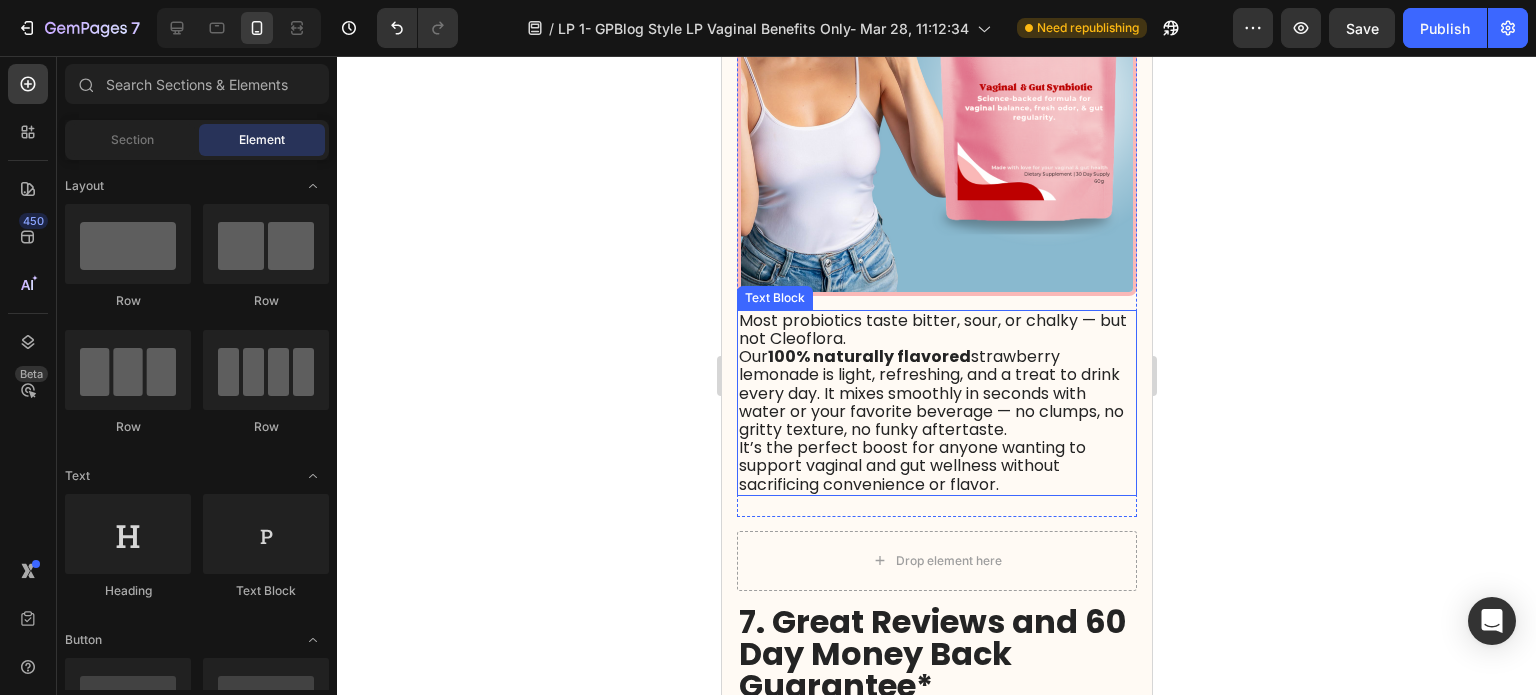 scroll, scrollTop: 4900, scrollLeft: 0, axis: vertical 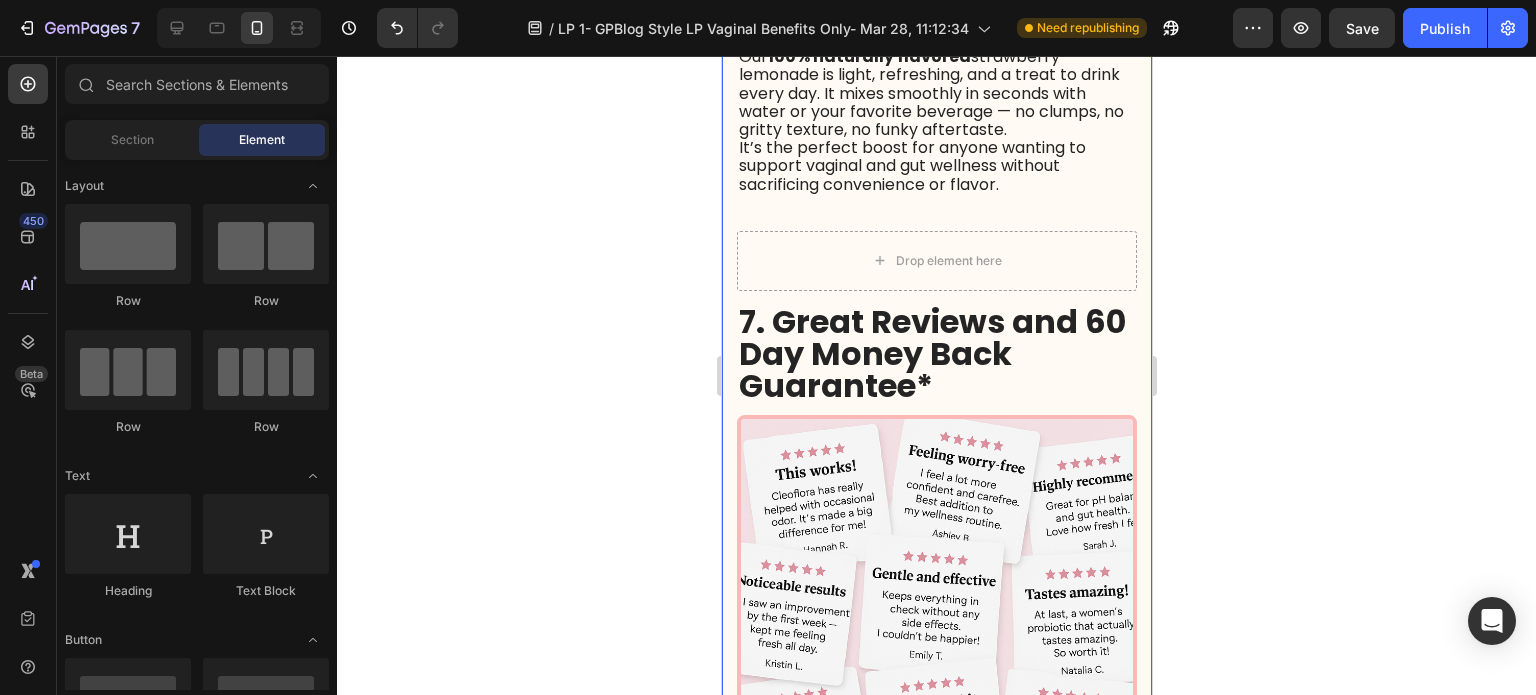 click 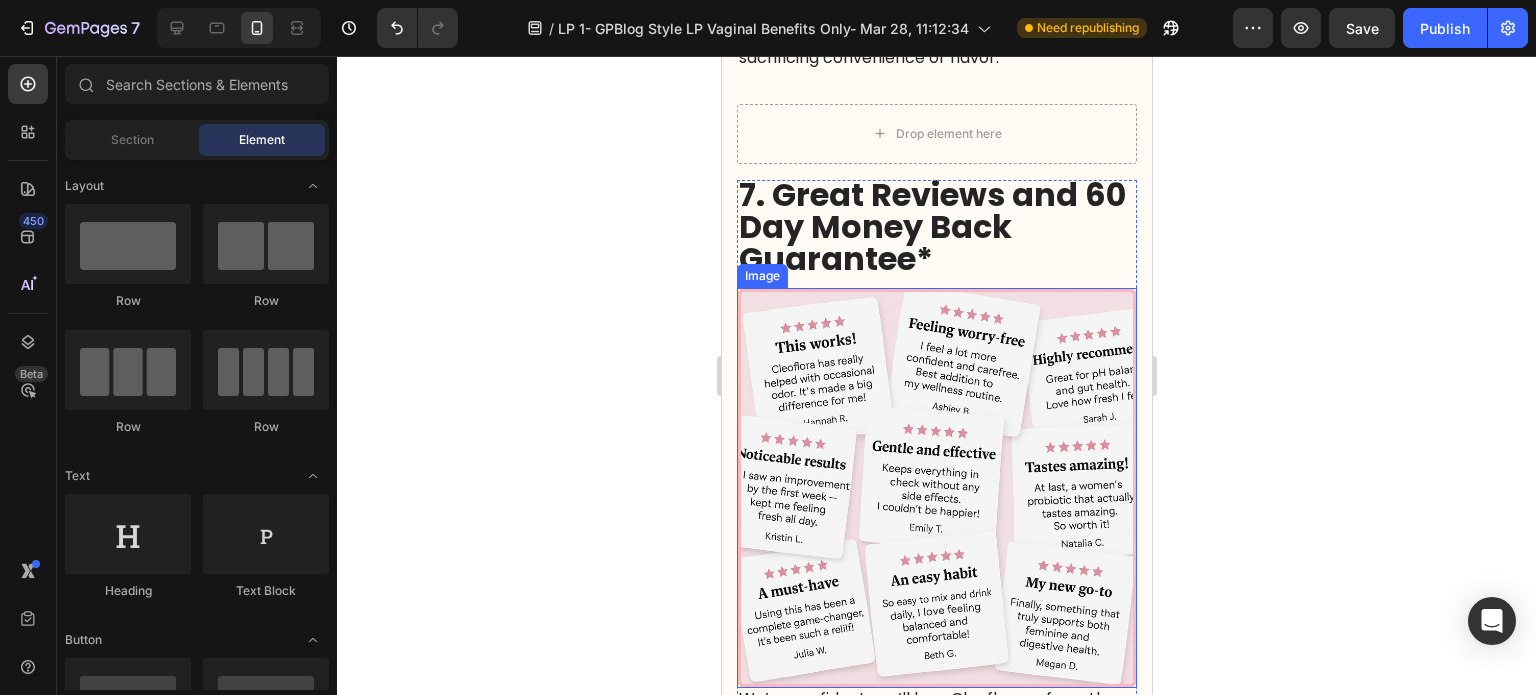 scroll, scrollTop: 5300, scrollLeft: 0, axis: vertical 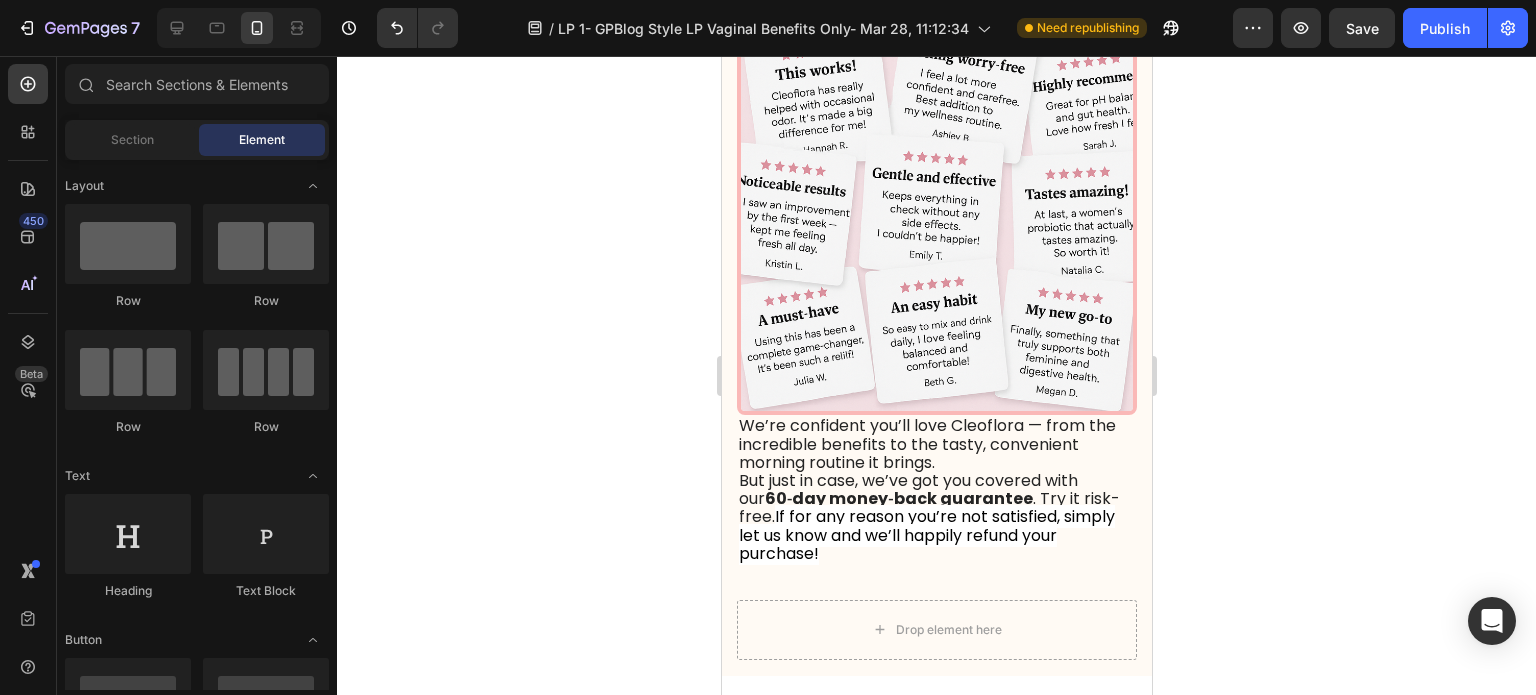 click 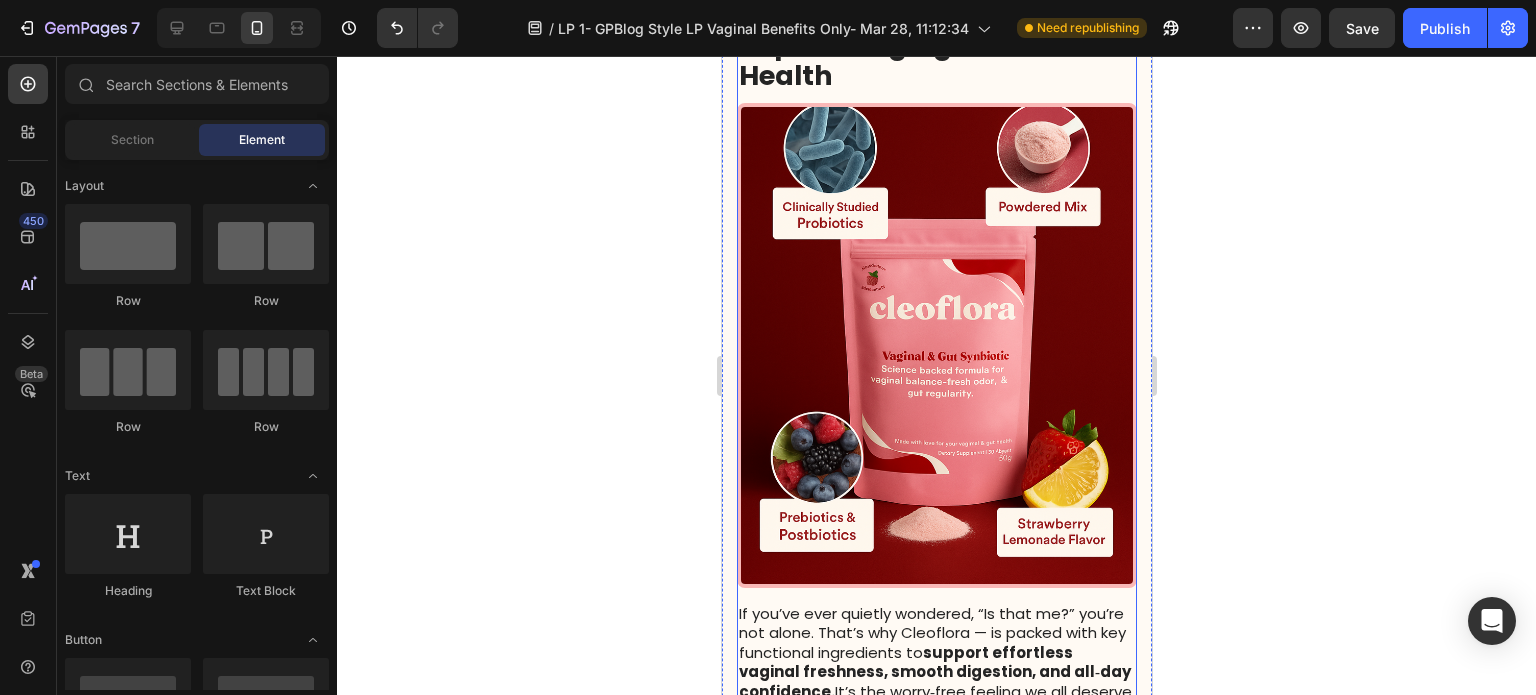 scroll, scrollTop: 600, scrollLeft: 0, axis: vertical 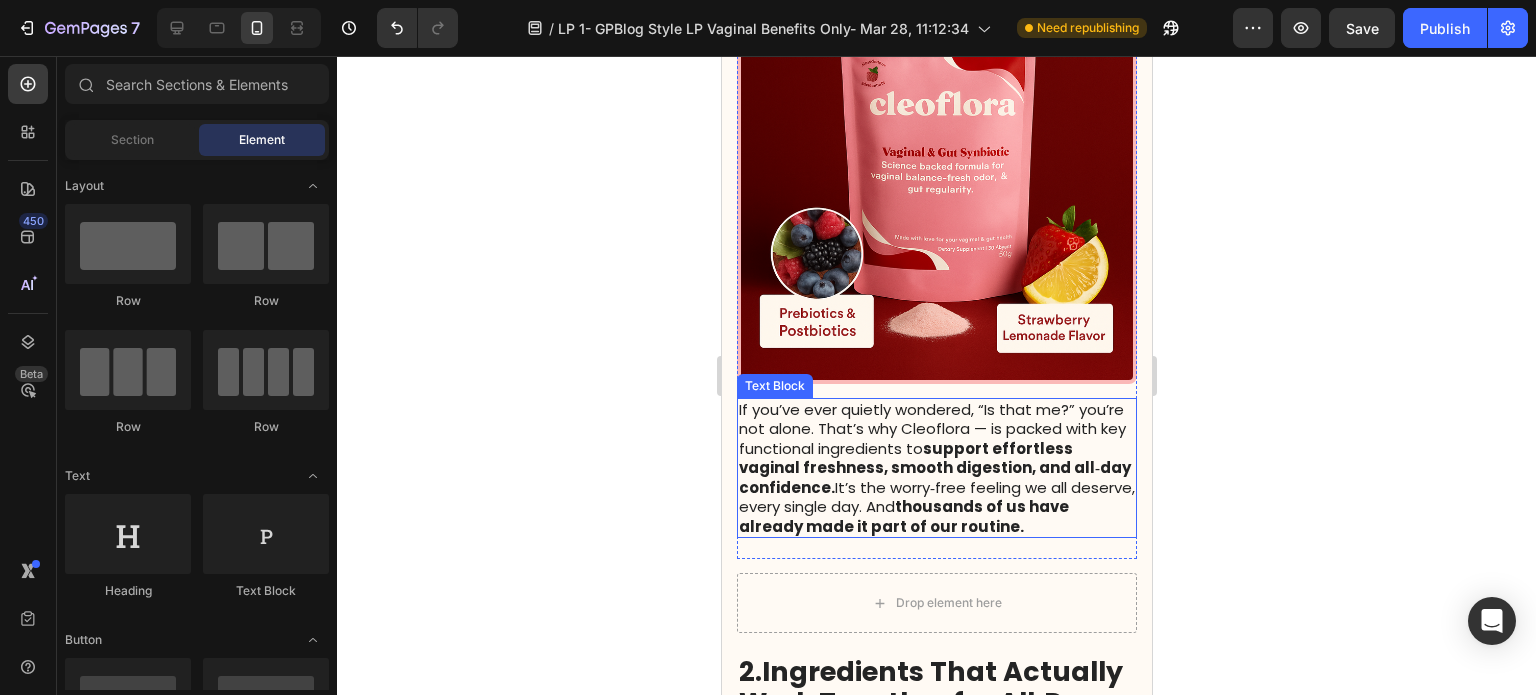 click on "support effortless vaginal freshness, smooth digestion, and all‑day confidence." at bounding box center (934, 468) 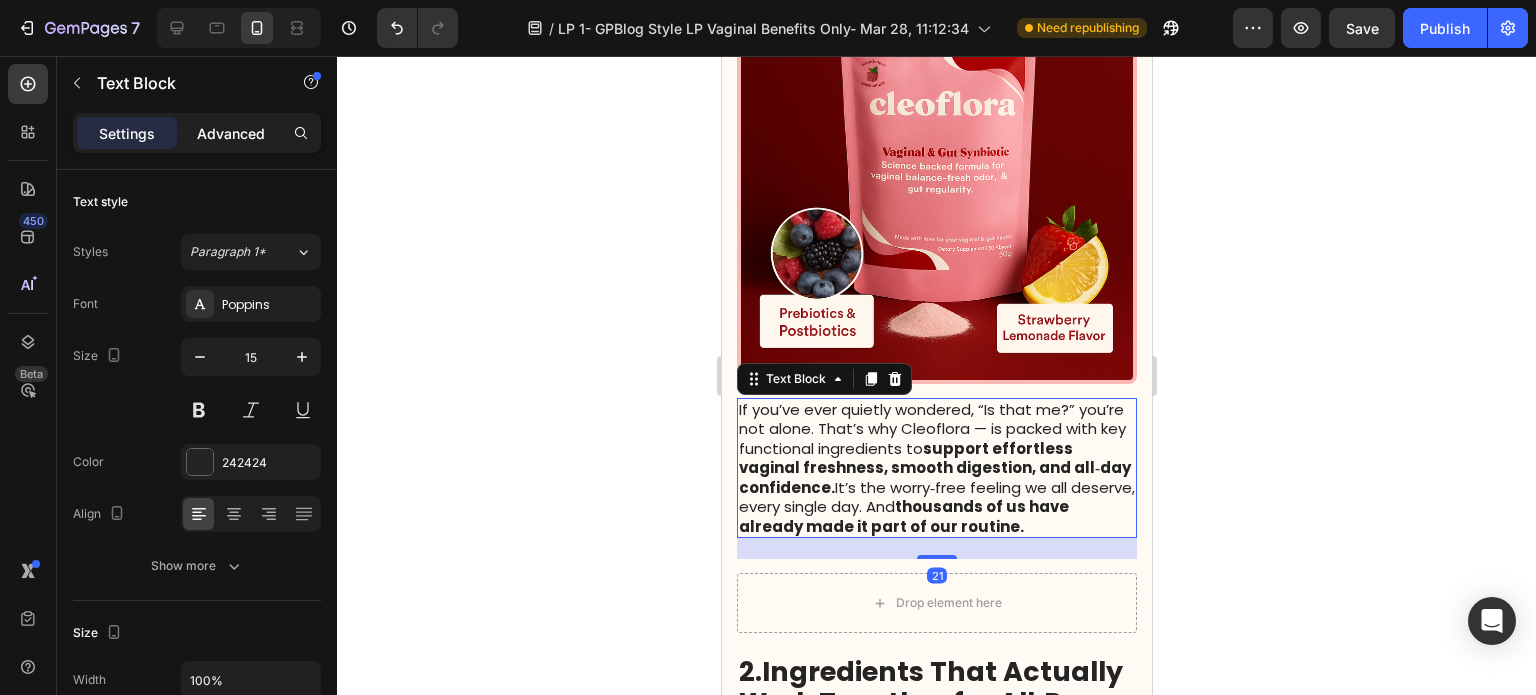 click on "Advanced" at bounding box center (231, 133) 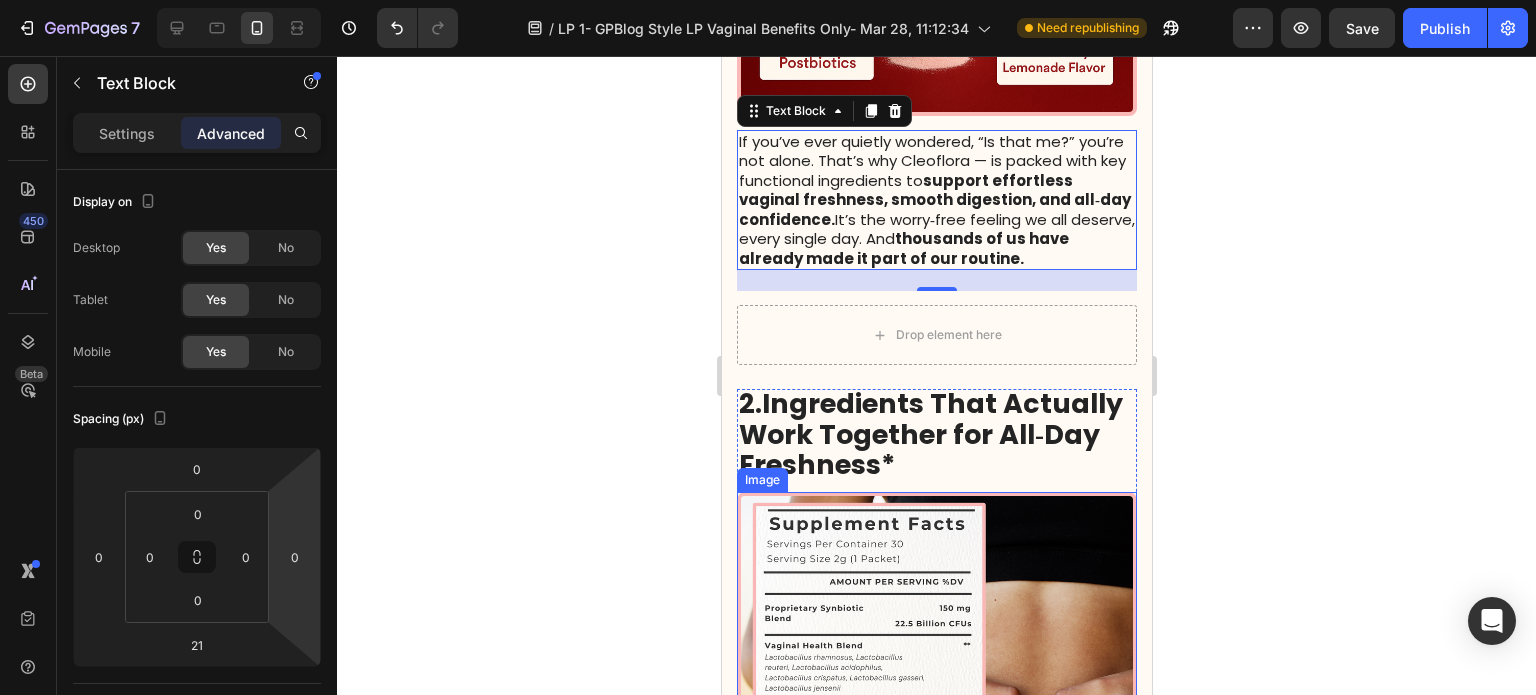 scroll, scrollTop: 900, scrollLeft: 0, axis: vertical 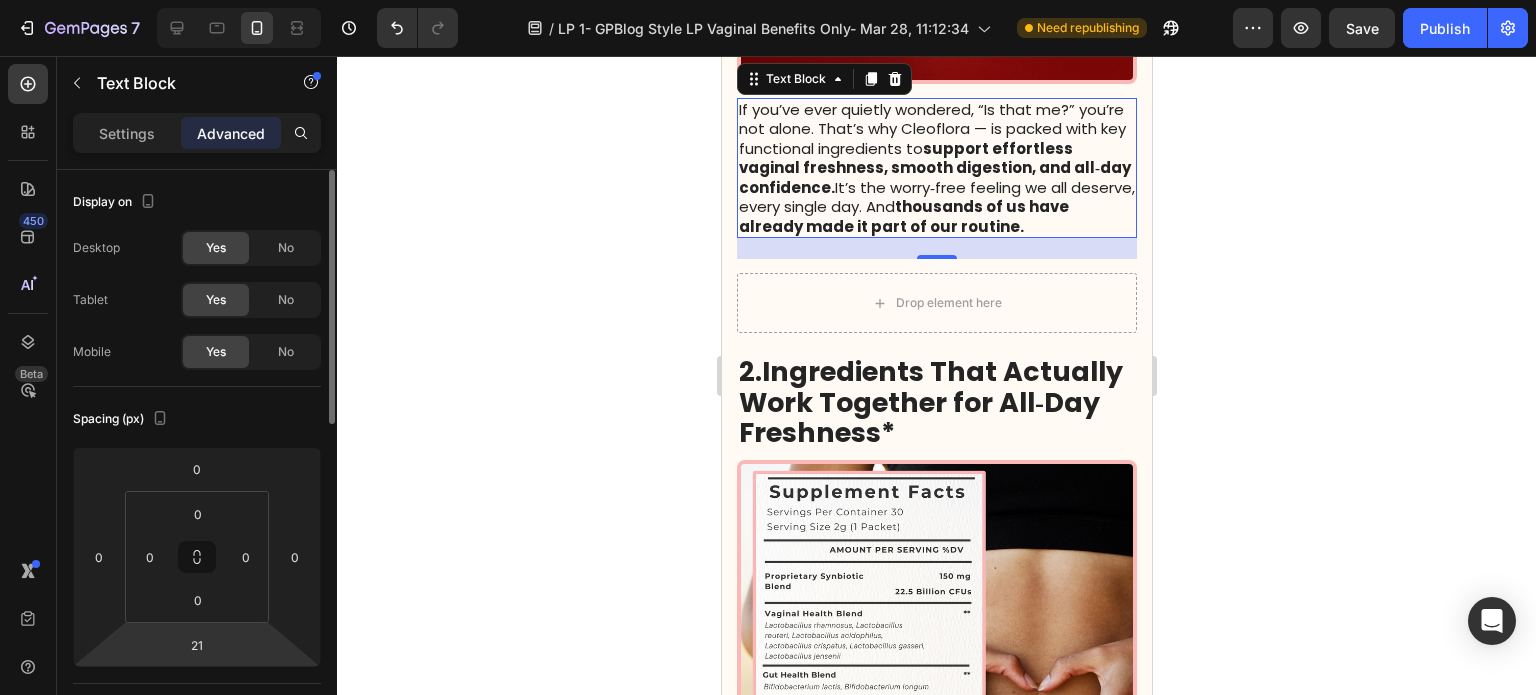 click on "7 Version history / LP 1- GPBlog Style LP Vaginal Benefits Only- Mar 28, 11:12:34 Need republishing Preview Save Publish 450 Beta Sections(18) Elements(83) Section Element Hero Section Product Detail Brands Trusted Badges Guarantee Product Breakdown How to use Testimonials Compare Bundle FAQs Social Proof Brand Story Product List Collection Blog List Contact Sticky Add to Cart Custom Footer Browse Library 450 Layout
Row
Row
Row
Row Text
Heading
Text Block Button
Button
Button Media
Image
Image" at bounding box center [768, 0] 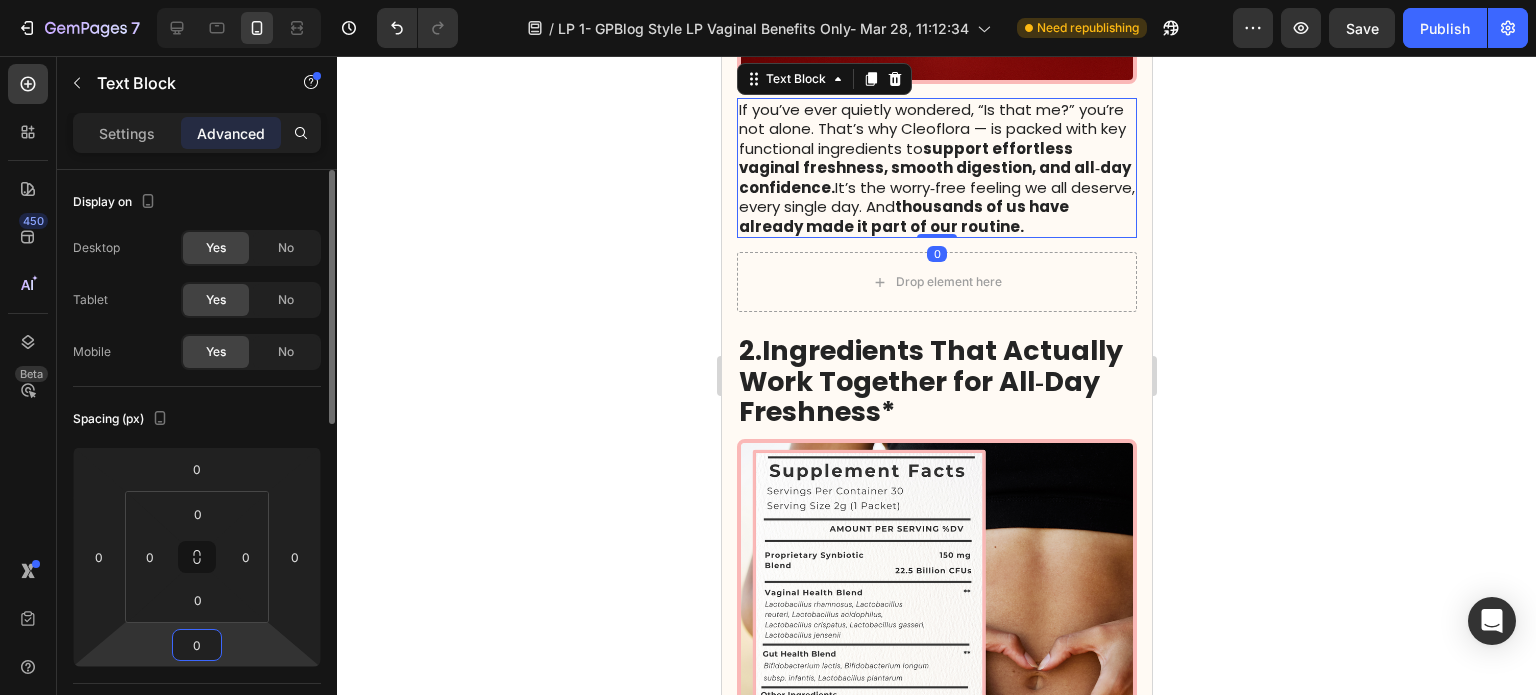 type on "0" 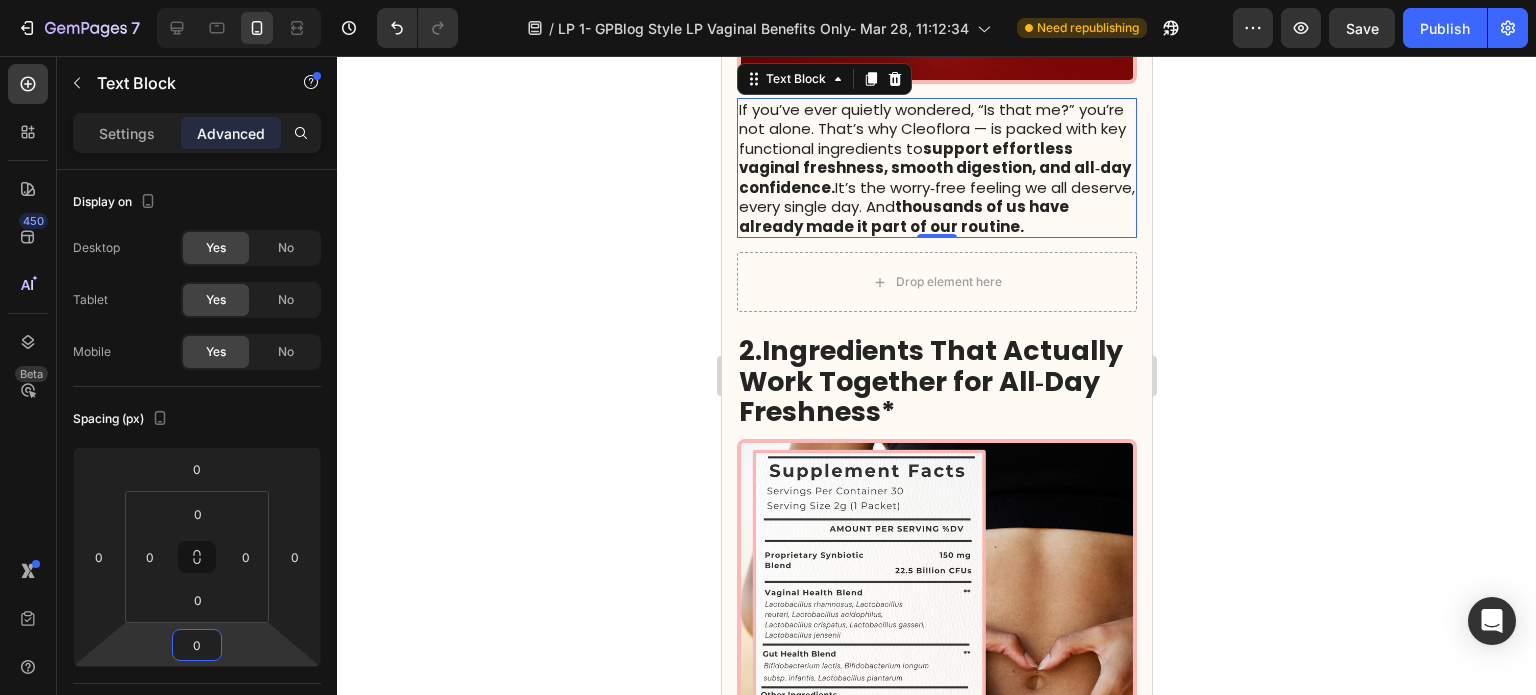 drag, startPoint x: 592, startPoint y: 412, endPoint x: 580, endPoint y: 416, distance: 12.649111 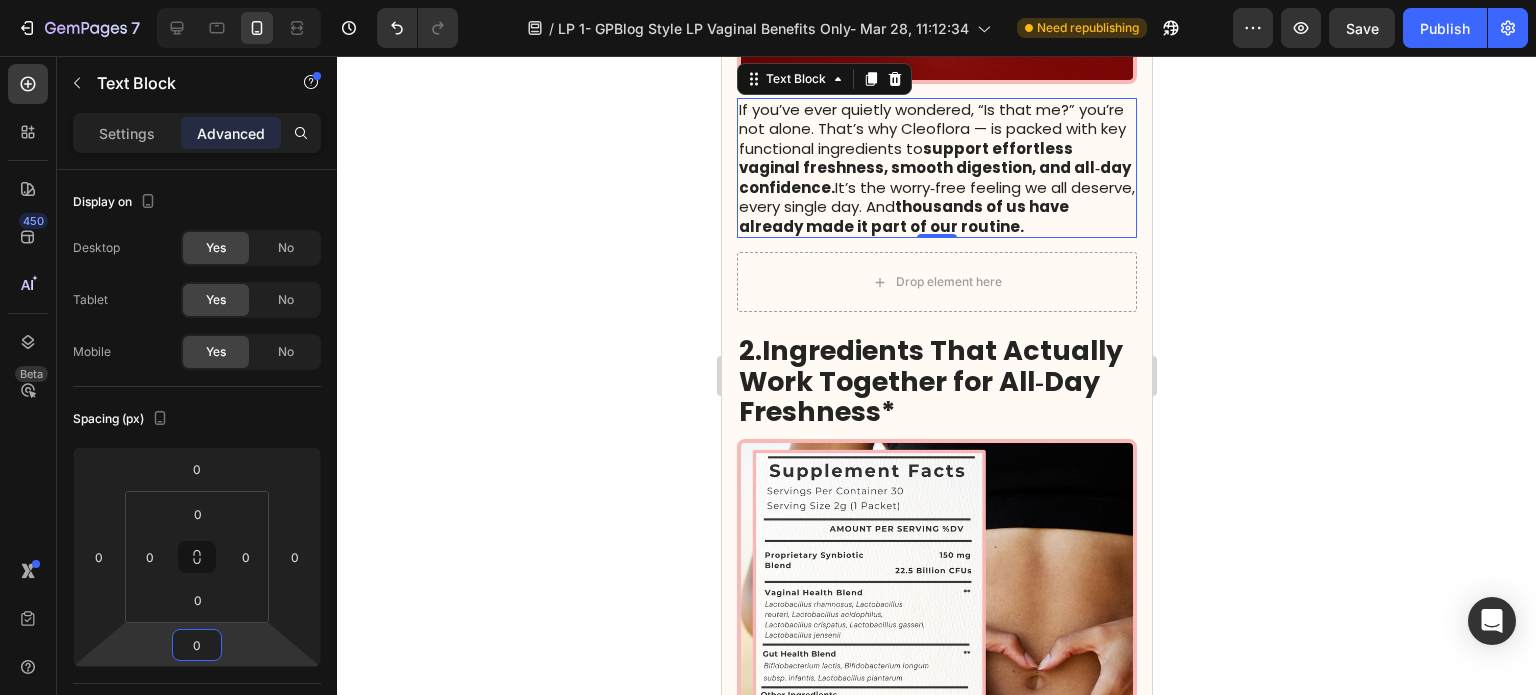 click 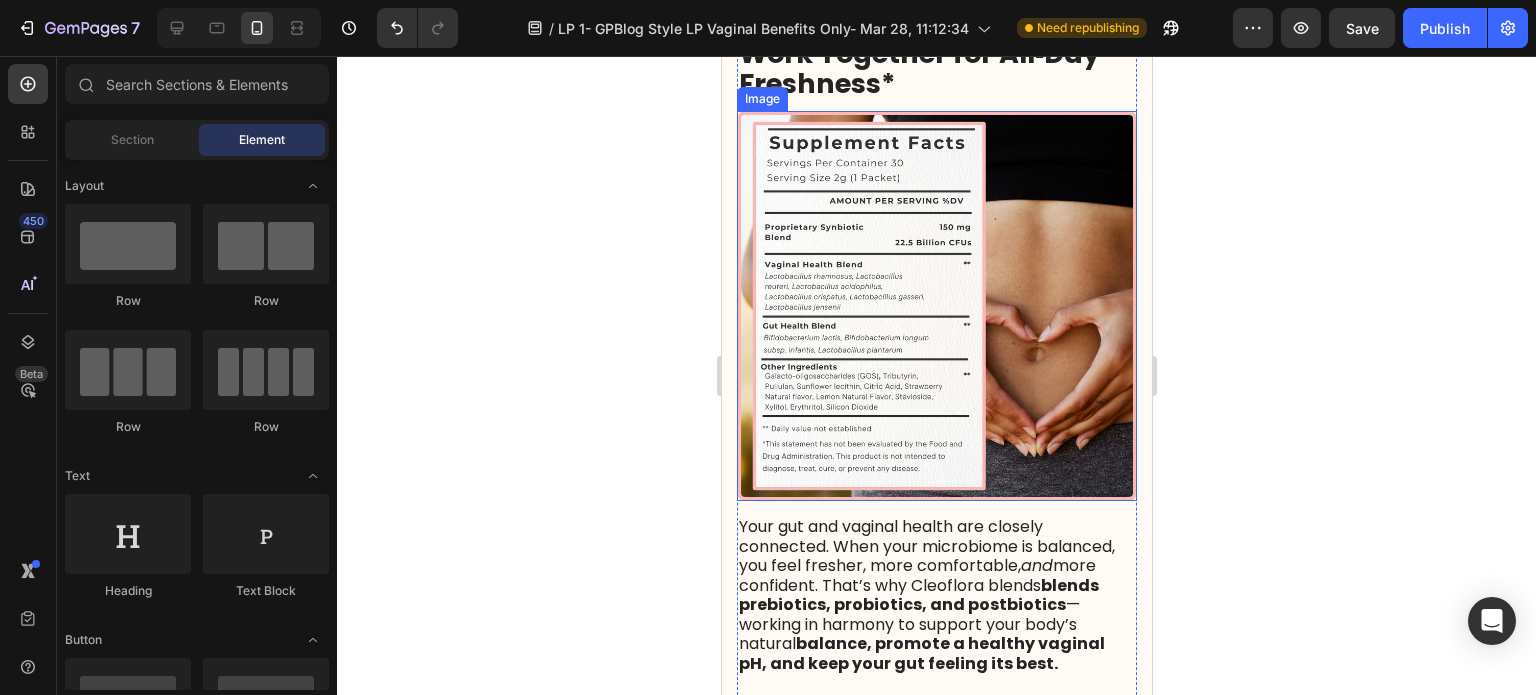 scroll, scrollTop: 1300, scrollLeft: 0, axis: vertical 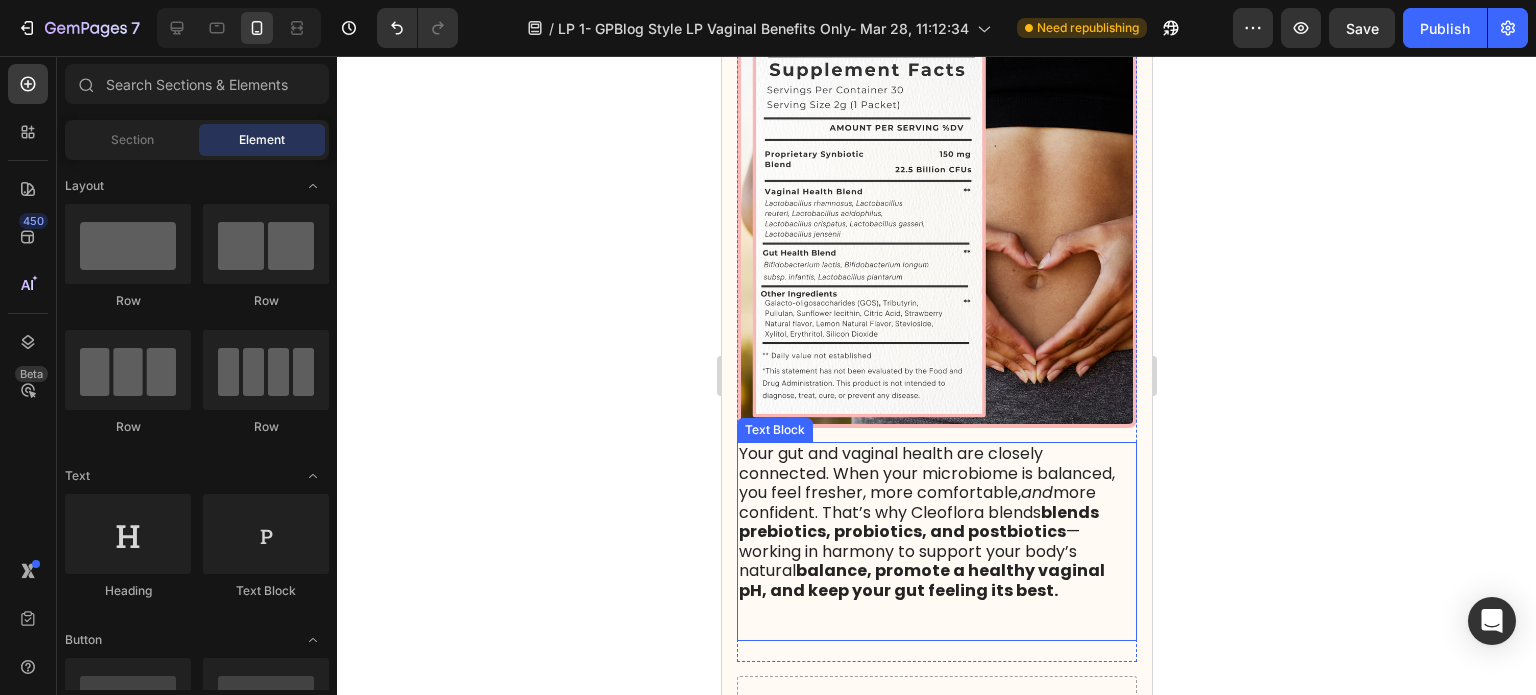 click on "Your gut and vaginal health are closely connected. When your microbiome is balanced, you feel fresher, more comfortable, and more confident. That’s why Cleoflora blends blends prebiotics, probiotics, and postbiotics — working in harmony to support your body’s natural balance, promote a healthy vaginal pH, and keep your gut feeling its best." at bounding box center [926, 522] 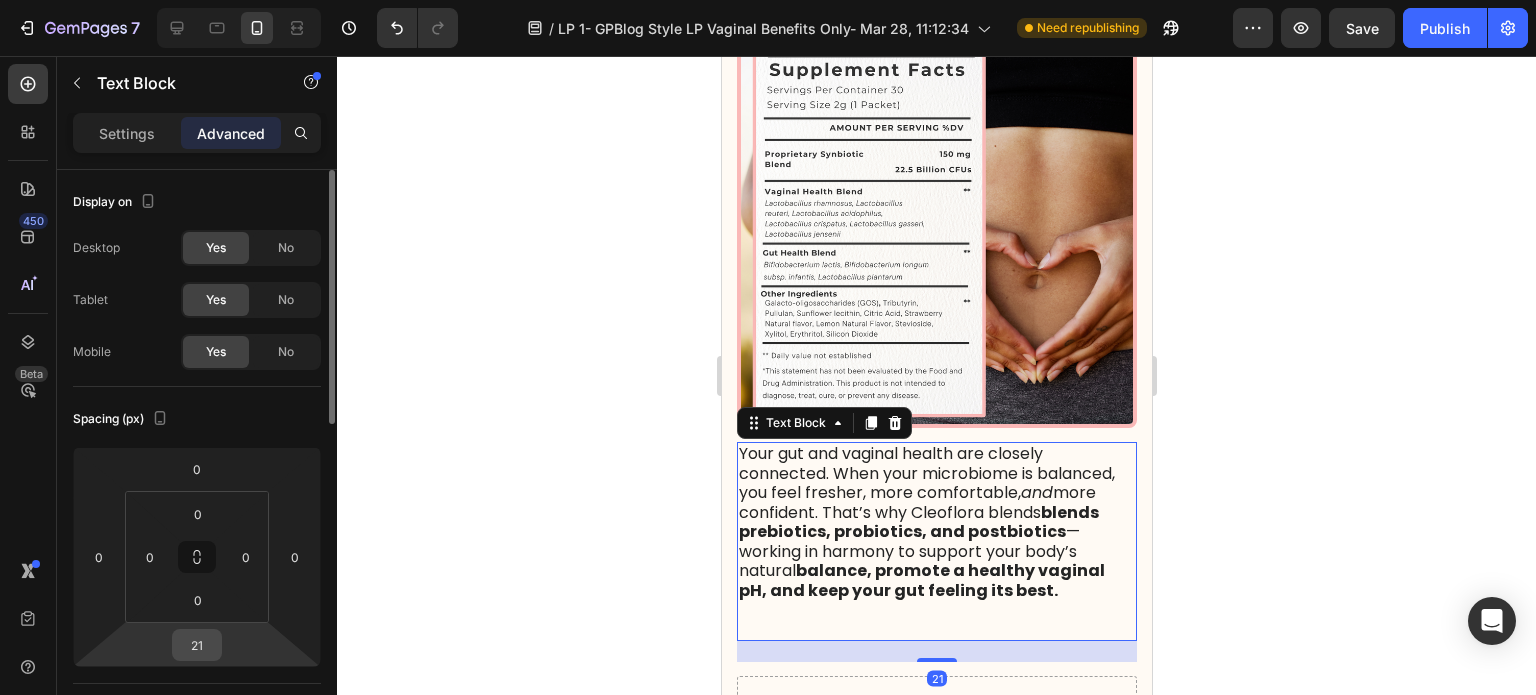 click on "21" at bounding box center (197, 645) 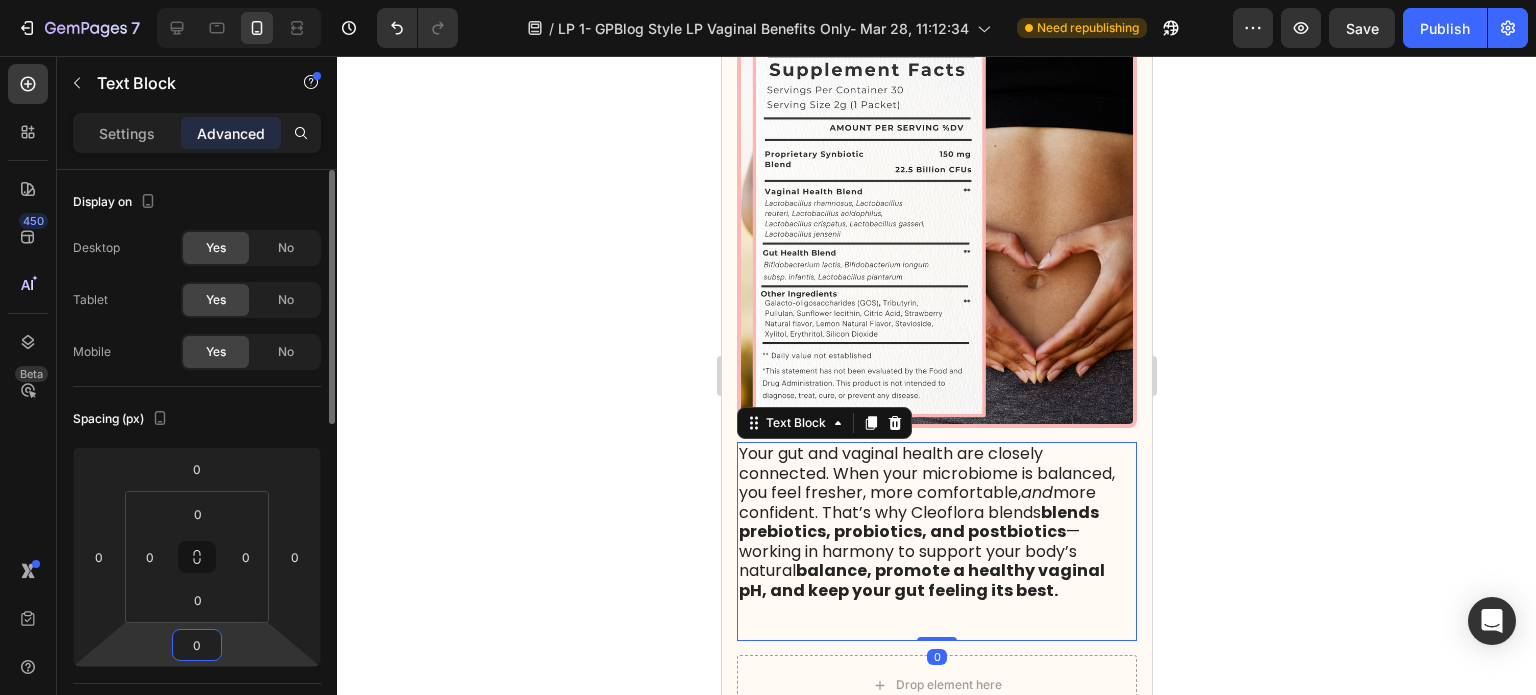 type on "0" 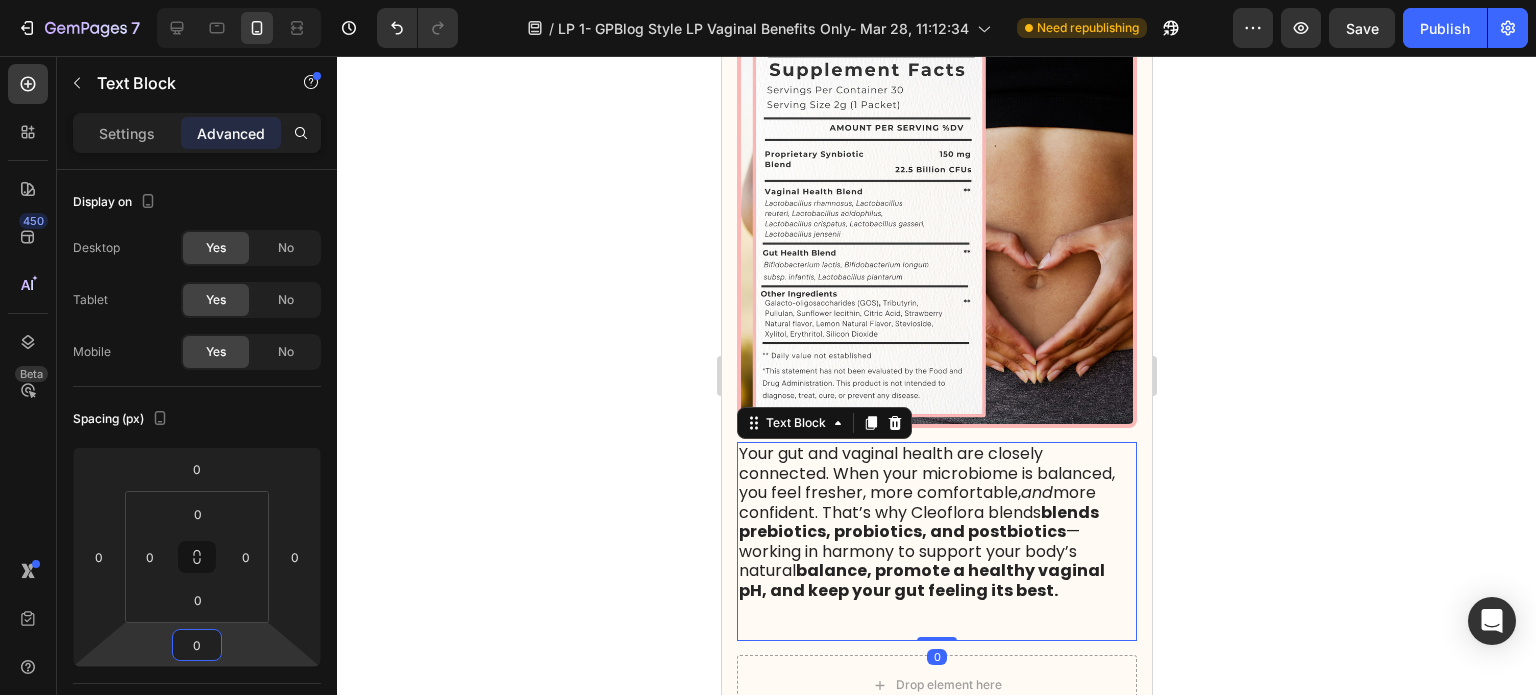 click 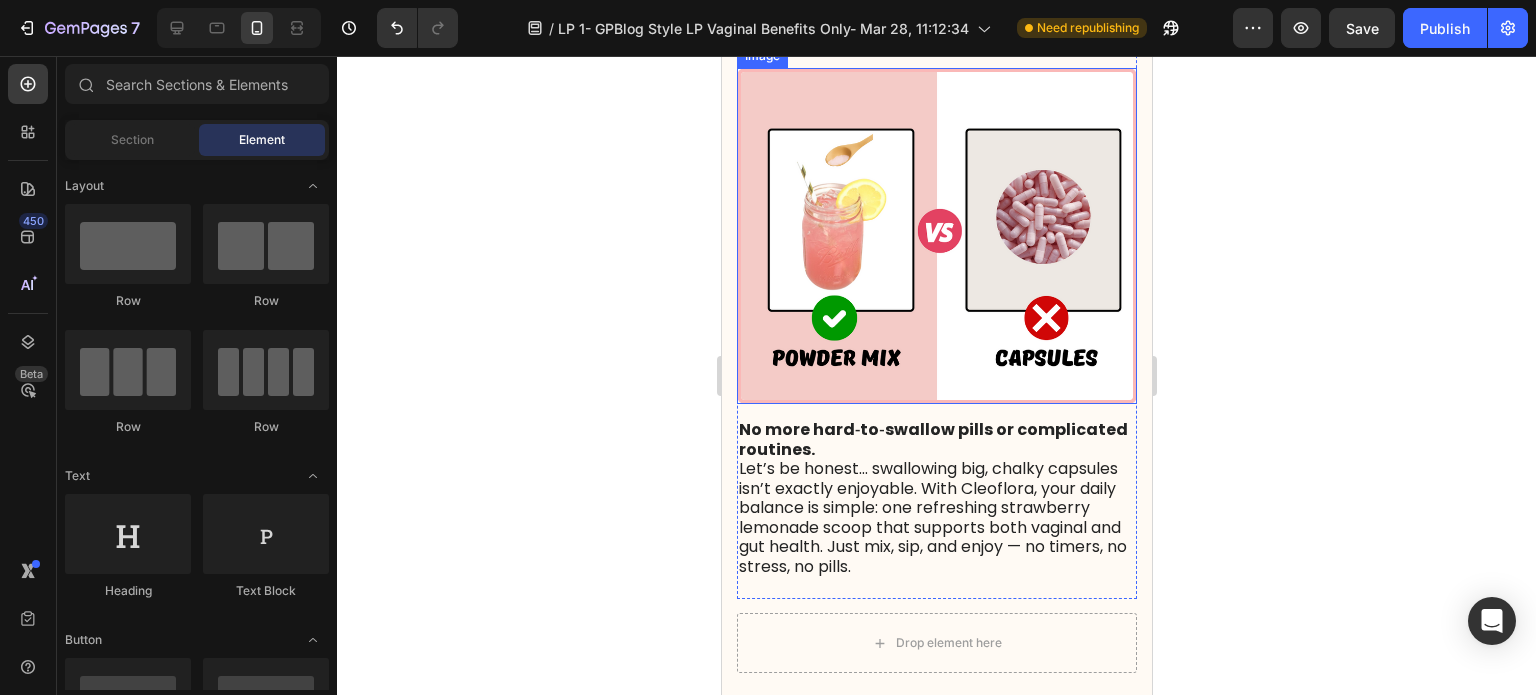 scroll, scrollTop: 2100, scrollLeft: 0, axis: vertical 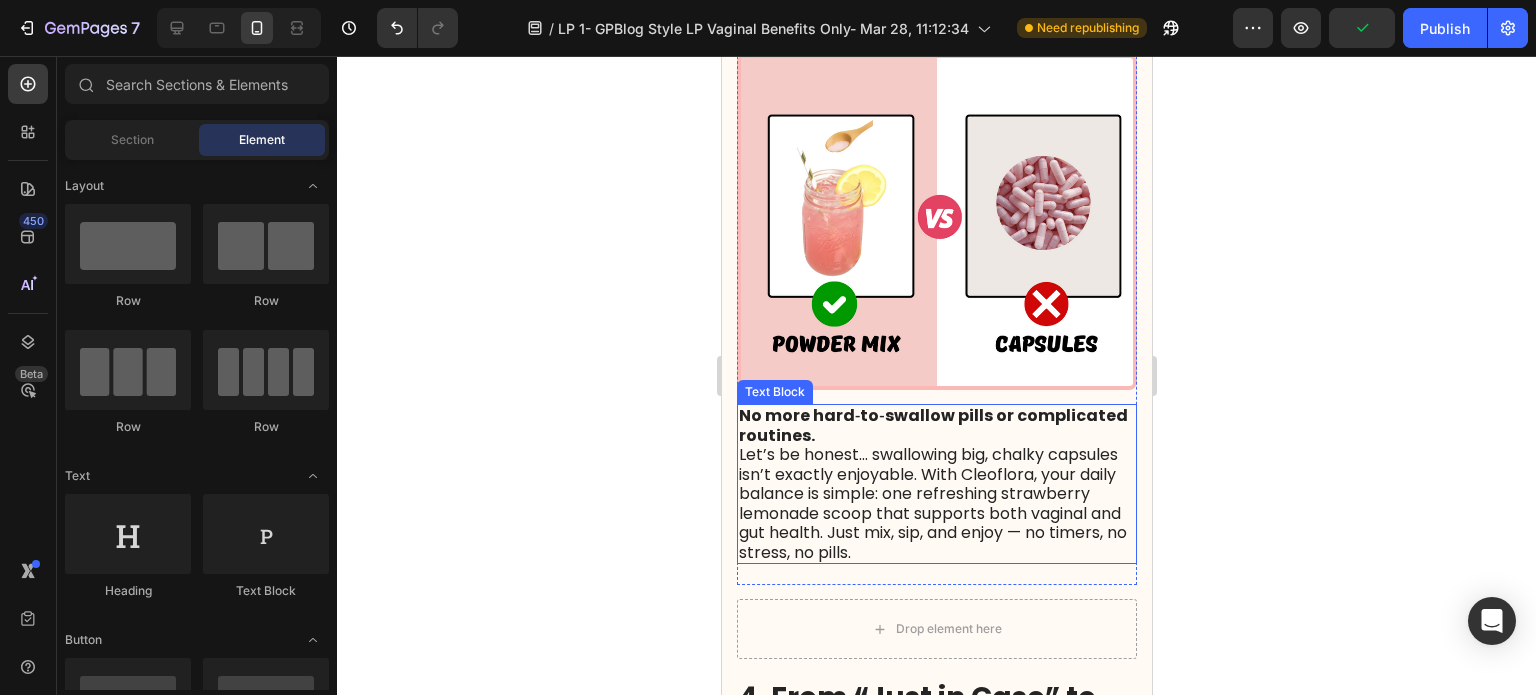 click on "Let’s be honest… swallowing big, chalky capsules isn’t exactly enjoyable. With Cleoflora, your daily balance is simple: one refreshing strawberry lemonade scoop that supports both vaginal and gut health. Just mix, sip, and enjoy — no timers, no stress, no pills." at bounding box center (932, 503) 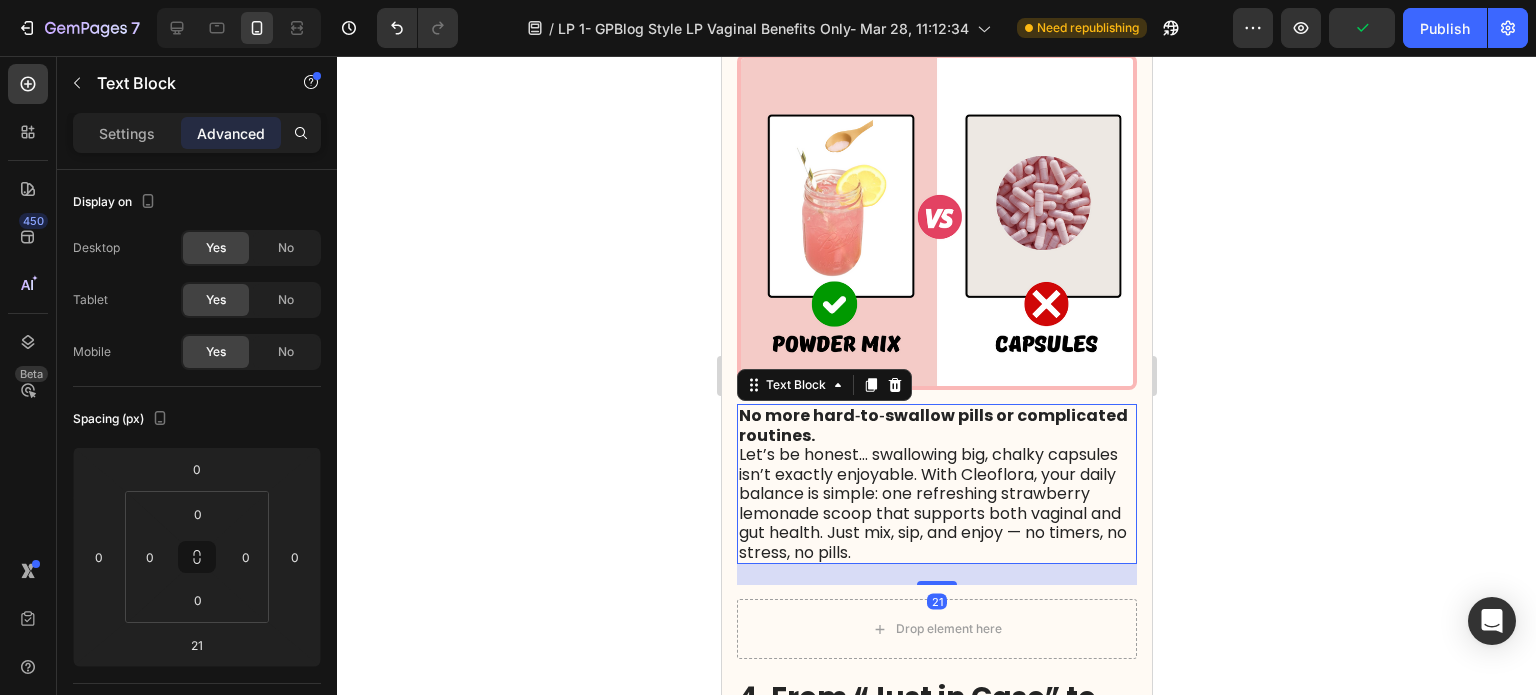 click on "Let’s be honest… swallowing big, chalky capsules isn’t exactly enjoyable. With Cleoflora, your daily balance is simple: one refreshing strawberry lemonade scoop that supports both vaginal and gut health. Just mix, sip, and enjoy — no timers, no stress, no pills." at bounding box center (932, 503) 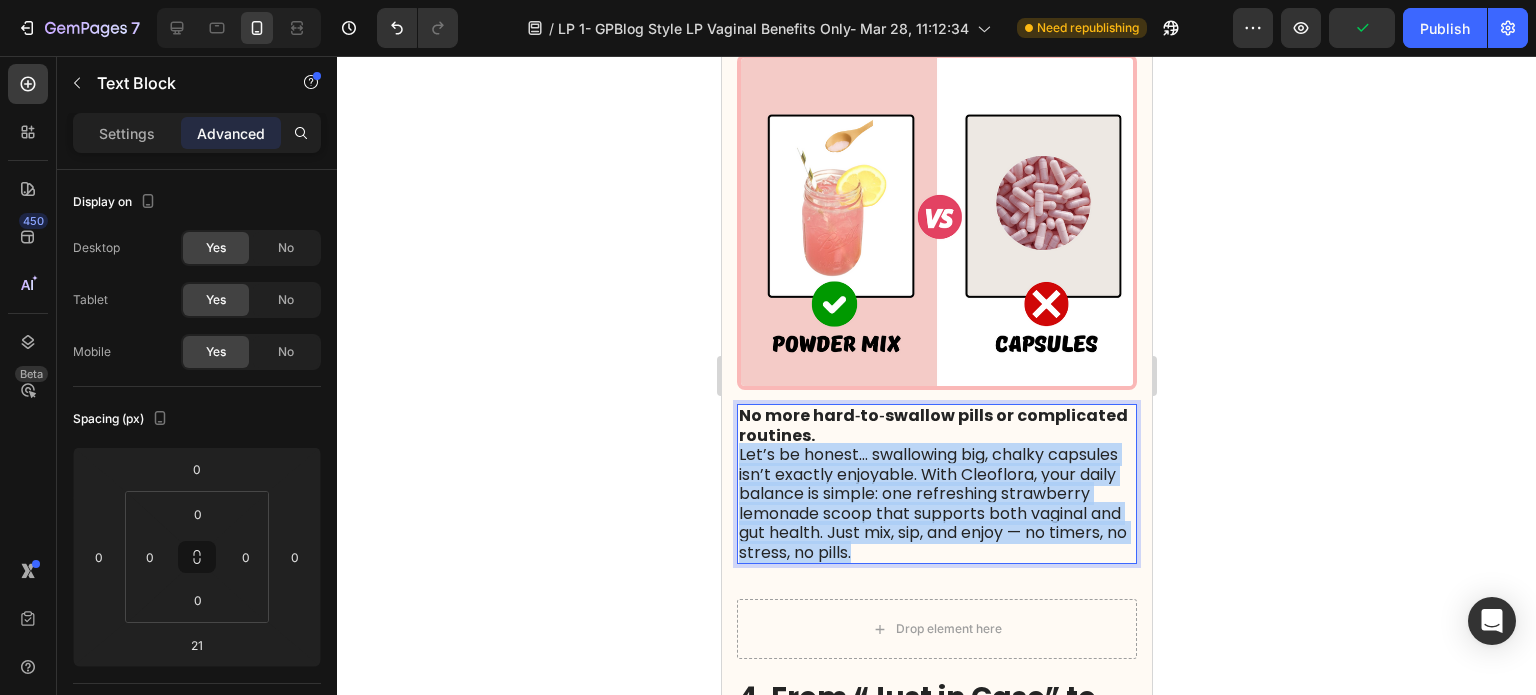 click on "Let’s be honest… swallowing big, chalky capsules isn’t exactly enjoyable. With Cleoflora, your daily balance is simple: one refreshing strawberry lemonade scoop that supports both vaginal and gut health. Just mix, sip, and enjoy — no timers, no stress, no pills." at bounding box center [932, 503] 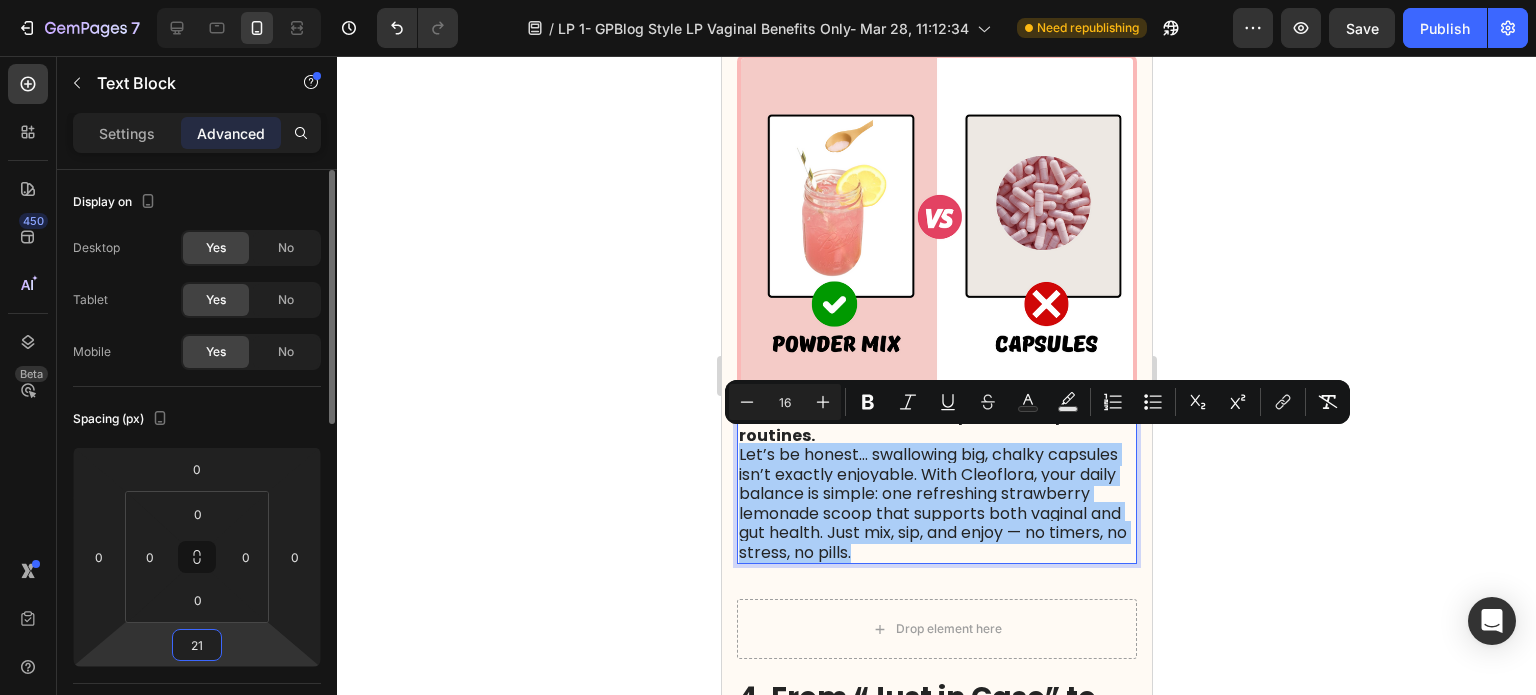 click on "21" at bounding box center [197, 645] 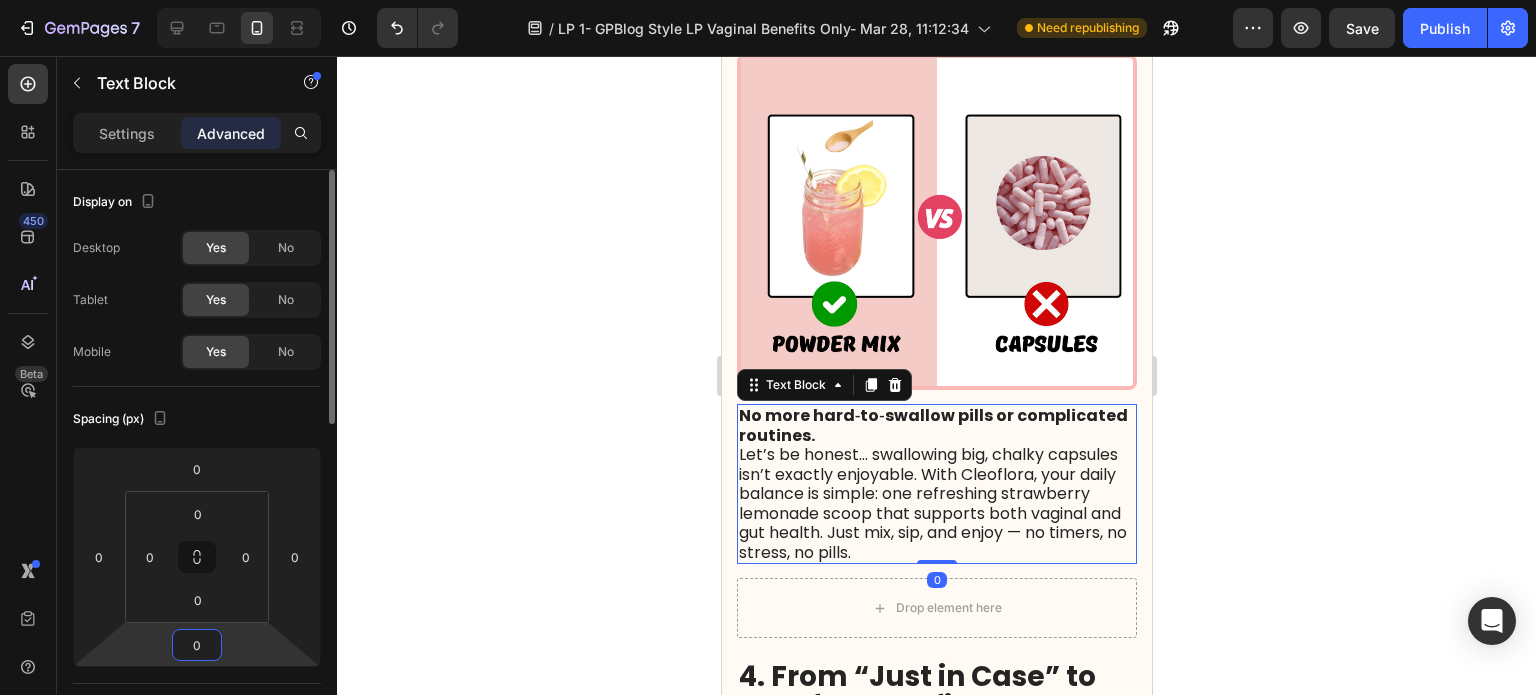 type on "0" 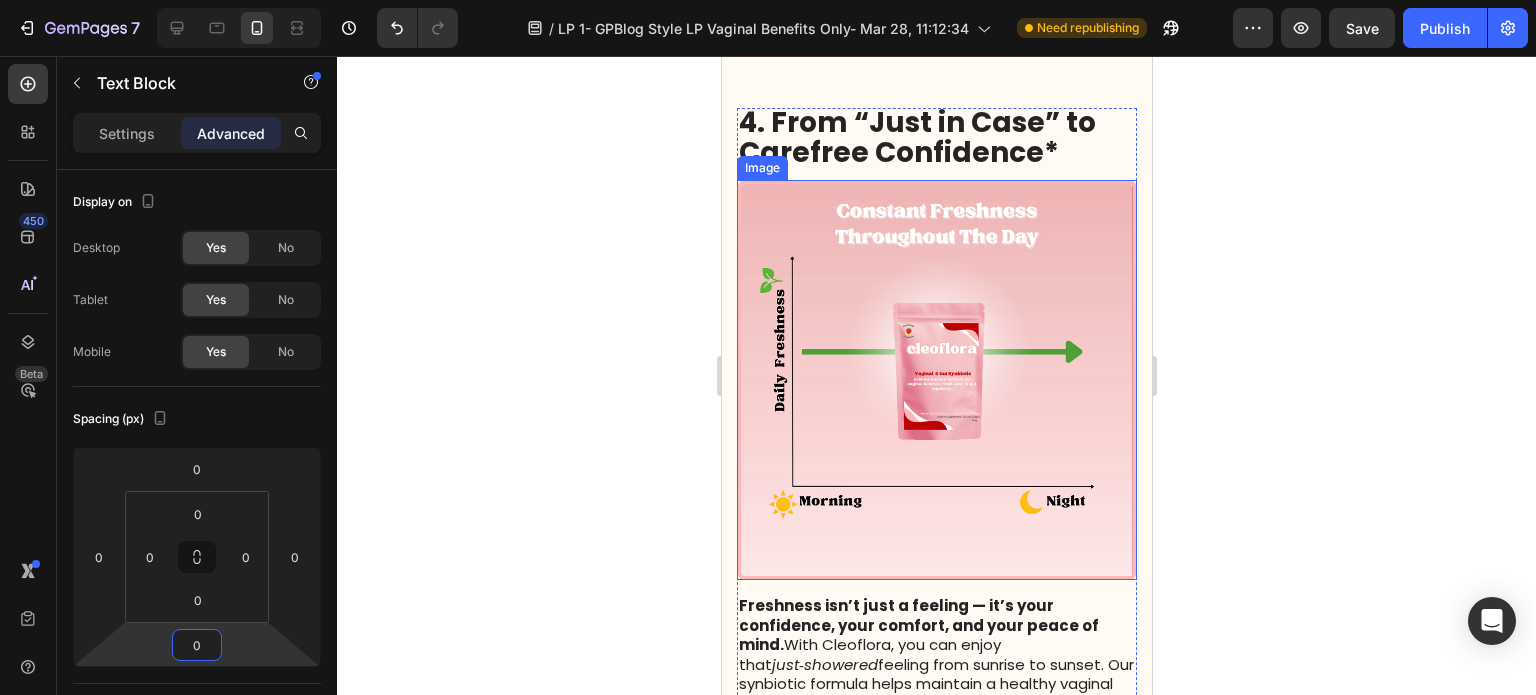 scroll, scrollTop: 2900, scrollLeft: 0, axis: vertical 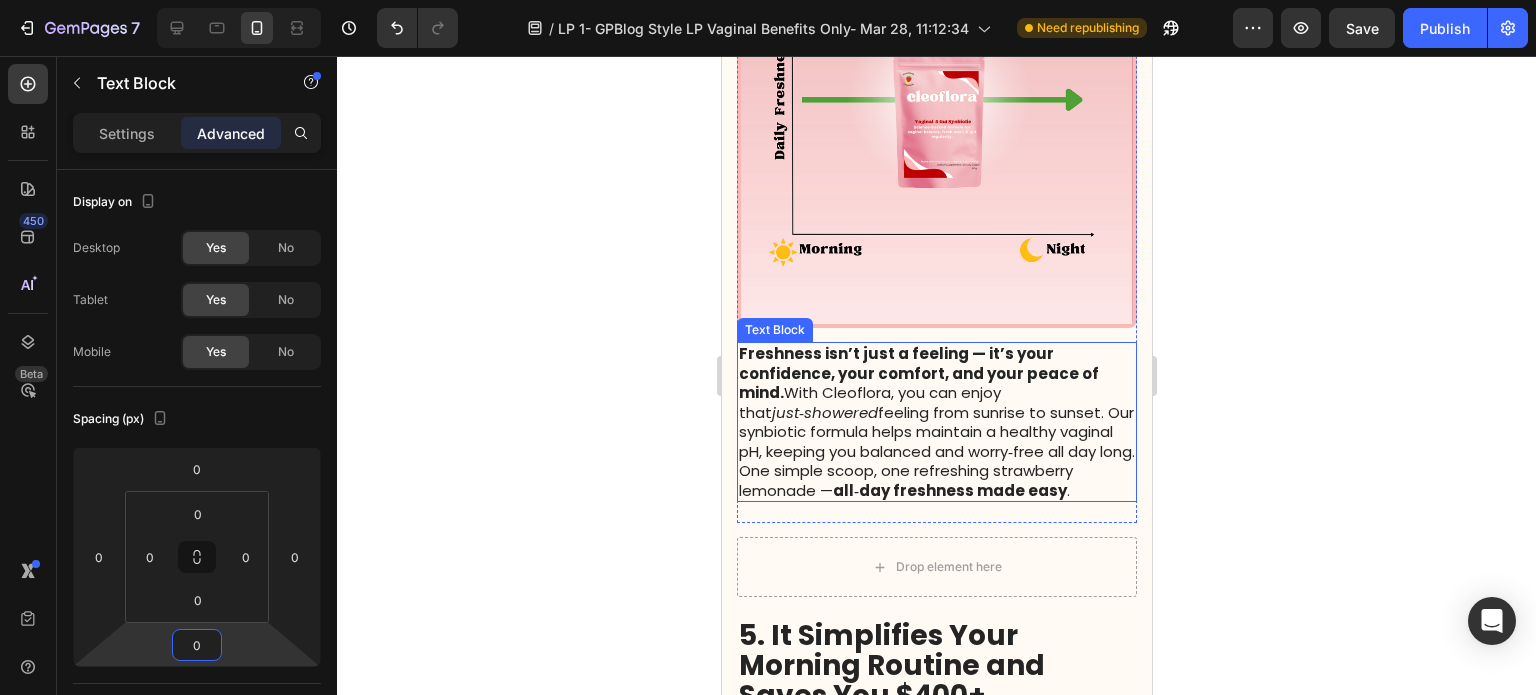 click on "Freshness isn’t just a feeling — it’s your confidence, your comfort, and your peace of mind. With Cleoflora, you can enjoy that just‑showered feeling from sunrise to sunset. Our synbiotic formula helps maintain a healthy vaginal pH, keeping you balanced and worry‑free all day long." at bounding box center [936, 402] 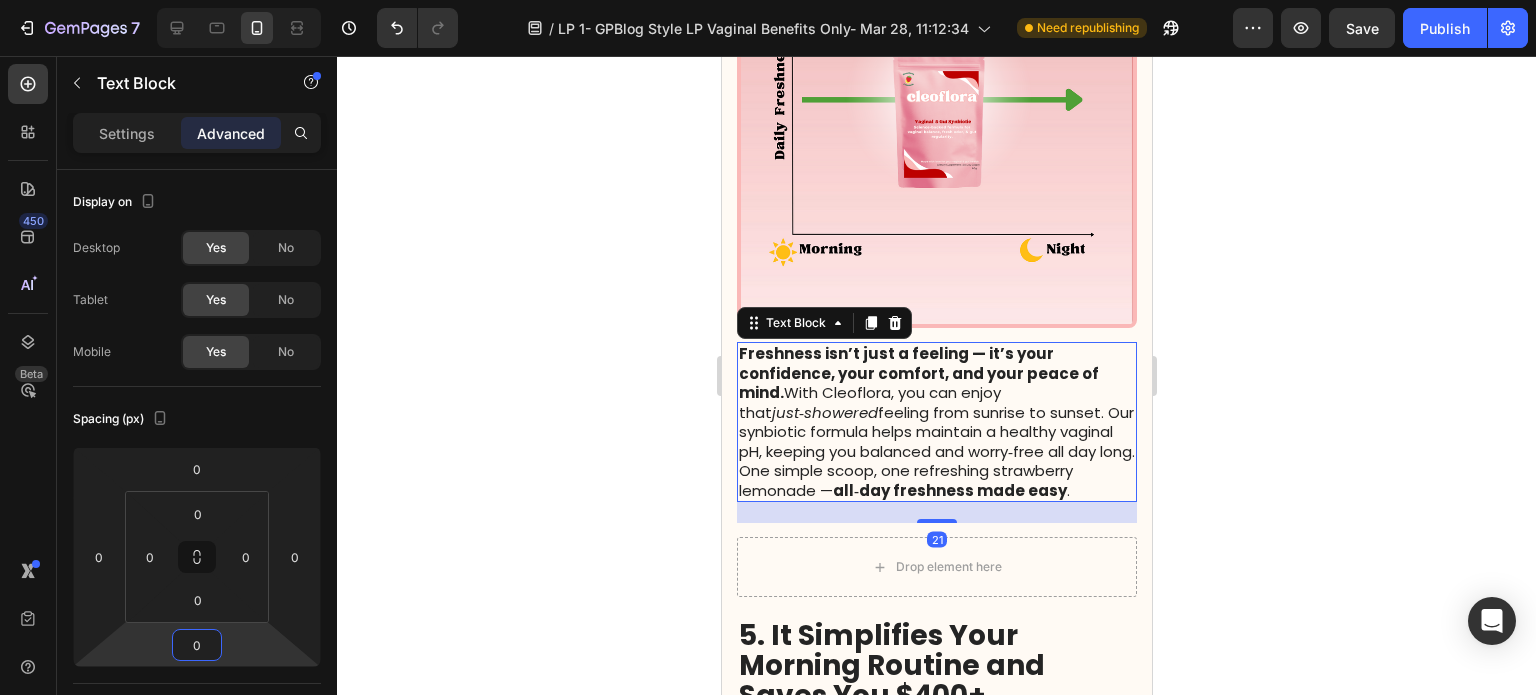scroll, scrollTop: 300, scrollLeft: 0, axis: vertical 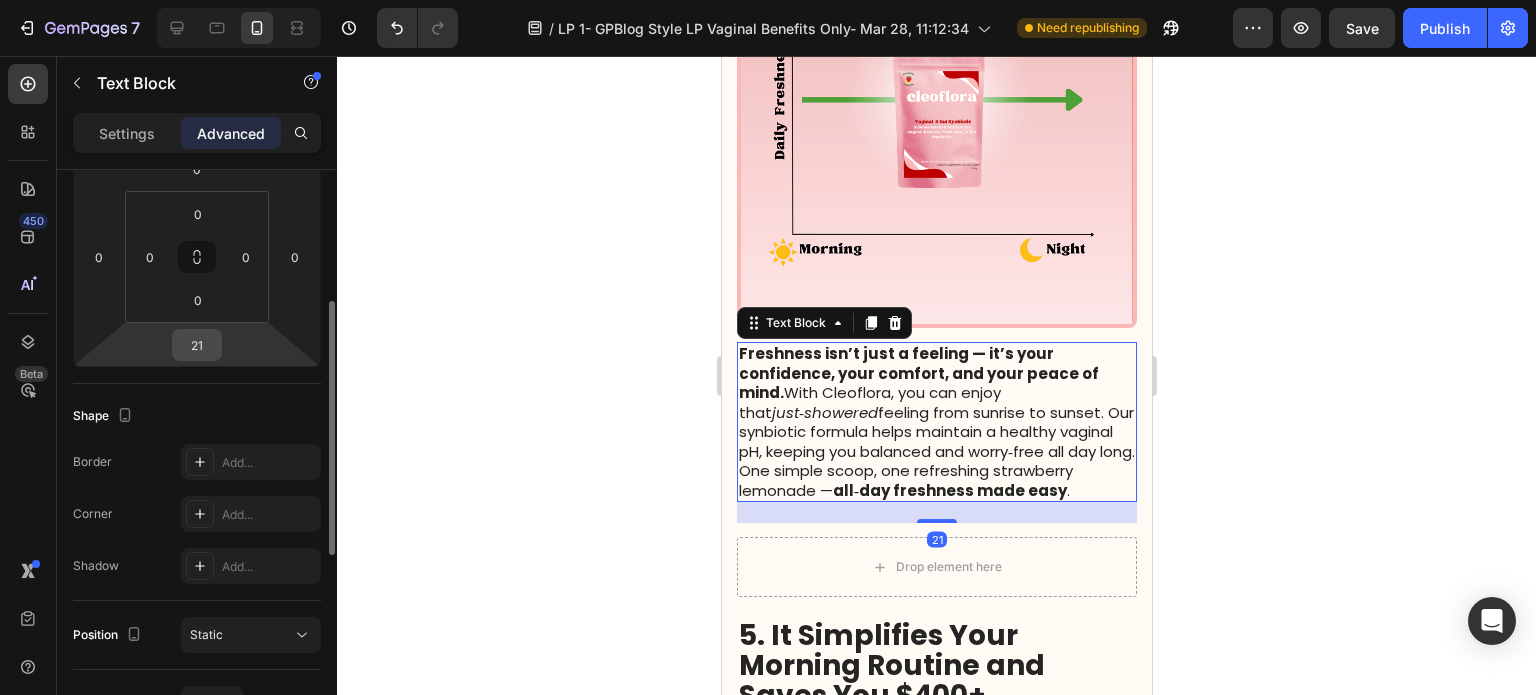 click on "21" at bounding box center [197, 345] 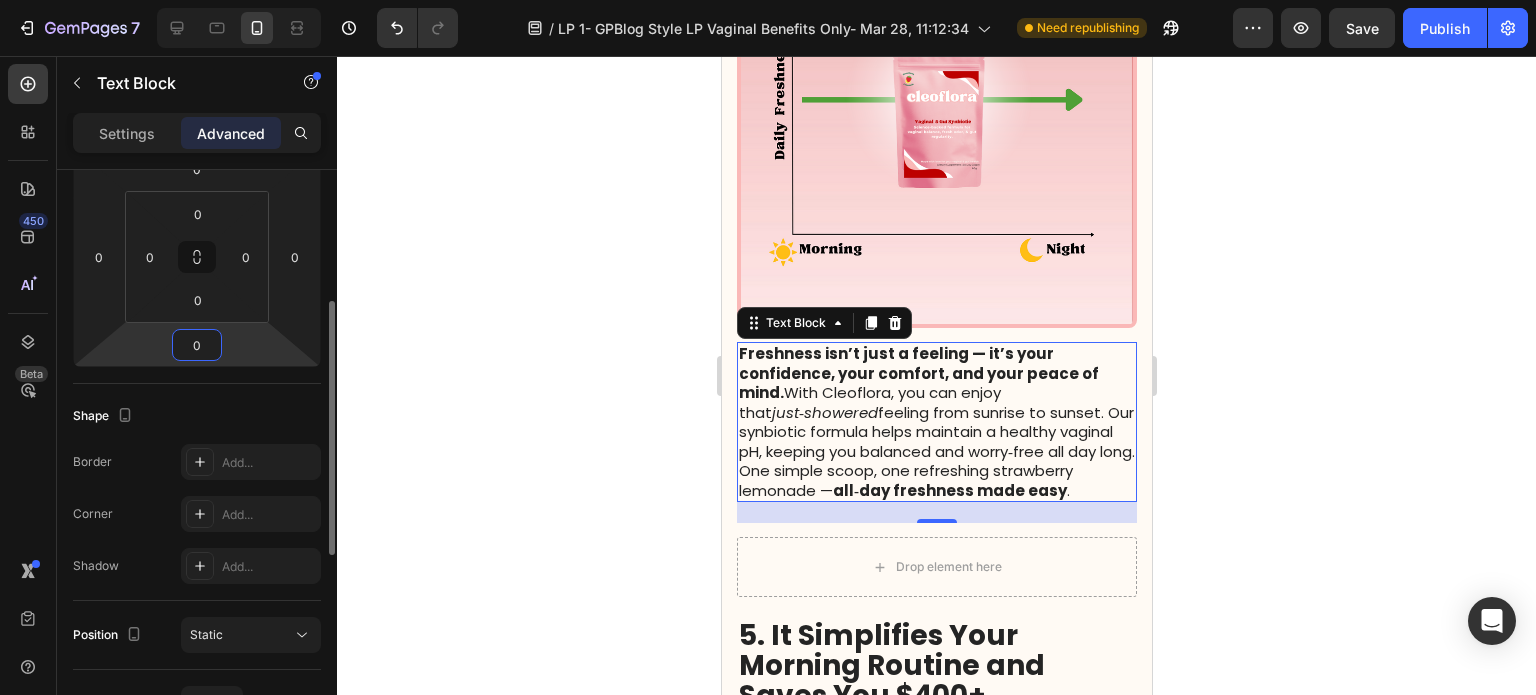 type on "0" 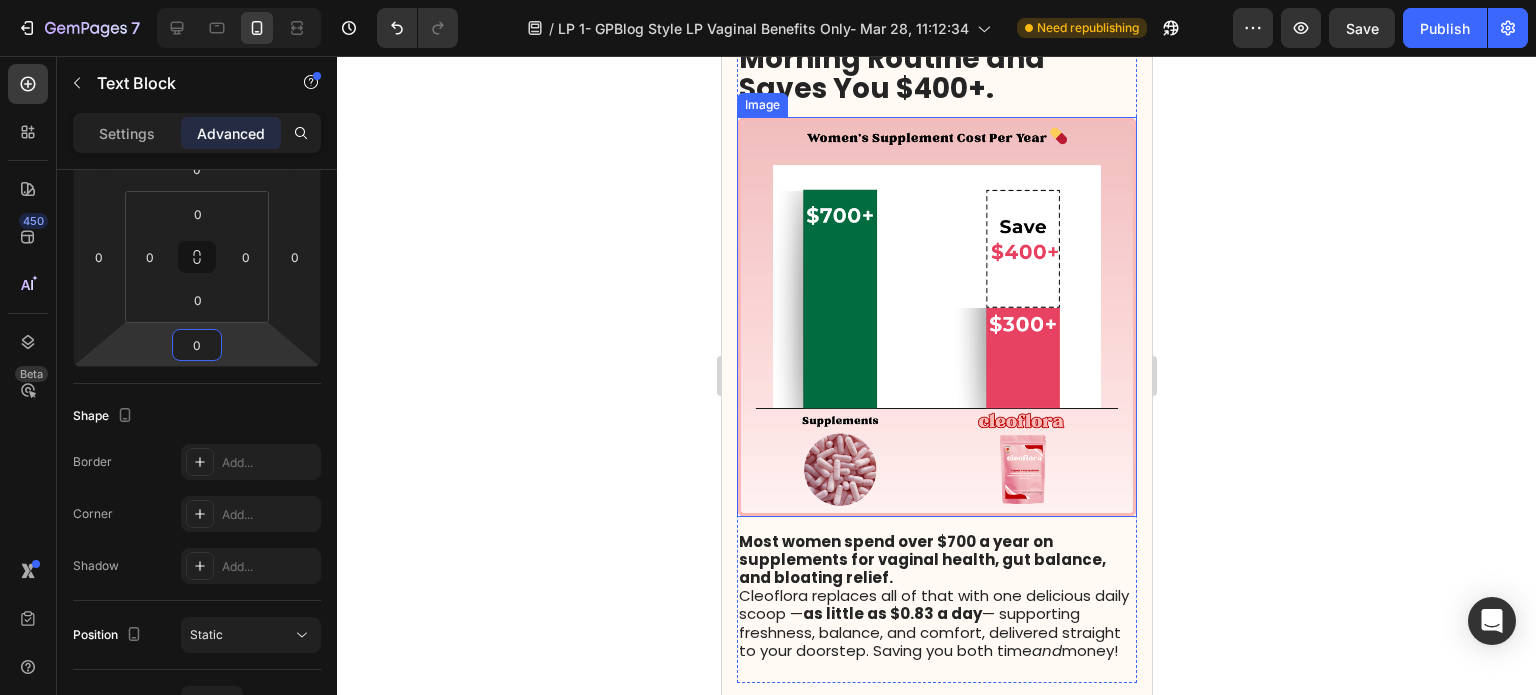 scroll, scrollTop: 3500, scrollLeft: 0, axis: vertical 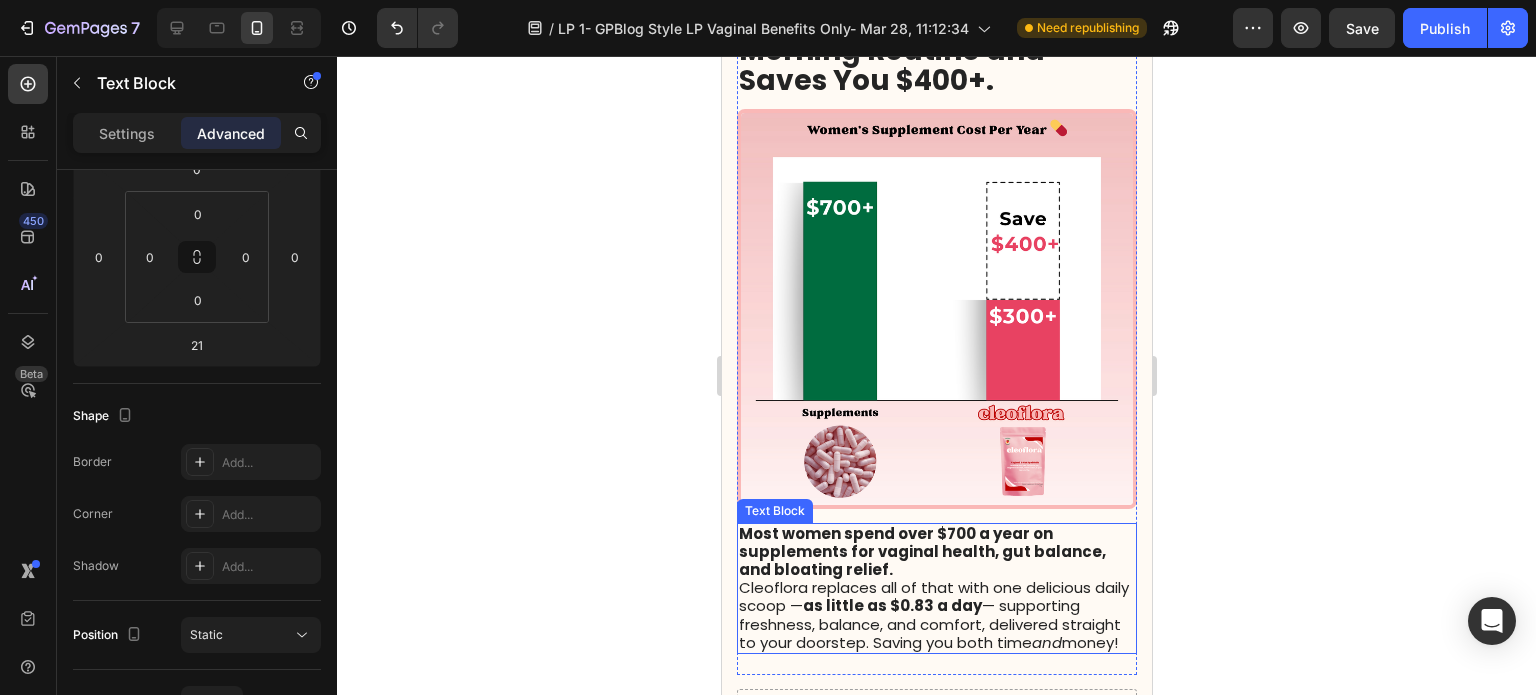 click on "Most women spend over $700 a year on supplements for vaginal health, gut balance, and bloating relief." at bounding box center (921, 551) 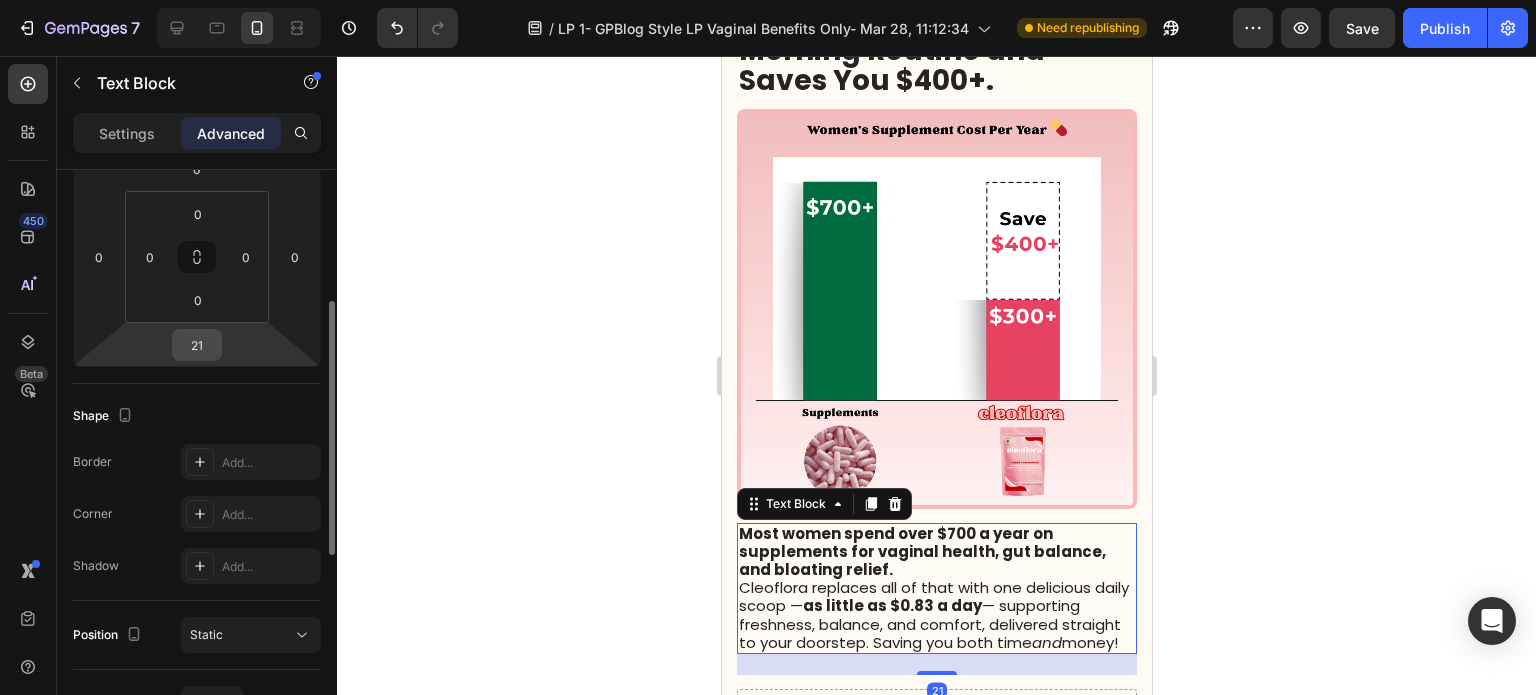 click on "21" at bounding box center (197, 345) 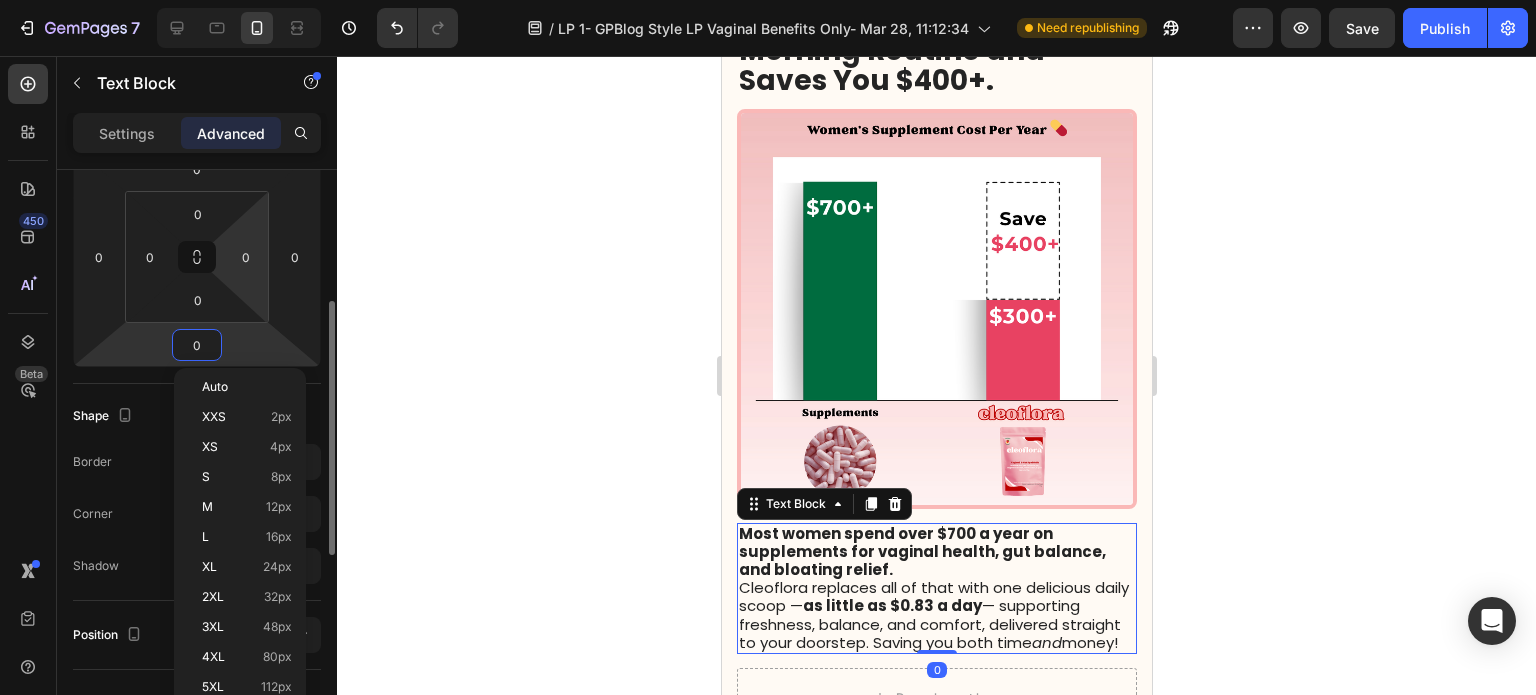 type on "0" 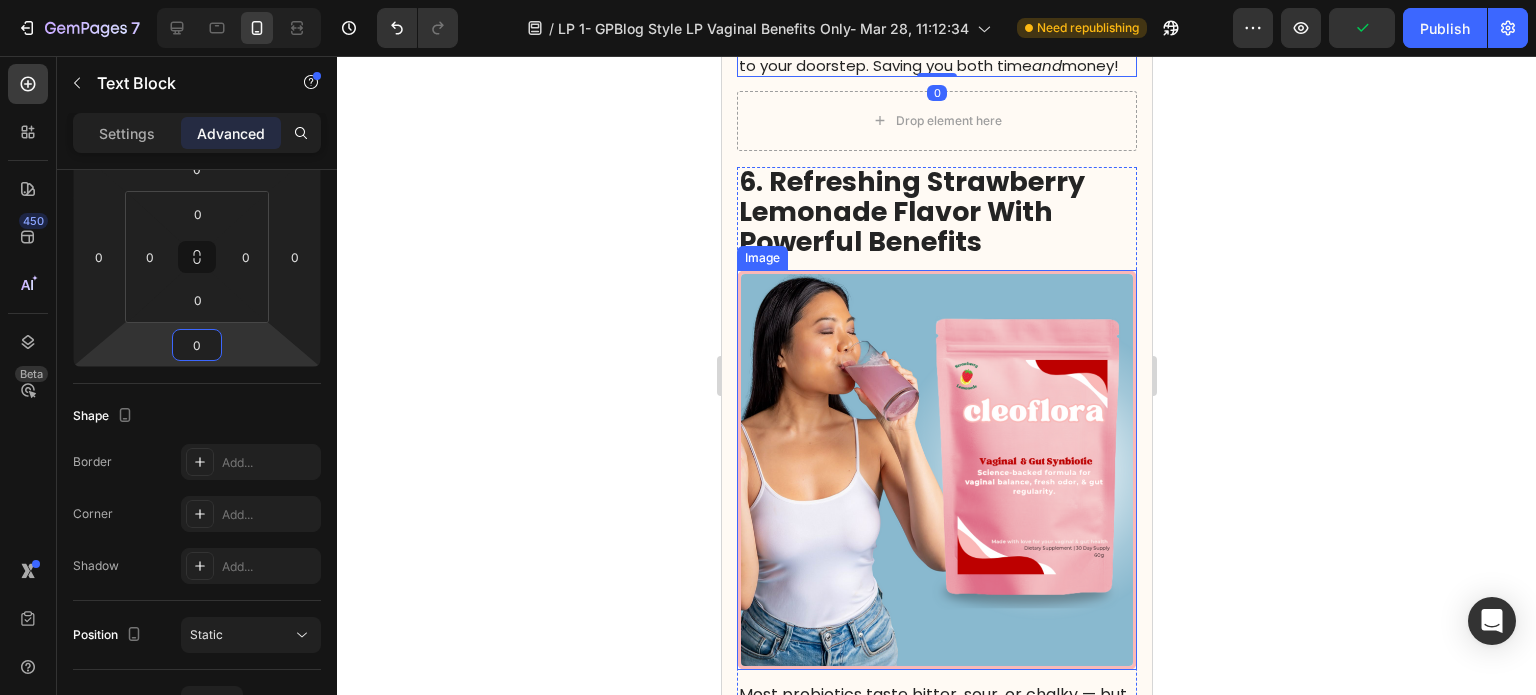 scroll, scrollTop: 4300, scrollLeft: 0, axis: vertical 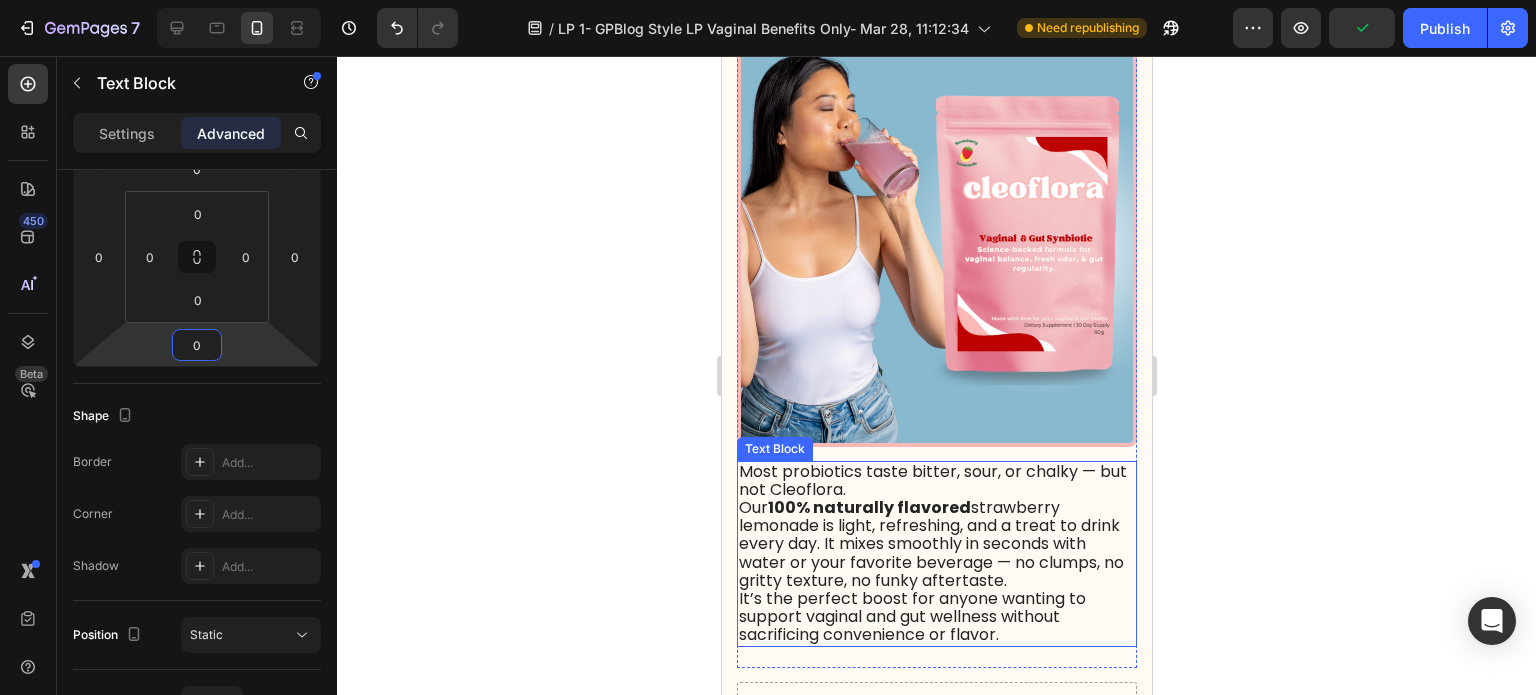 click on "Our 100% naturally flavored strawberry lemonade is light, refreshing, and a treat to drink every day. It mixes smoothly in seconds with water or your favorite beverage — no clumps, no gritty texture, no funky aftertaste." at bounding box center (930, 544) 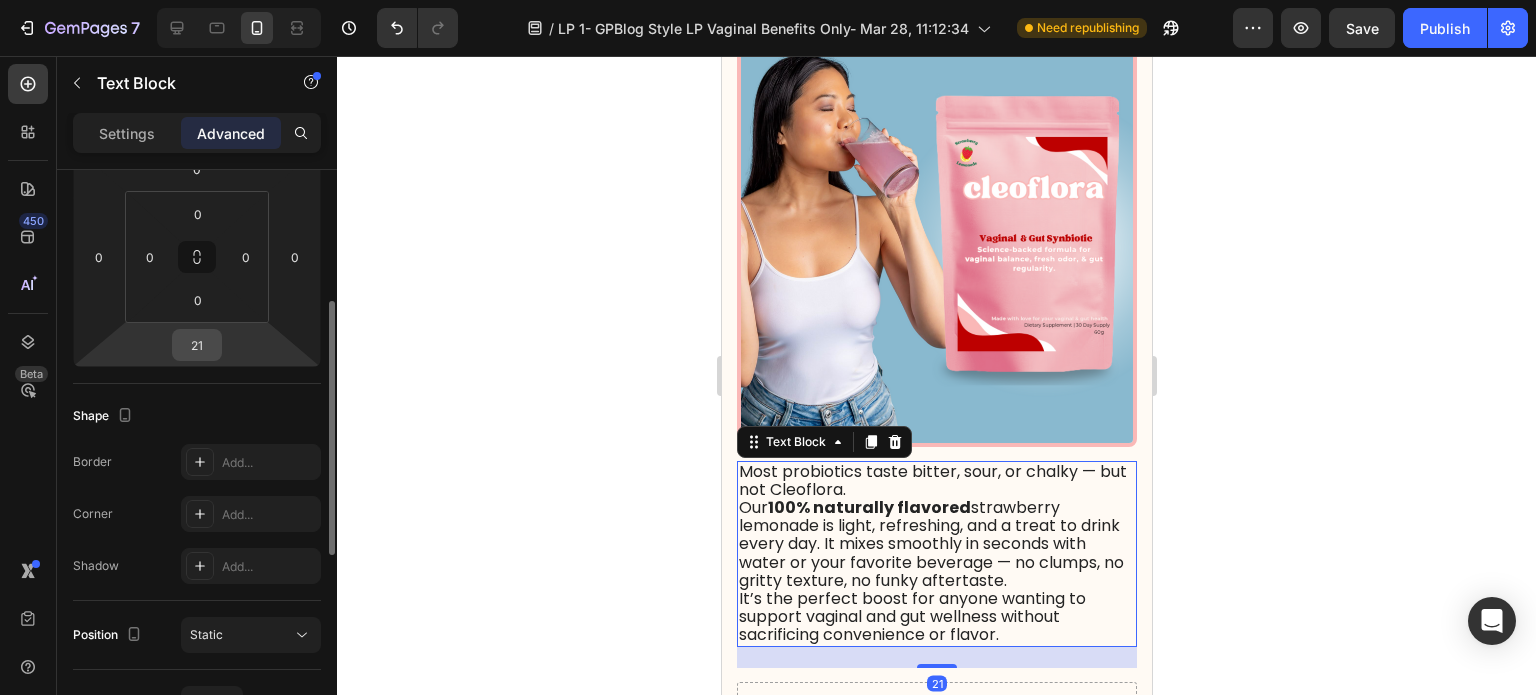 click on "21" at bounding box center [197, 345] 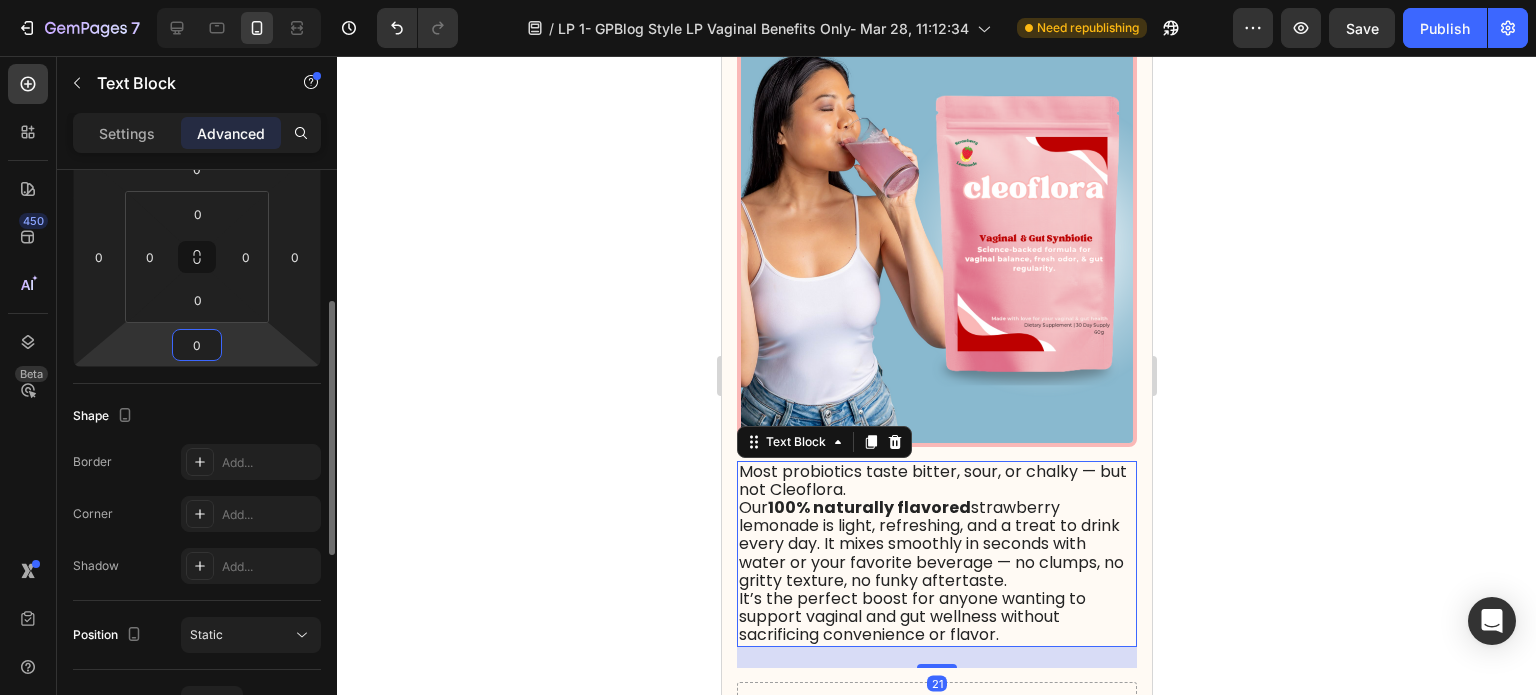 type on "0" 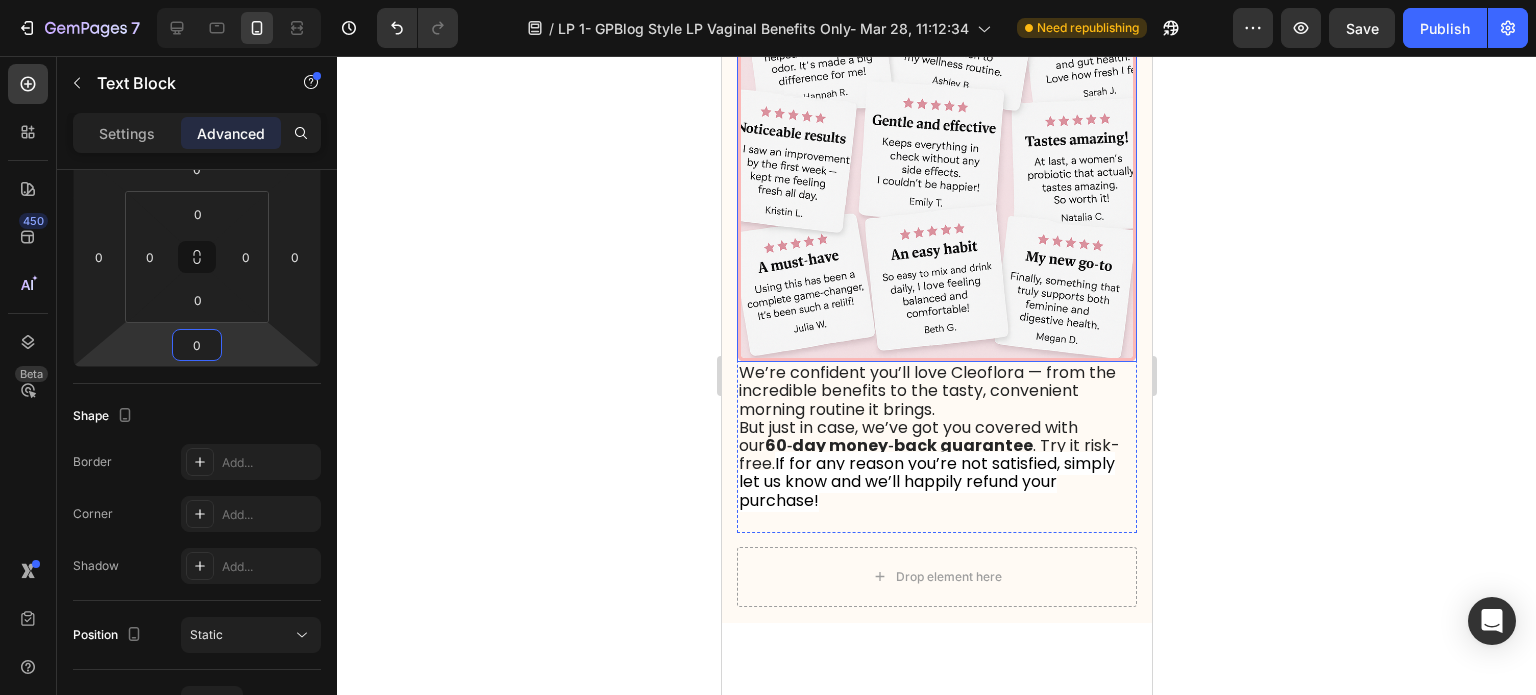 scroll, scrollTop: 5200, scrollLeft: 0, axis: vertical 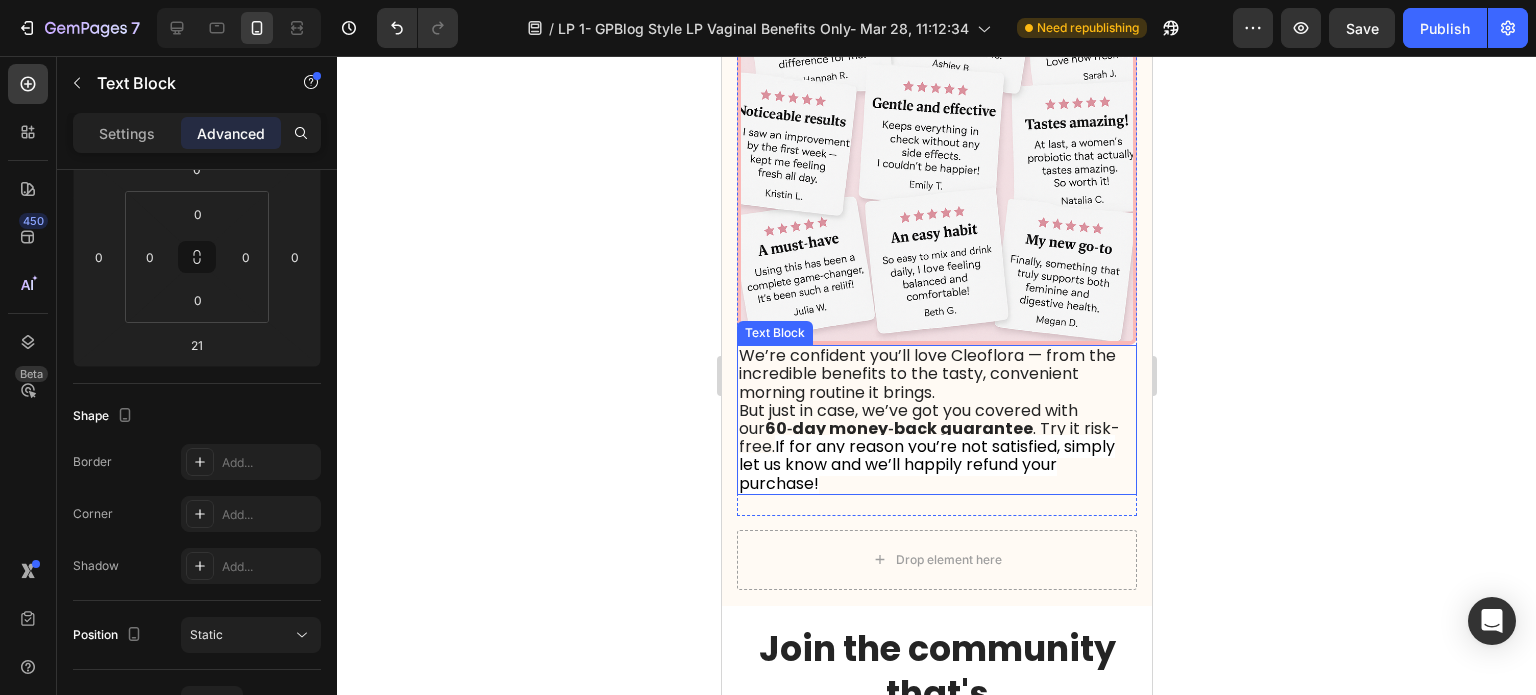 click on "If for any reason you’re not satisfied, simply let us know and we’ll happily refund your purchase!" at bounding box center [926, 464] 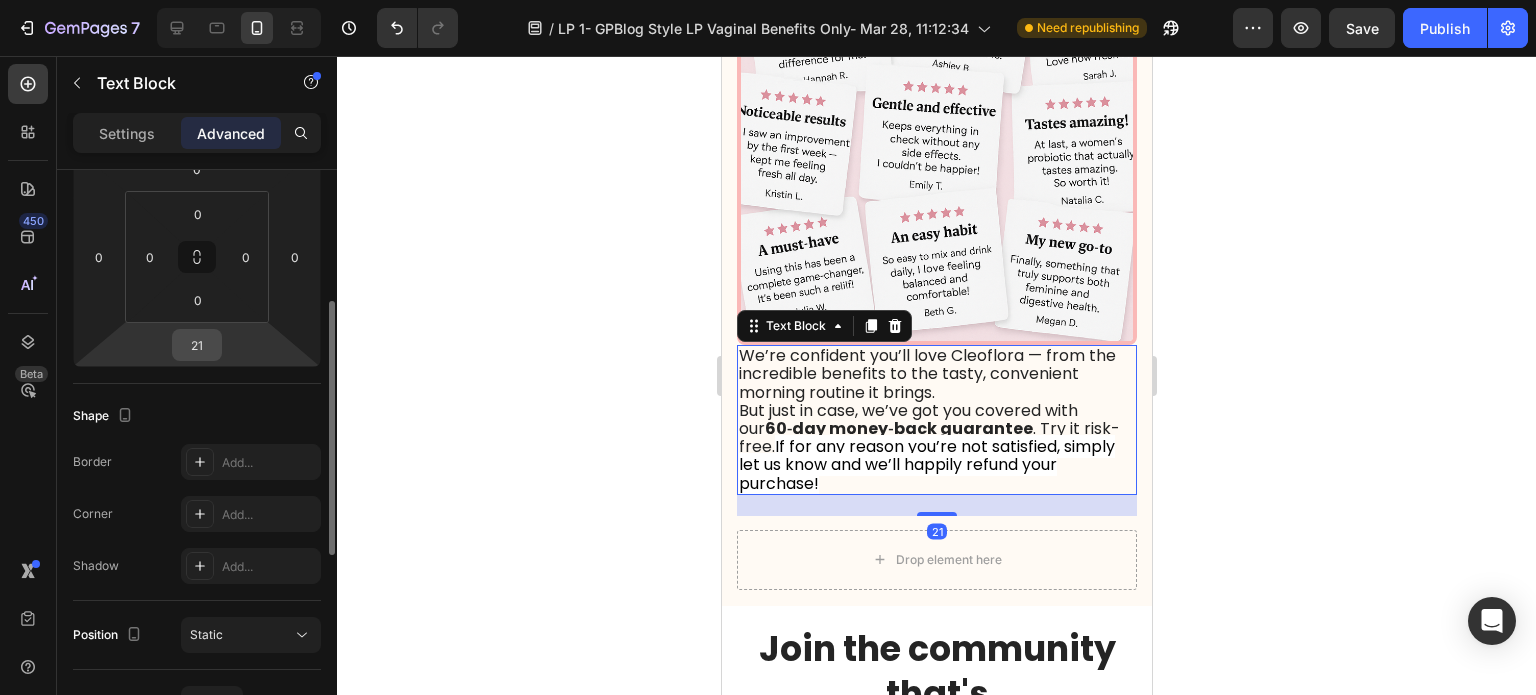 click on "21" at bounding box center (197, 345) 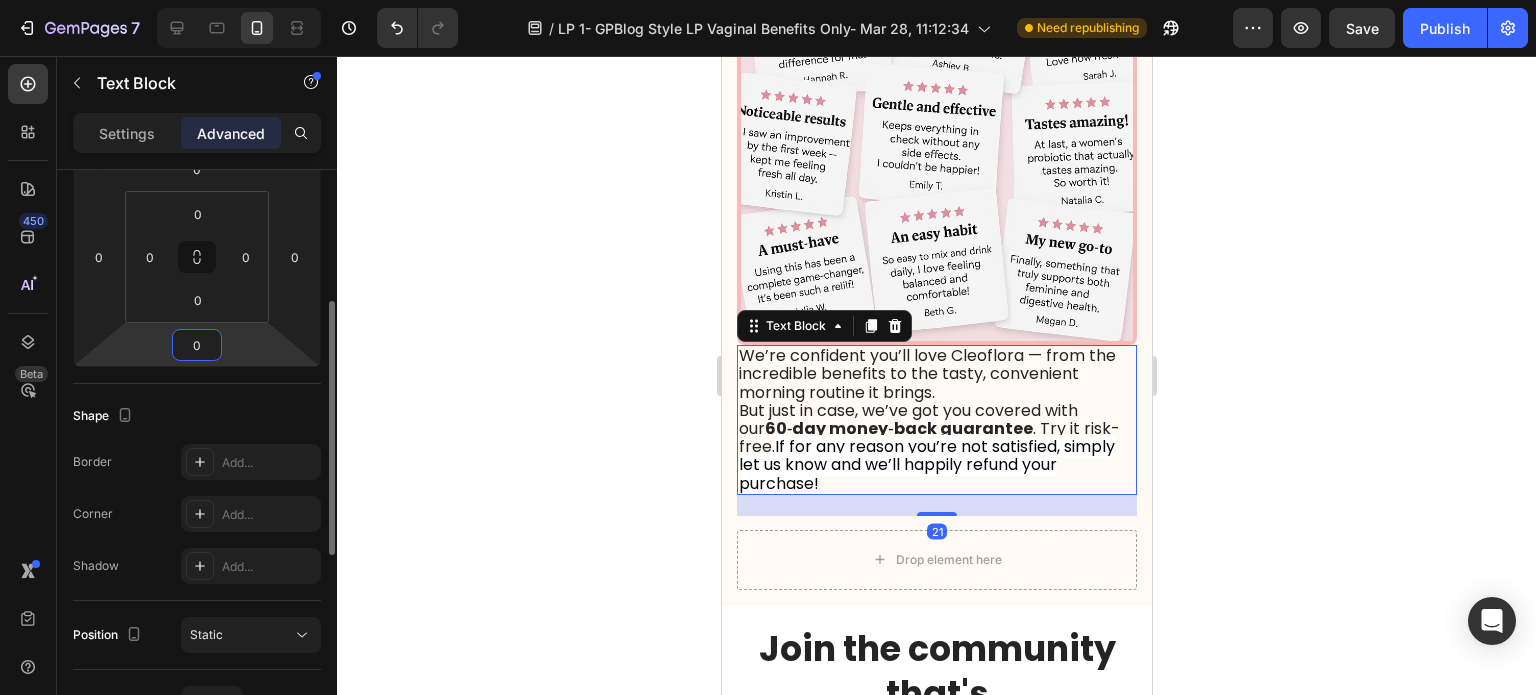 type on "0" 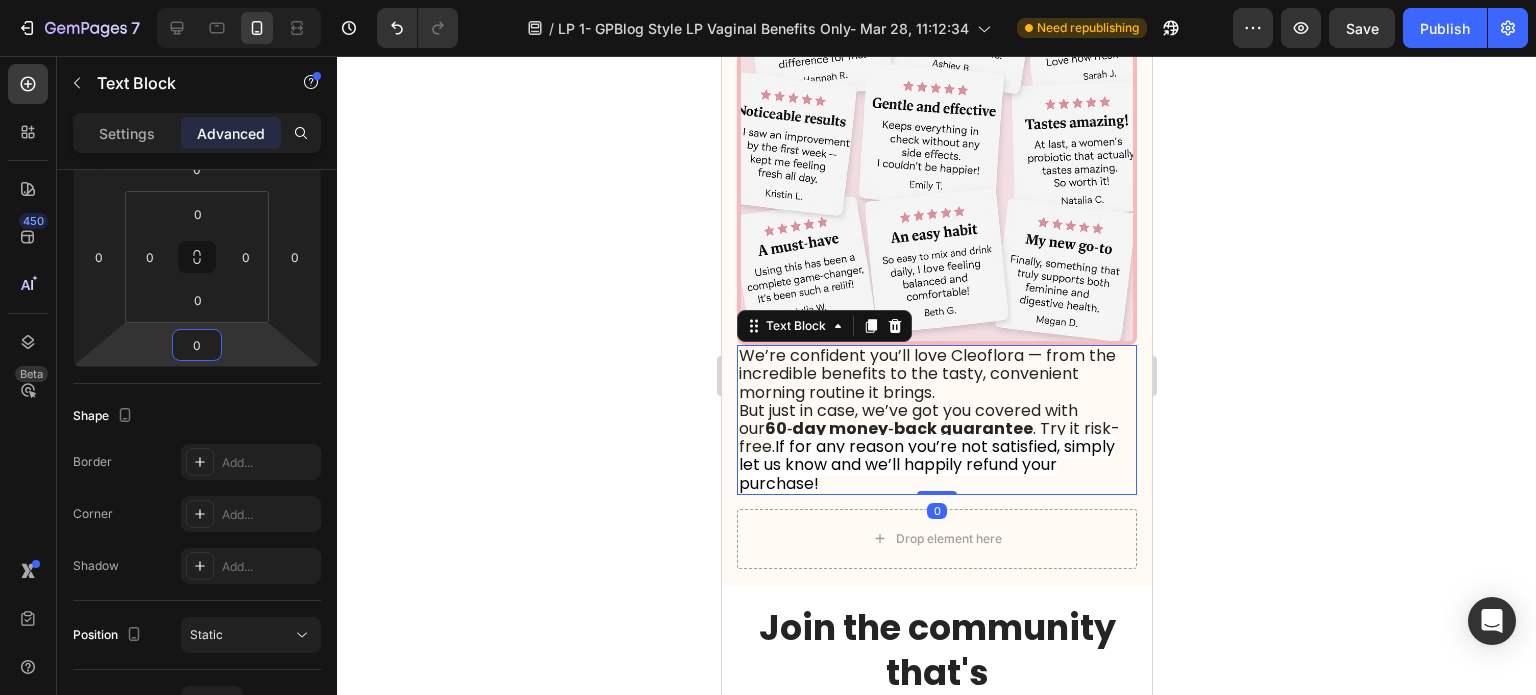 click 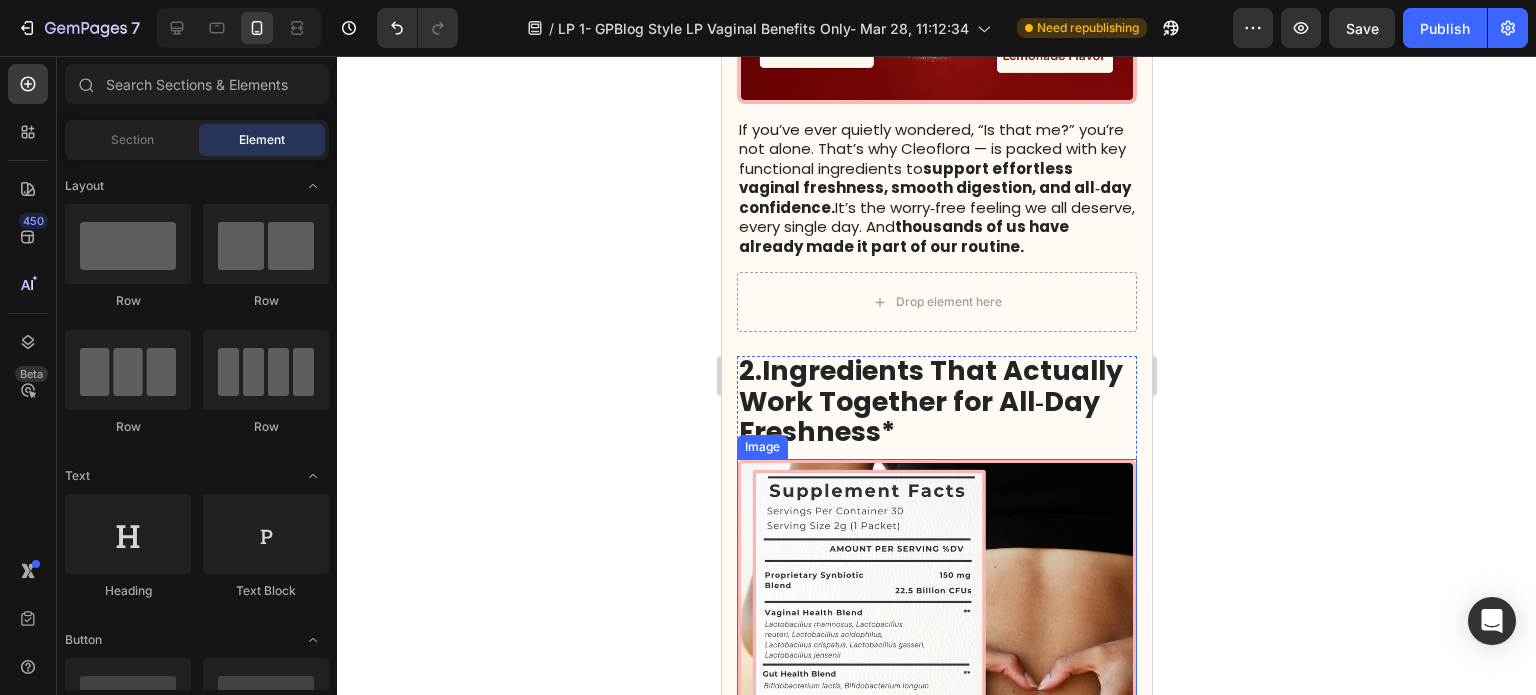 scroll, scrollTop: 700, scrollLeft: 0, axis: vertical 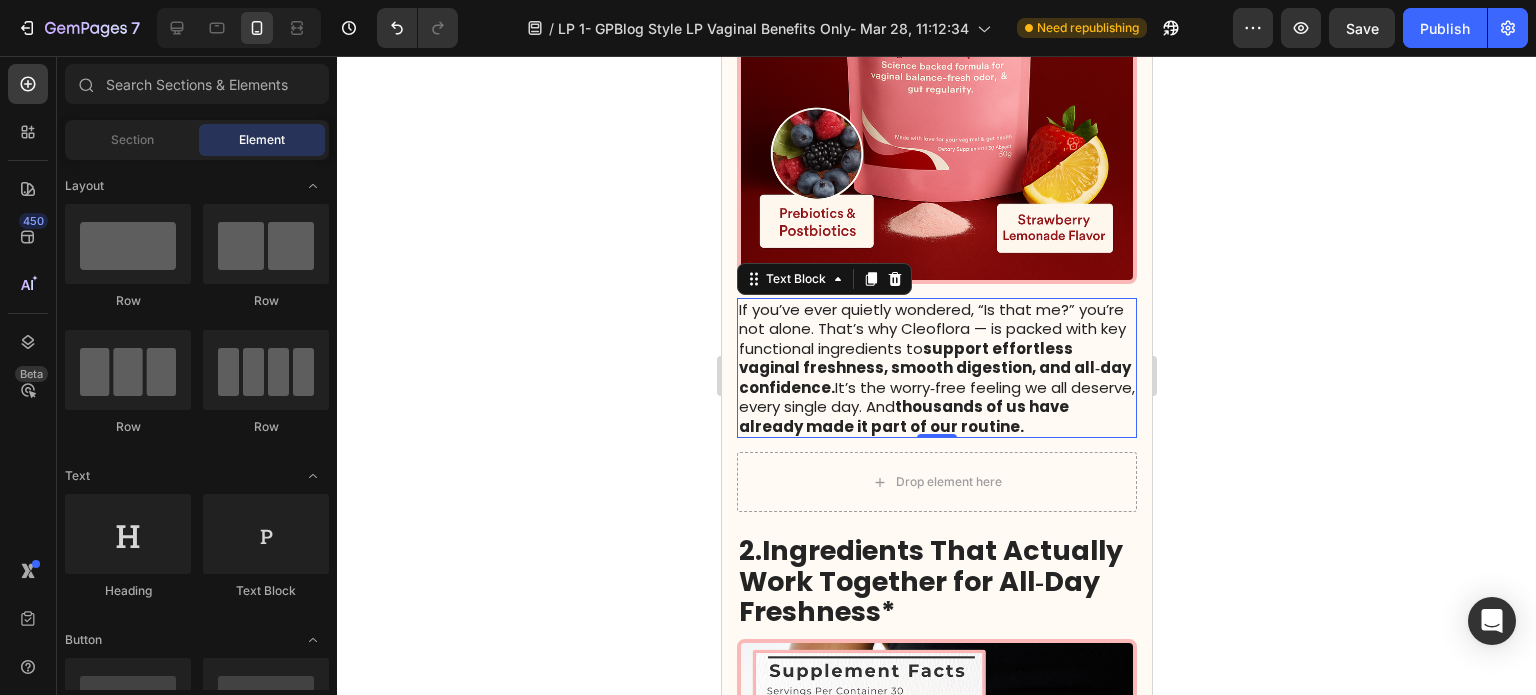 click on "support effortless vaginal freshness, smooth digestion, and all‑day confidence." at bounding box center (934, 368) 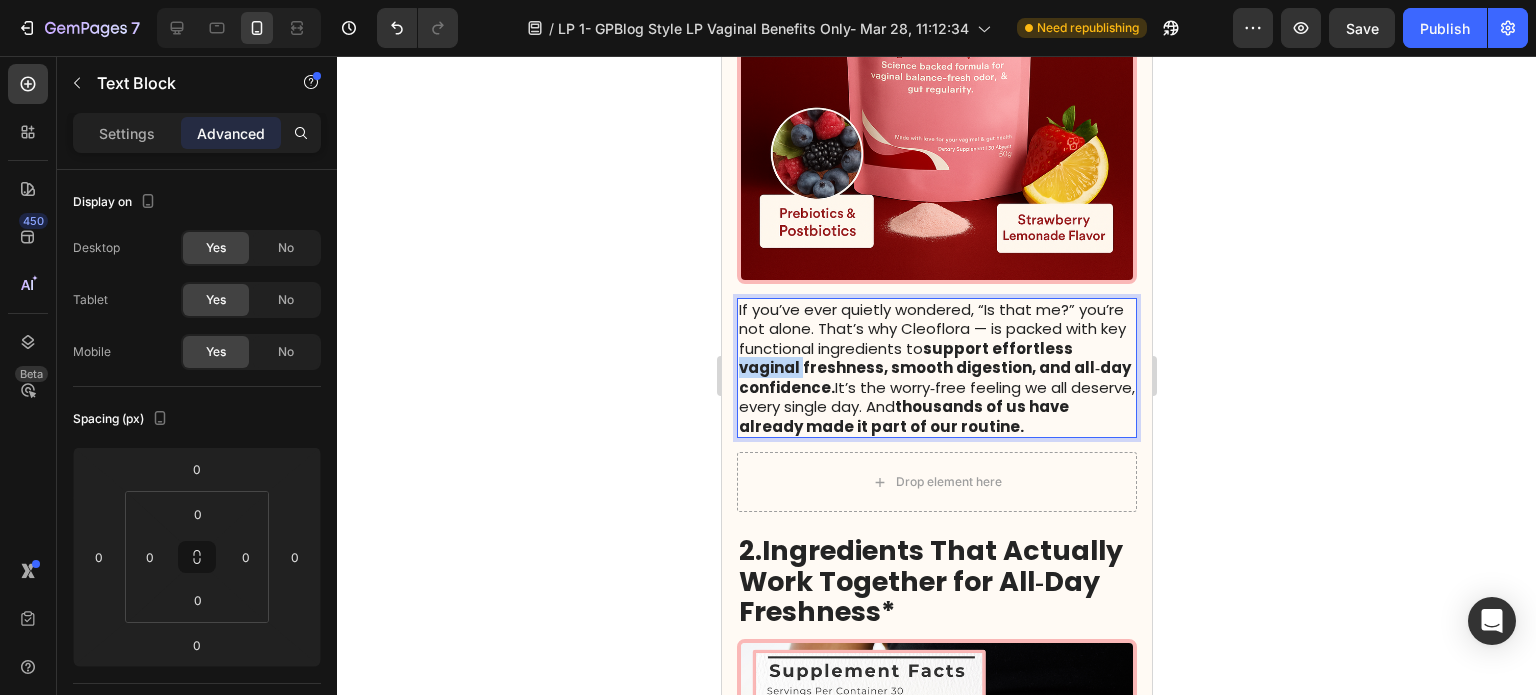 click on "support effortless vaginal freshness, smooth digestion, and all‑day confidence." at bounding box center (934, 368) 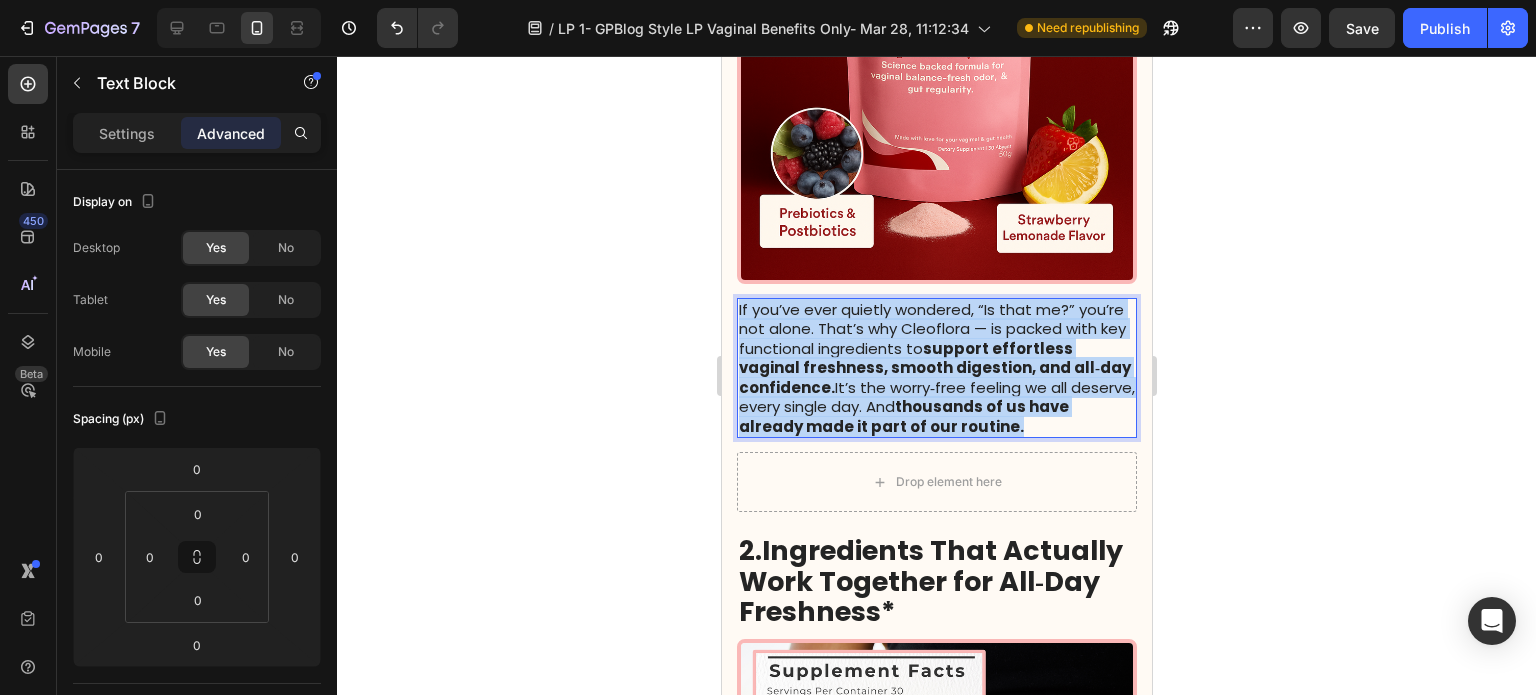 click on "support effortless vaginal freshness, smooth digestion, and all‑day confidence." at bounding box center [934, 368] 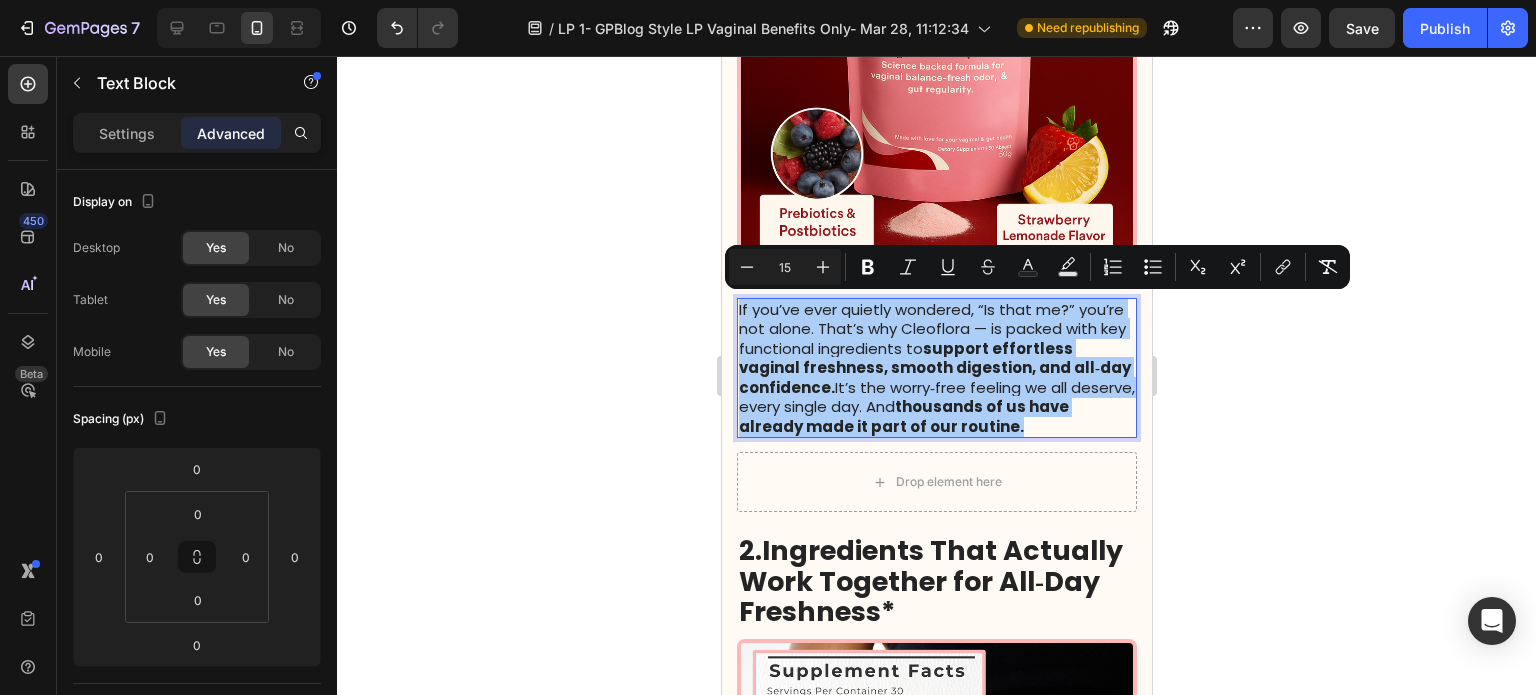 click 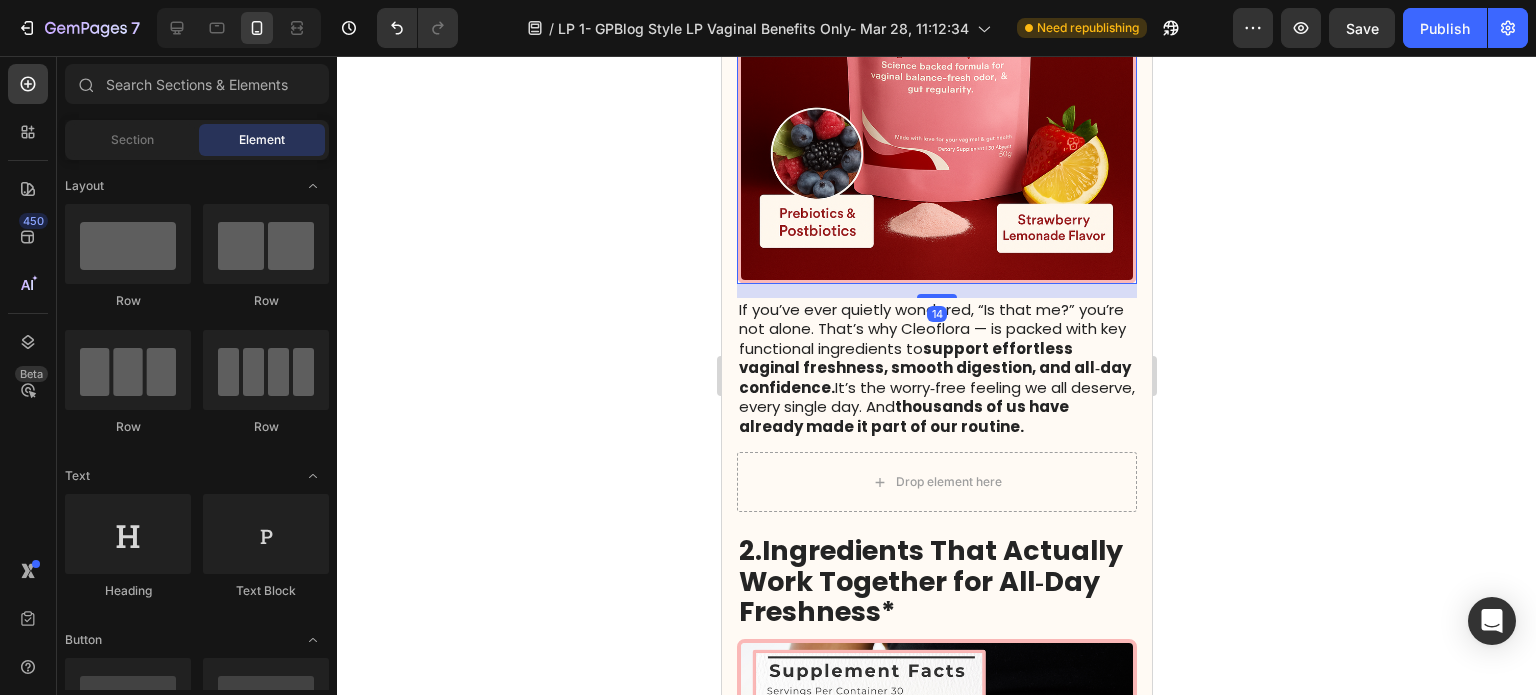 click at bounding box center [936, 41] 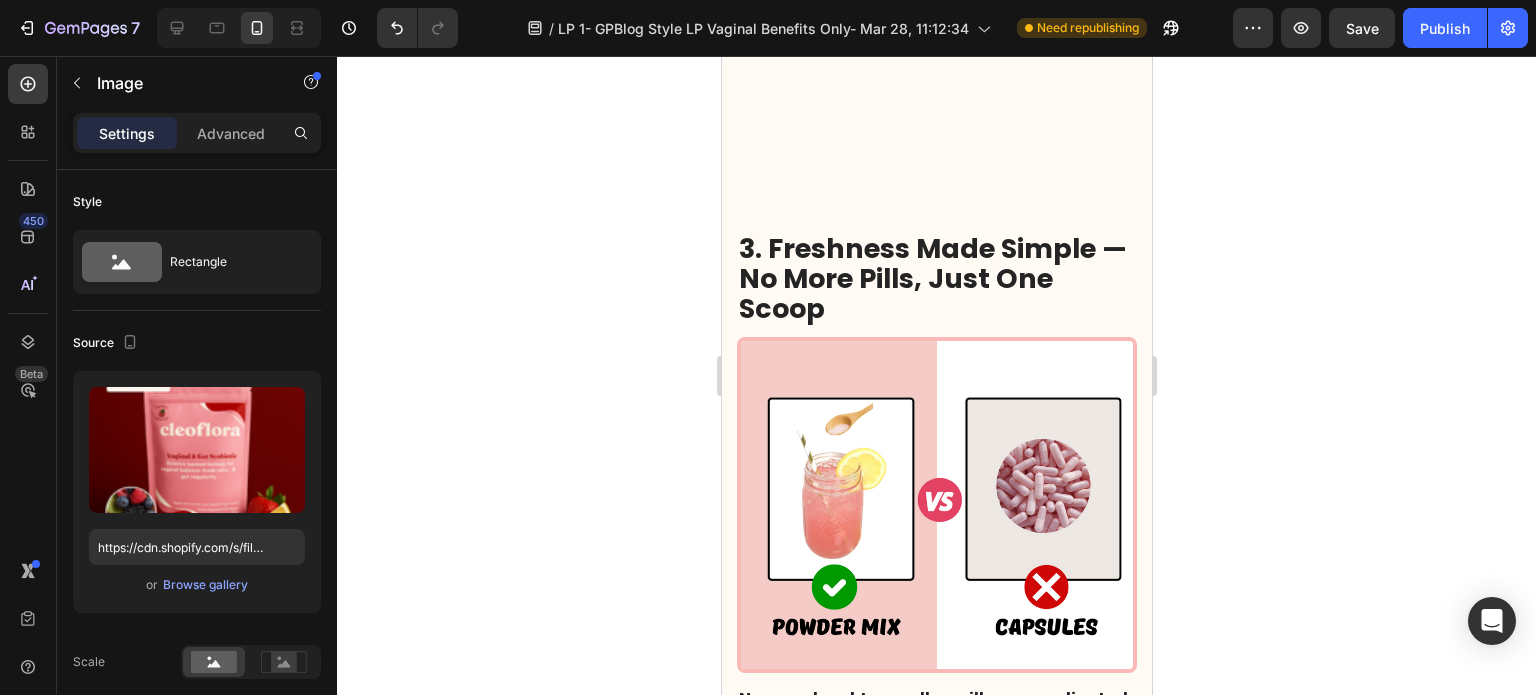 scroll, scrollTop: 1700, scrollLeft: 0, axis: vertical 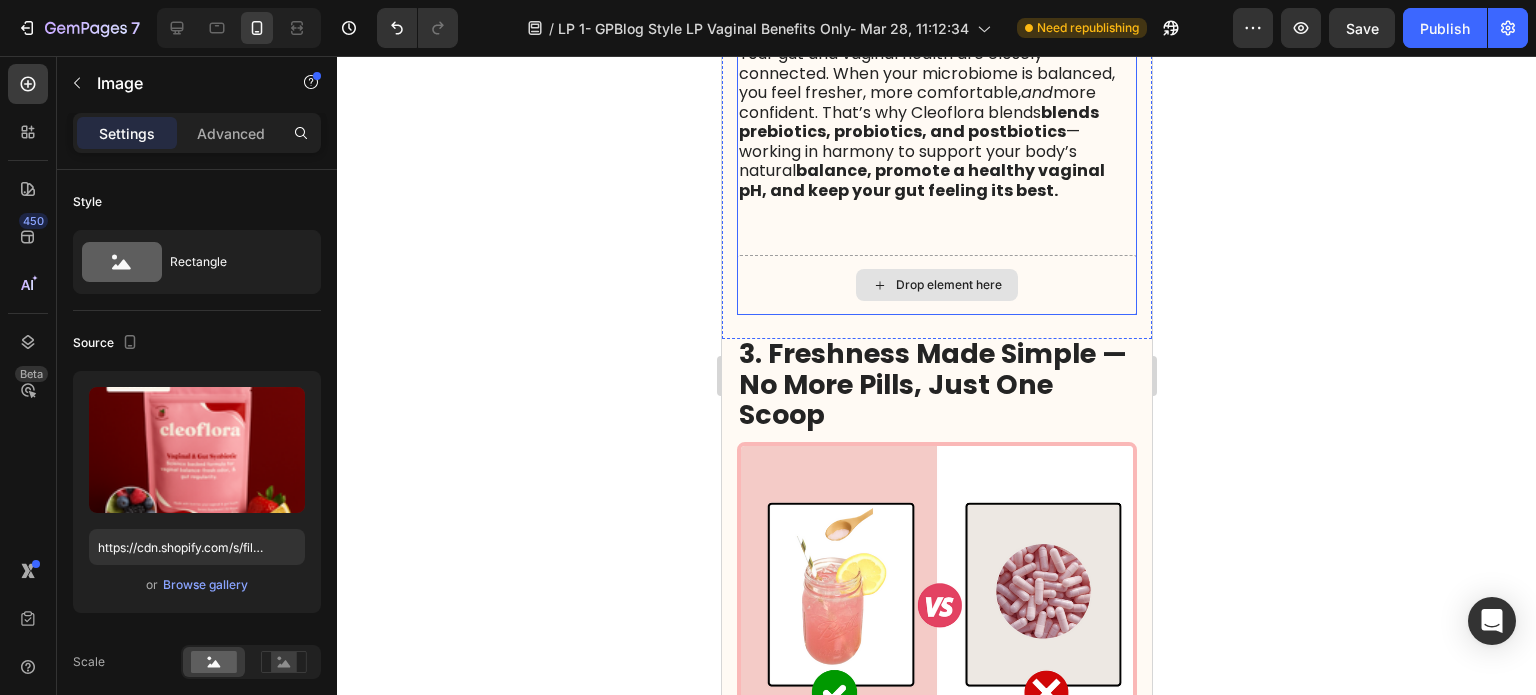 click on "Drop element here" at bounding box center (936, 285) 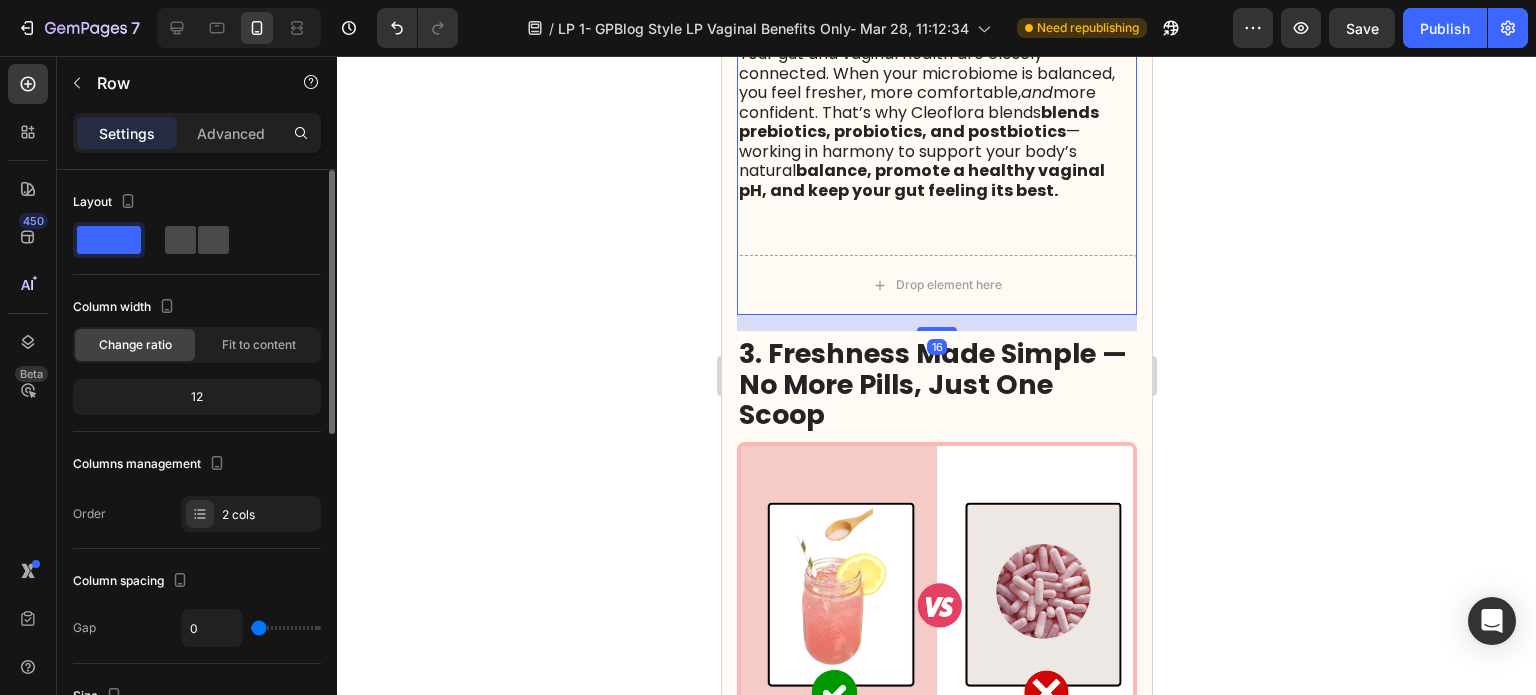 click at bounding box center (197, 240) 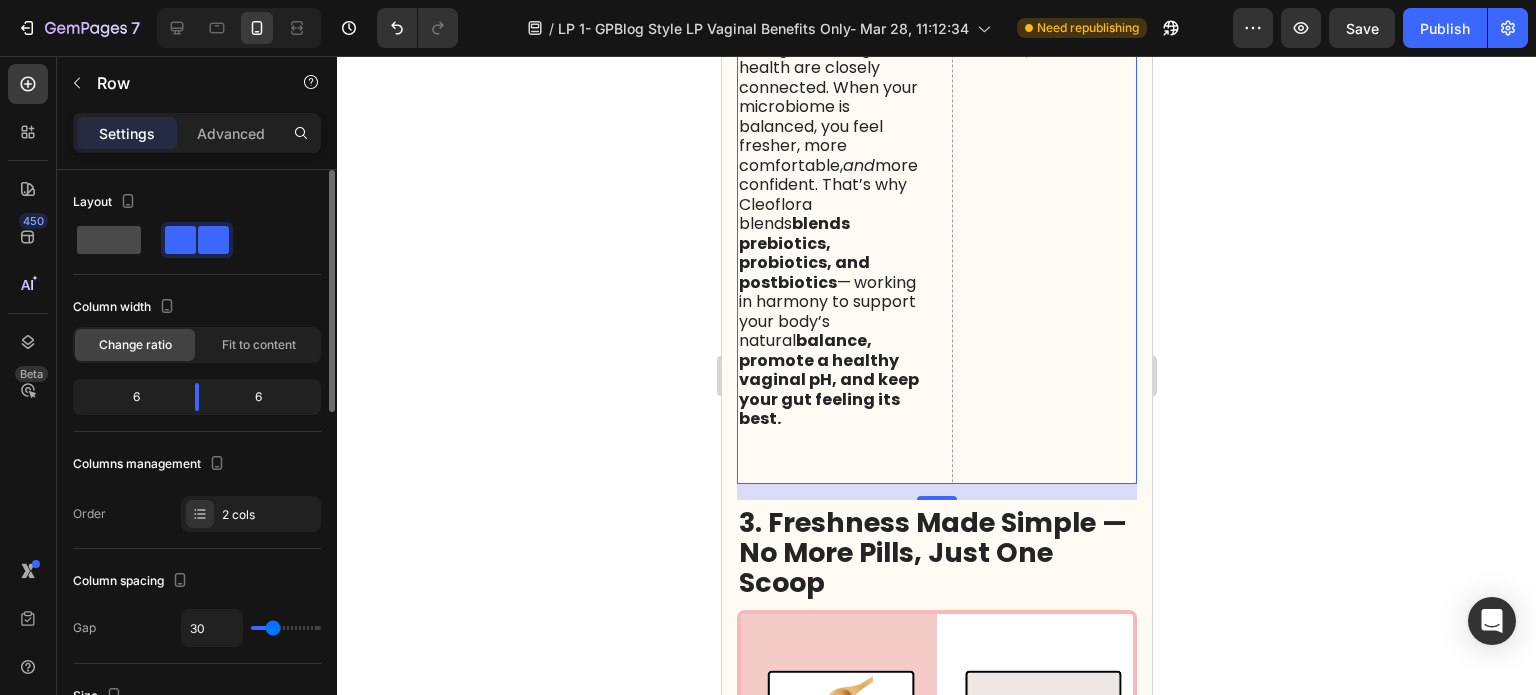 click 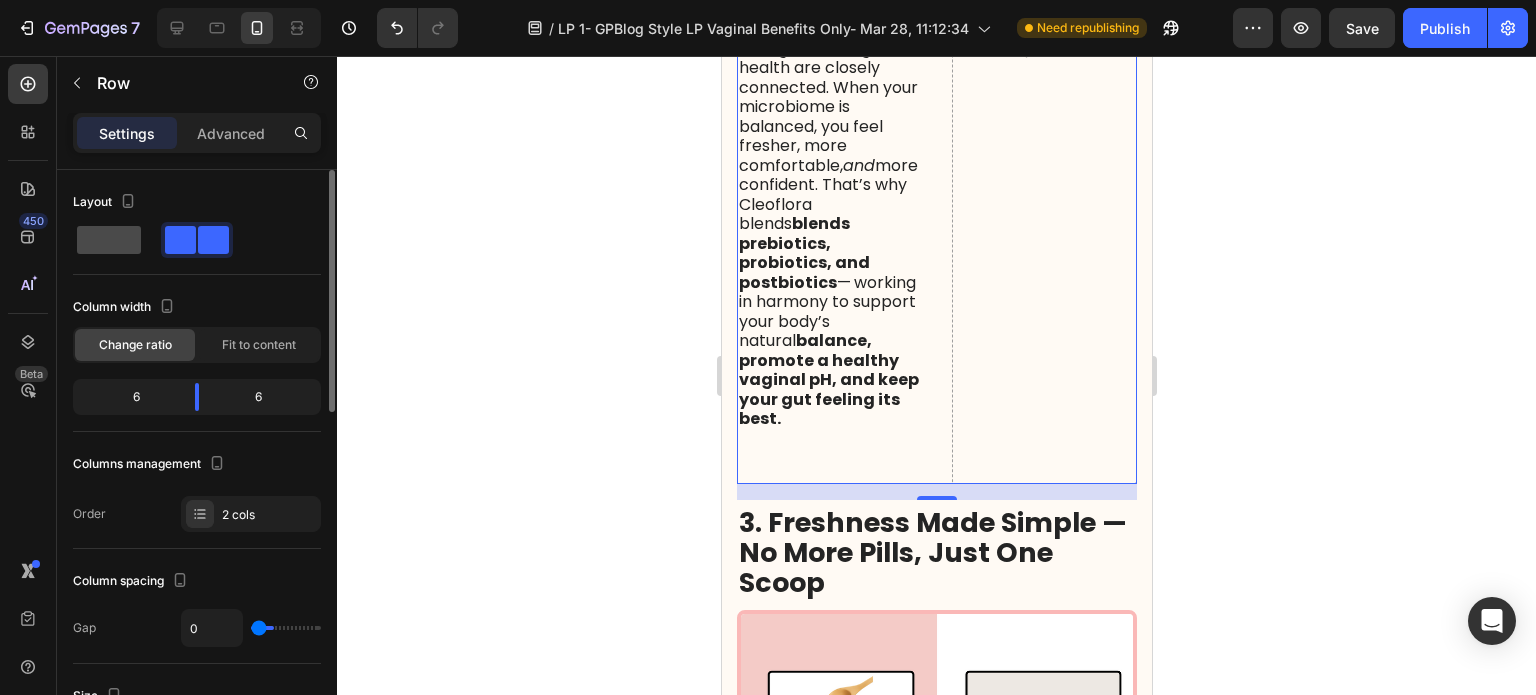 scroll, scrollTop: 1700, scrollLeft: 0, axis: vertical 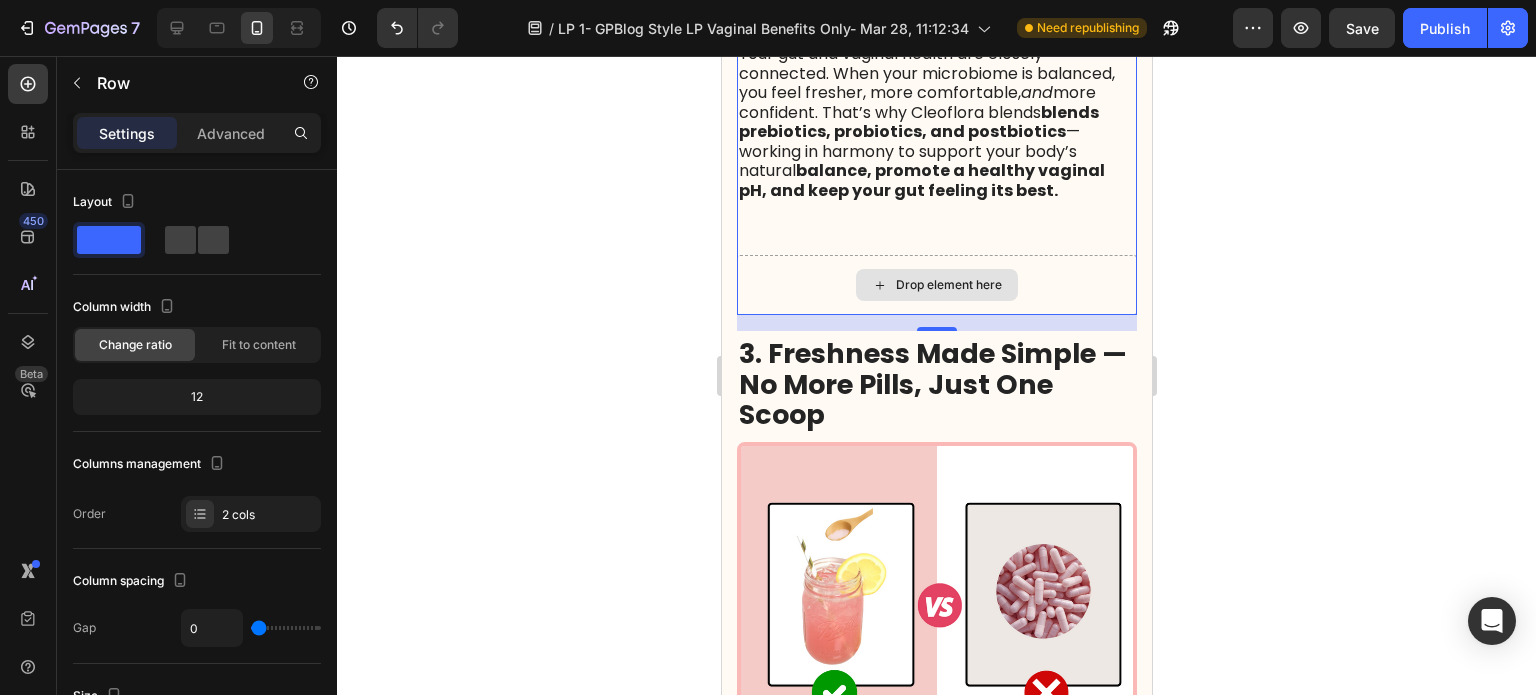 click on "Drop element here" at bounding box center (936, 285) 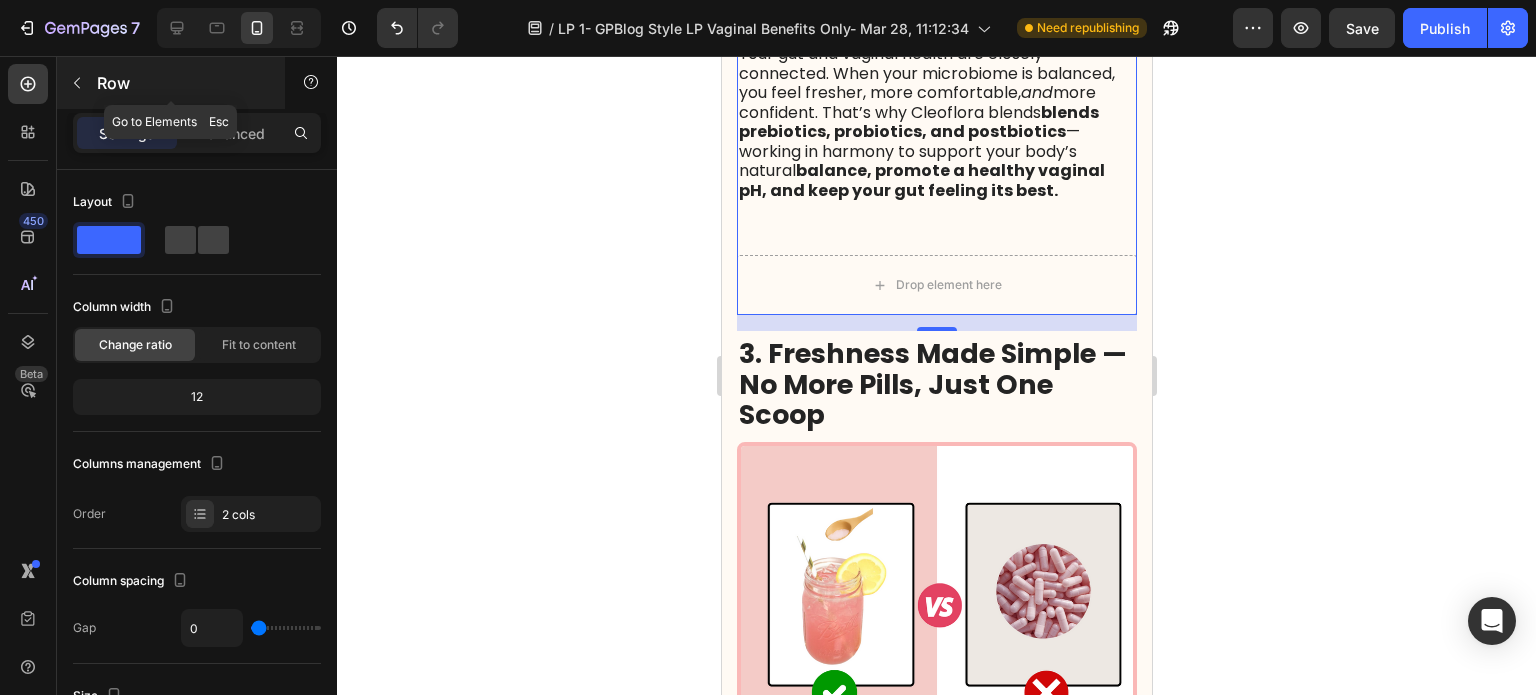 click 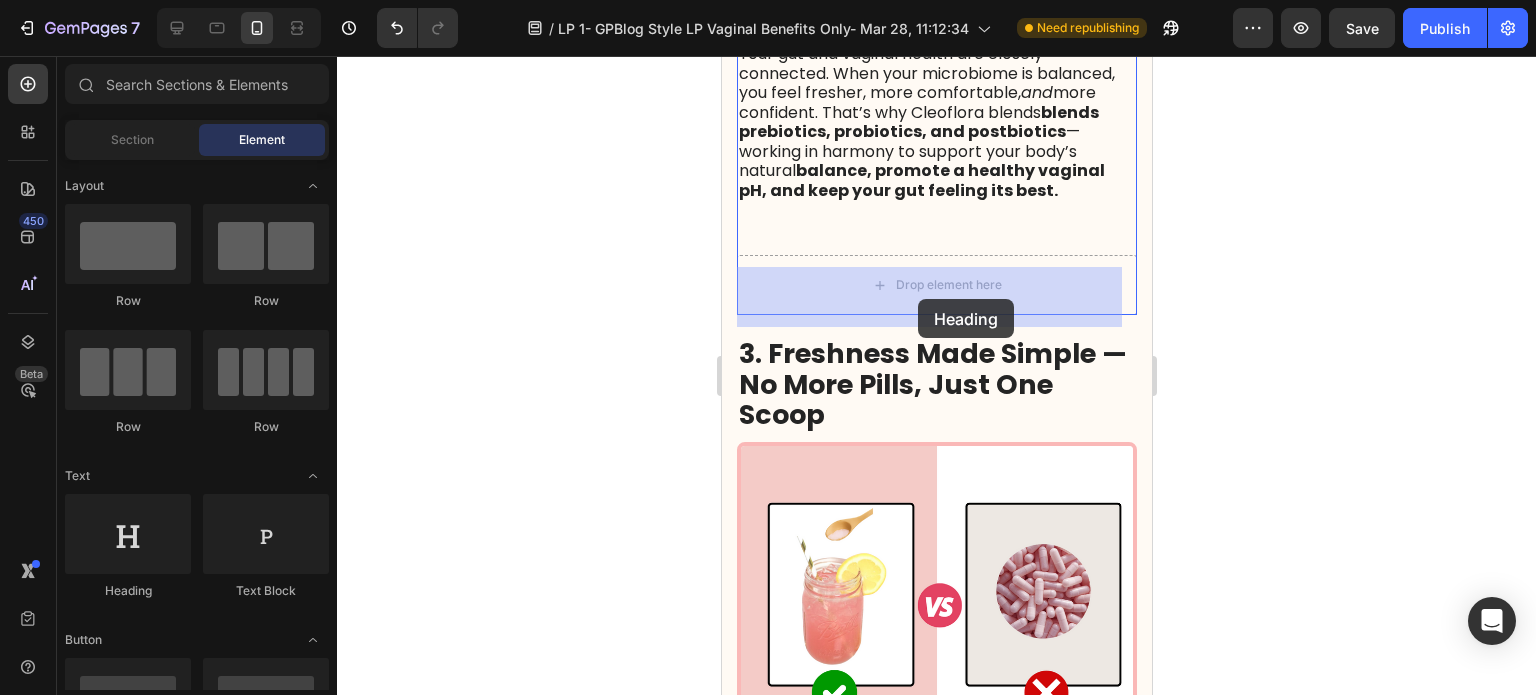 drag, startPoint x: 893, startPoint y: 603, endPoint x: 917, endPoint y: 299, distance: 304.9459 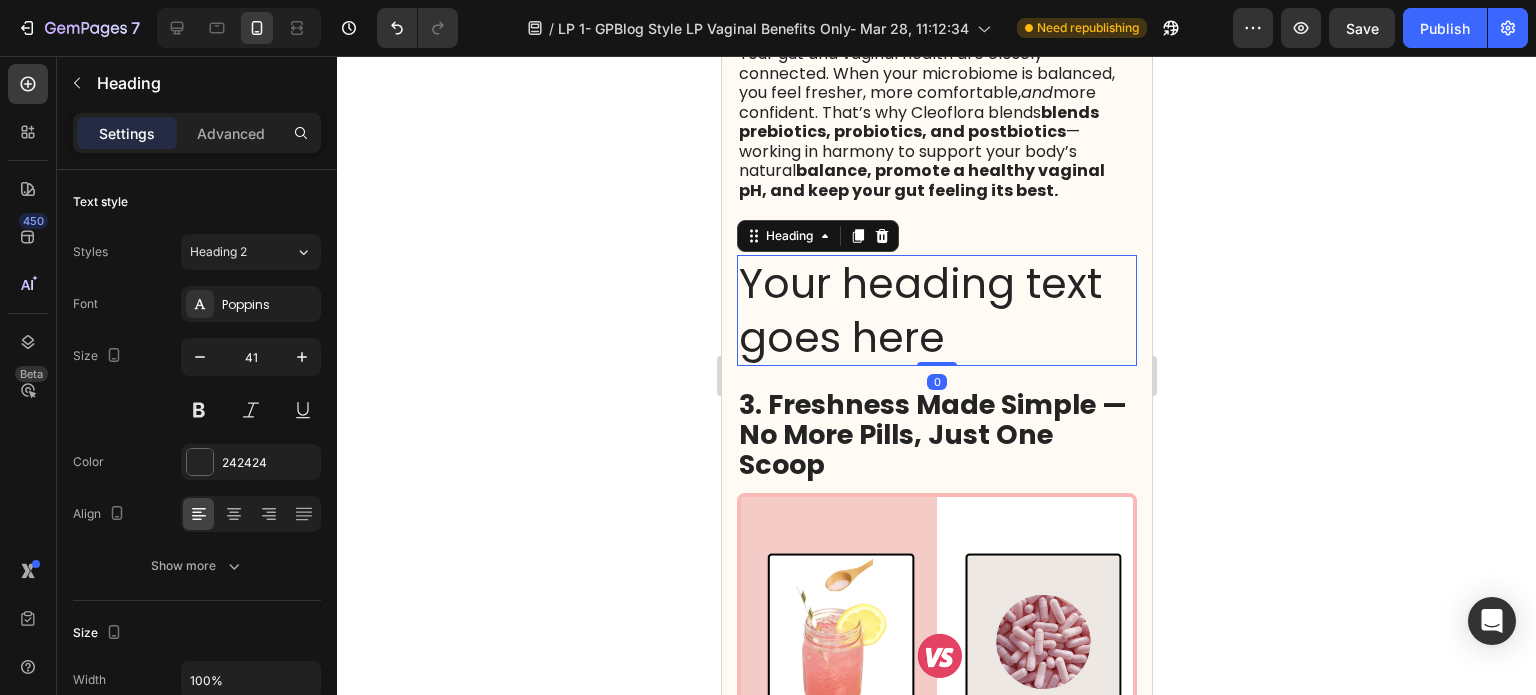 click at bounding box center (881, 236) 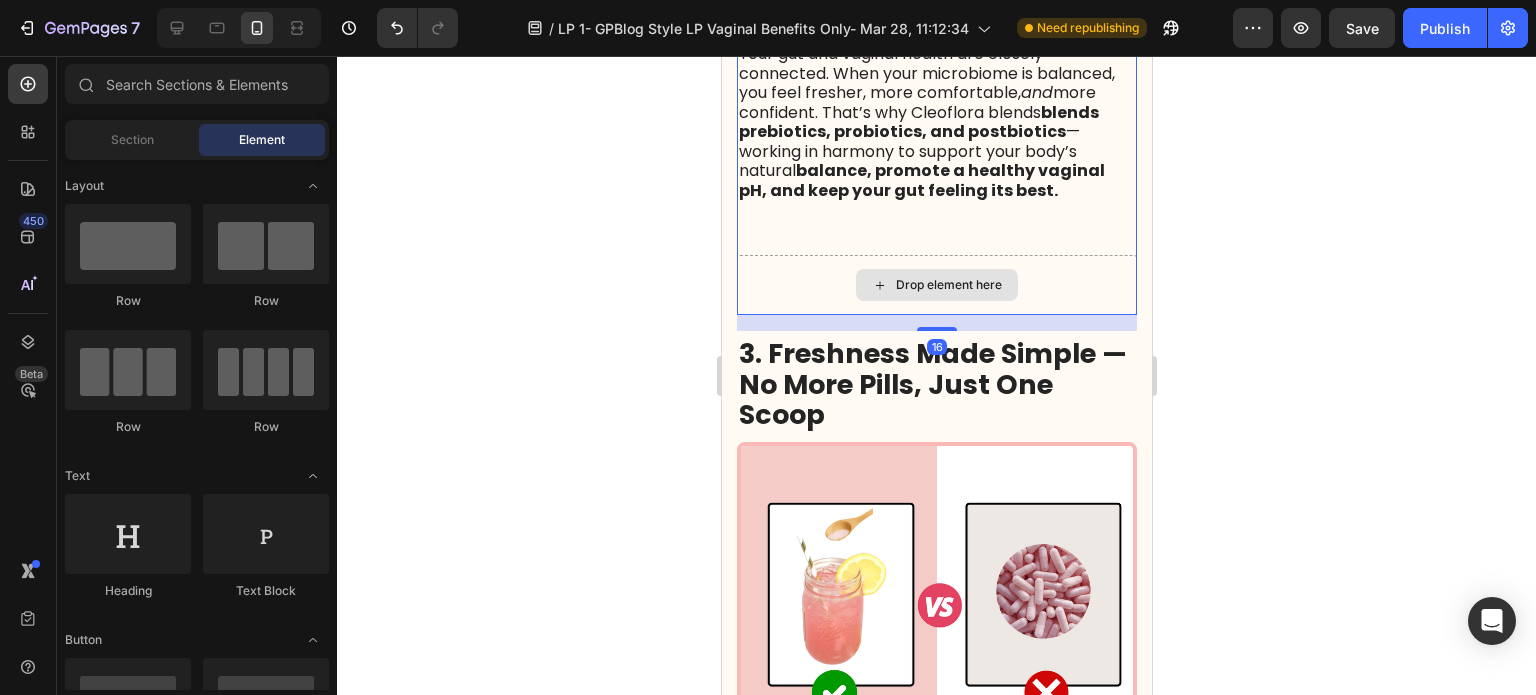 click on "Drop element here" at bounding box center (936, 285) 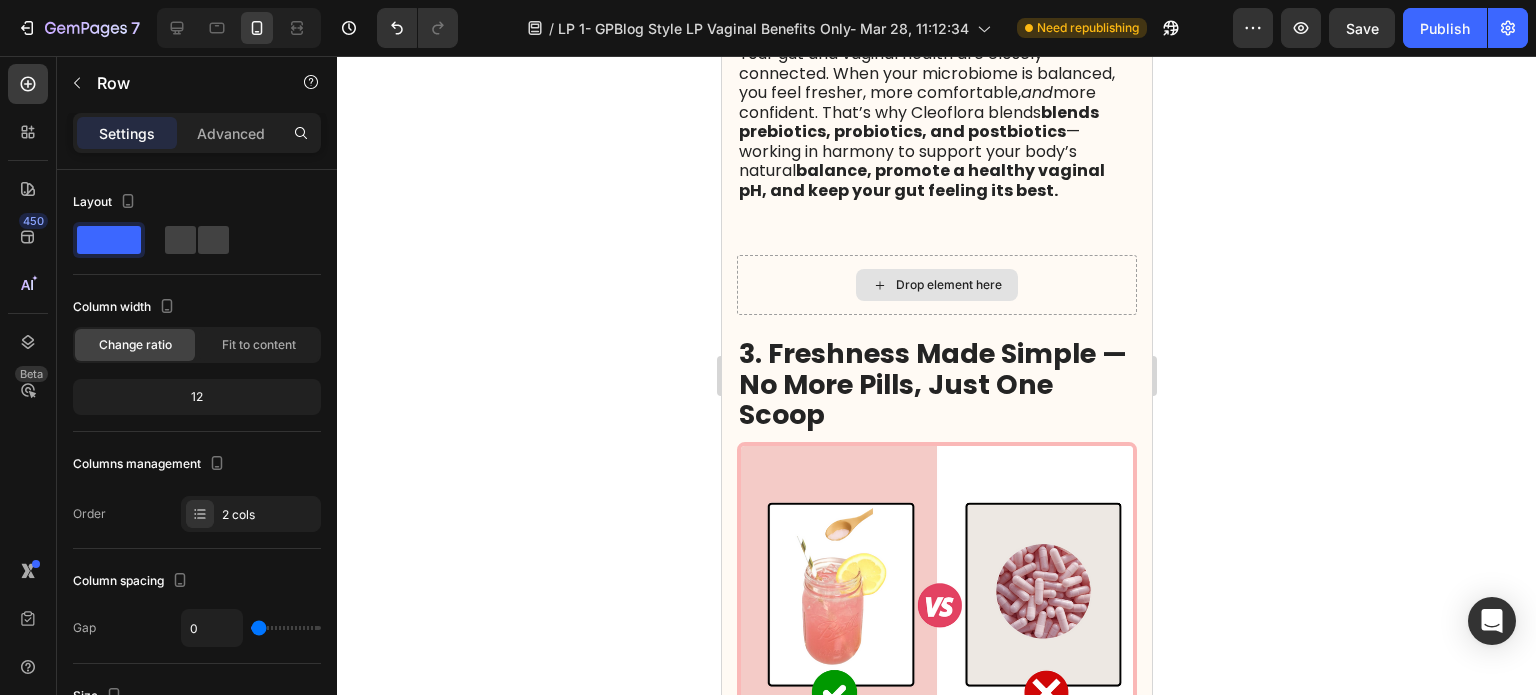 click on "Drop element here" at bounding box center (948, 285) 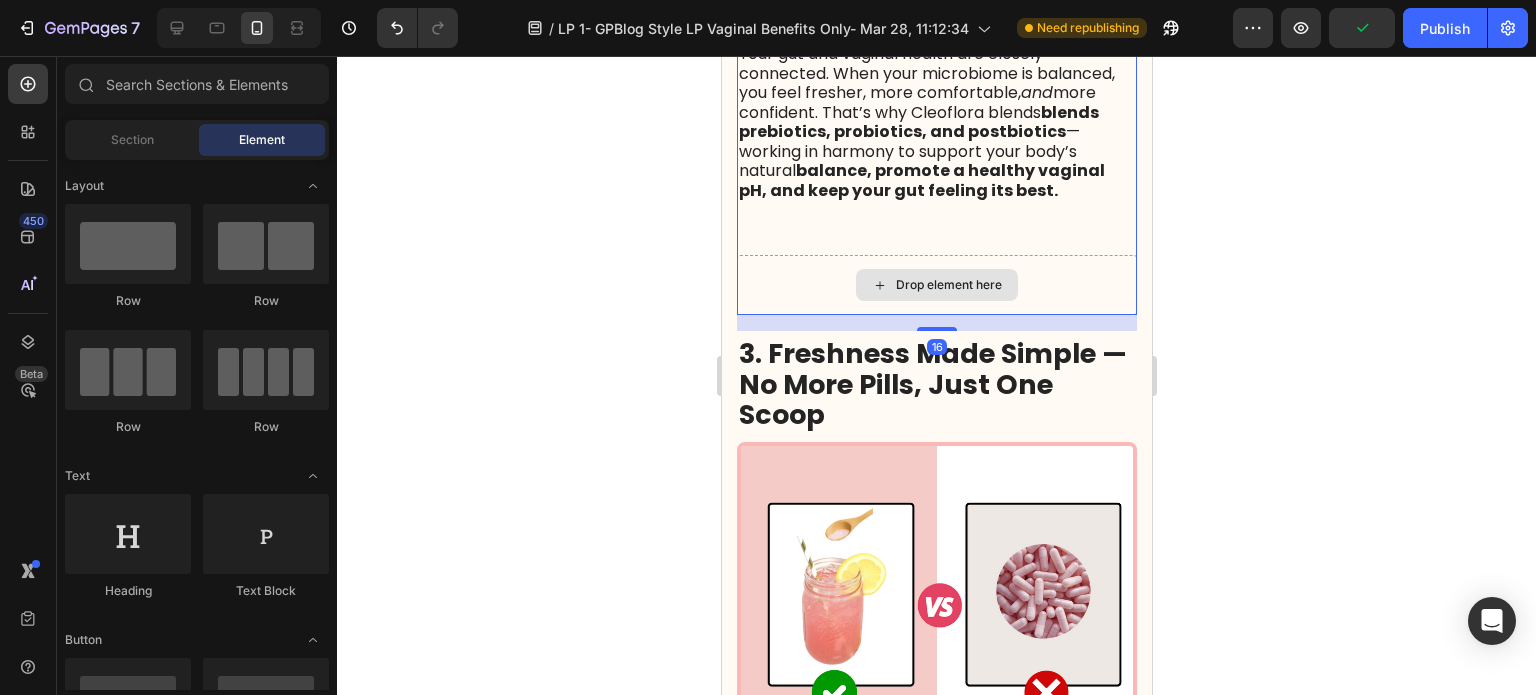 click on "Drop element here" at bounding box center (936, 285) 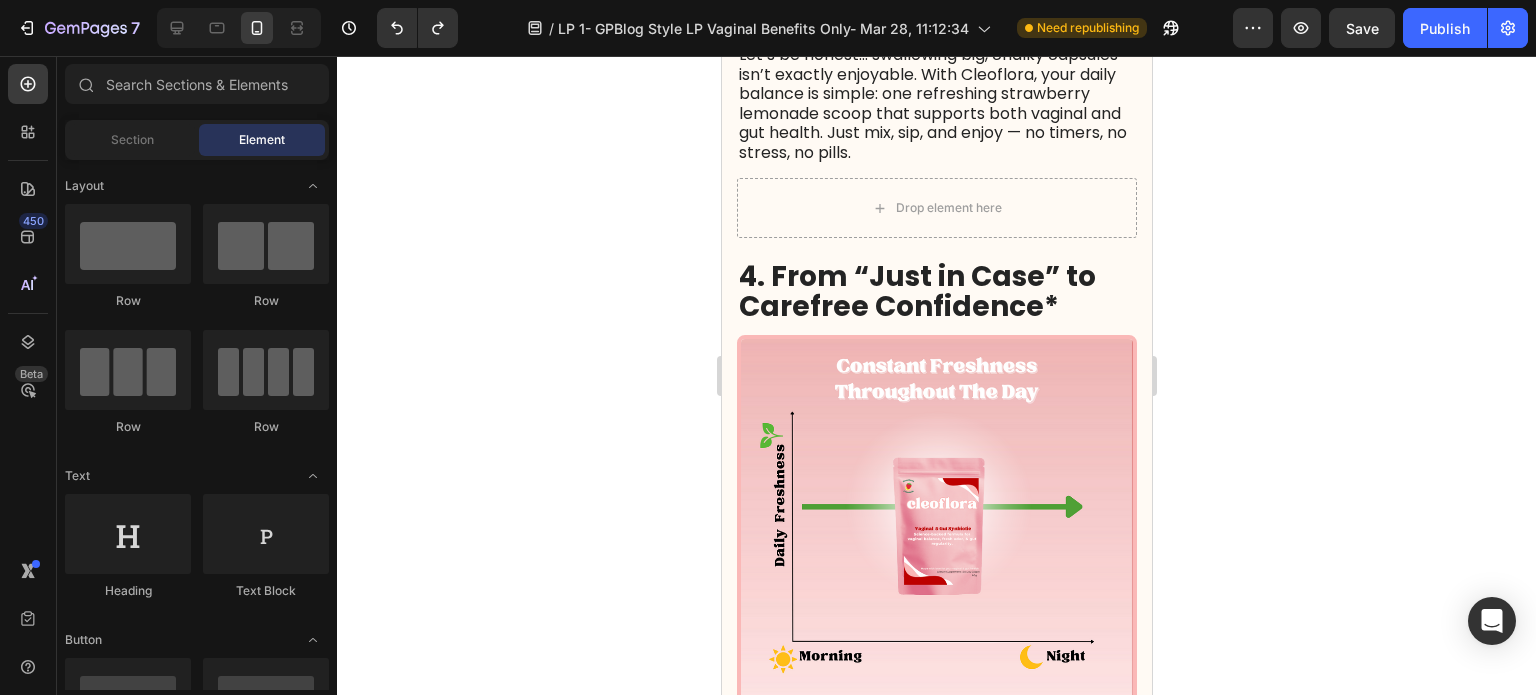 scroll, scrollTop: 2900, scrollLeft: 0, axis: vertical 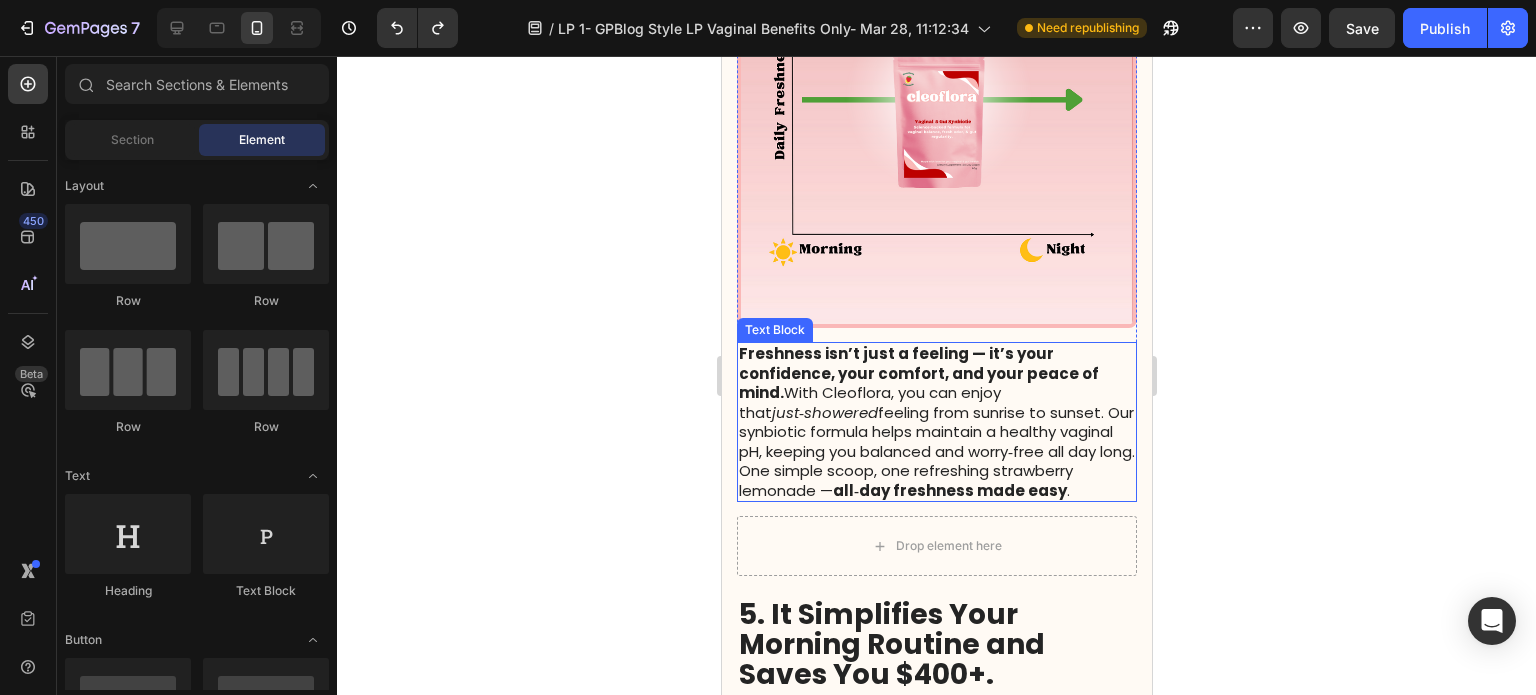 click 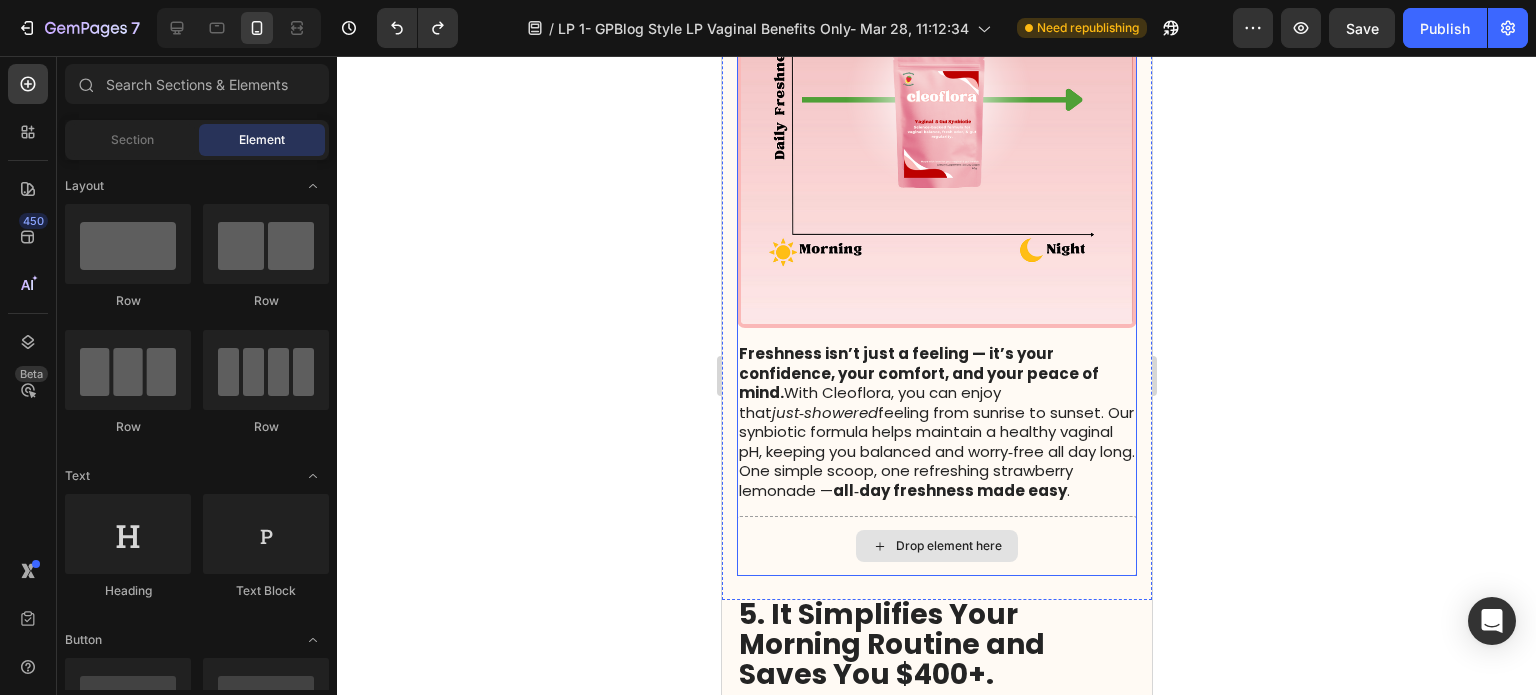 click on "Drop element here" at bounding box center [948, 546] 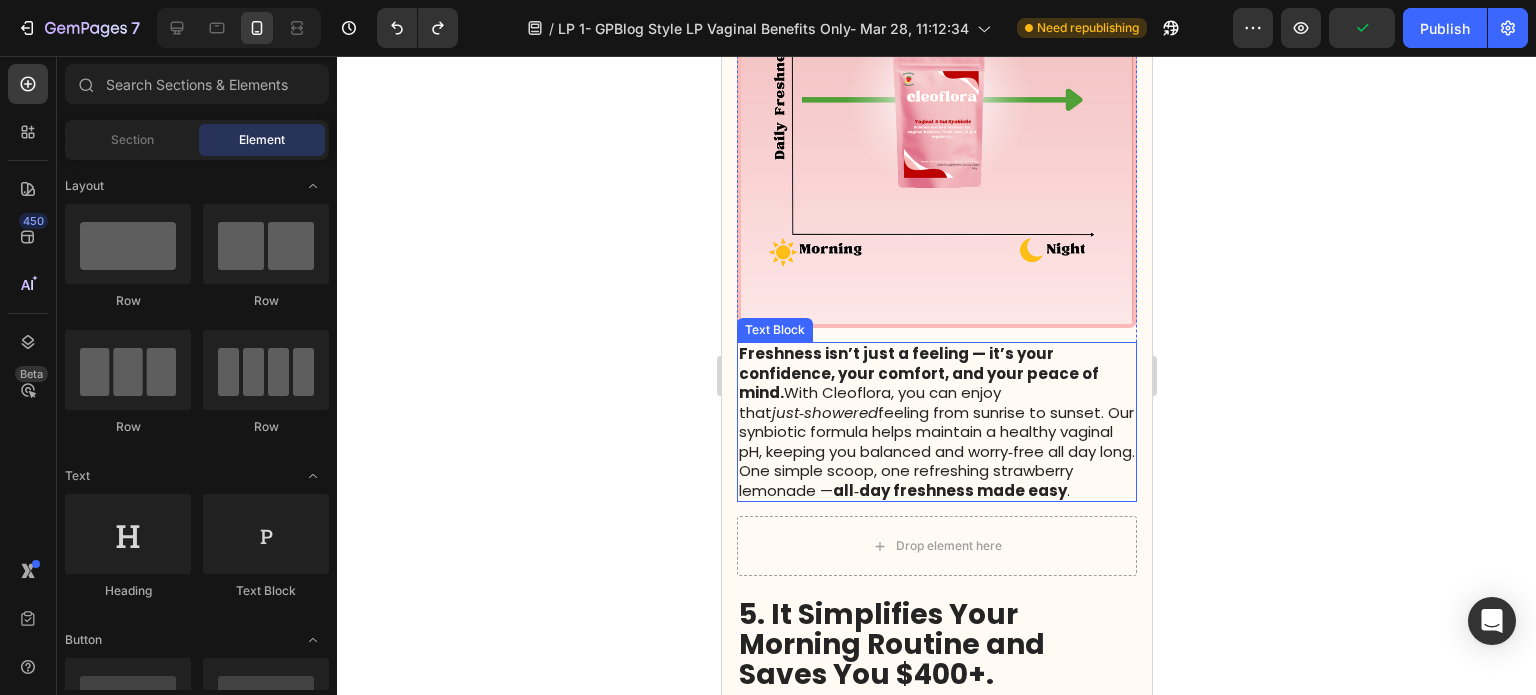 click on "Freshness isn’t just a feeling — it’s your confidence, your comfort, and your peace of mind. With Cleoflora, you can enjoy that just‑showered feeling from sunrise to sunset. Our synbiotic formula helps maintain a healthy vaginal pH, keeping you balanced and worry‑free all day long. One simple scoop, one refreshing strawberry lemonade — all‑day freshness made easy." at bounding box center (936, 422) 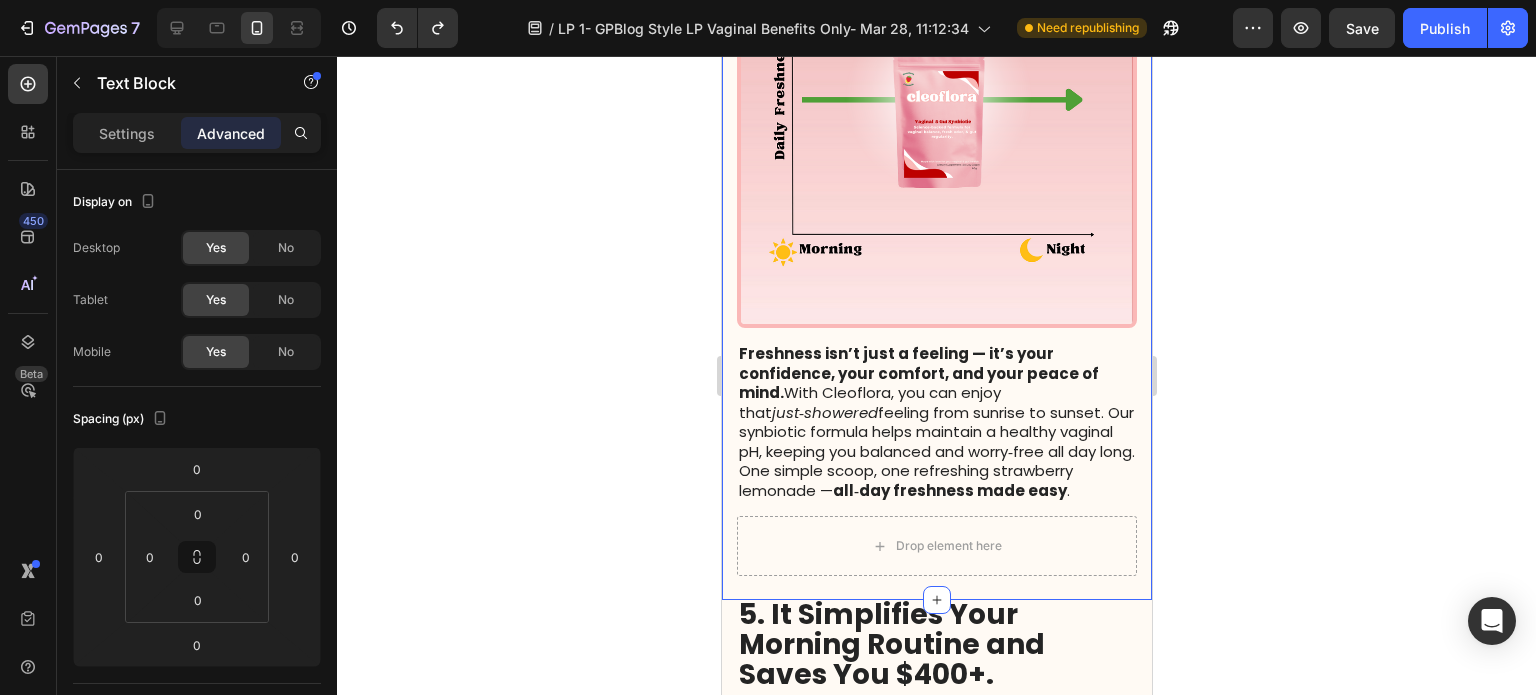 click on "4. From “Just in Case” to Carefree Confidence* Heading Image Freshness isn’t just a feeling — it’s your confidence, your comfort, and your peace of mind. With Cleoflora, you can enjoy that just‑showered feeling from sunrise to sunset. Our synbiotic formula helps maintain a healthy vaginal pH, keeping you balanced and worry‑free all day long. One simple scoop, one refreshing strawberry lemonade — all‑day freshness made easy. Text Block Row
Drop element here Row Section 6 You can create reusable sections Create Theme Section AI Content Write with GemAI What would you like to describe here? Tone and Voice Persuasive Product Getting products... Show more Generate" at bounding box center [936, 228] 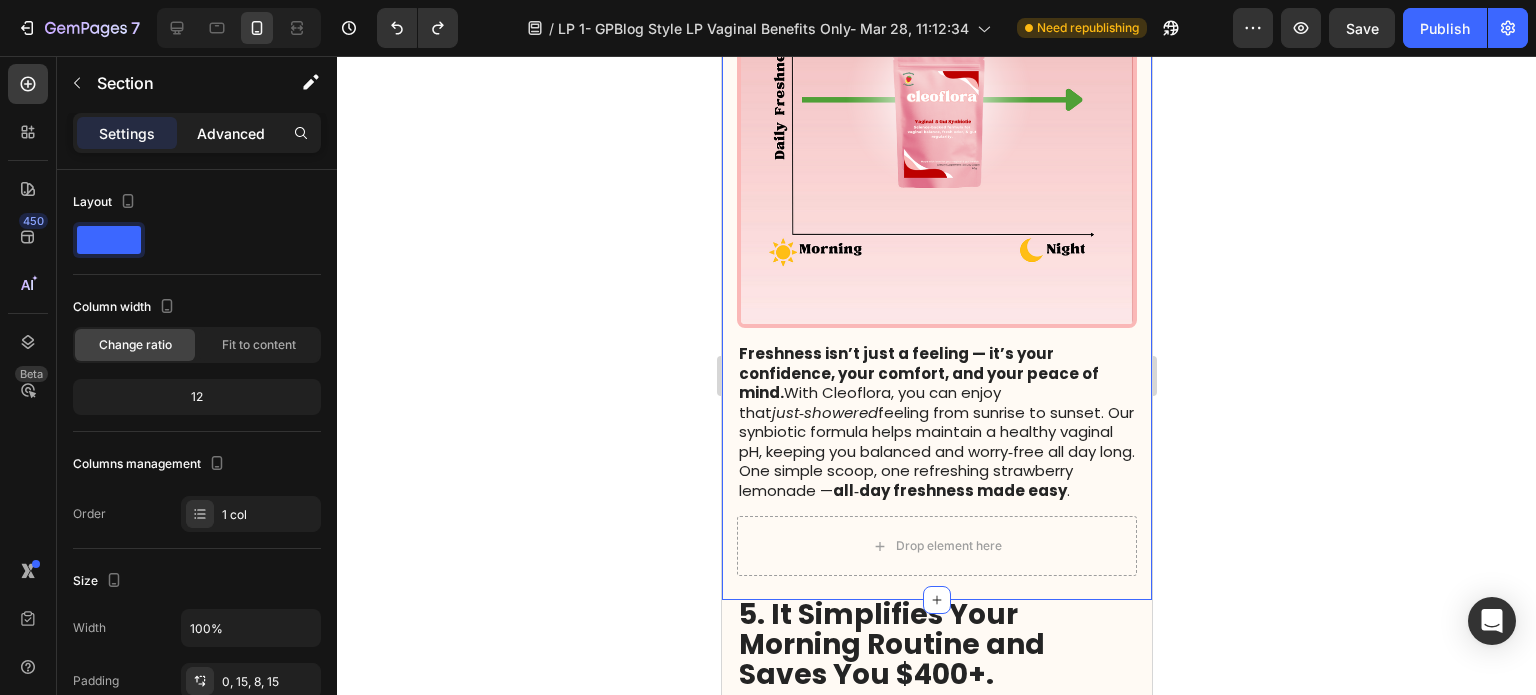 click on "Advanced" at bounding box center (231, 133) 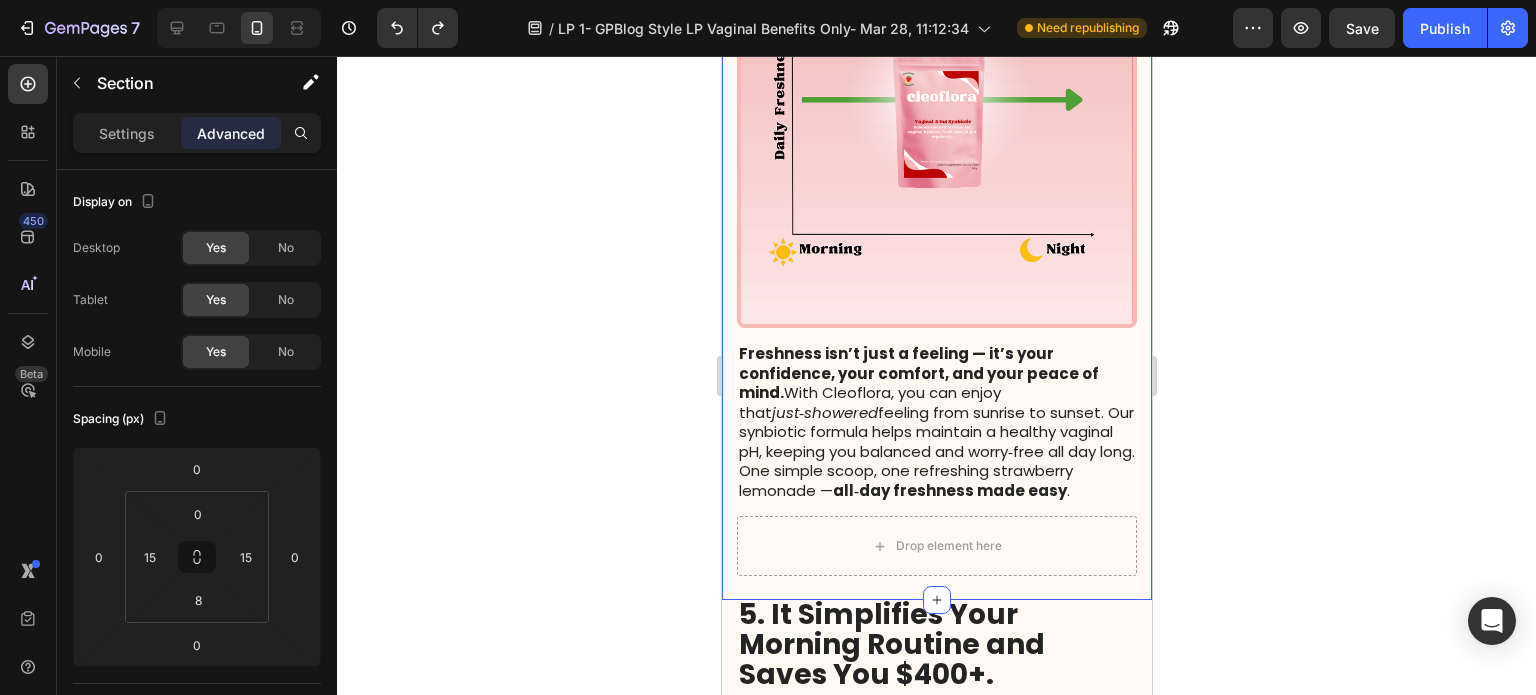 click 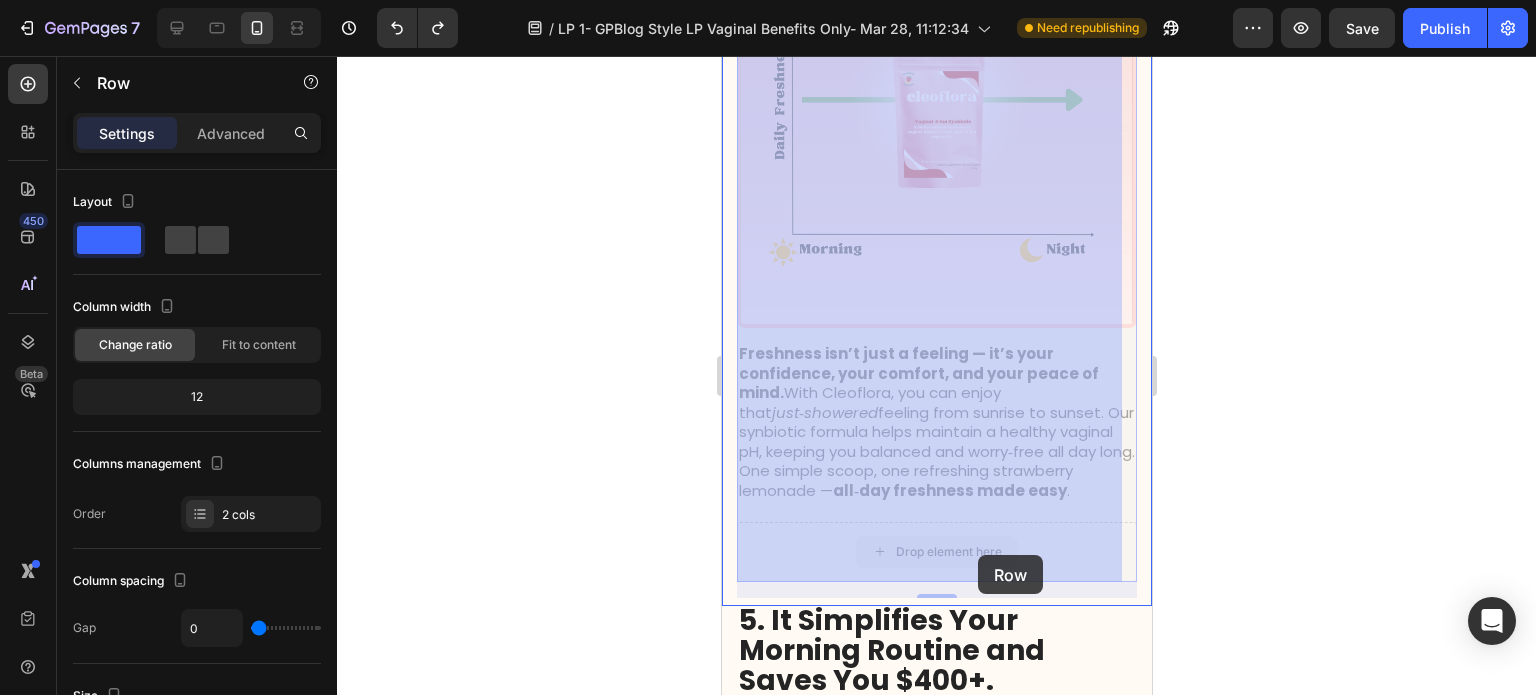 drag, startPoint x: 1021, startPoint y: 562, endPoint x: 985, endPoint y: 557, distance: 36.345562 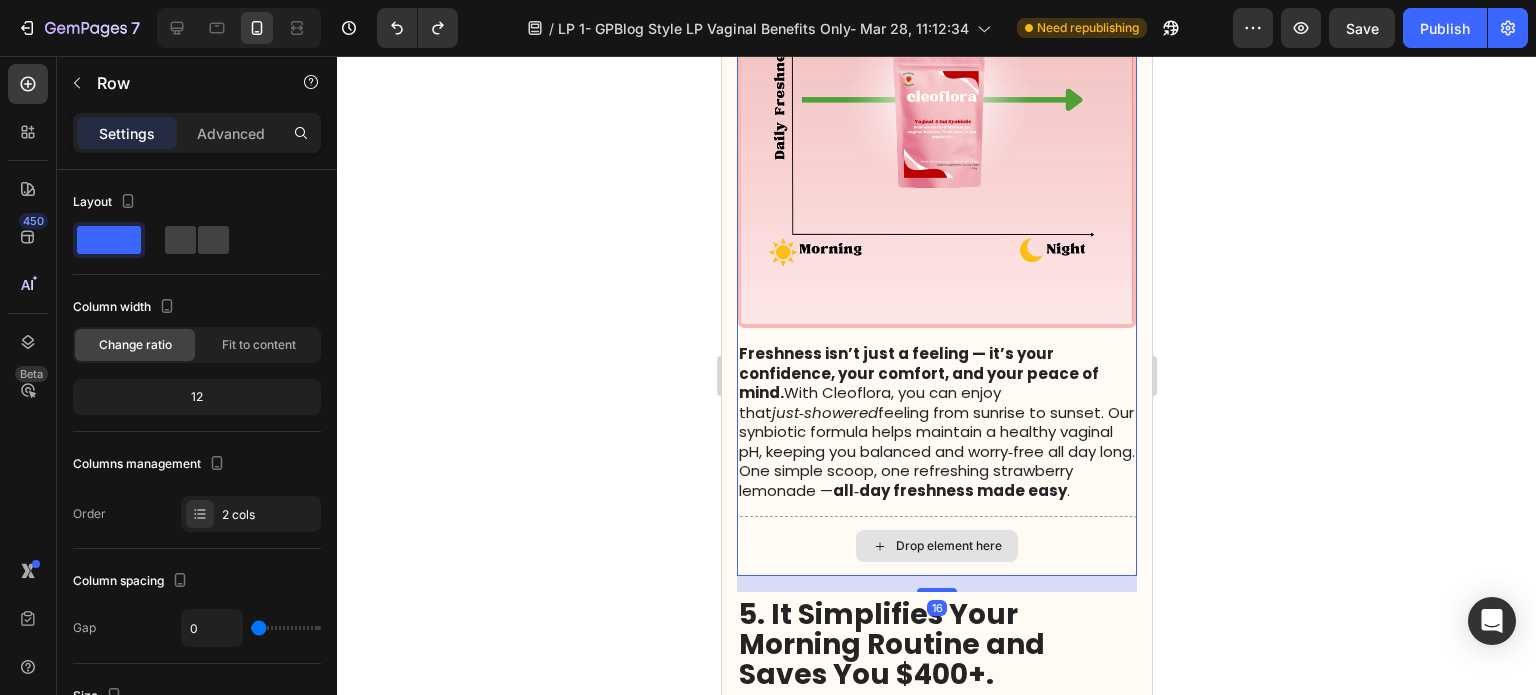 click on "Drop element here" at bounding box center [936, 546] 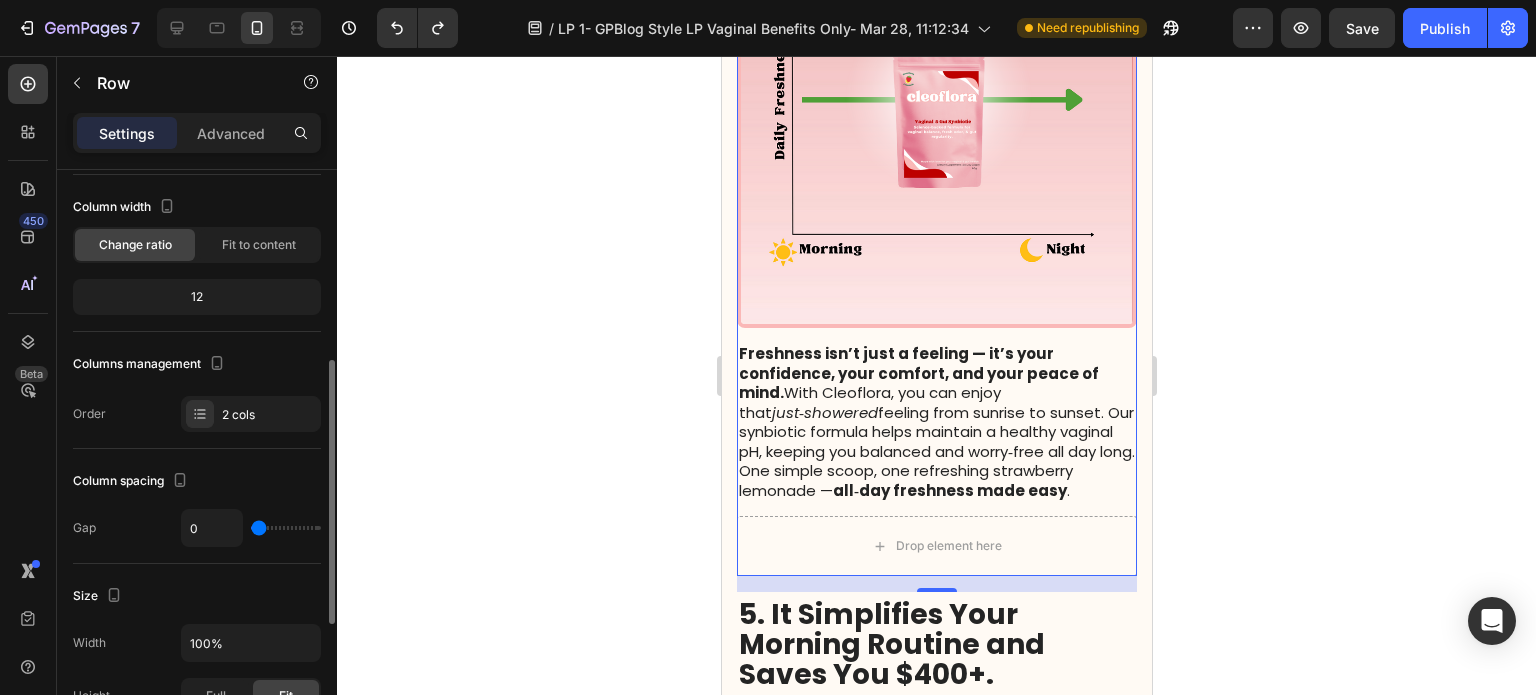scroll, scrollTop: 200, scrollLeft: 0, axis: vertical 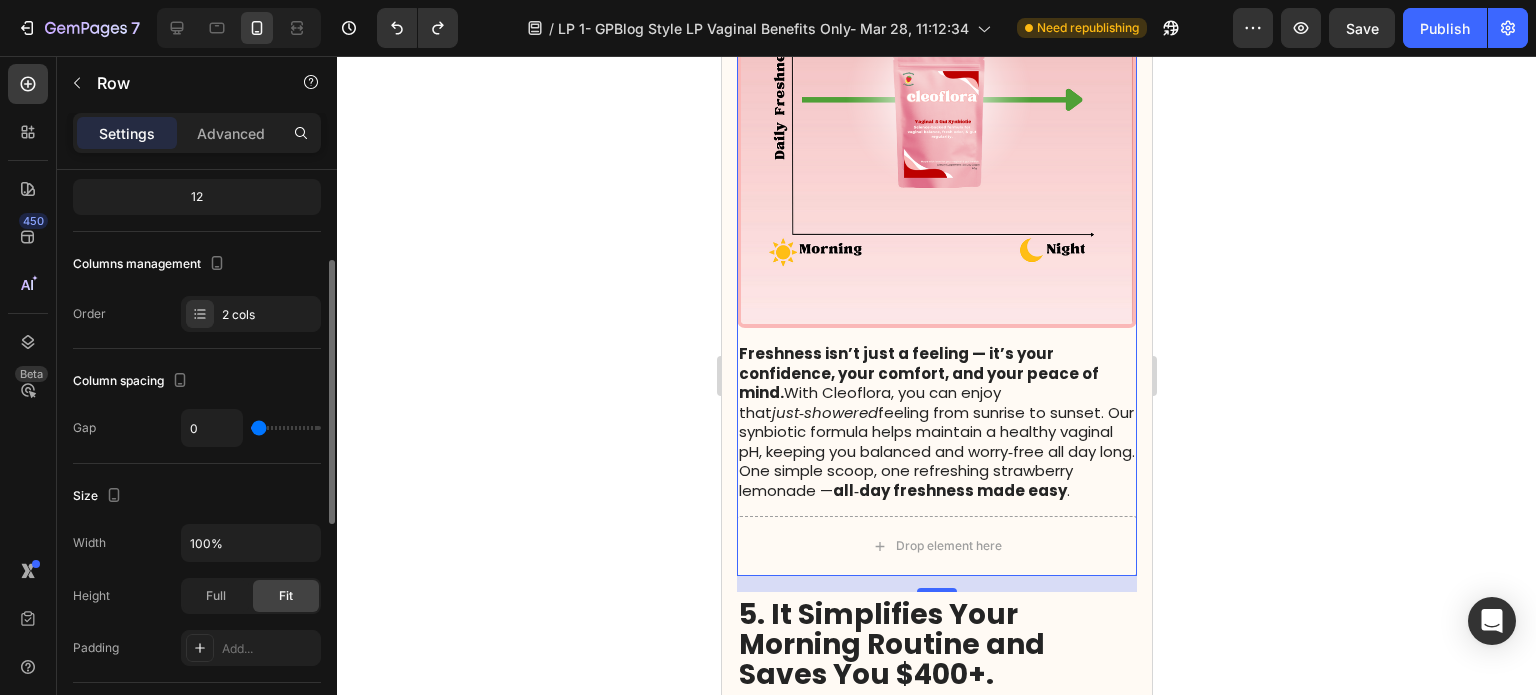 click on "Columns management Order 2 cols" at bounding box center (197, 290) 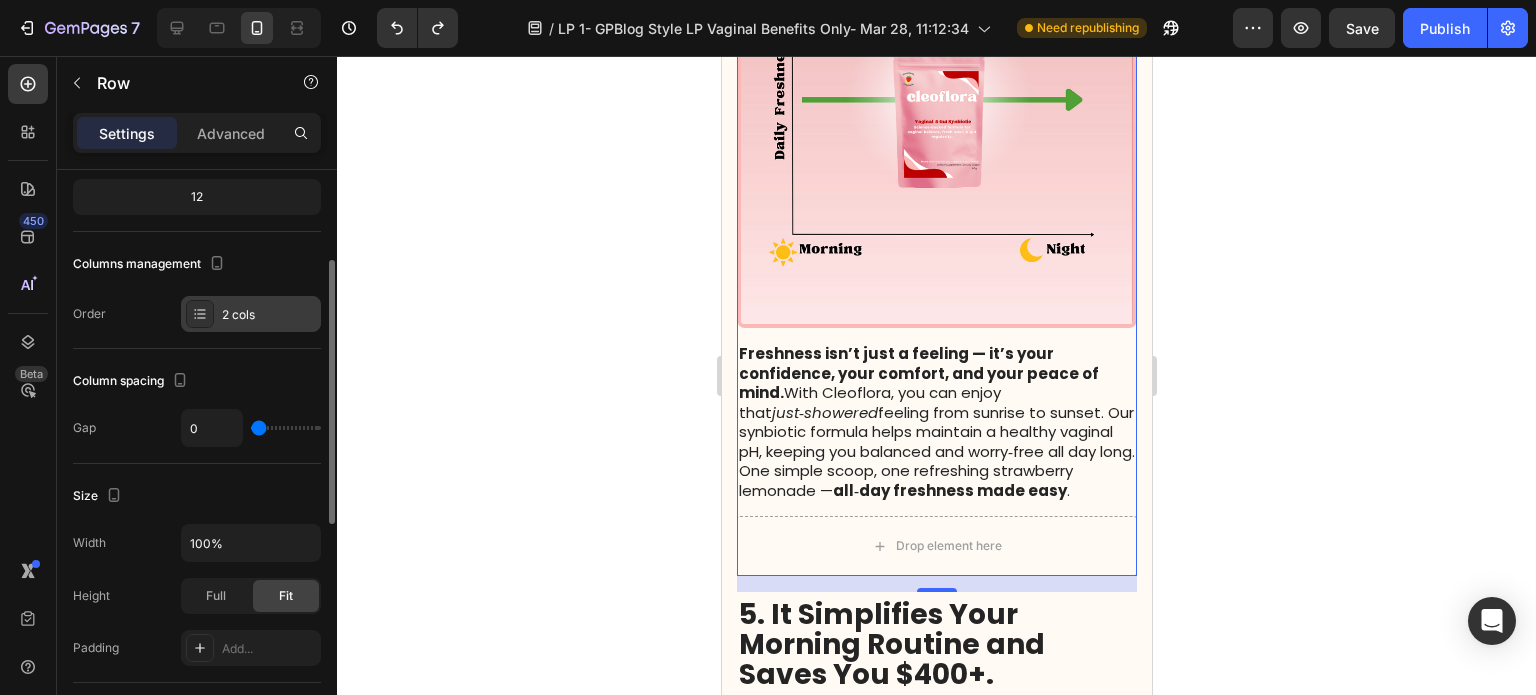 click 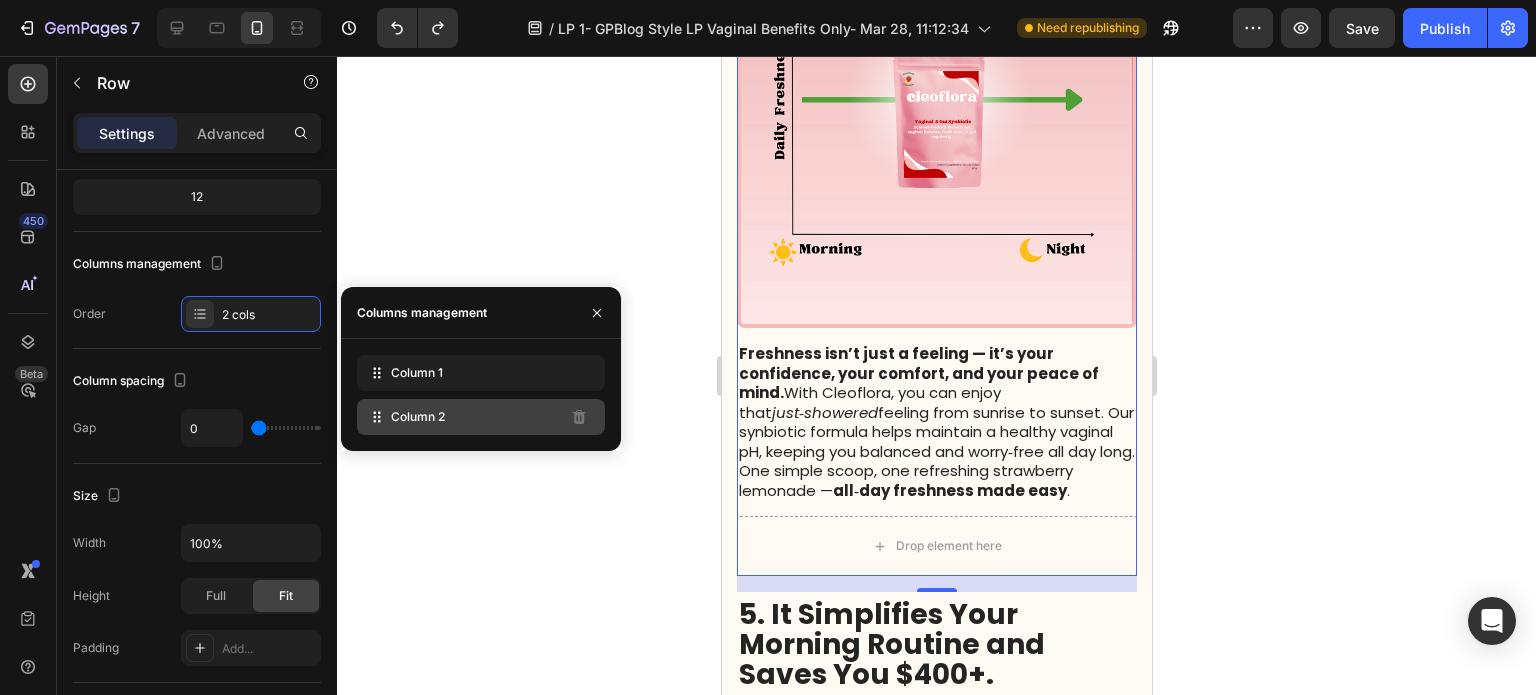 click on "Column 2" 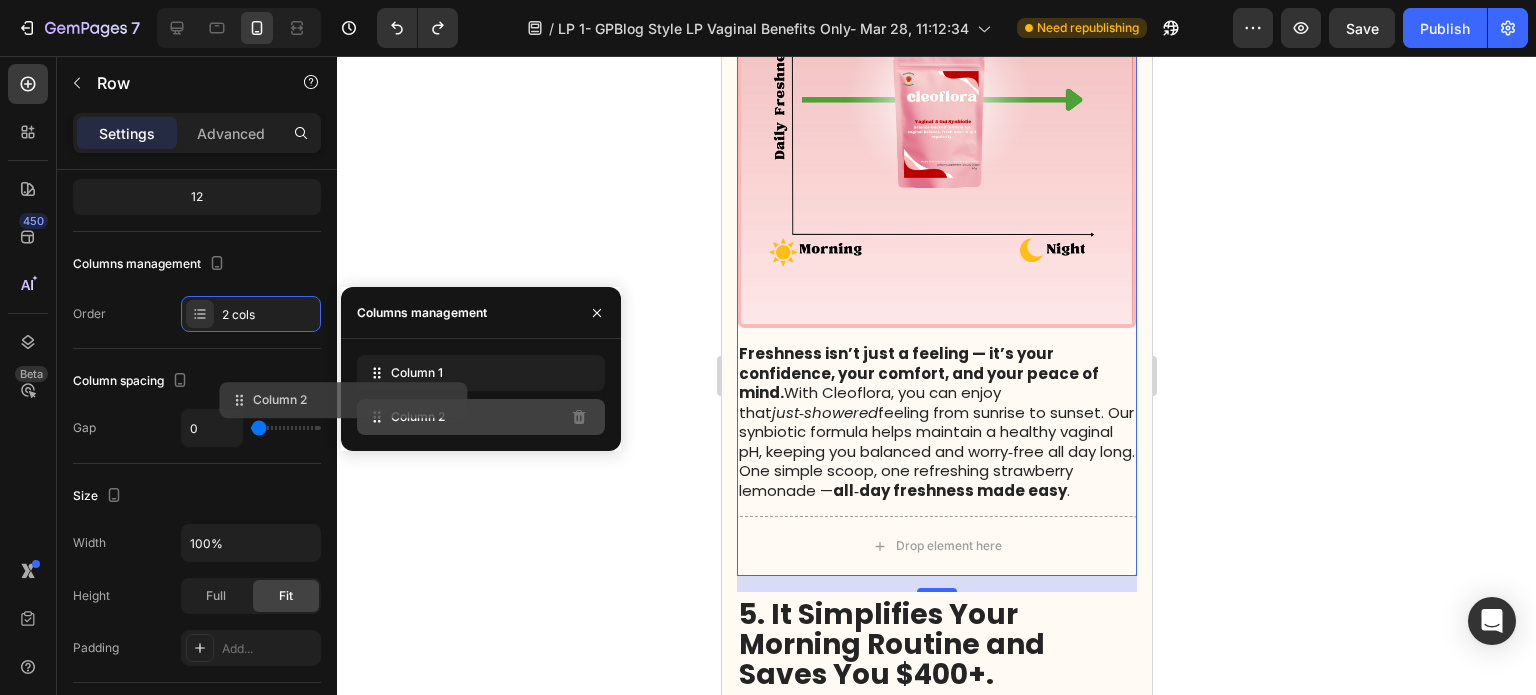 type 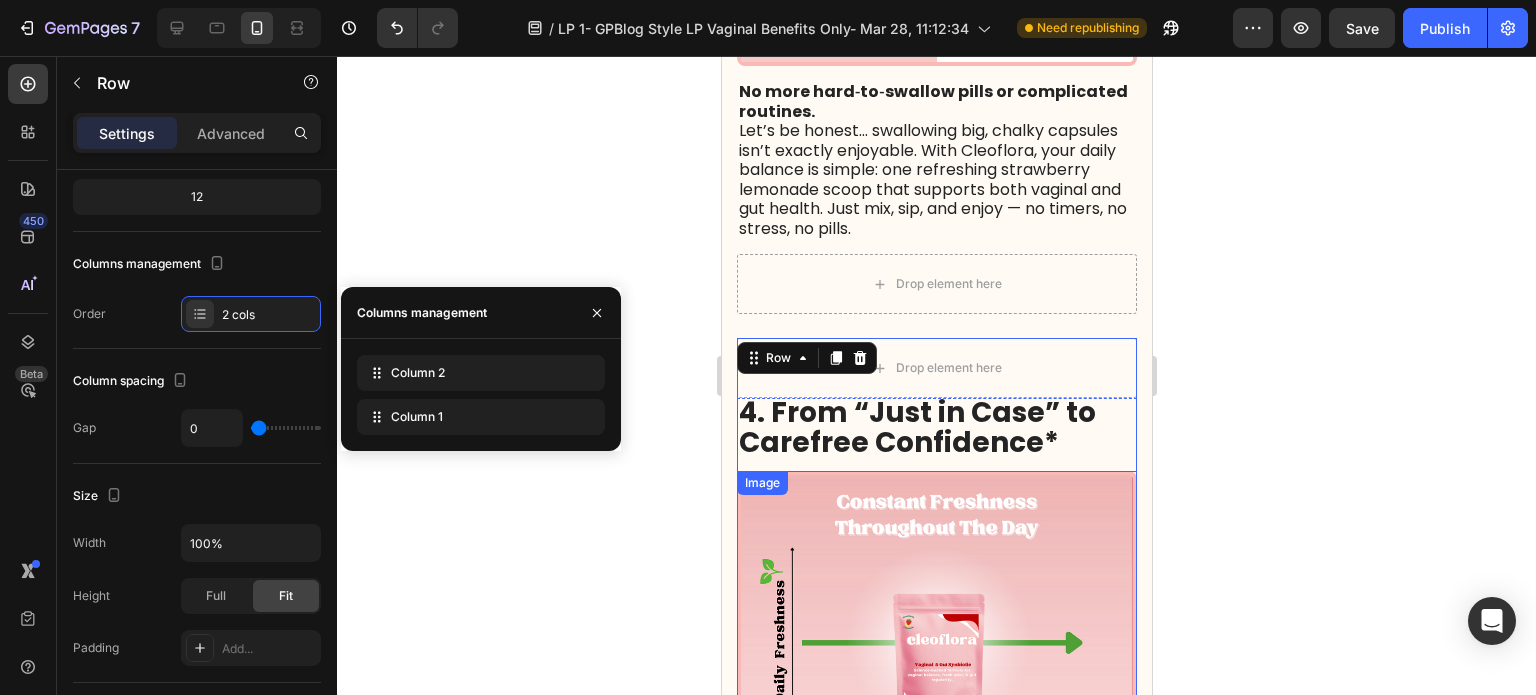 scroll, scrollTop: 2400, scrollLeft: 0, axis: vertical 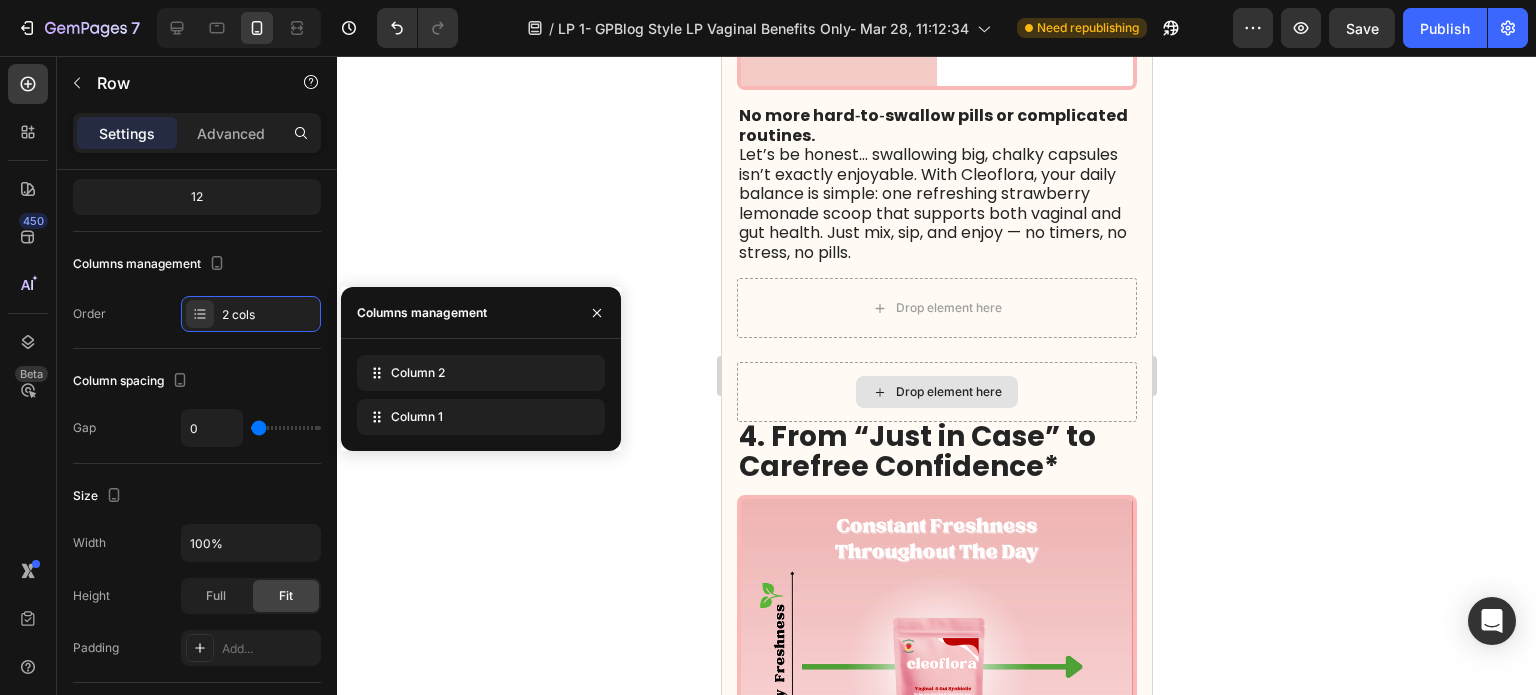 click on "Drop element here" at bounding box center (948, 392) 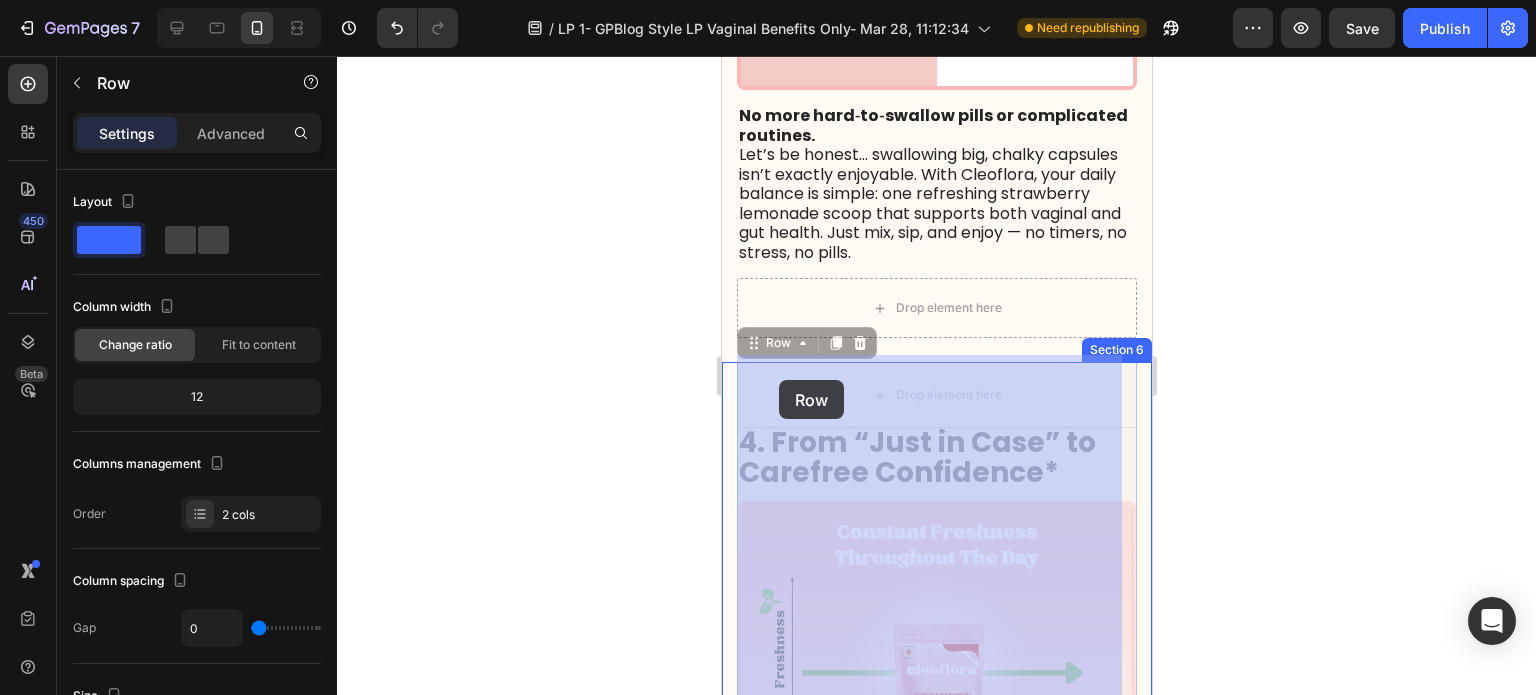 drag, startPoint x: 756, startPoint y: 373, endPoint x: 778, endPoint y: 380, distance: 23.086792 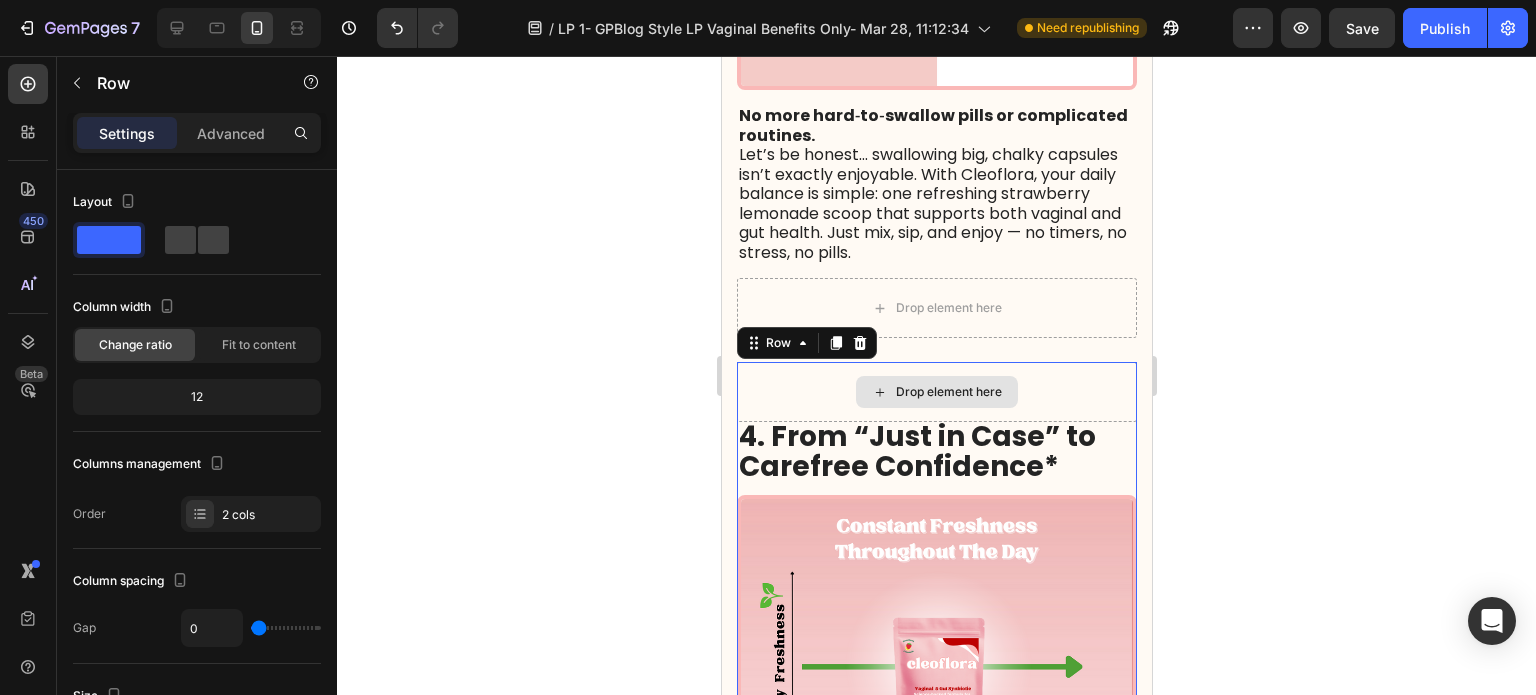 click on "Drop element here" at bounding box center (936, 392) 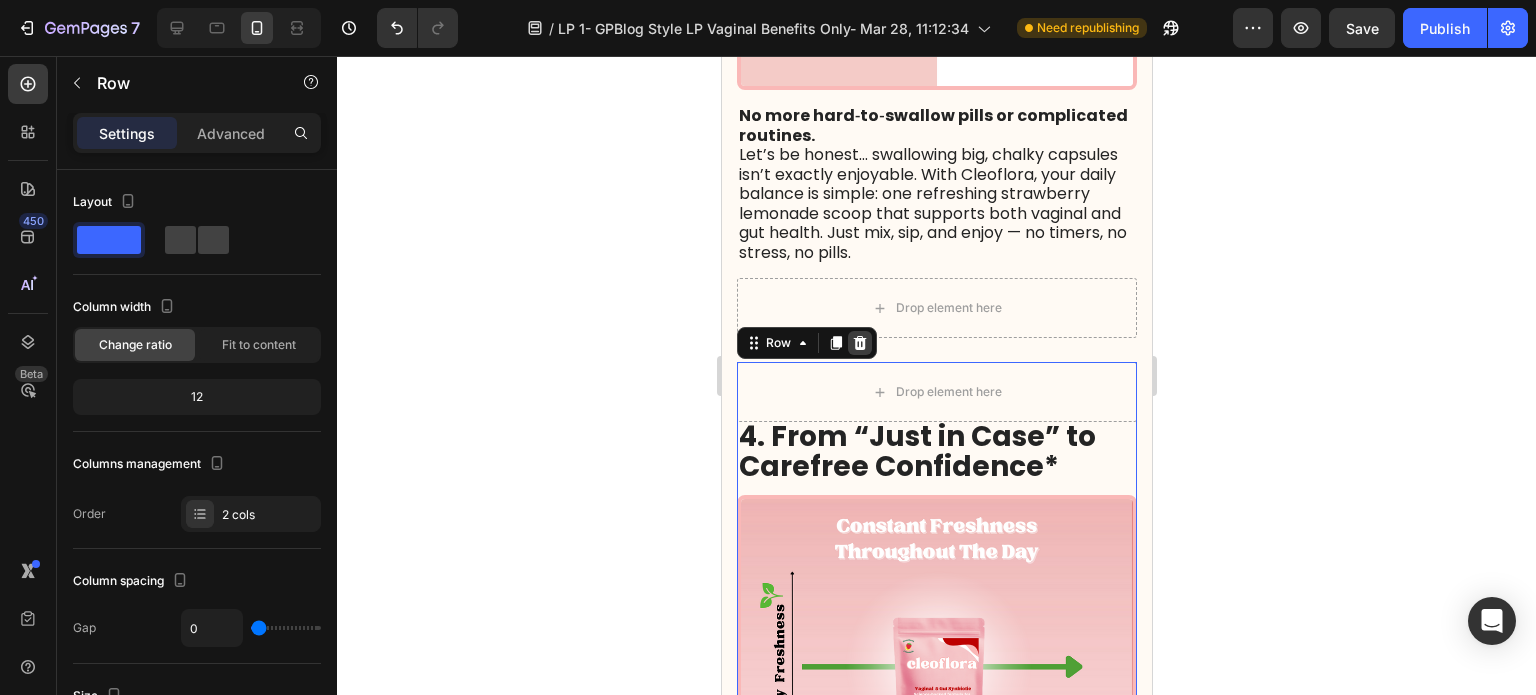 click 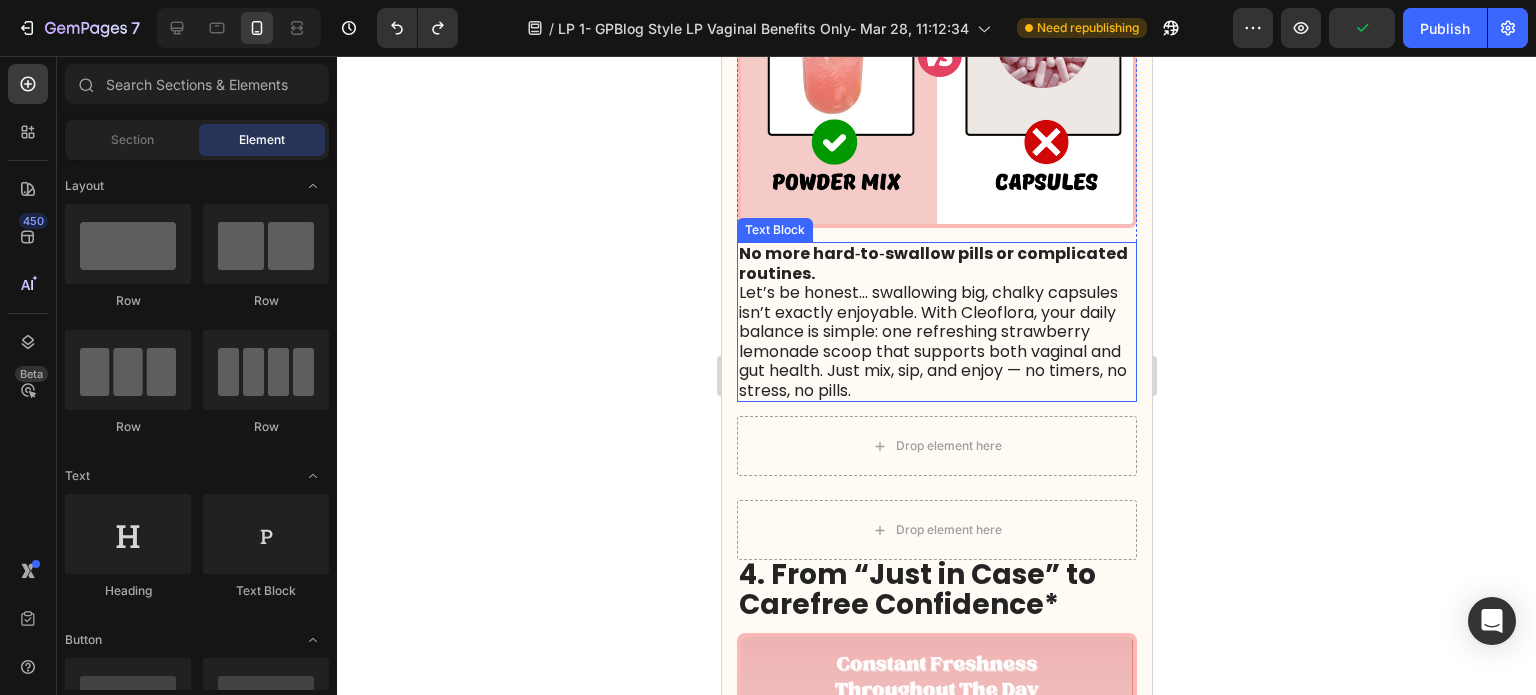 scroll, scrollTop: 2500, scrollLeft: 0, axis: vertical 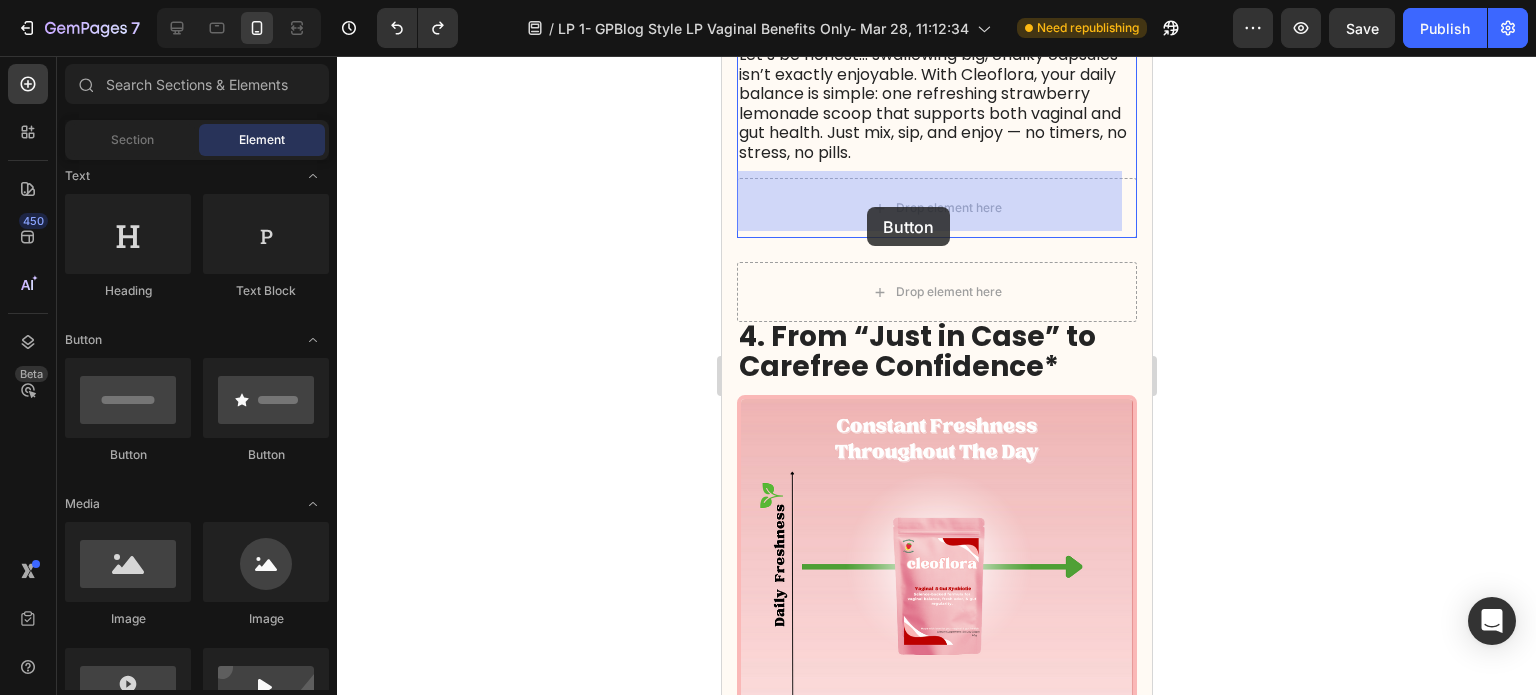 drag, startPoint x: 1255, startPoint y: 371, endPoint x: 866, endPoint y: 207, distance: 422.15756 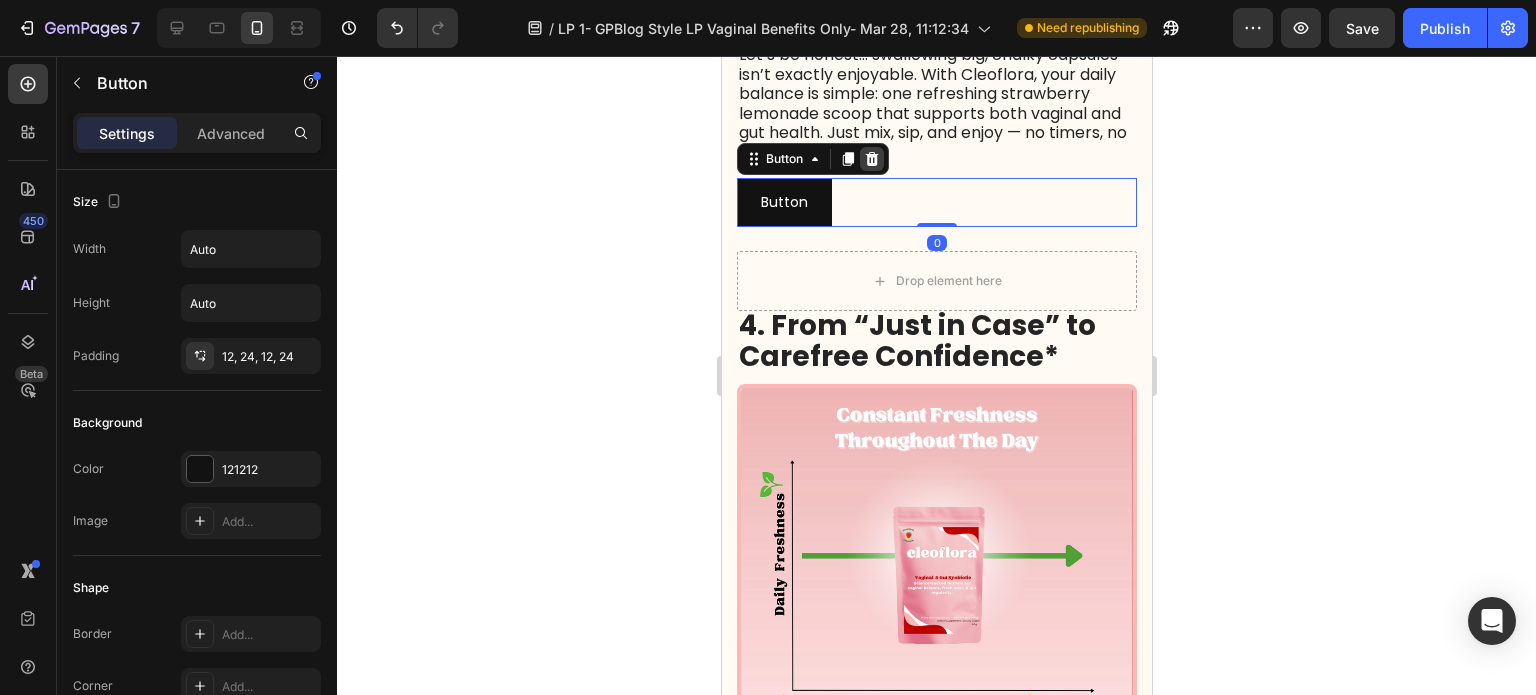 click 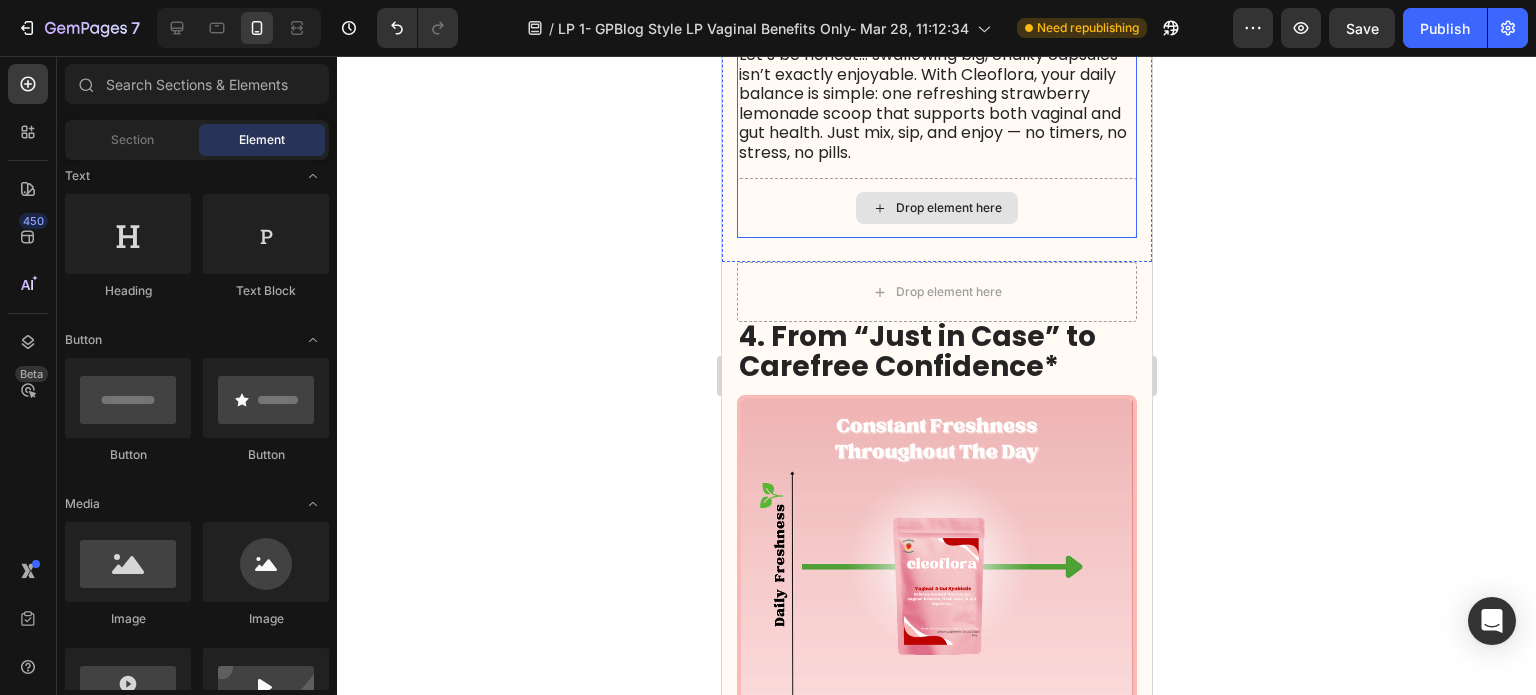 click on "Drop element here" at bounding box center [936, 208] 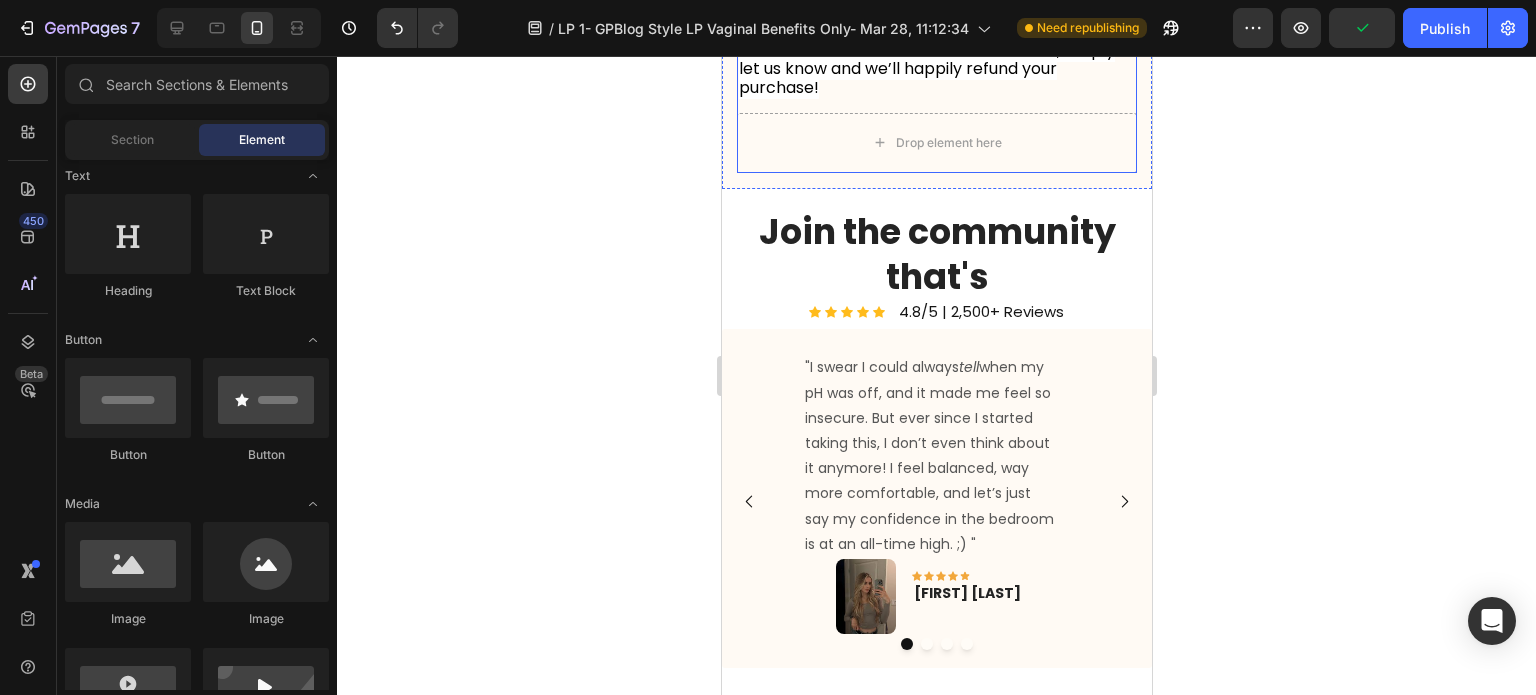 scroll, scrollTop: 5600, scrollLeft: 0, axis: vertical 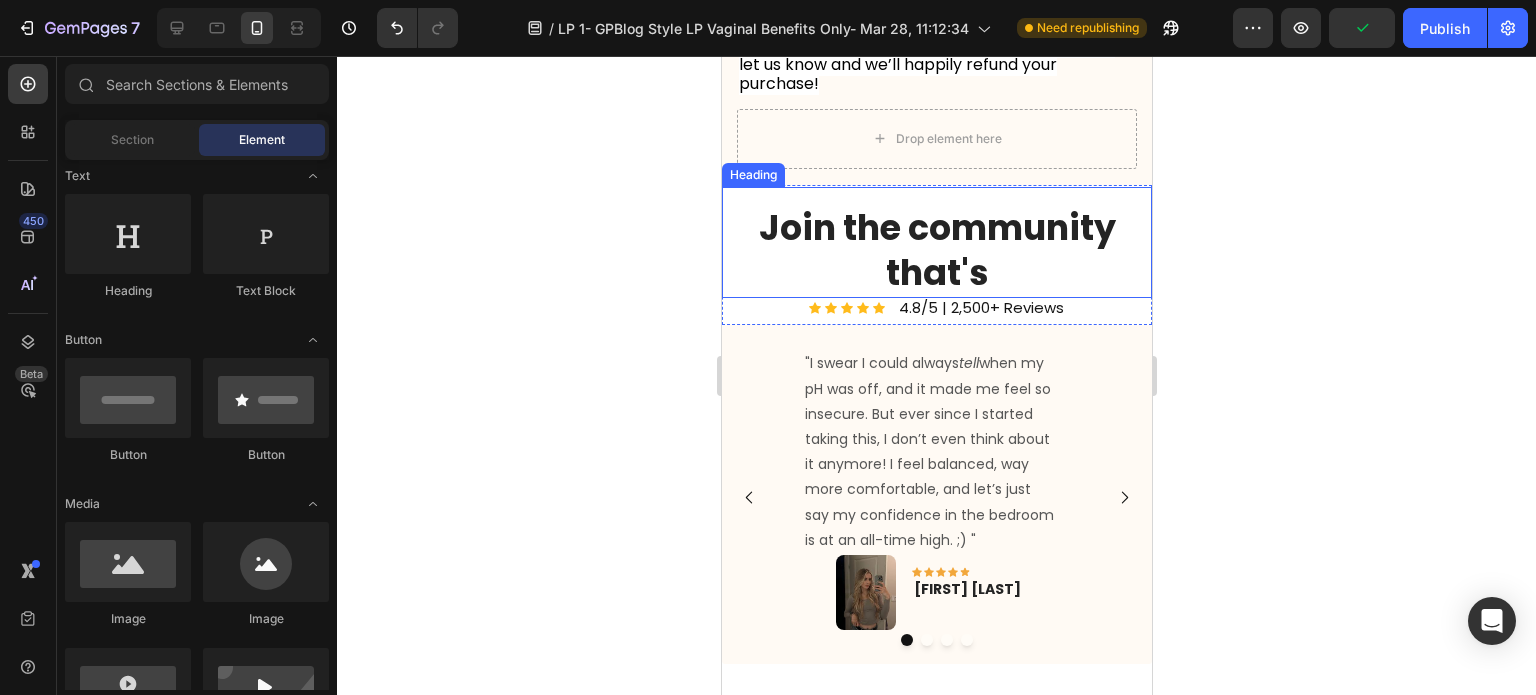 click on "Join the community that's" at bounding box center (936, 250) 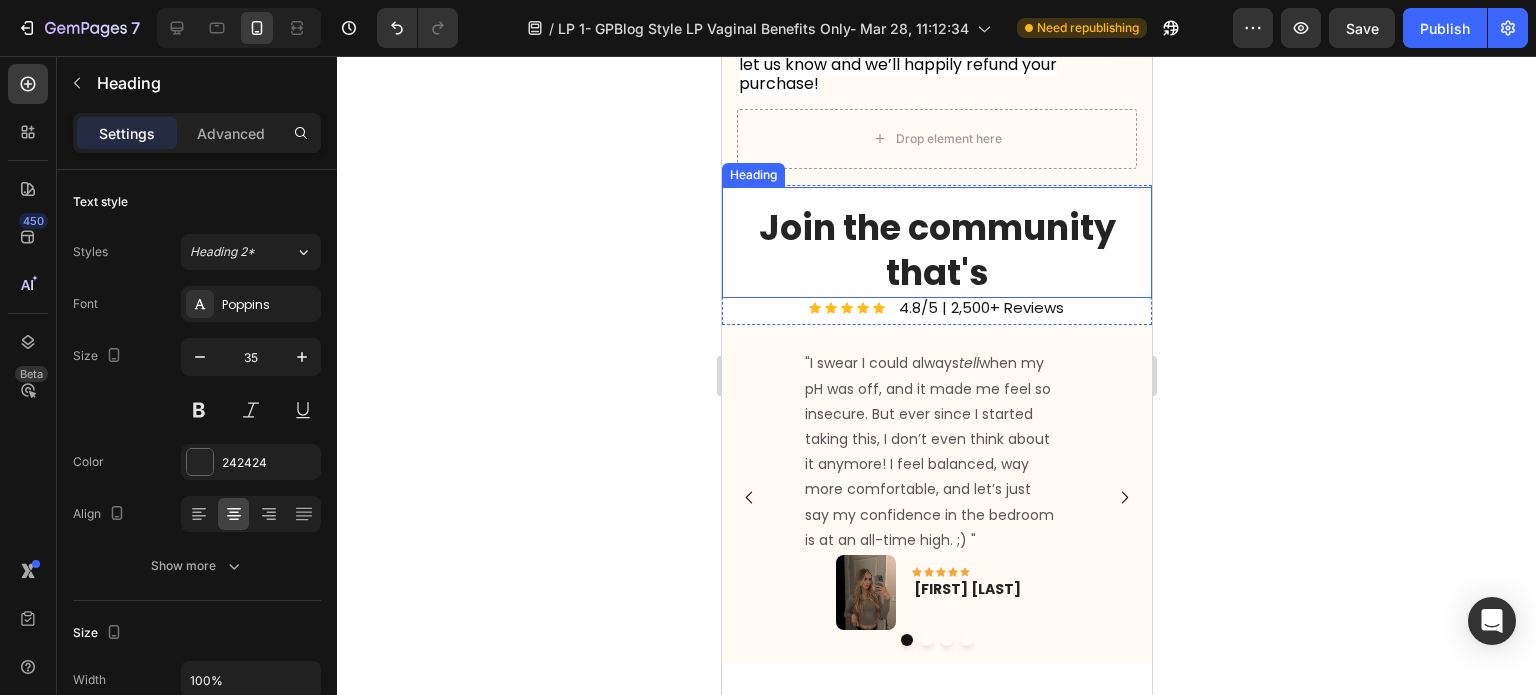 click on "Join the community that's" at bounding box center (936, 250) 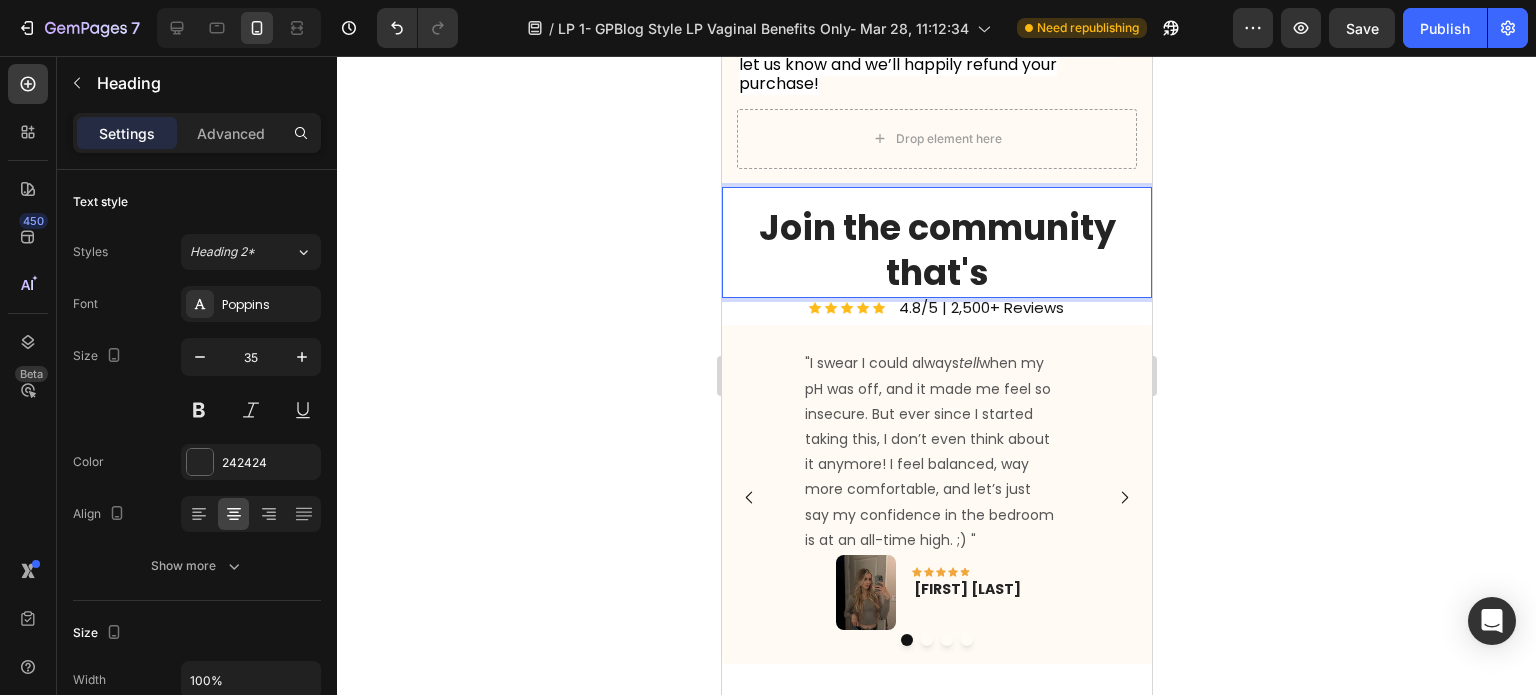 click on "Join the community that's" at bounding box center [936, 250] 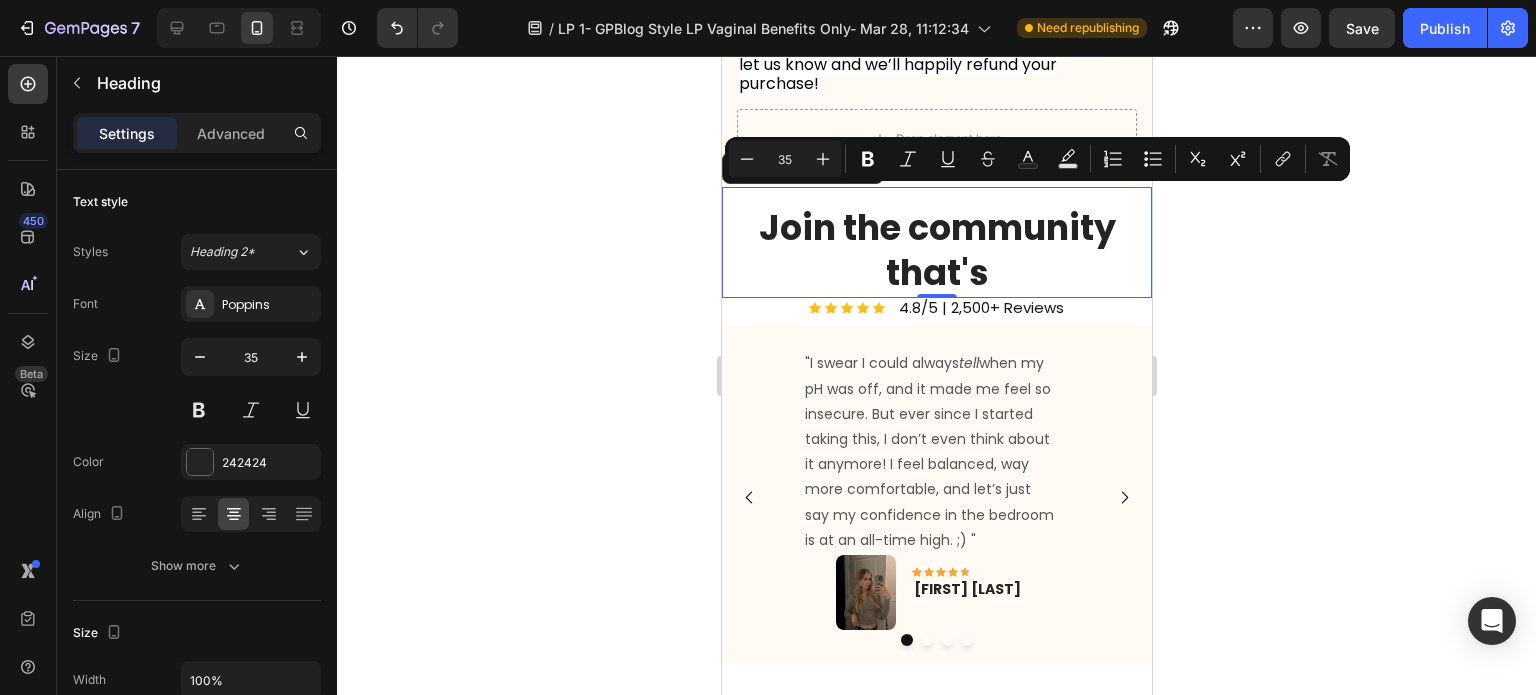 click on "Join the community that's" at bounding box center [936, 250] 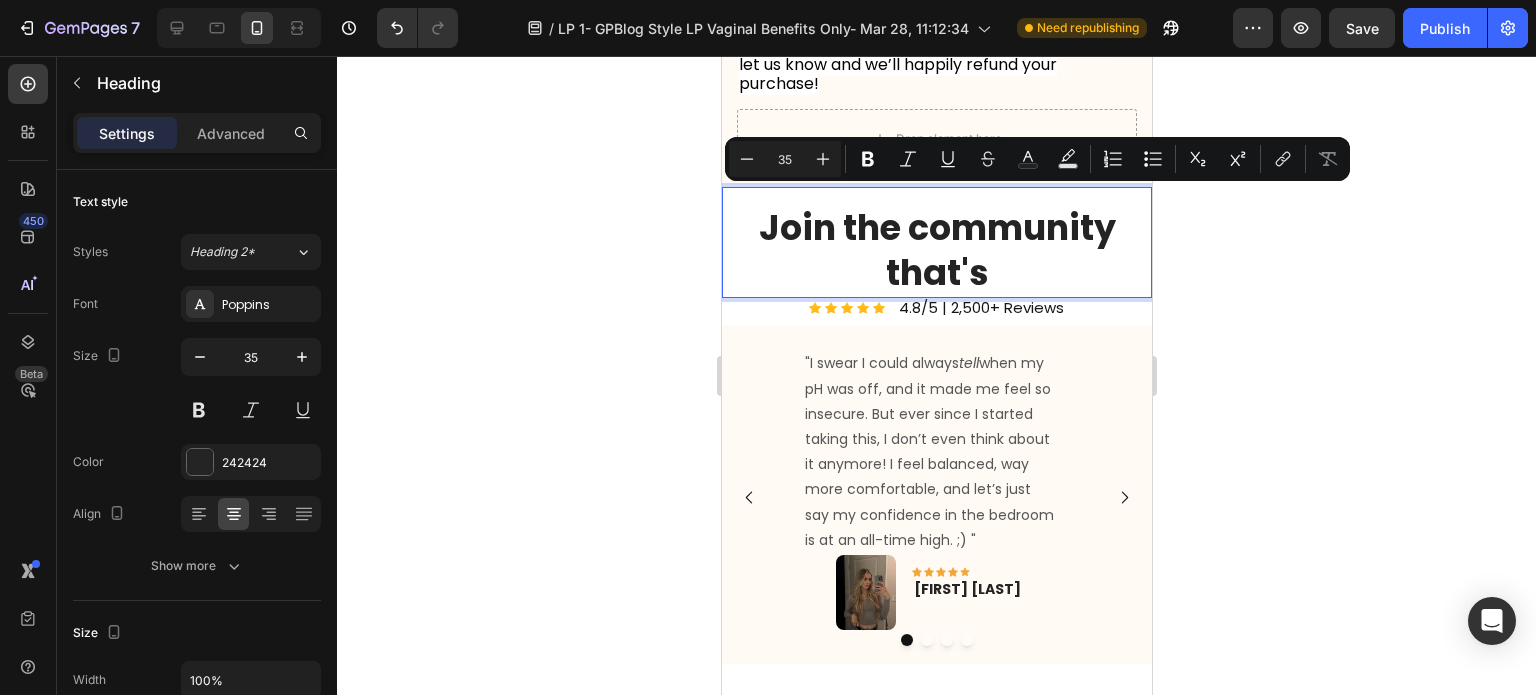 click on "Join the community that's" at bounding box center (936, 250) 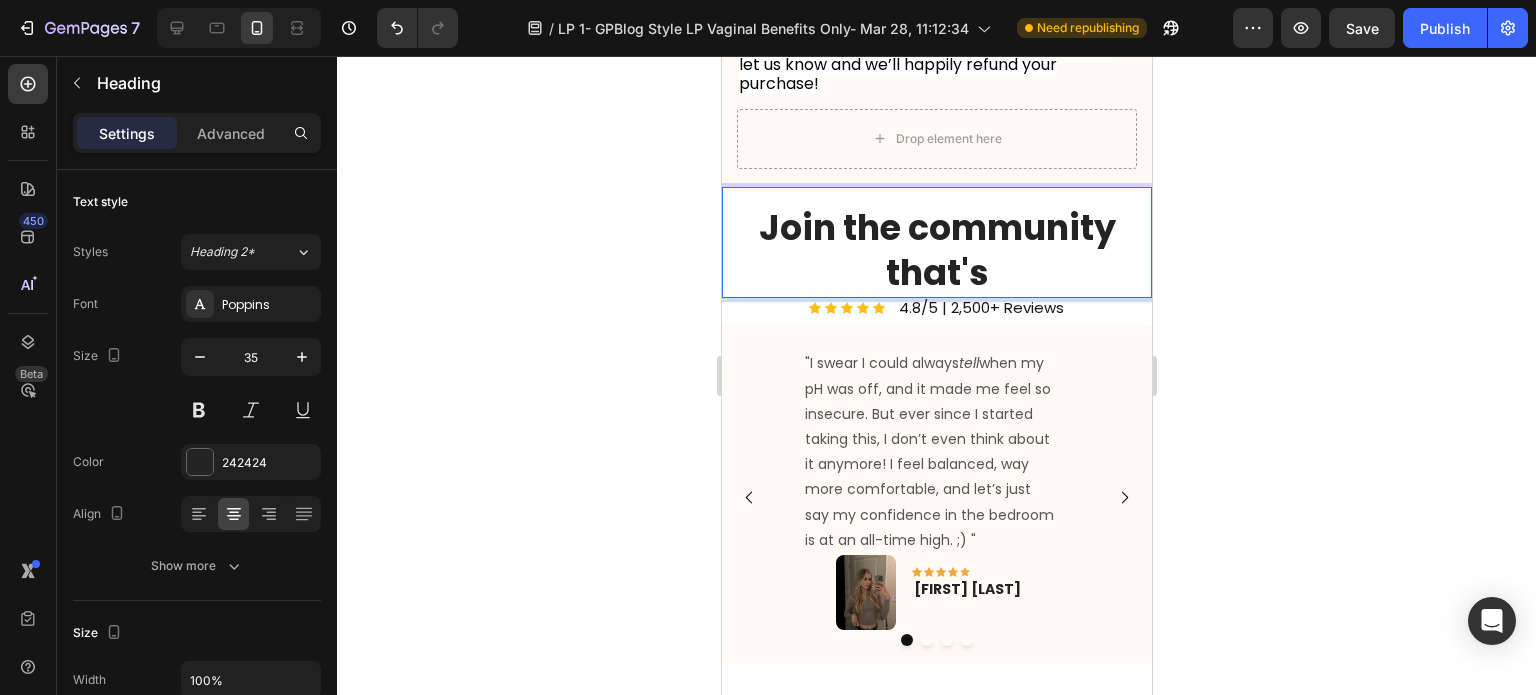 click on "Join the community that's" at bounding box center (936, 250) 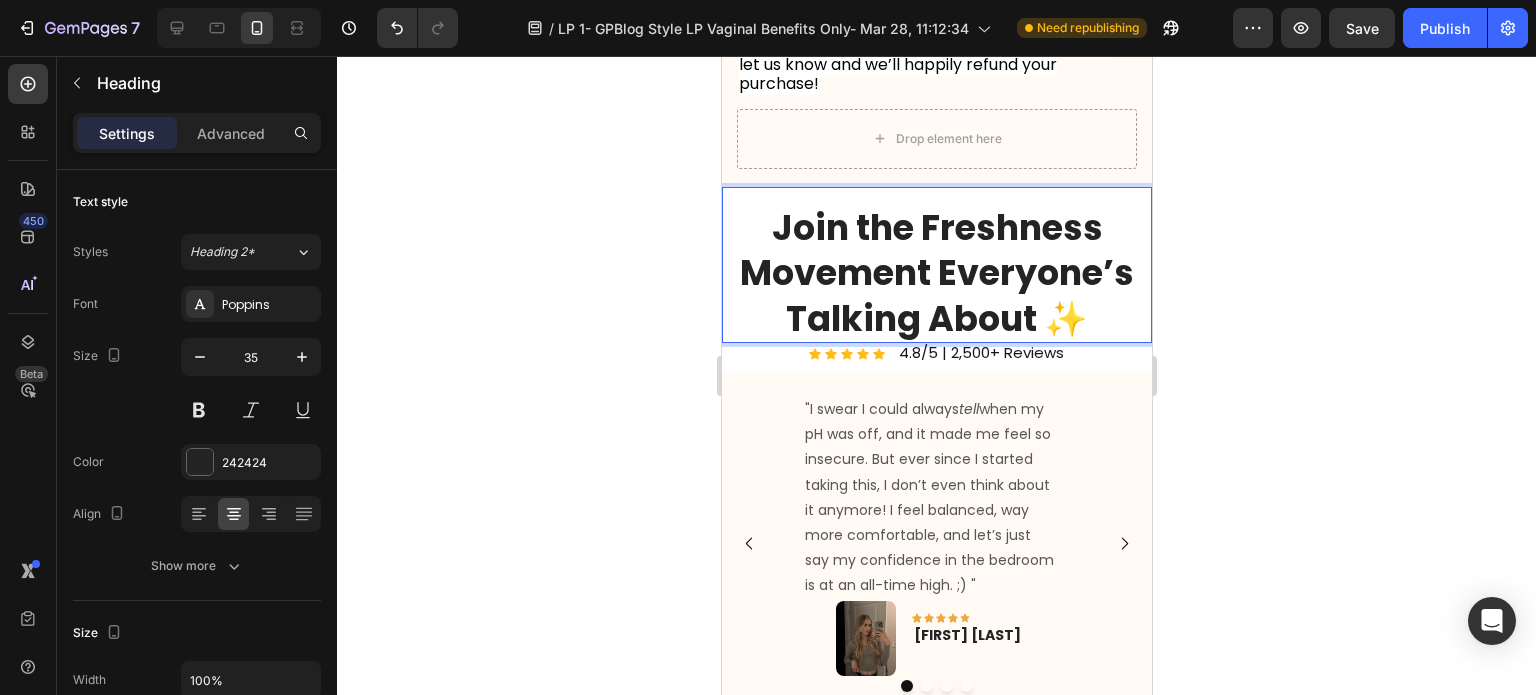 click on "Join the Freshness Movement Everyone’s Talking About ✨" at bounding box center [936, 273] 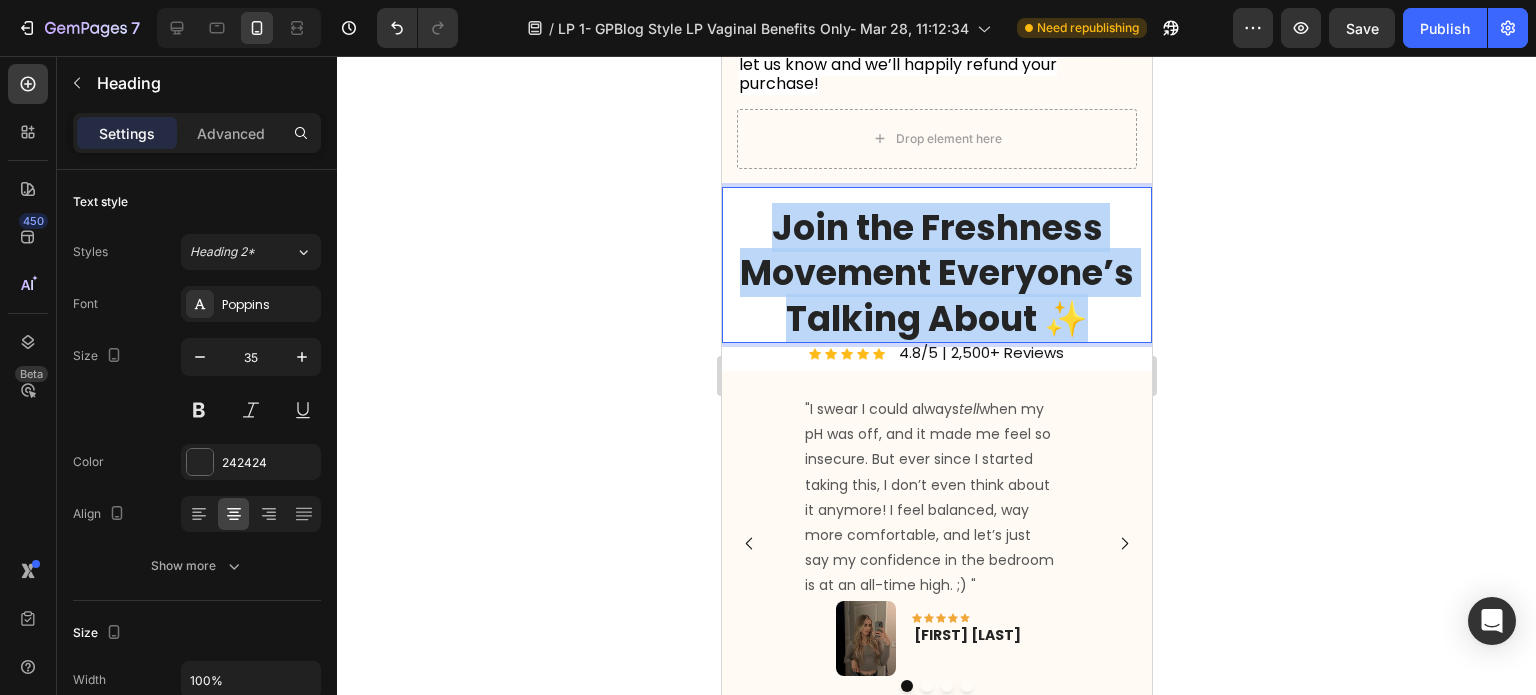 drag, startPoint x: 768, startPoint y: 203, endPoint x: 1154, endPoint y: 311, distance: 400.82416 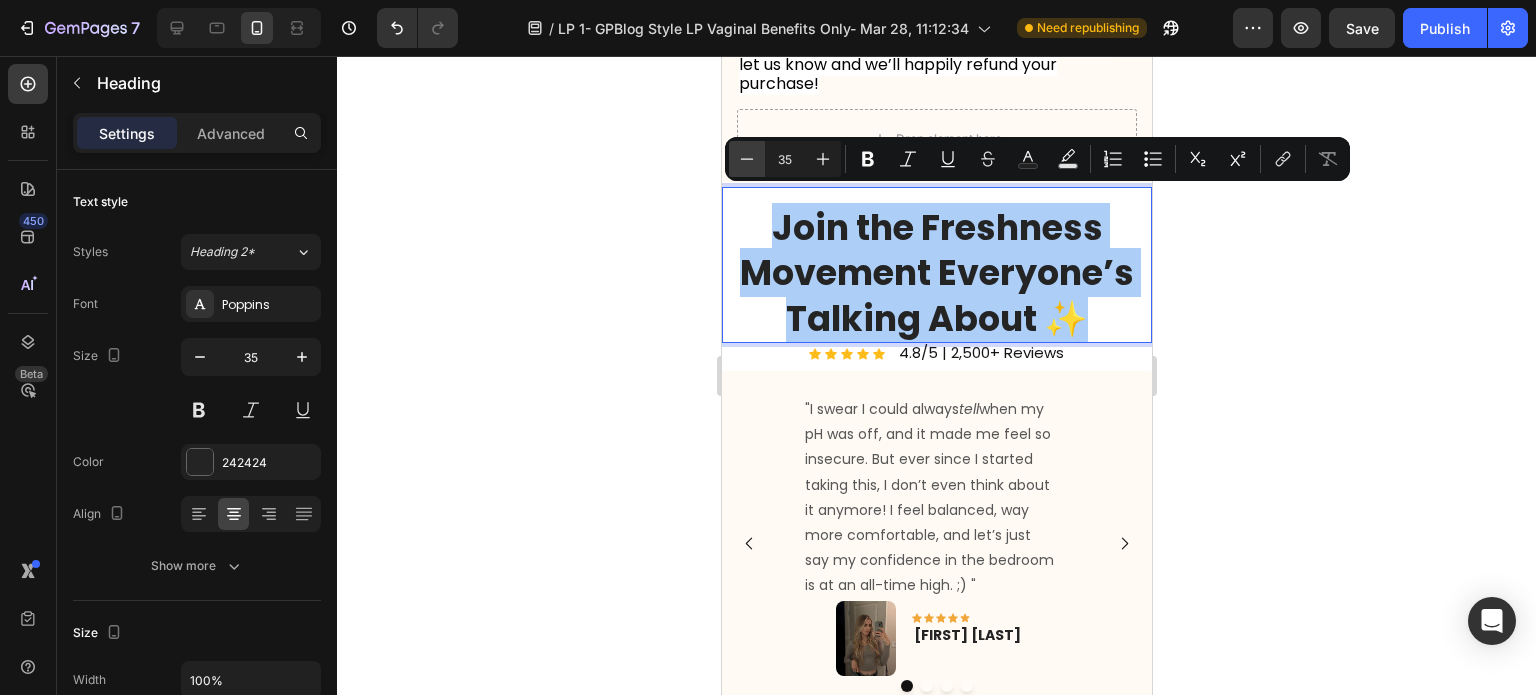 click 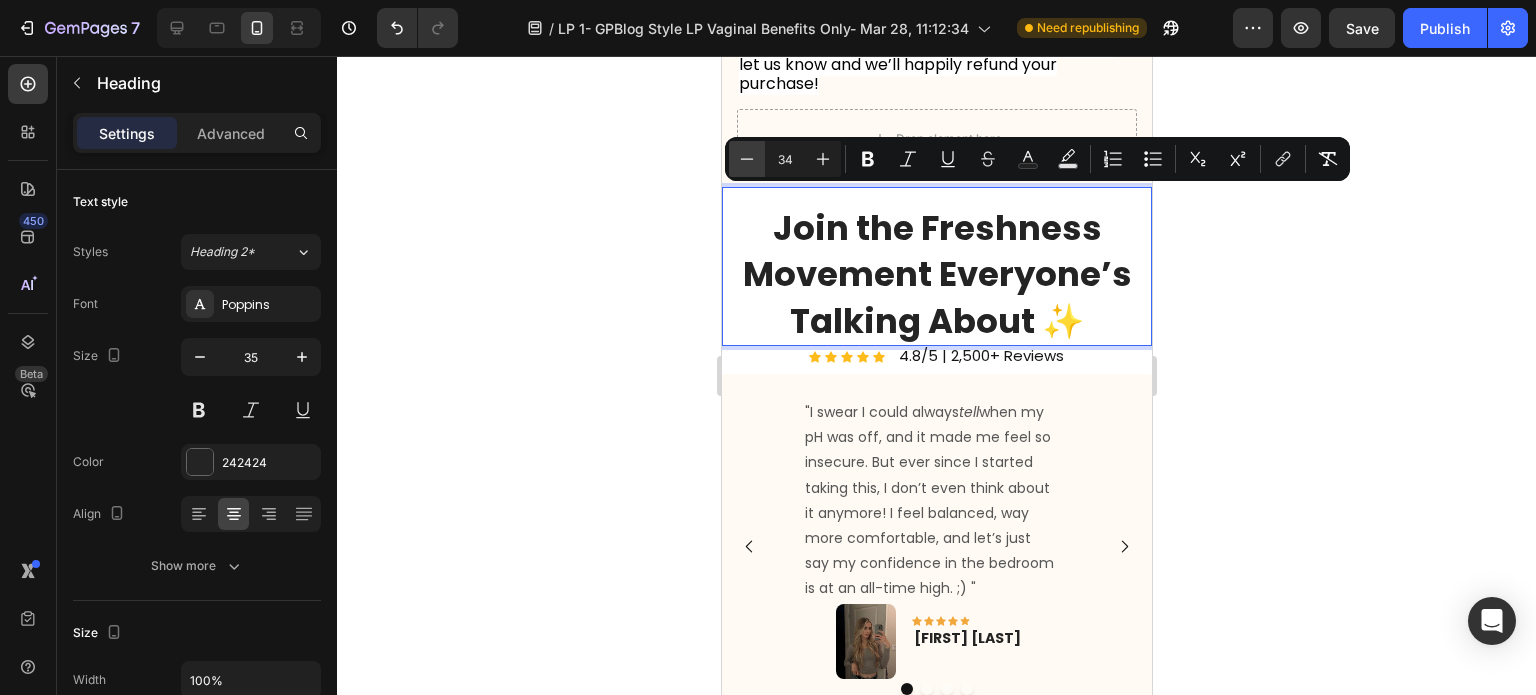 click 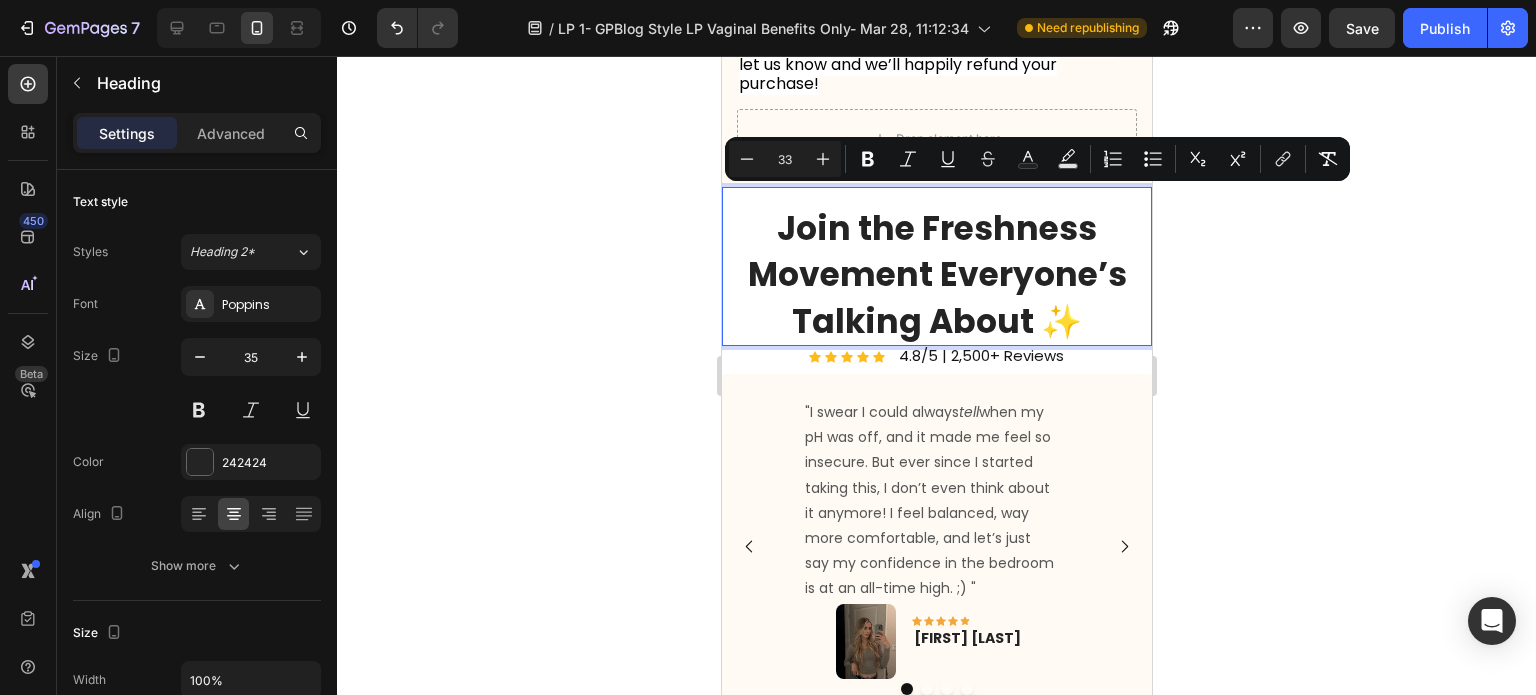 click 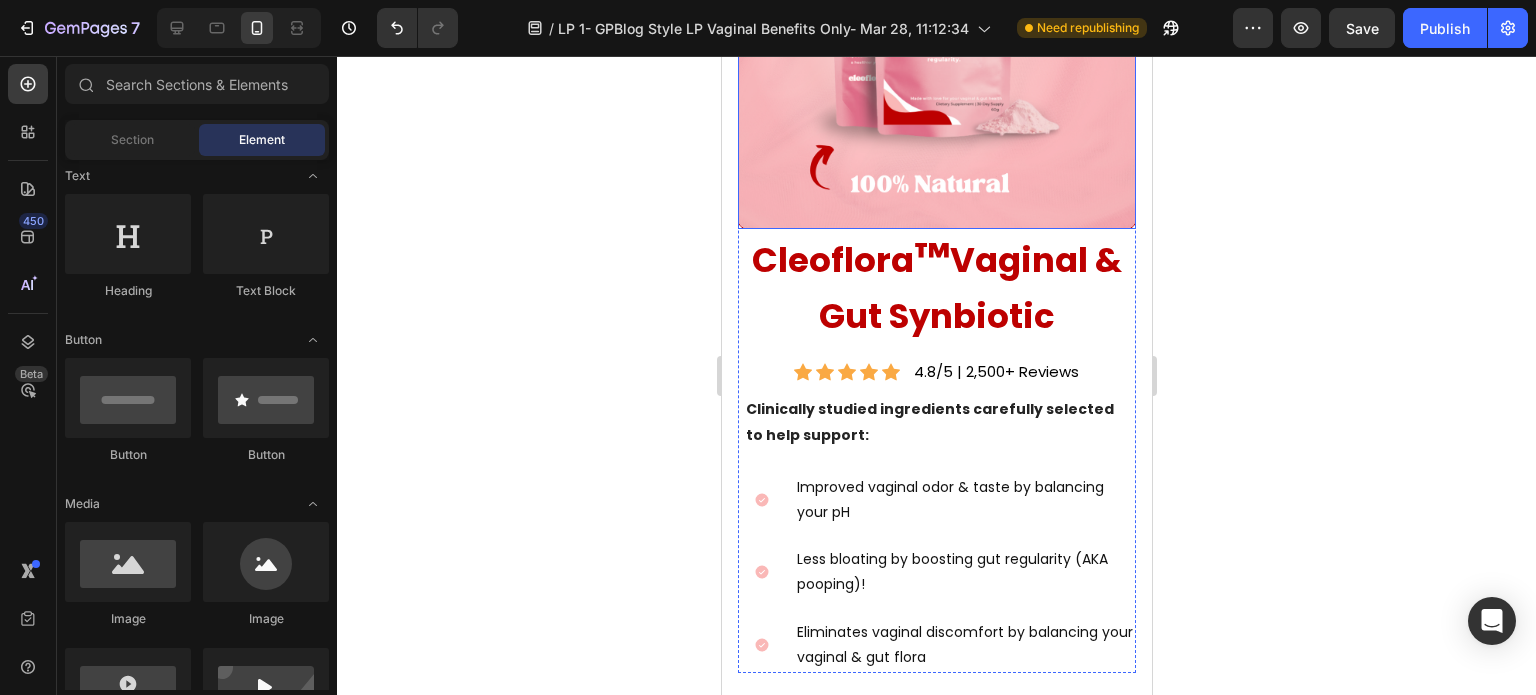 scroll, scrollTop: 6600, scrollLeft: 0, axis: vertical 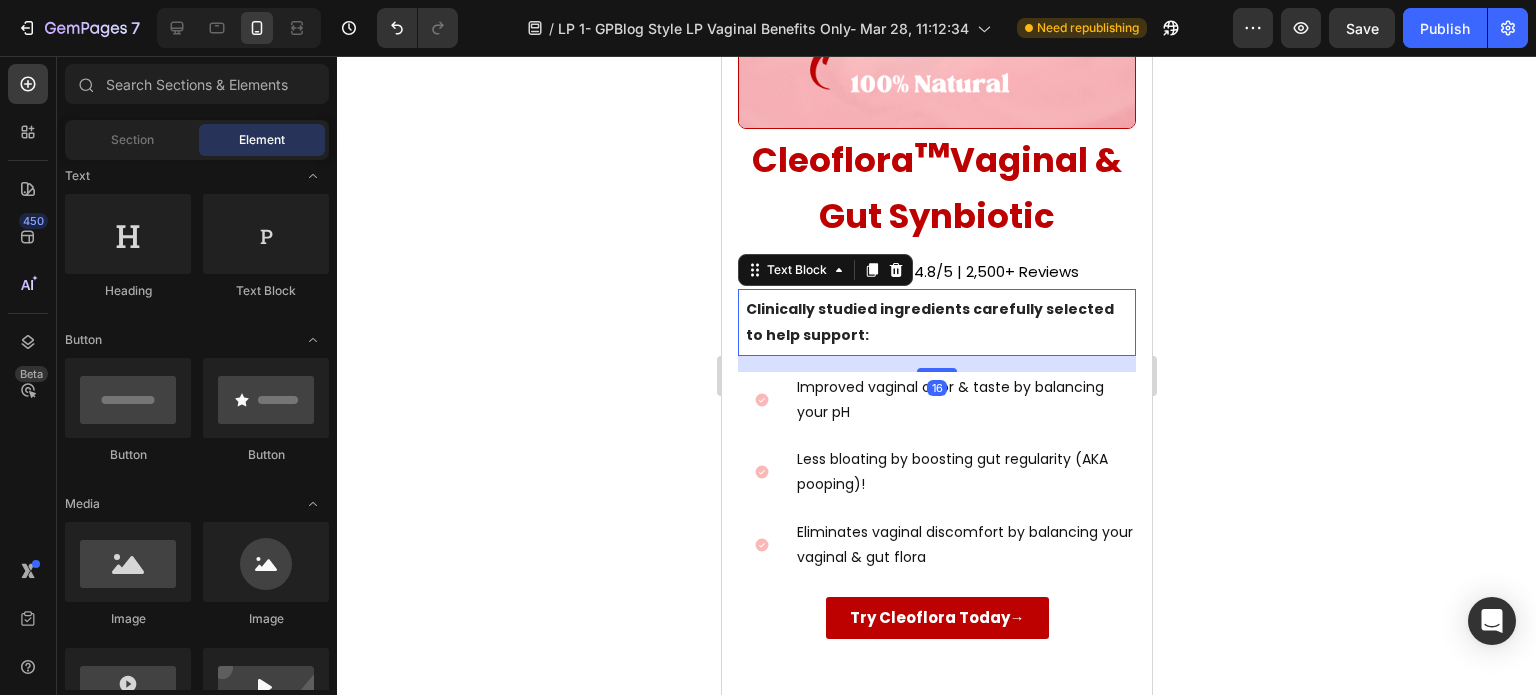 click on "Clinically studied ingredients carefully selected to help support:" at bounding box center (929, 321) 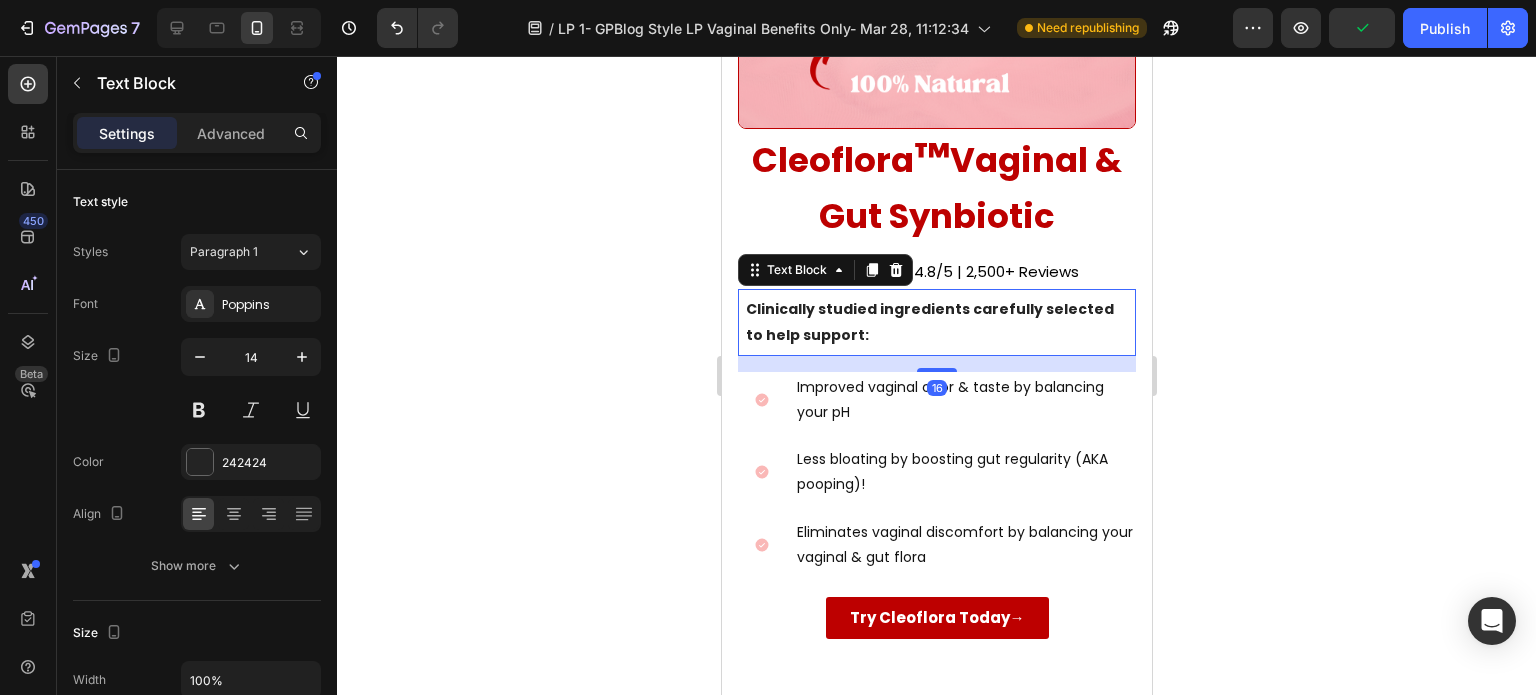 click on "Clinically studied ingredients carefully selected to help support:" at bounding box center [929, 321] 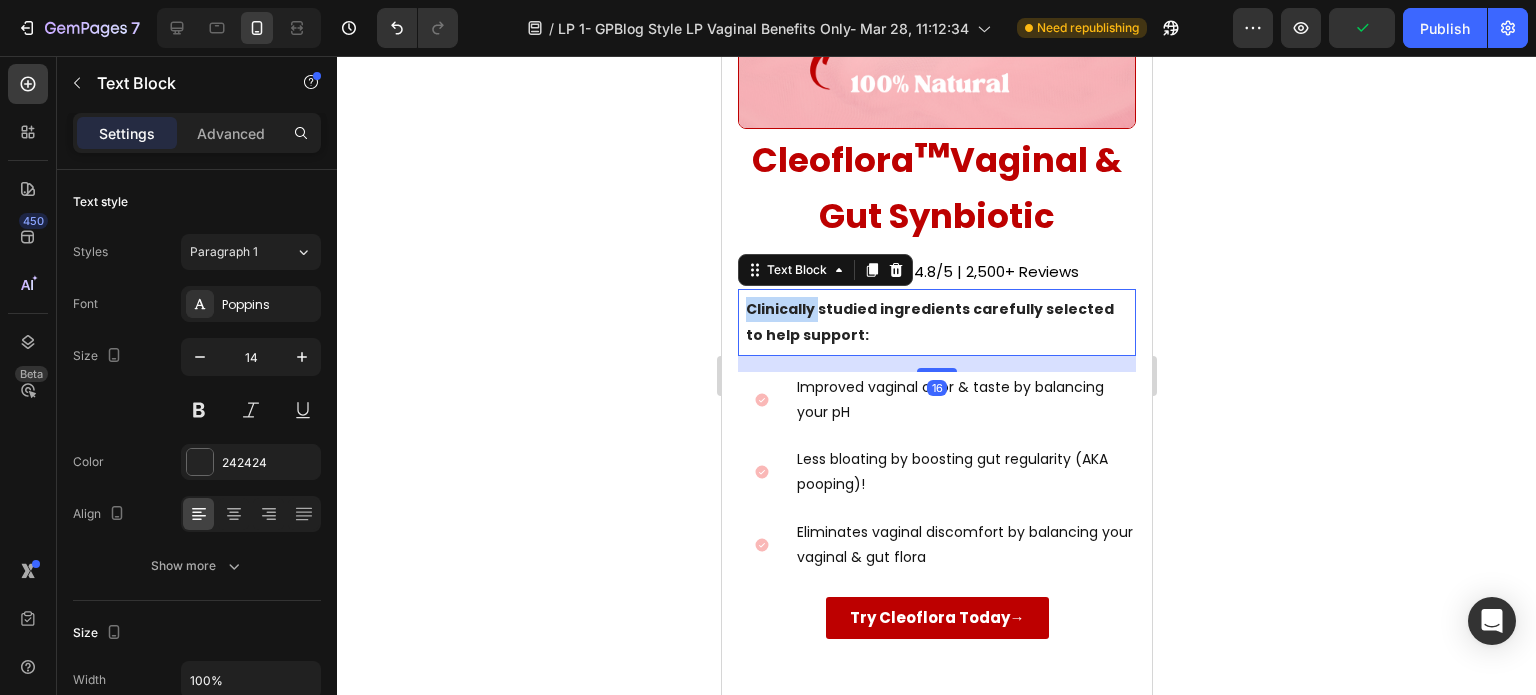 click on "Clinically studied ingredients carefully selected to help support:" at bounding box center (929, 321) 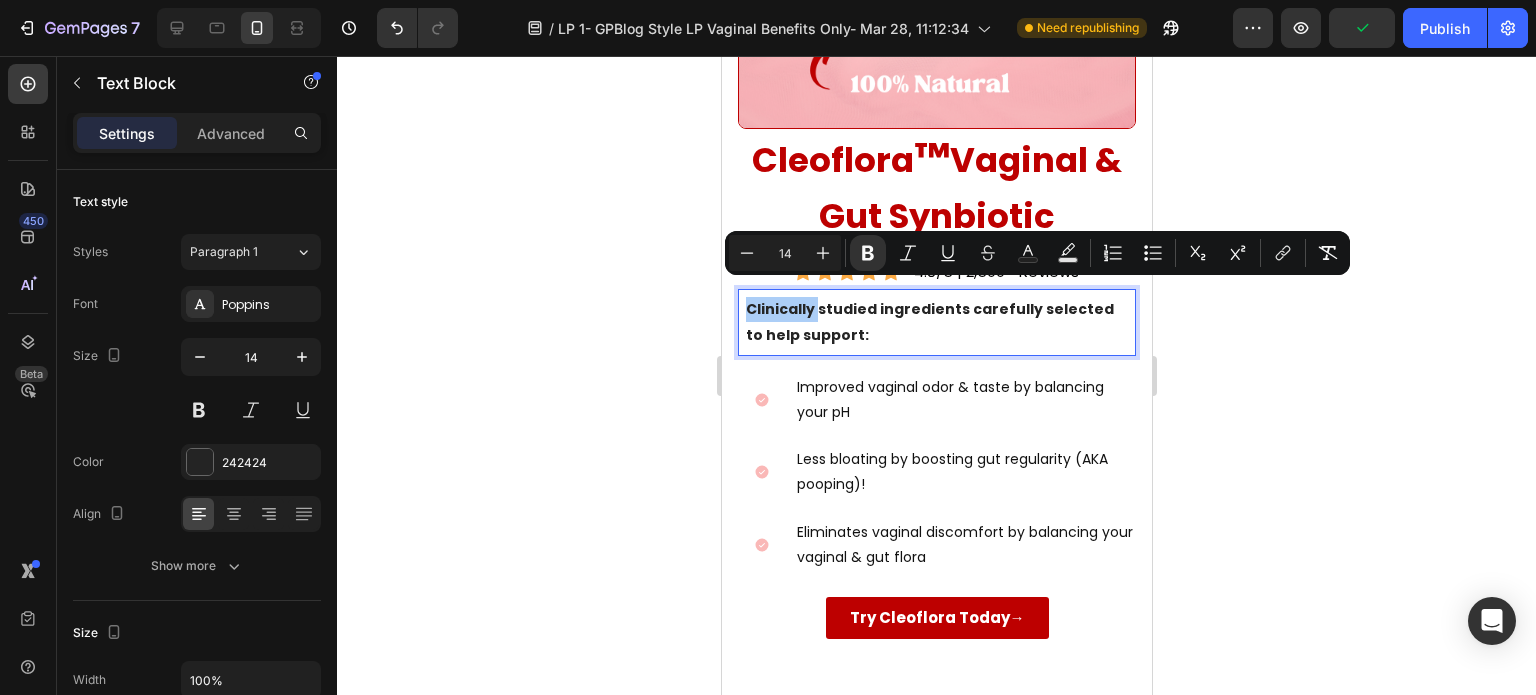 click 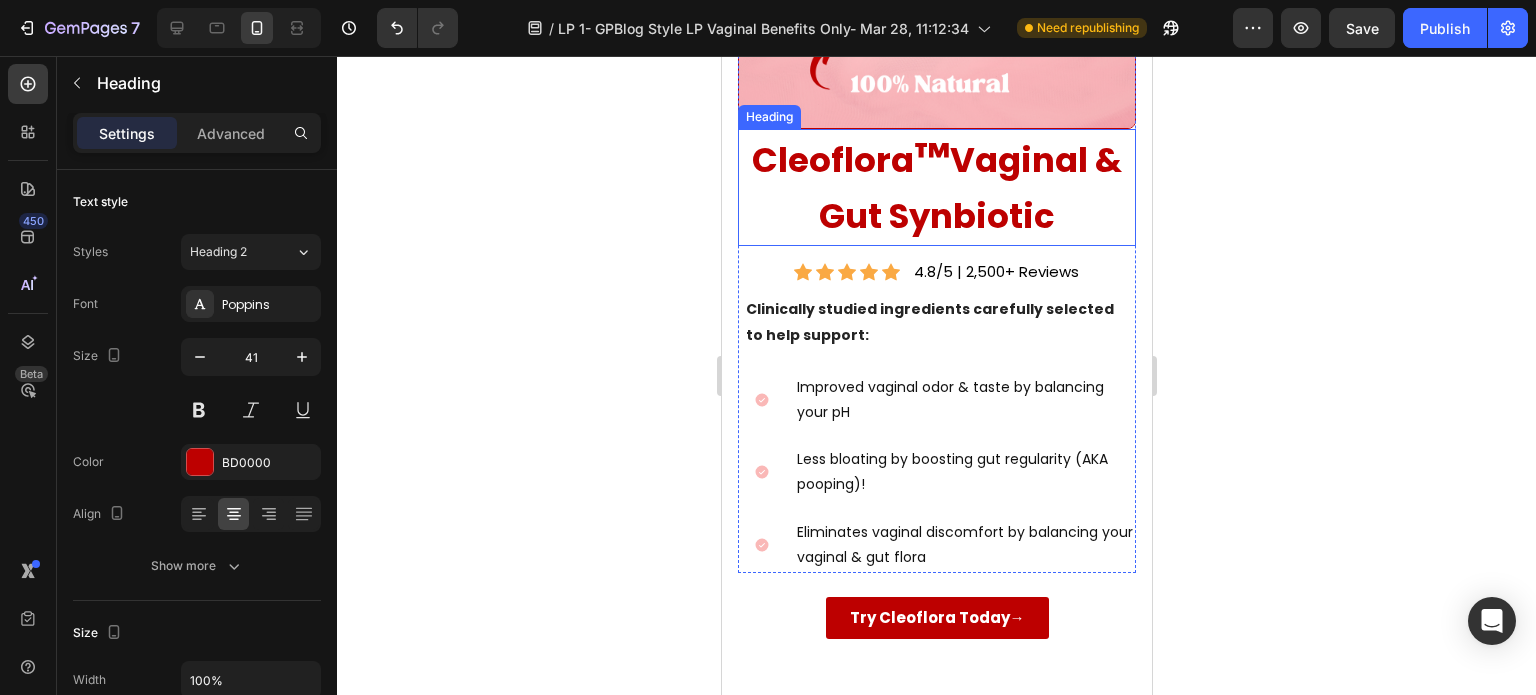 click on "Vaginal & Gut Synbiotic" at bounding box center [969, 188] 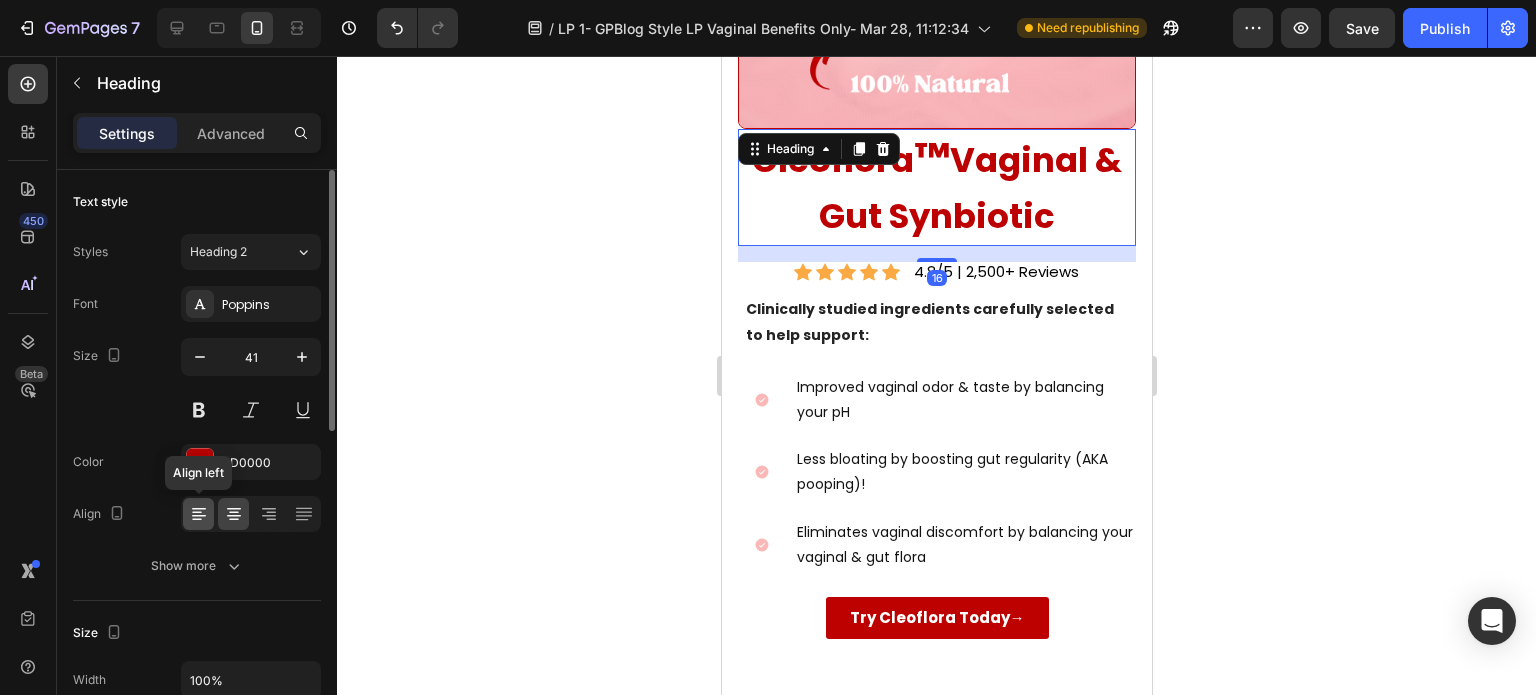 click 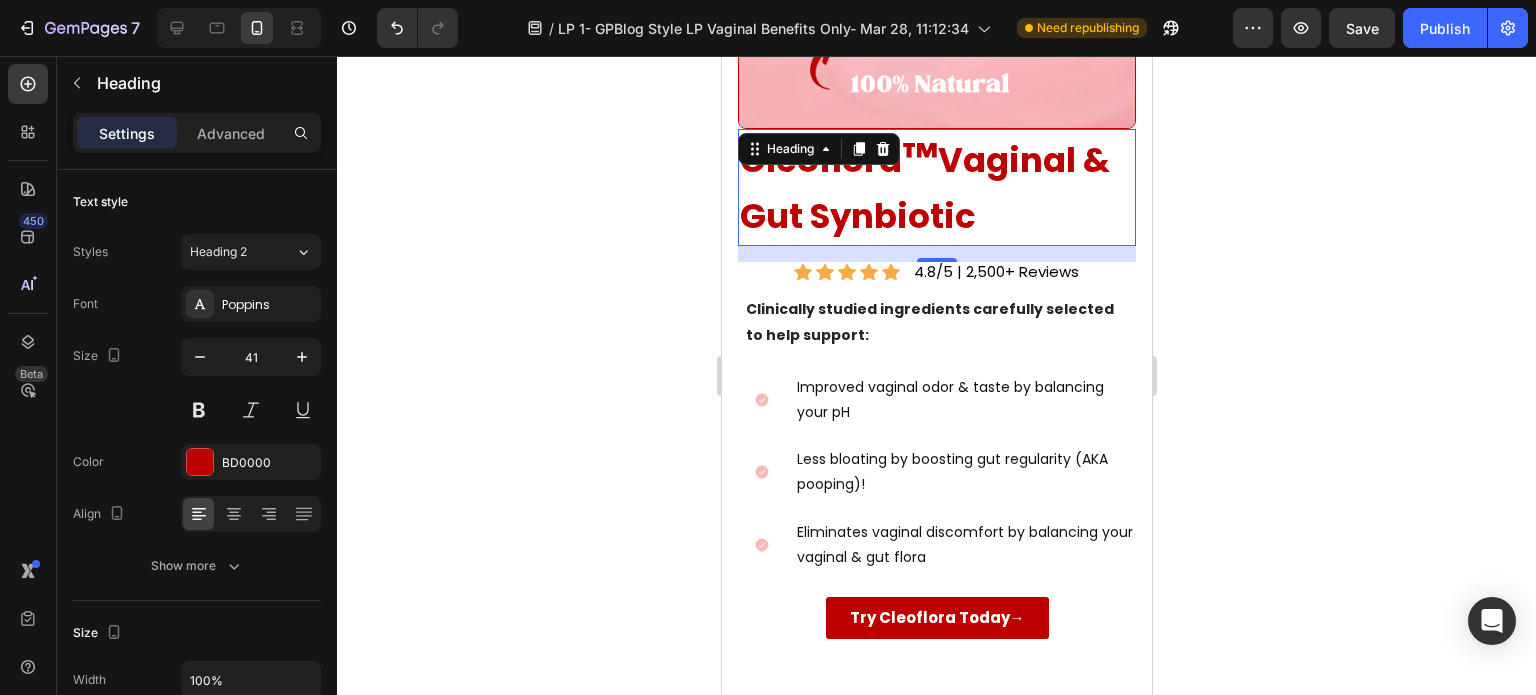 click 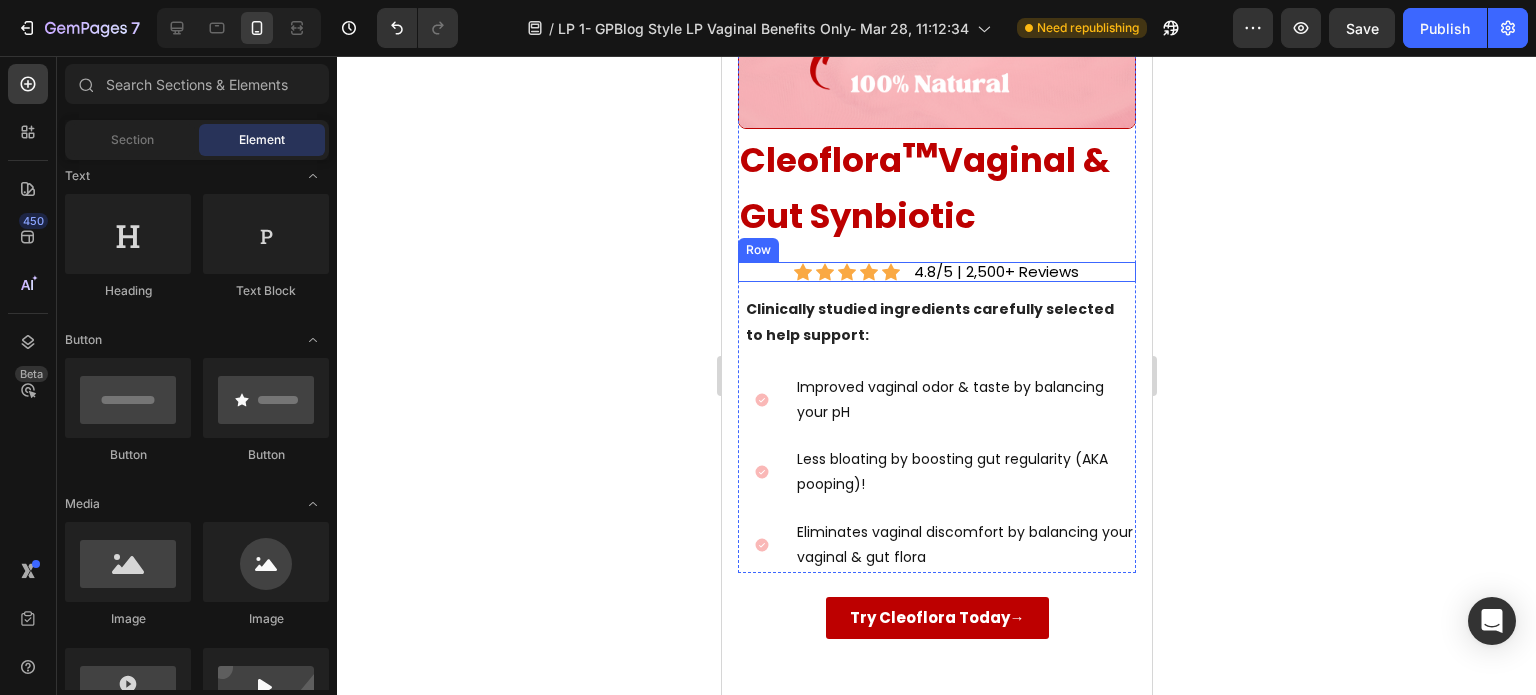 click on "Icon Icon Icon Icon Icon Icon List 4.8/5 | 2,500+ Reviews Text Block Row" at bounding box center [936, 272] 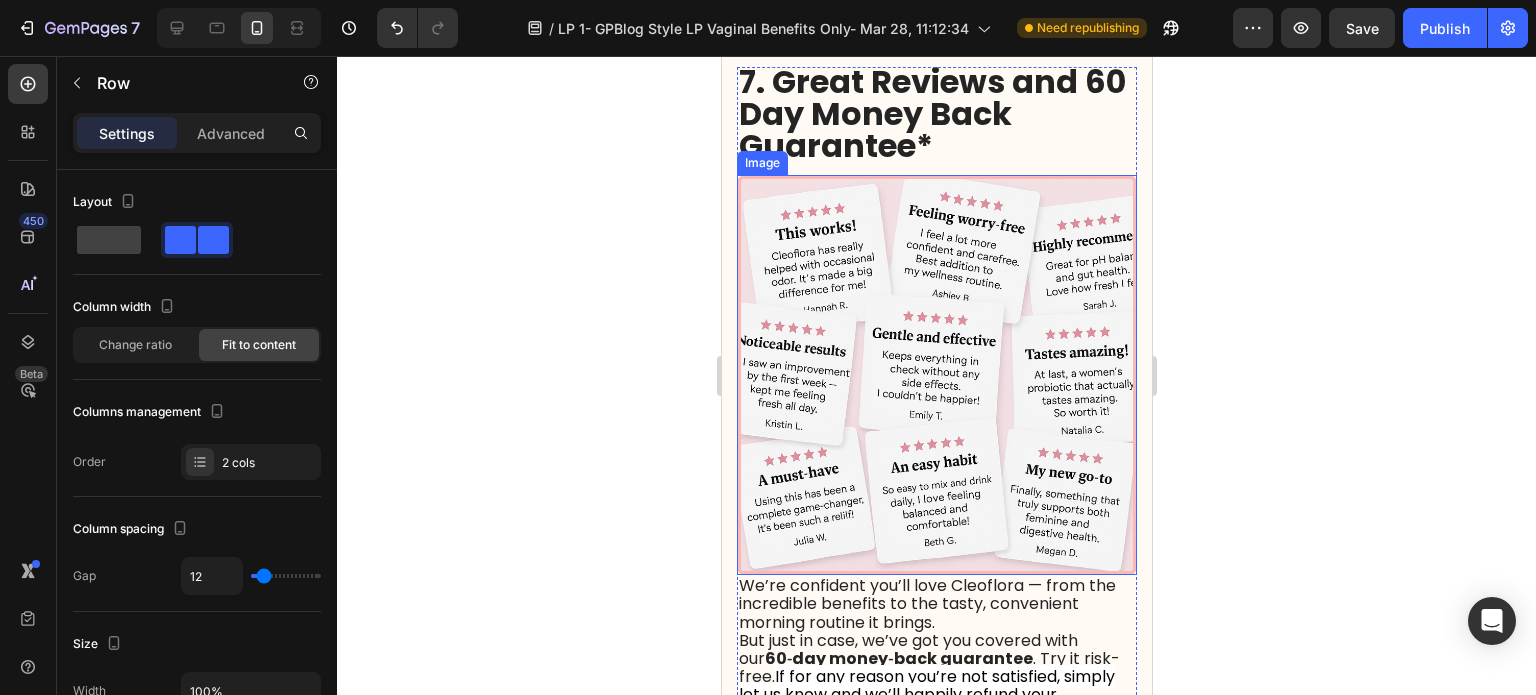 scroll, scrollTop: 5200, scrollLeft: 0, axis: vertical 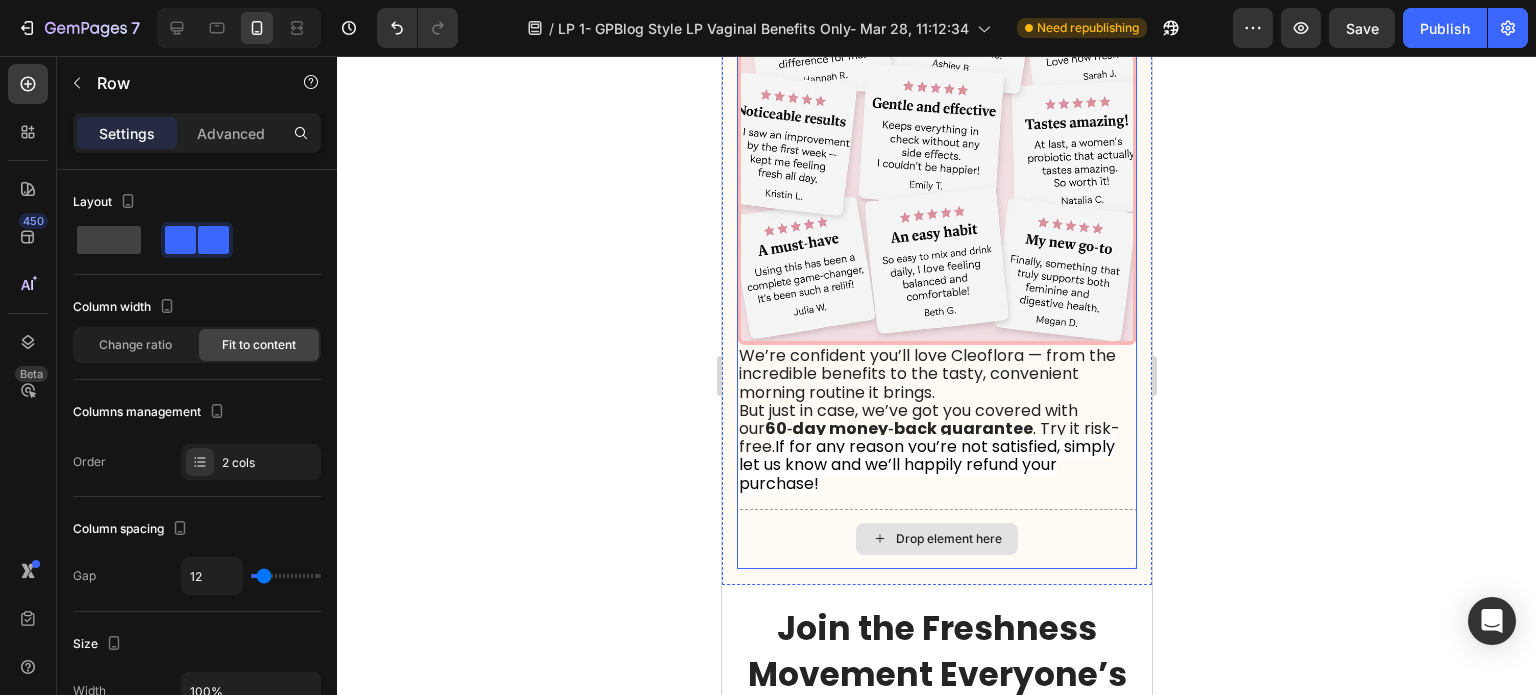 click on "Drop element here" at bounding box center (936, 539) 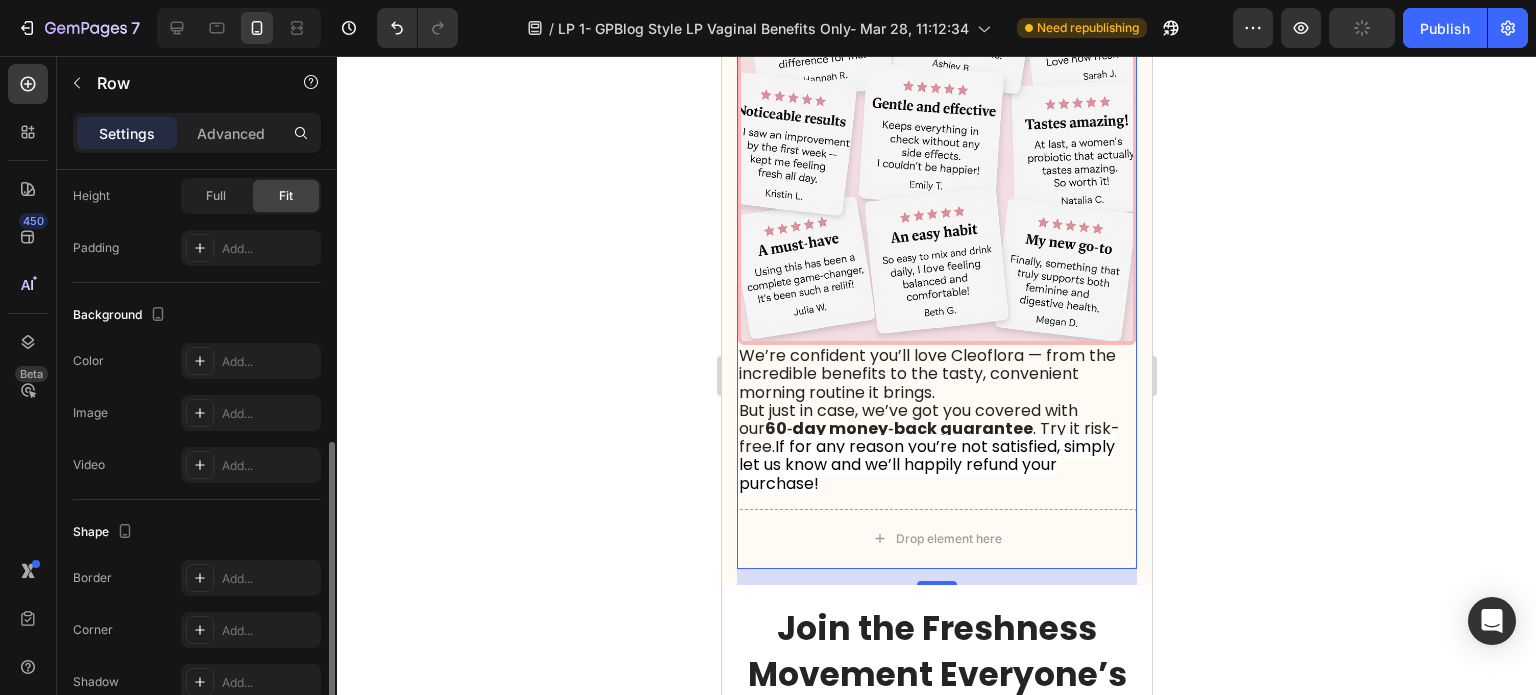 scroll, scrollTop: 698, scrollLeft: 0, axis: vertical 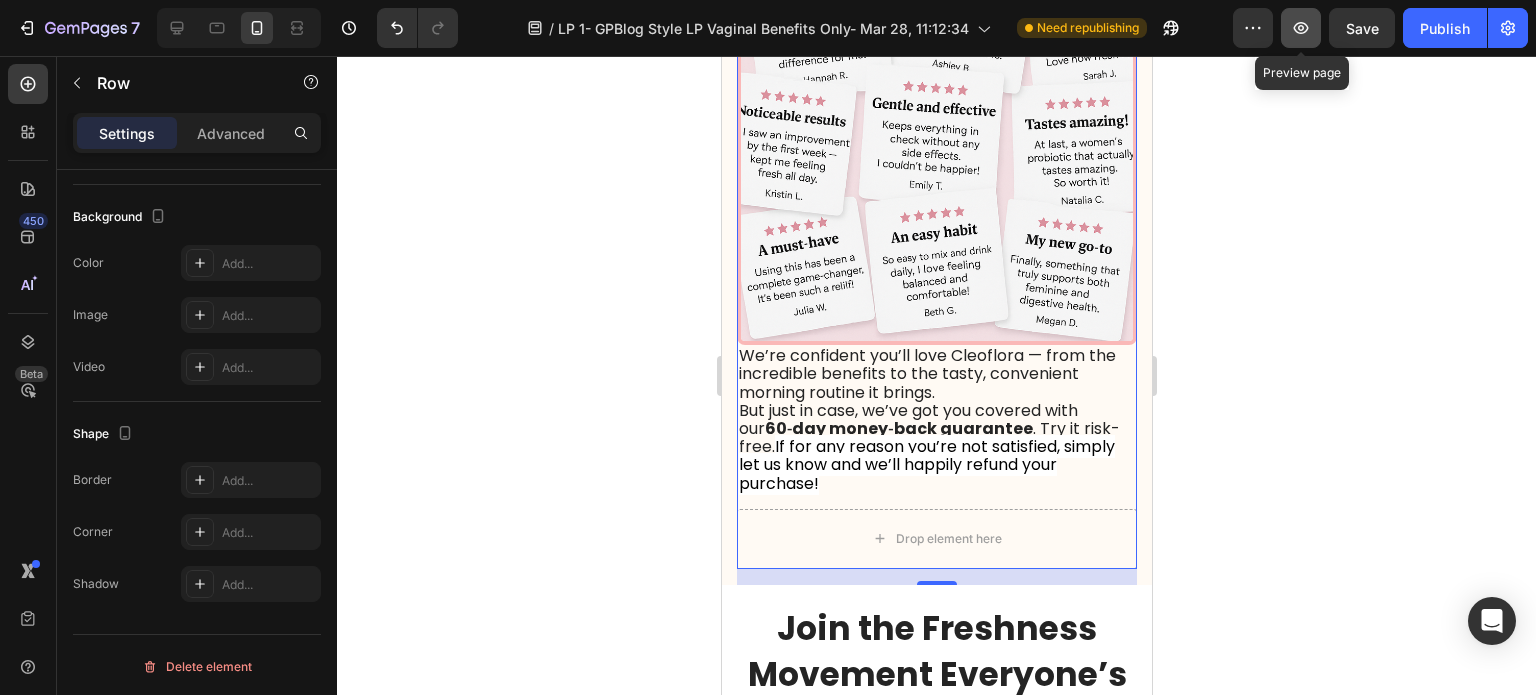 click 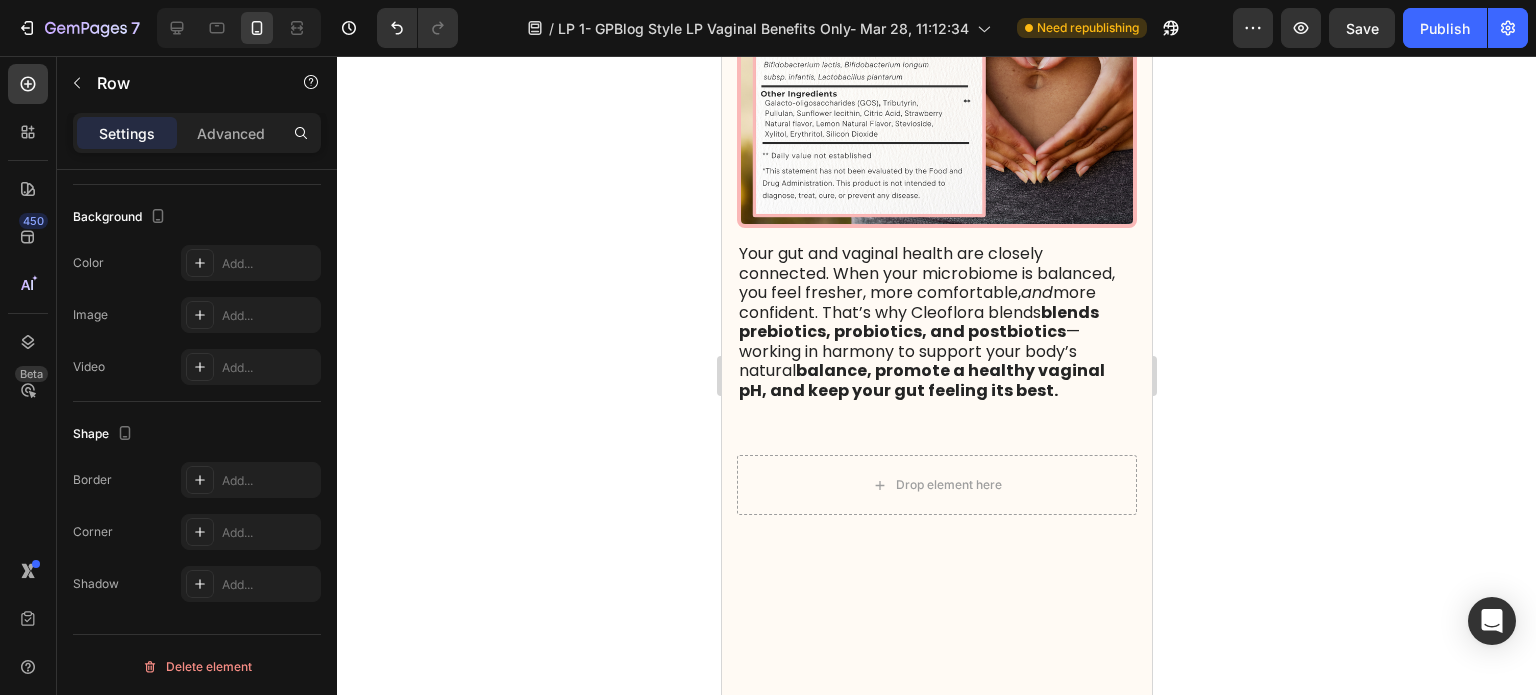 scroll, scrollTop: 800, scrollLeft: 0, axis: vertical 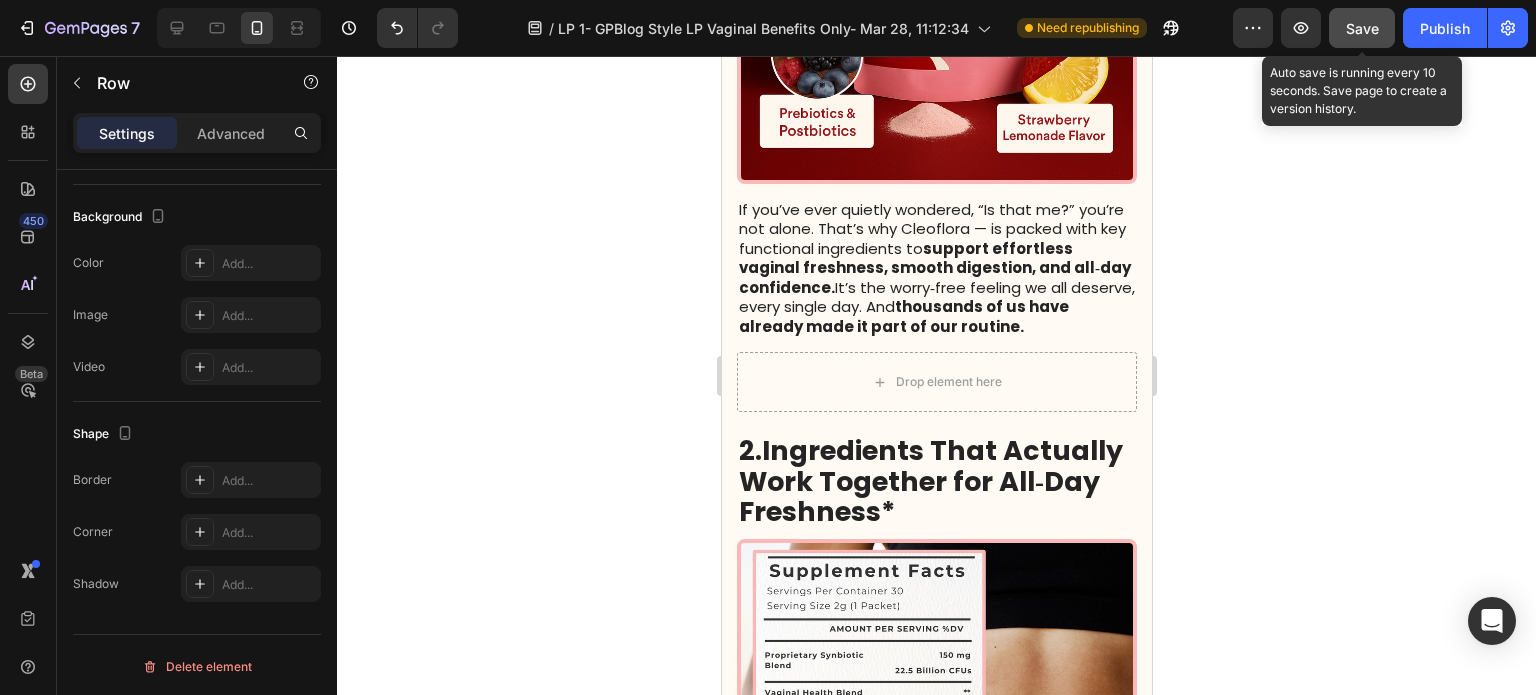 click on "Save" 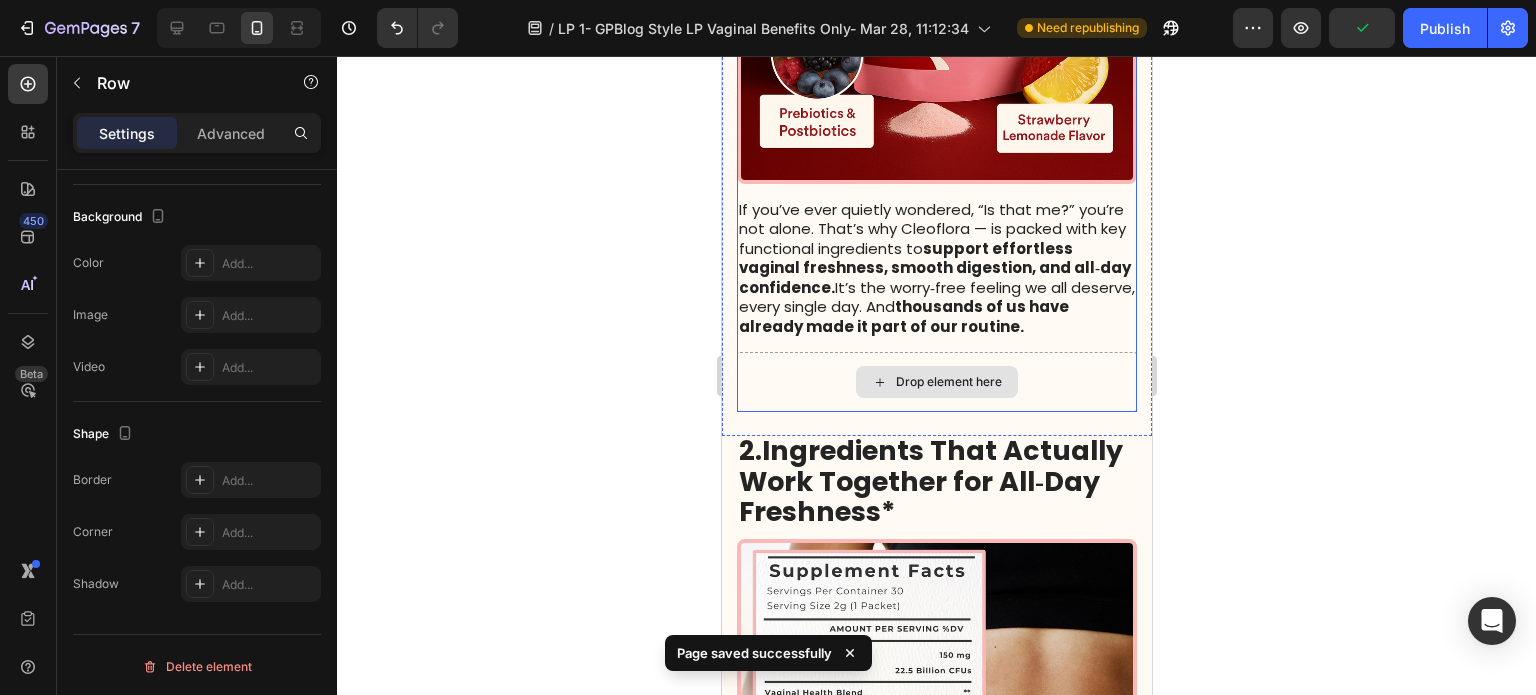 scroll, scrollTop: 300, scrollLeft: 0, axis: vertical 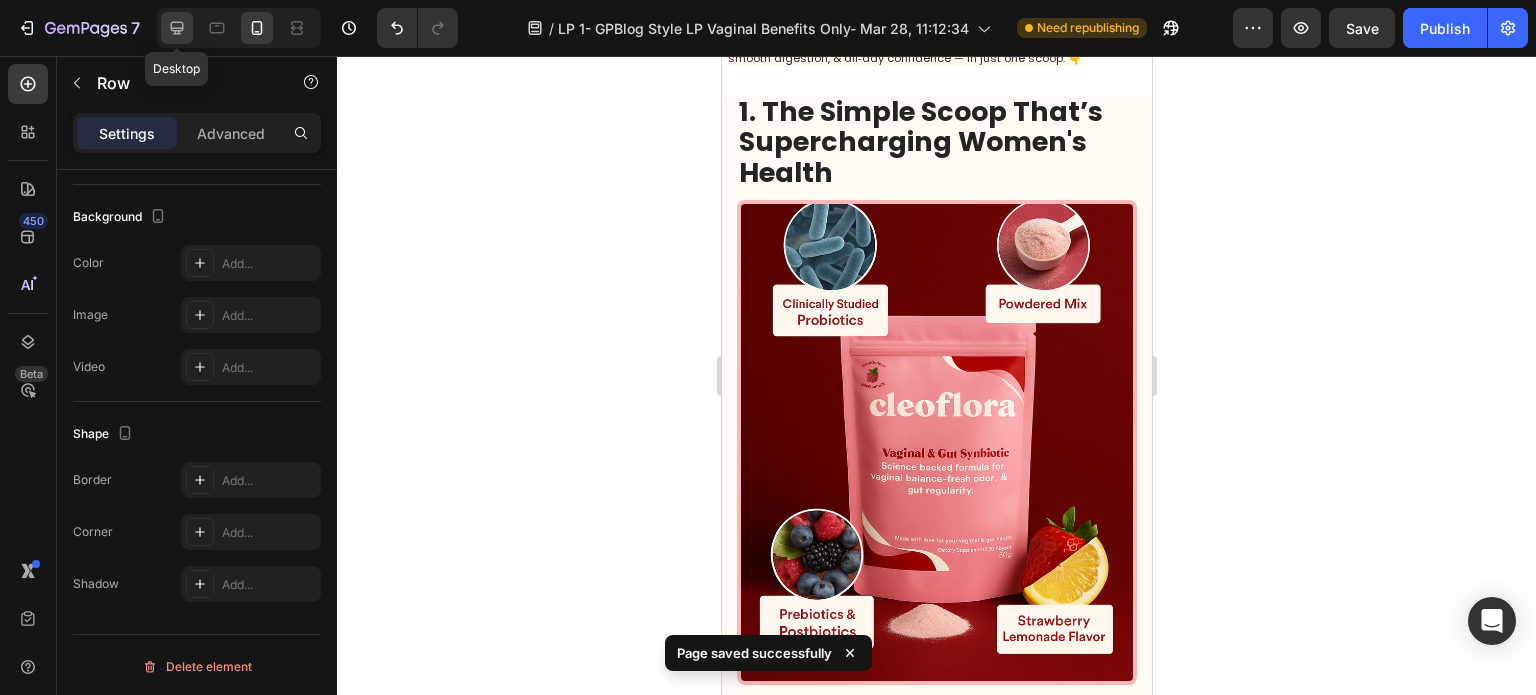click 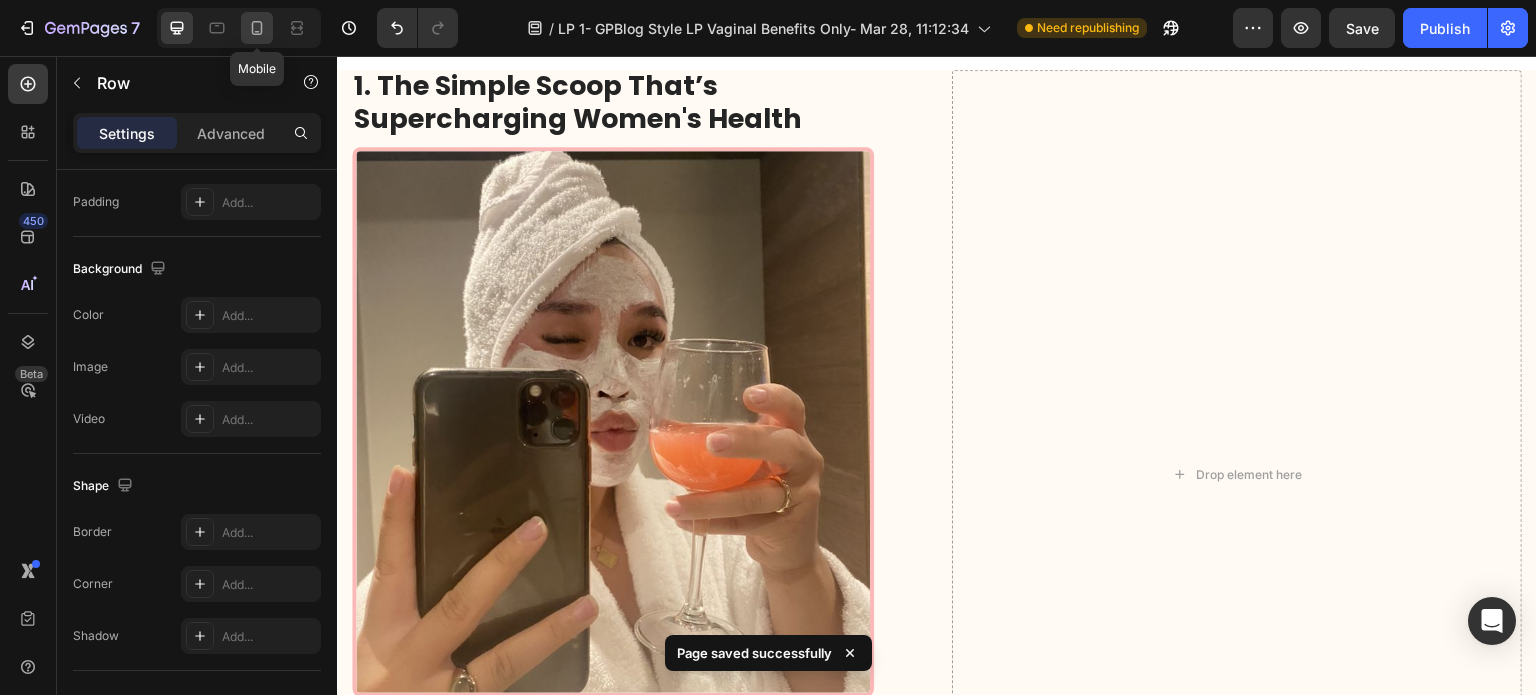 click 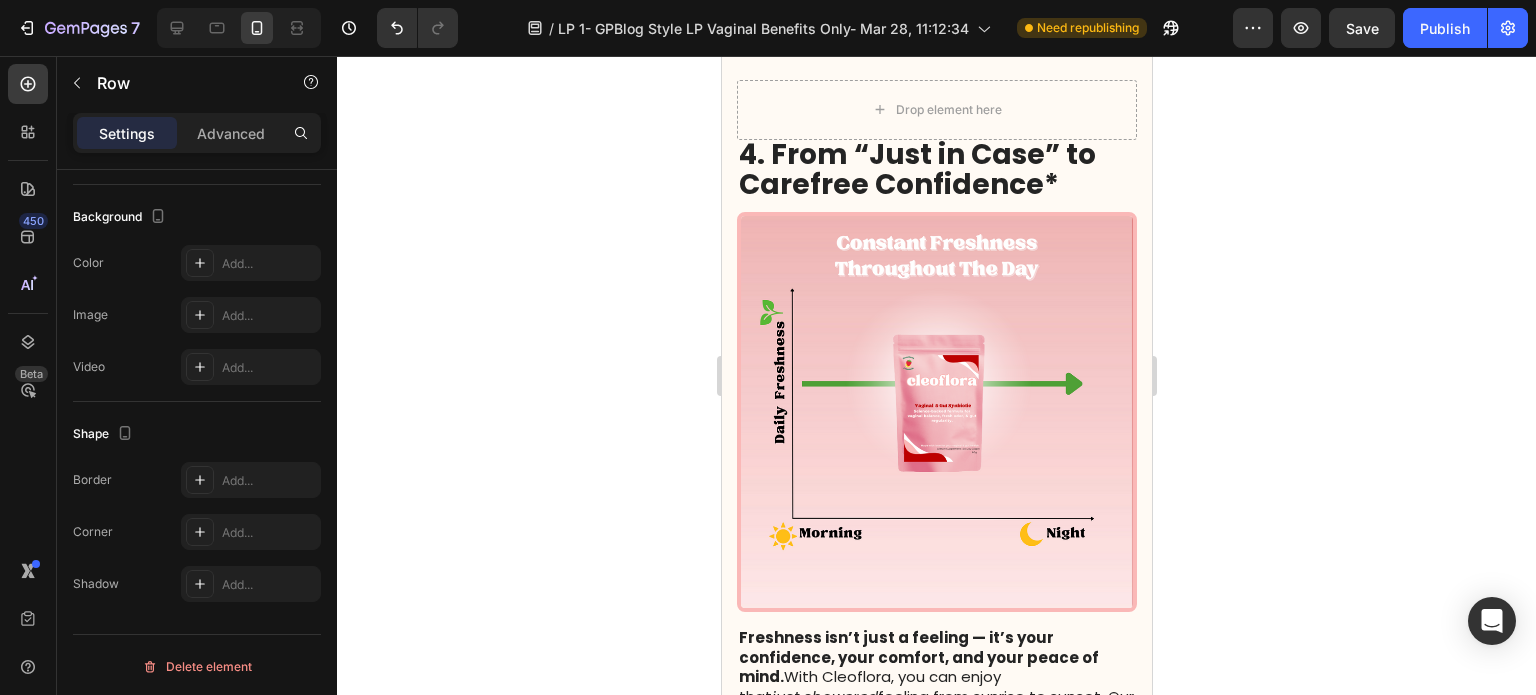 scroll, scrollTop: 2800, scrollLeft: 0, axis: vertical 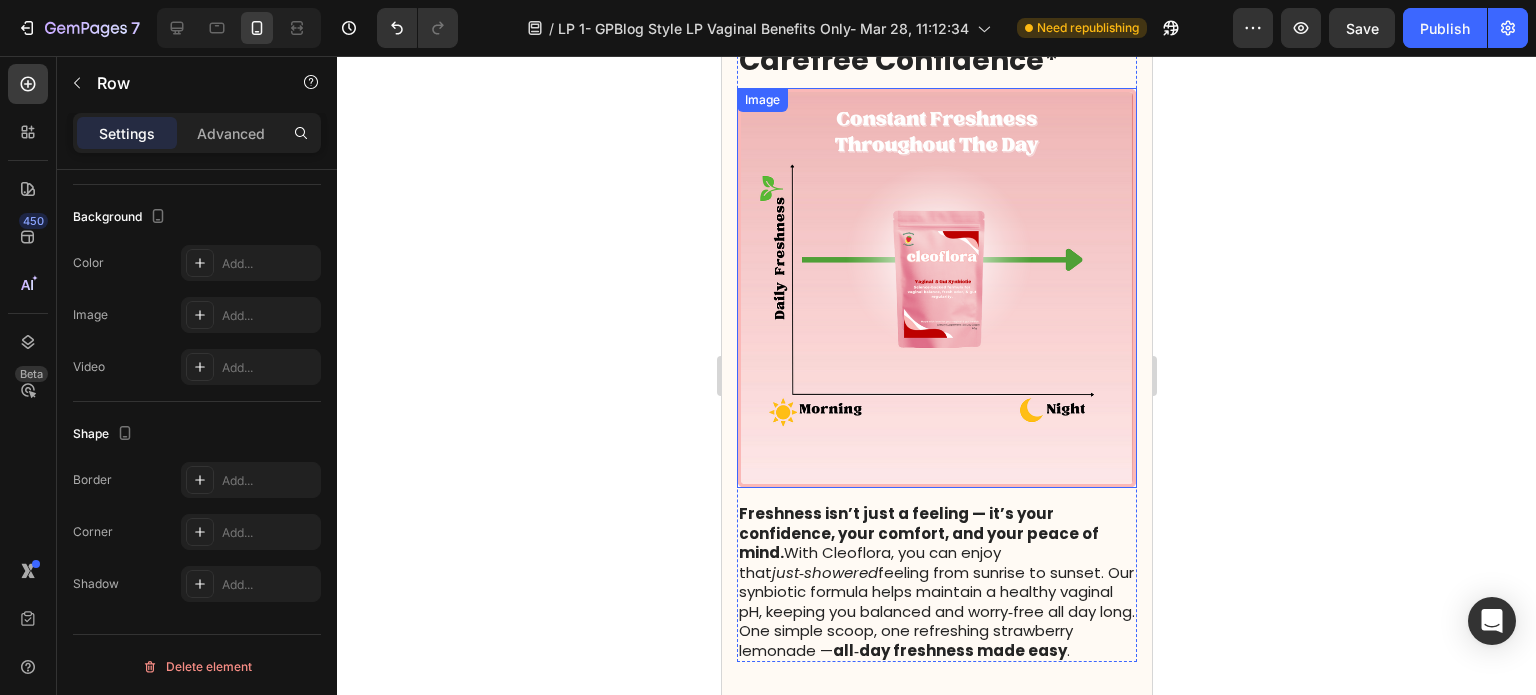 click at bounding box center [936, 288] 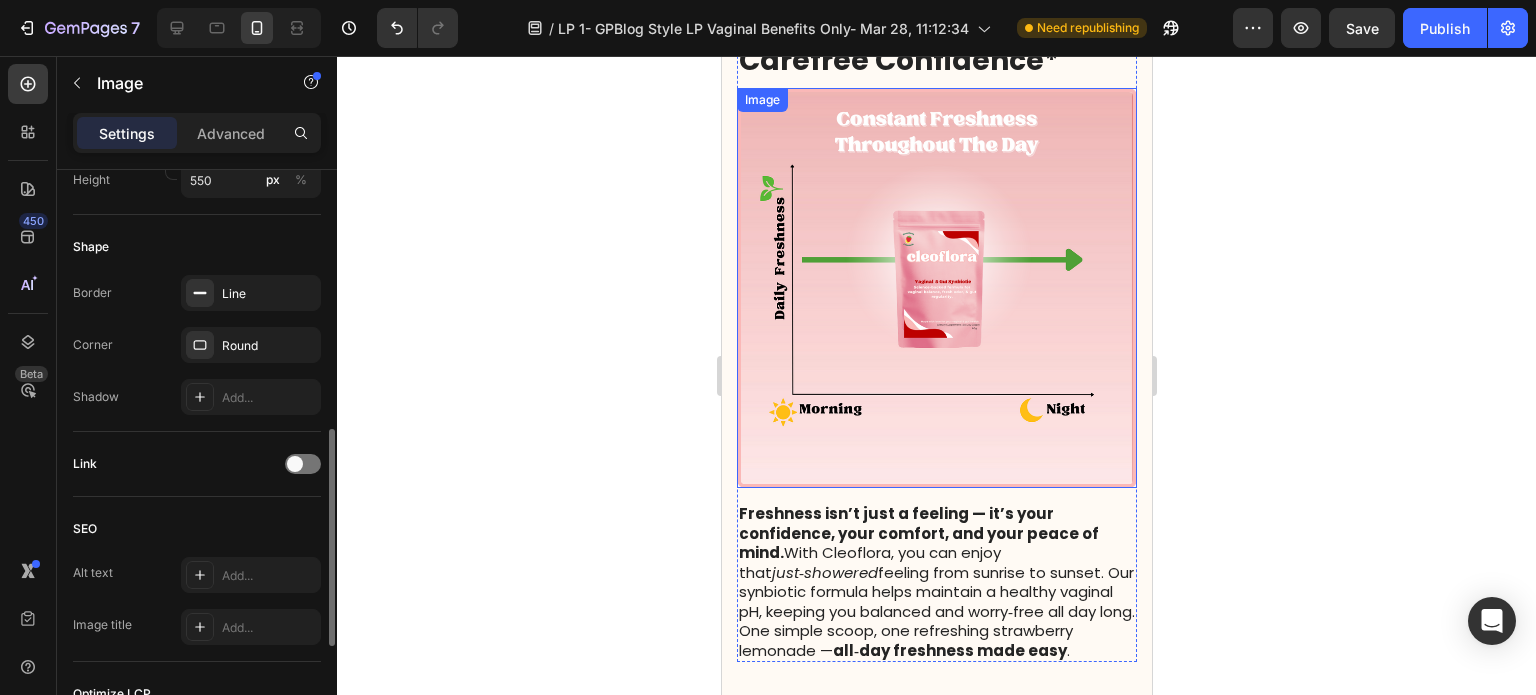 scroll, scrollTop: 0, scrollLeft: 0, axis: both 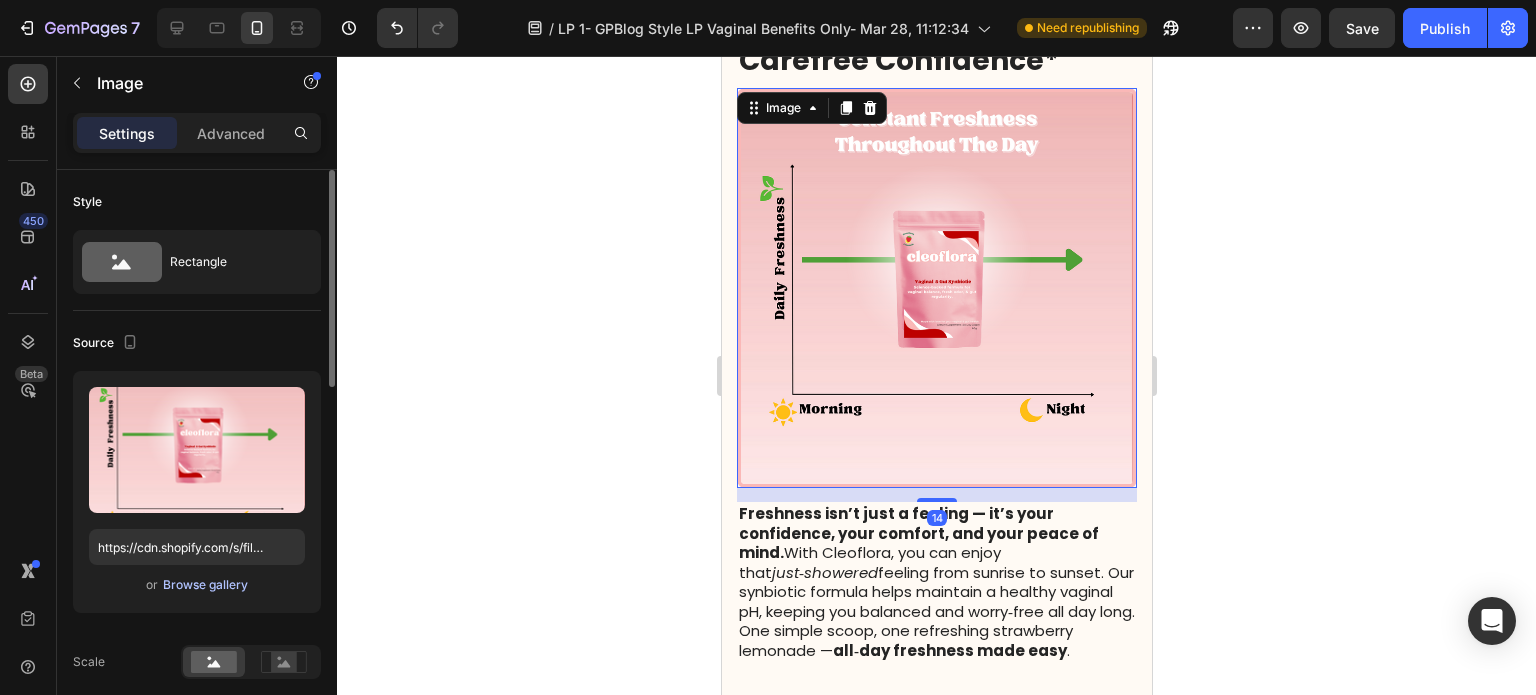 click on "Browse gallery" at bounding box center [205, 585] 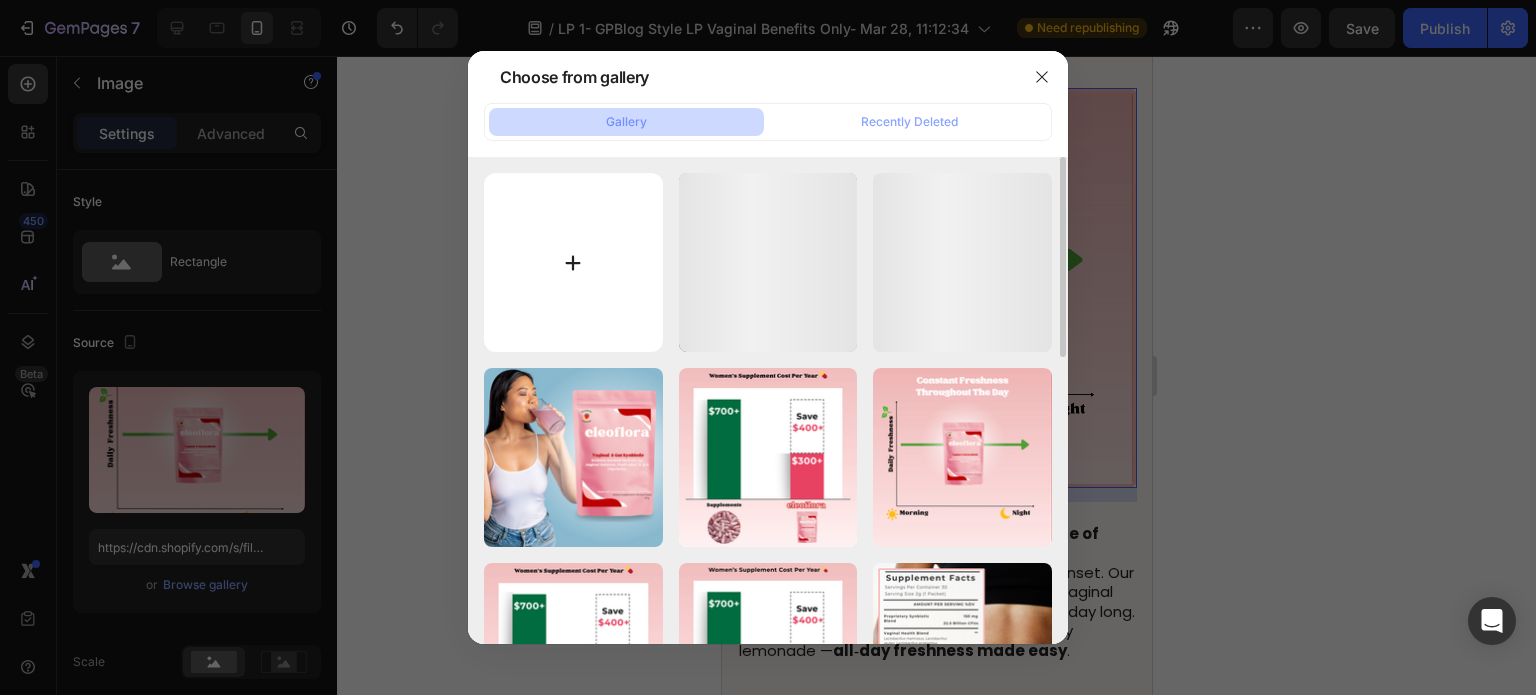 click at bounding box center (573, 262) 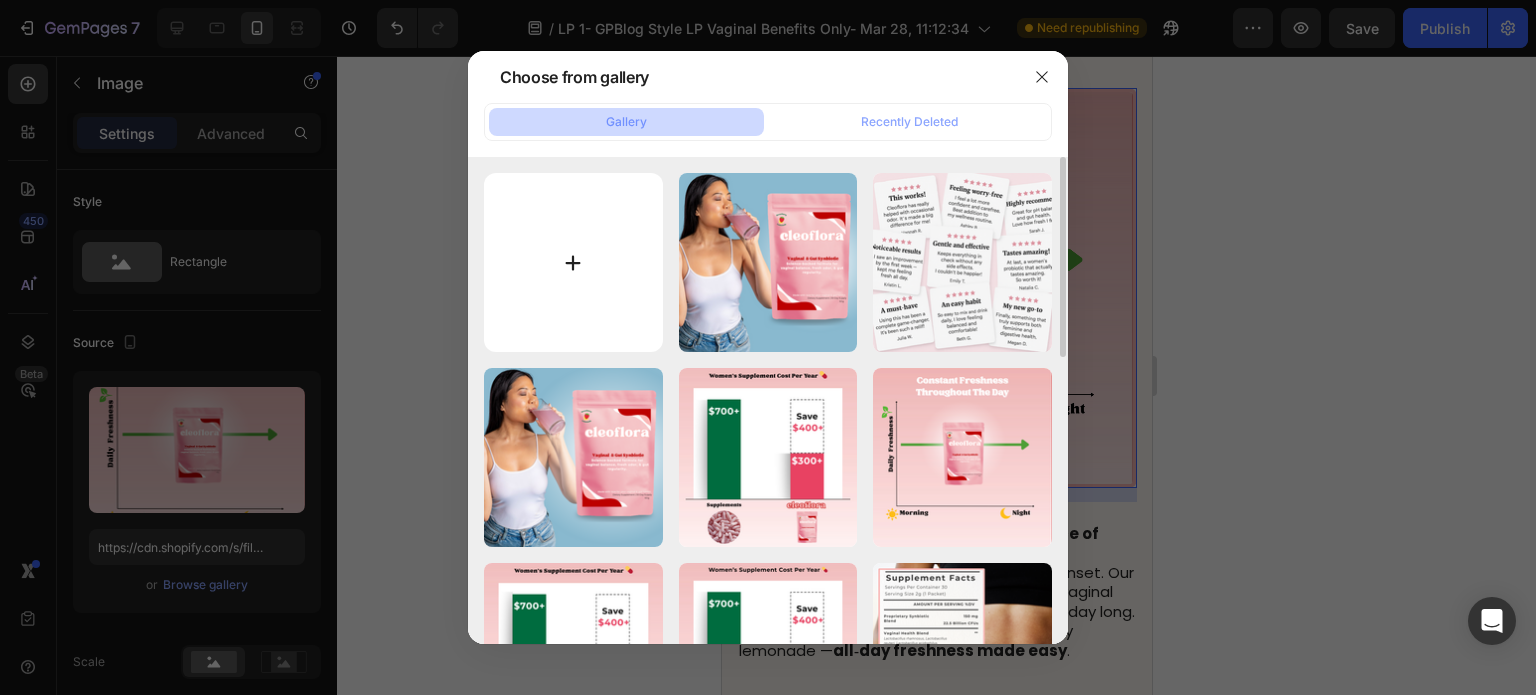 type on "C:\fakepath\Shopify Product Images (11).png" 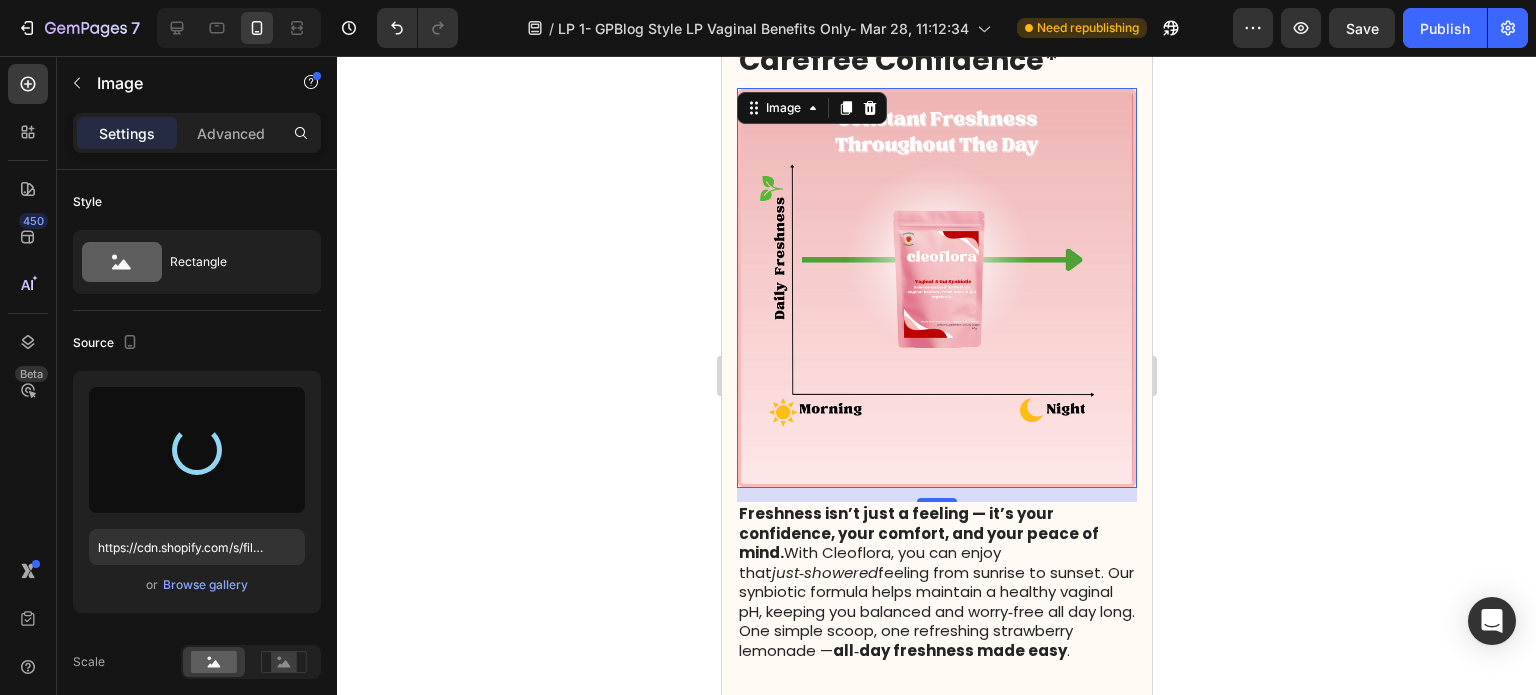 type on "https://cdn.shopify.com/s/files/1/0619/4610/1869/files/gempages_557185986245690617-4a3b6e5e-065e-4238-93e7-e64647475dea.png" 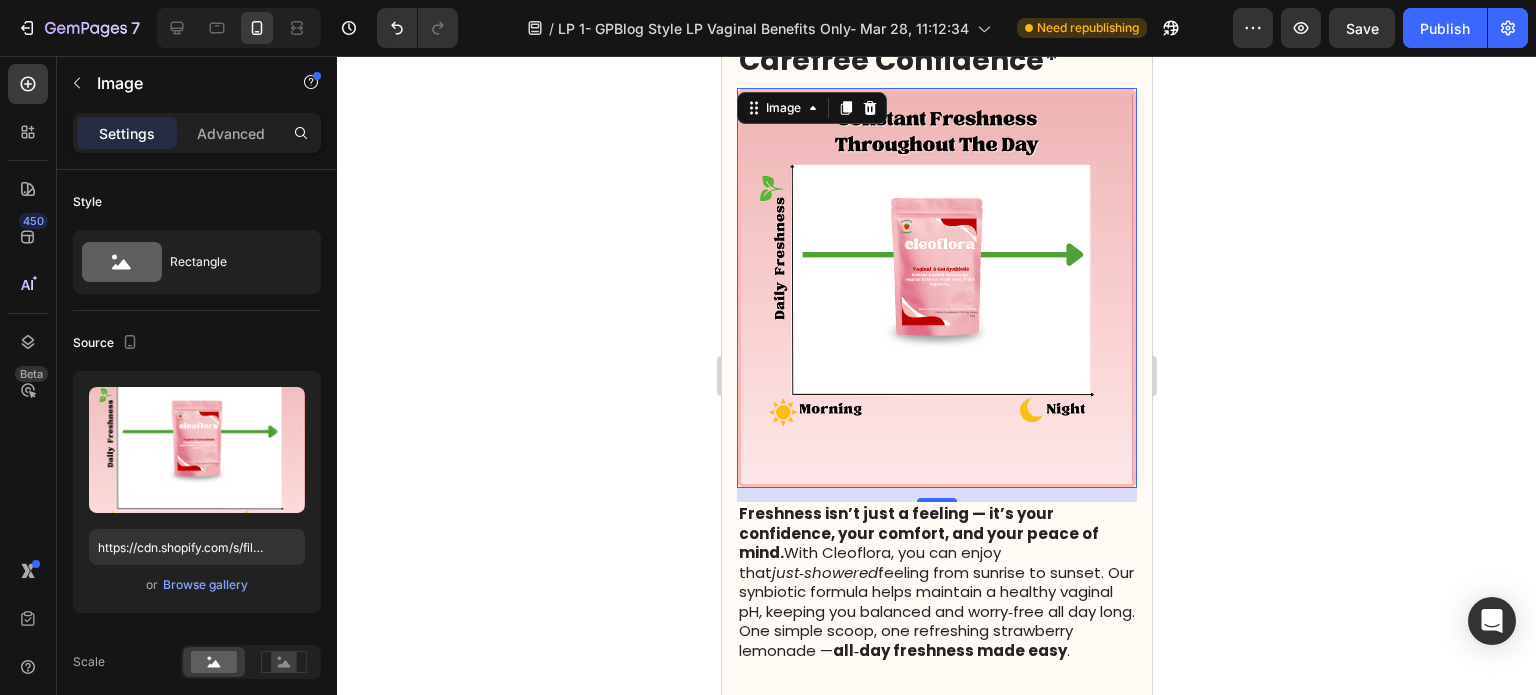 click 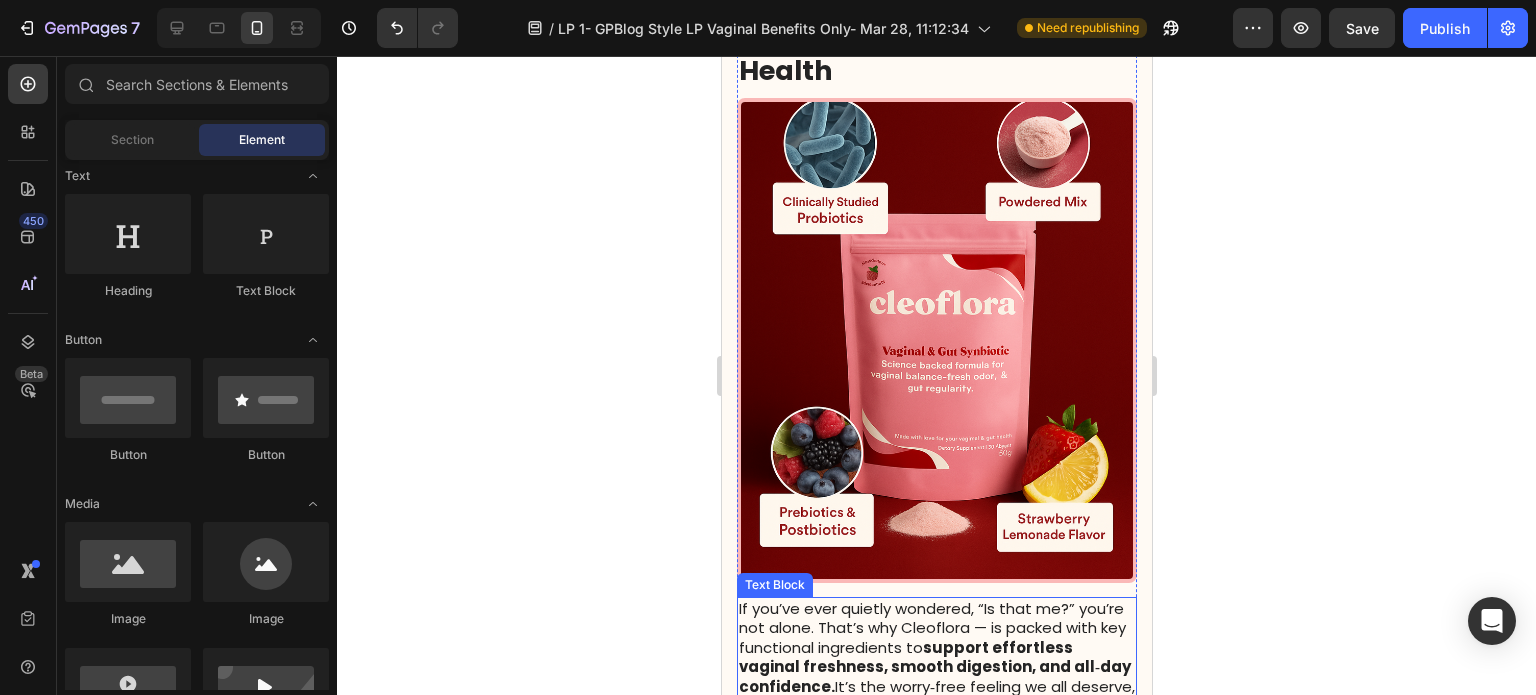scroll, scrollTop: 400, scrollLeft: 0, axis: vertical 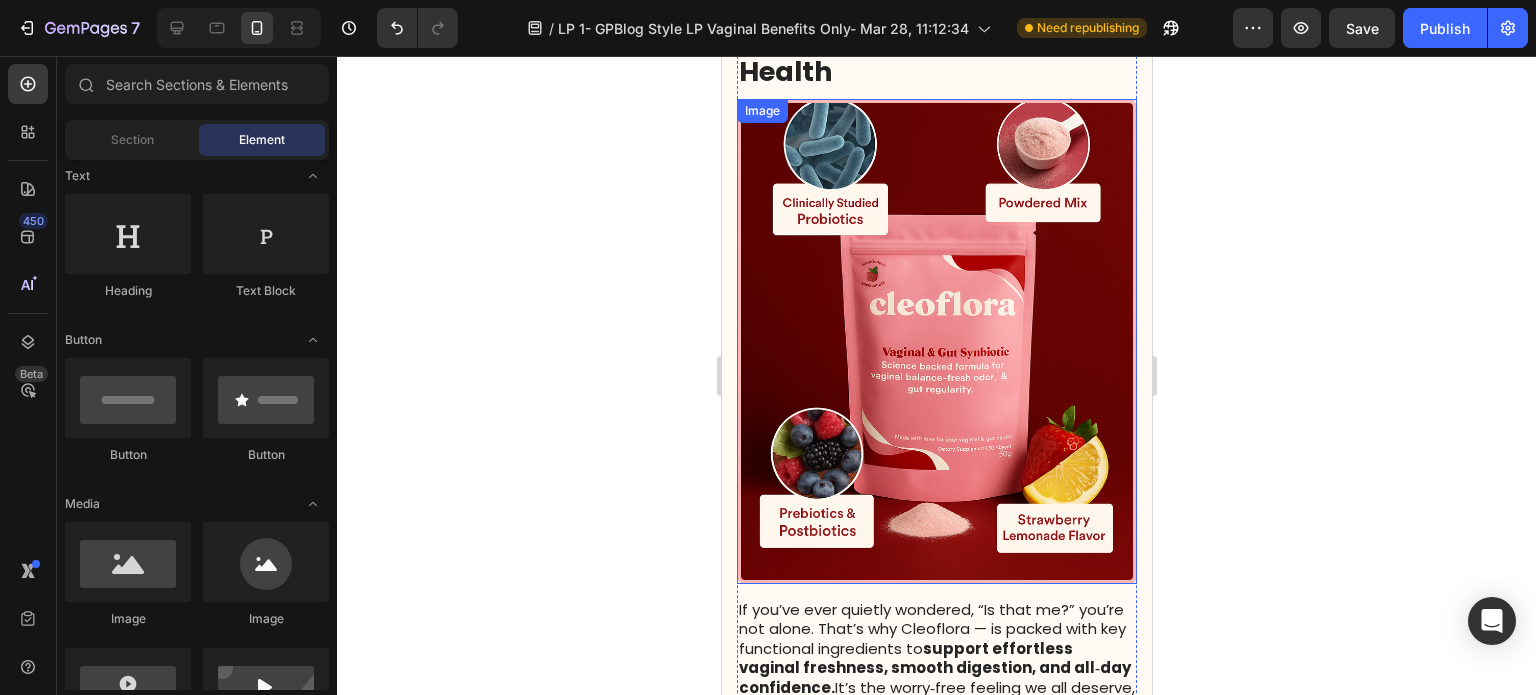 click at bounding box center [936, 341] 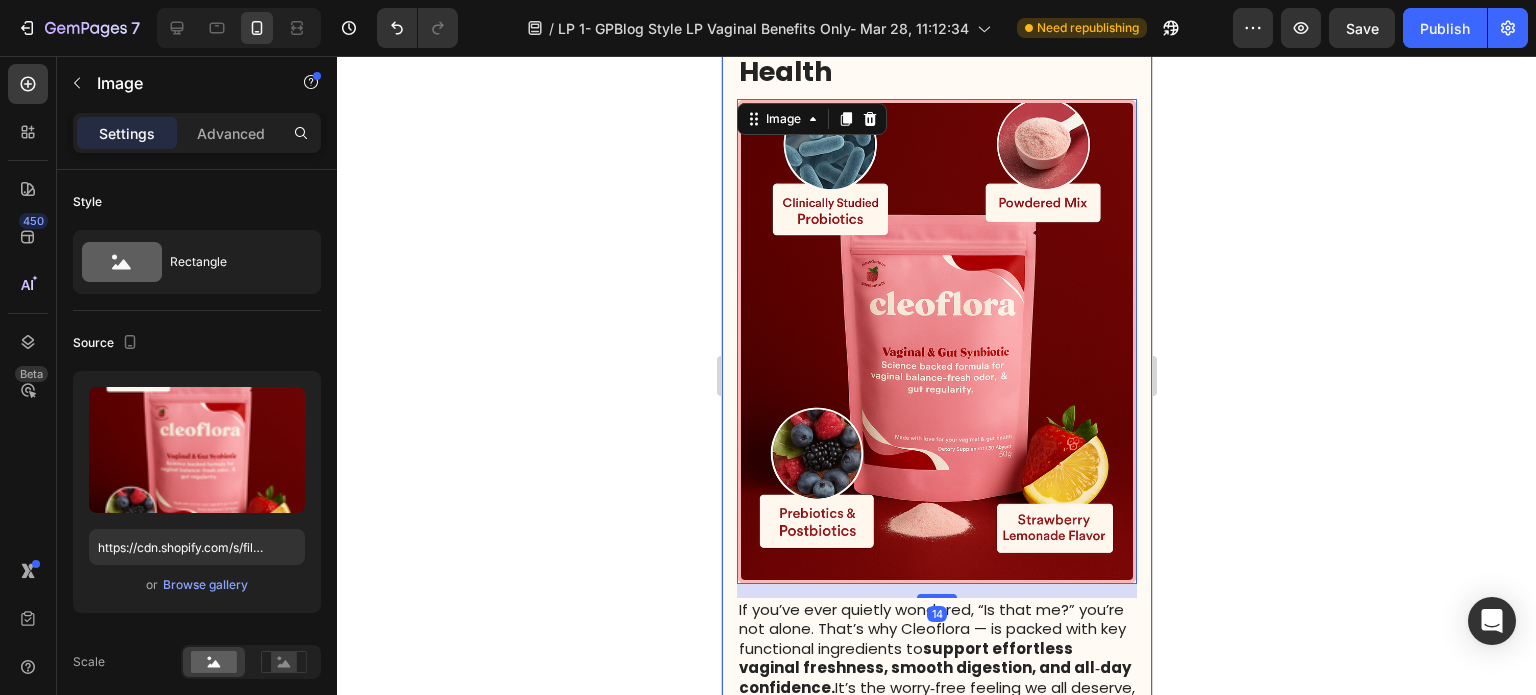 click 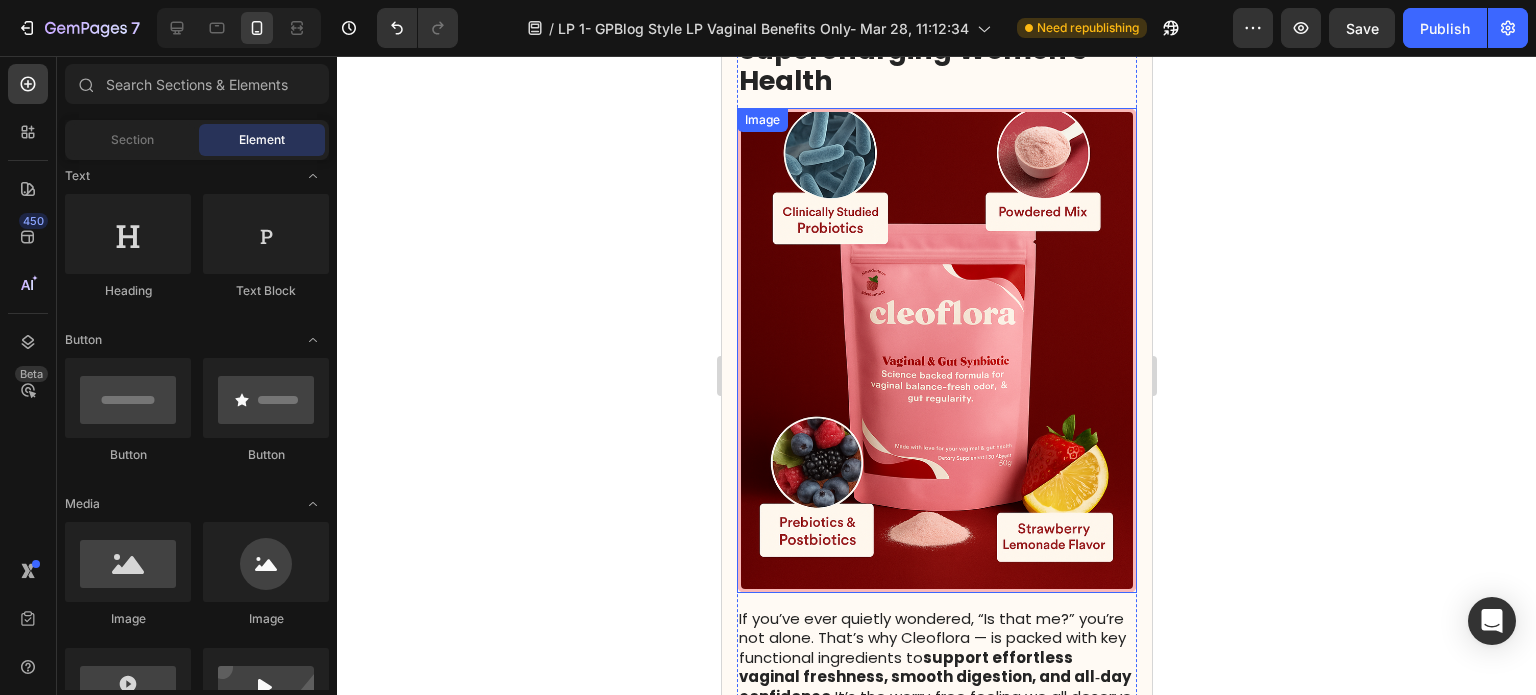scroll, scrollTop: 500, scrollLeft: 0, axis: vertical 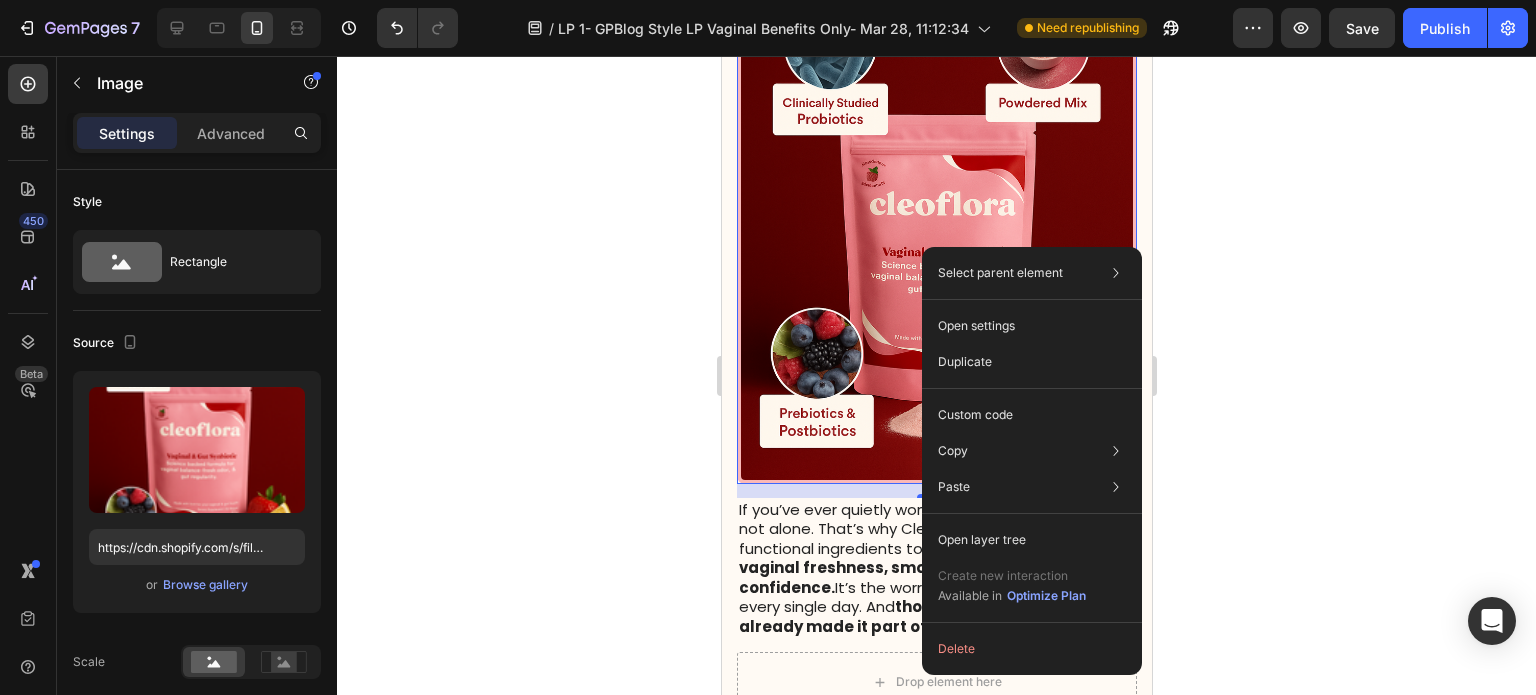 click at bounding box center (936, 241) 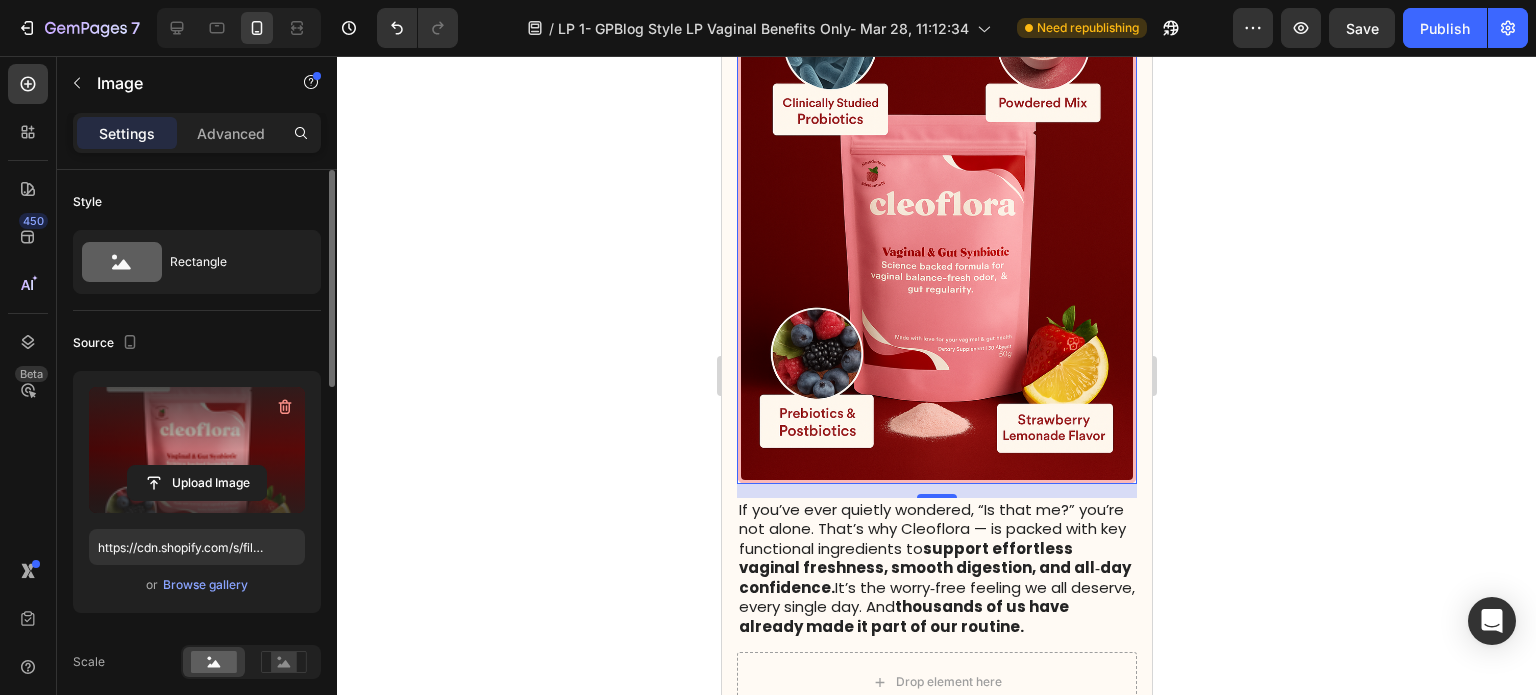 click at bounding box center (197, 450) 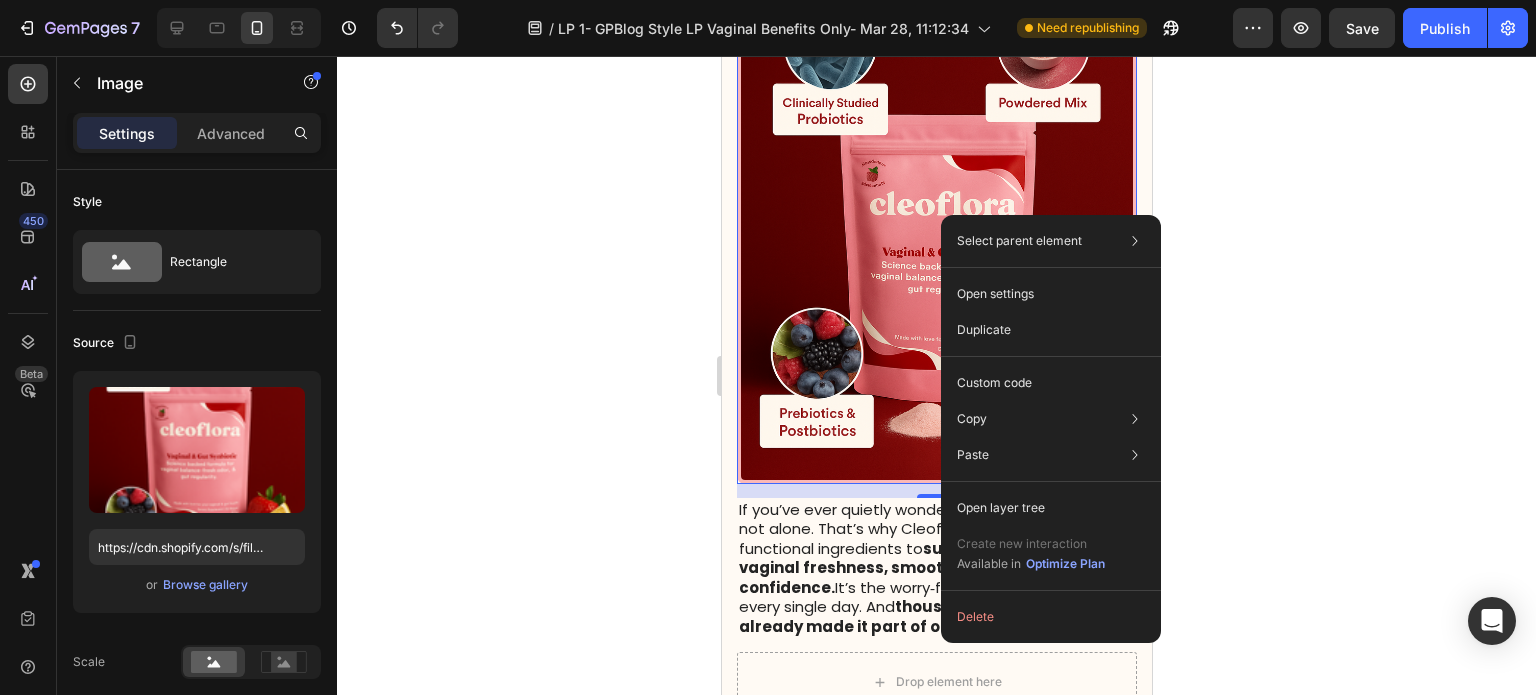 click 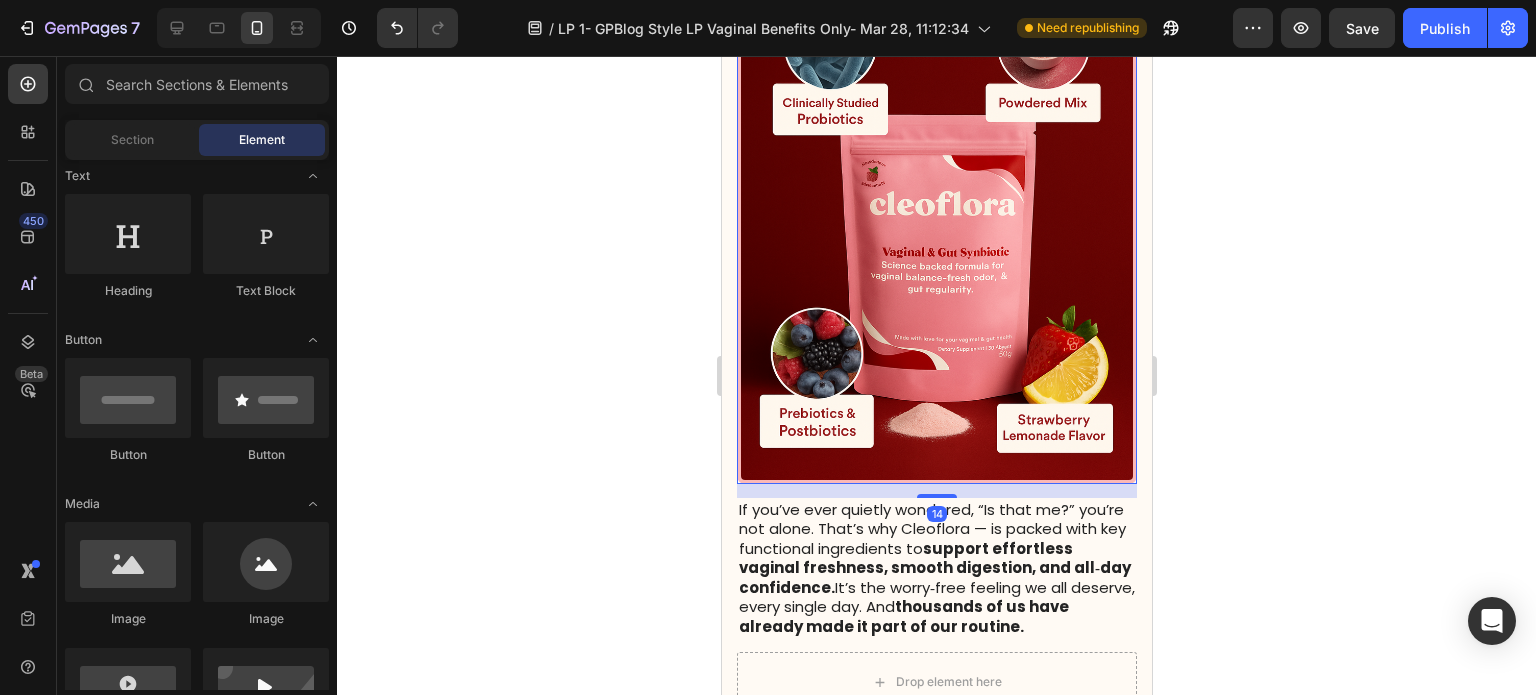 click at bounding box center (936, 241) 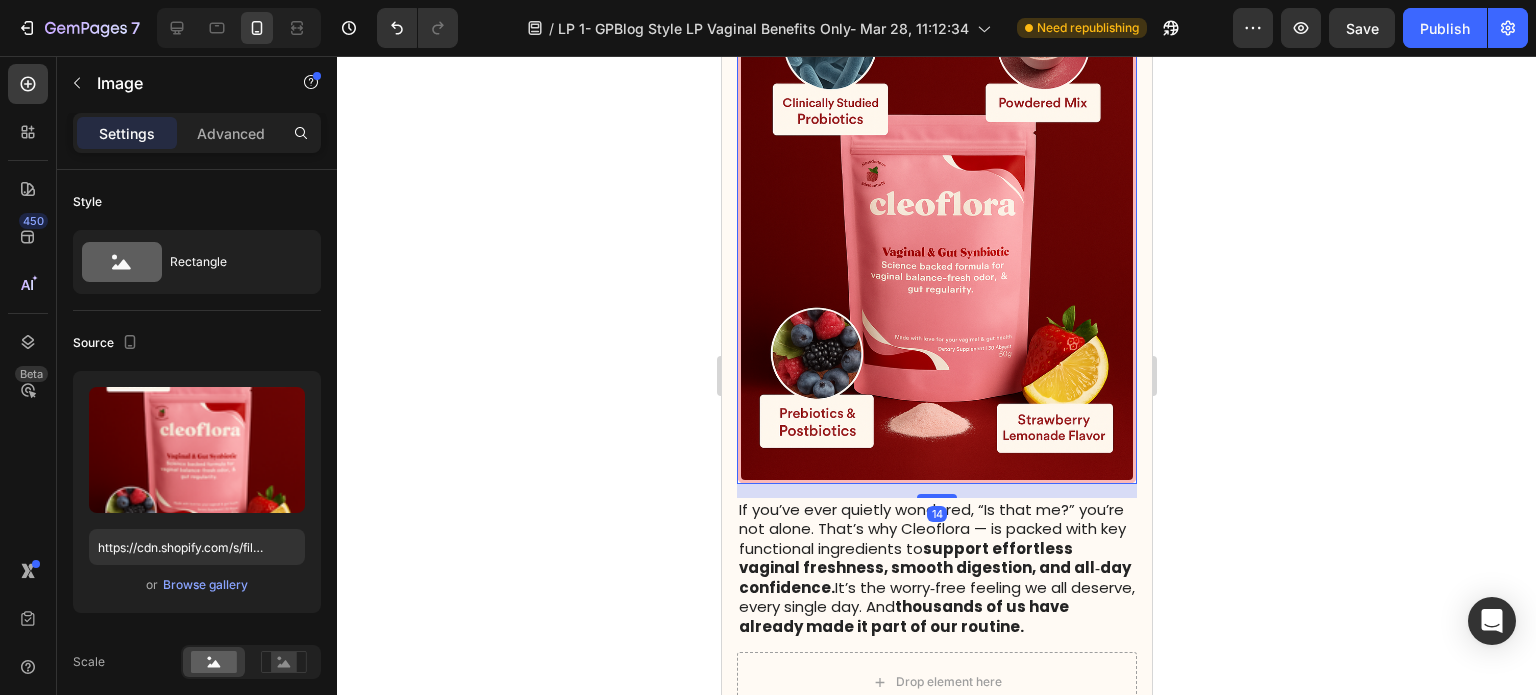 click at bounding box center (936, 241) 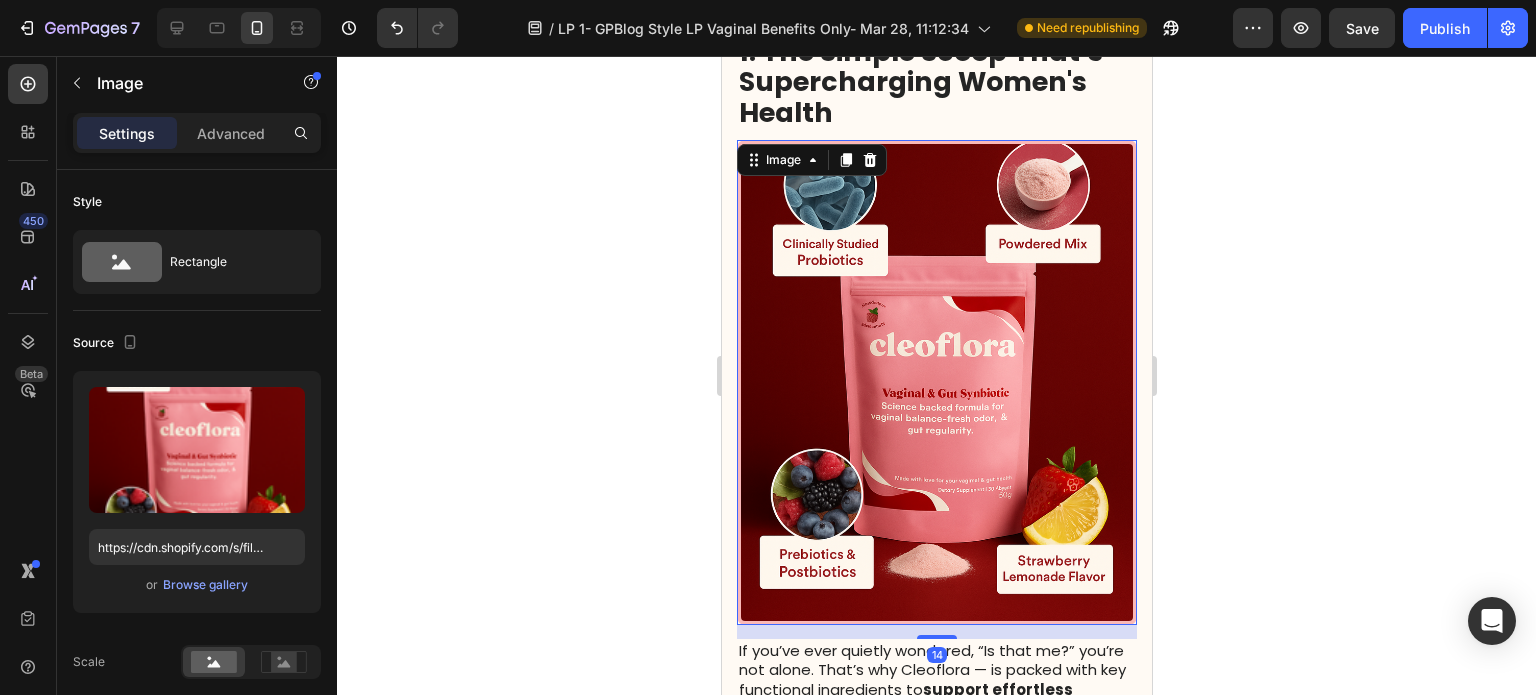 scroll, scrollTop: 300, scrollLeft: 0, axis: vertical 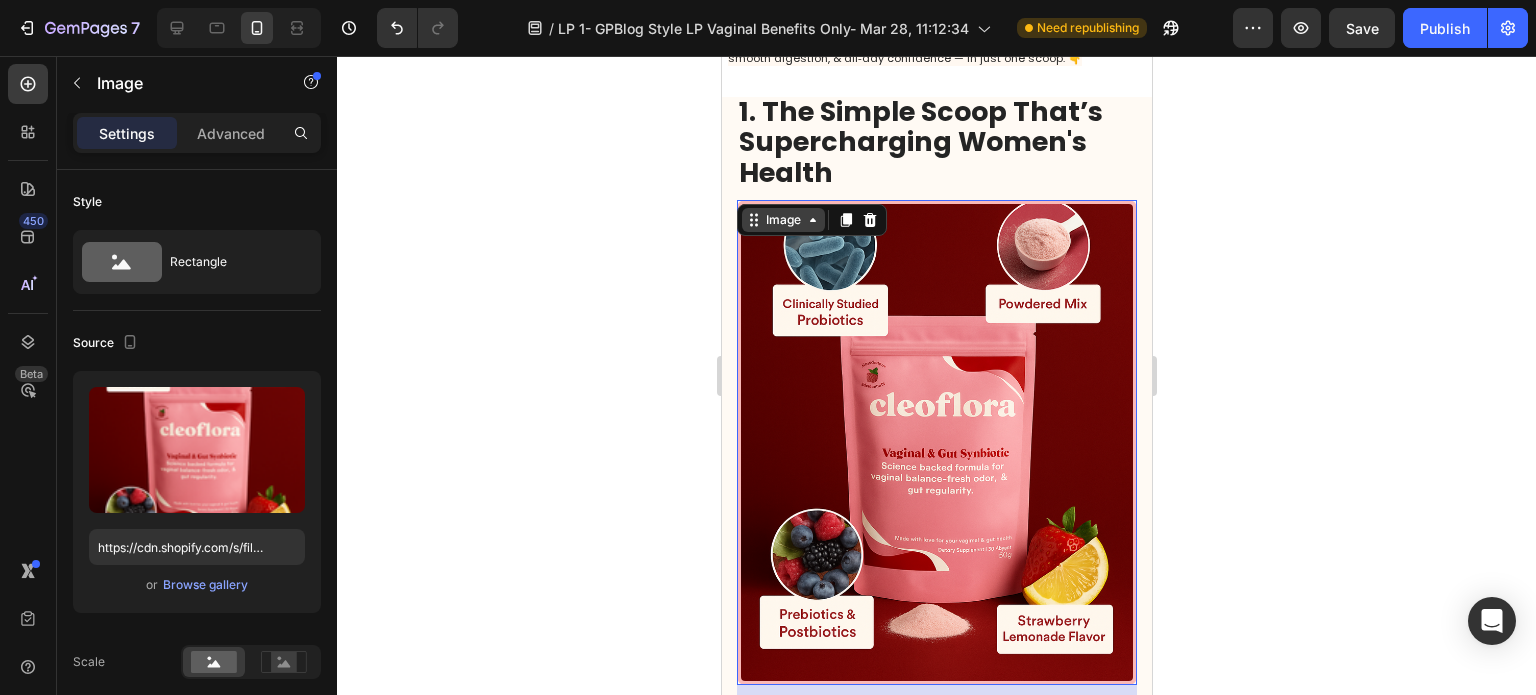 click 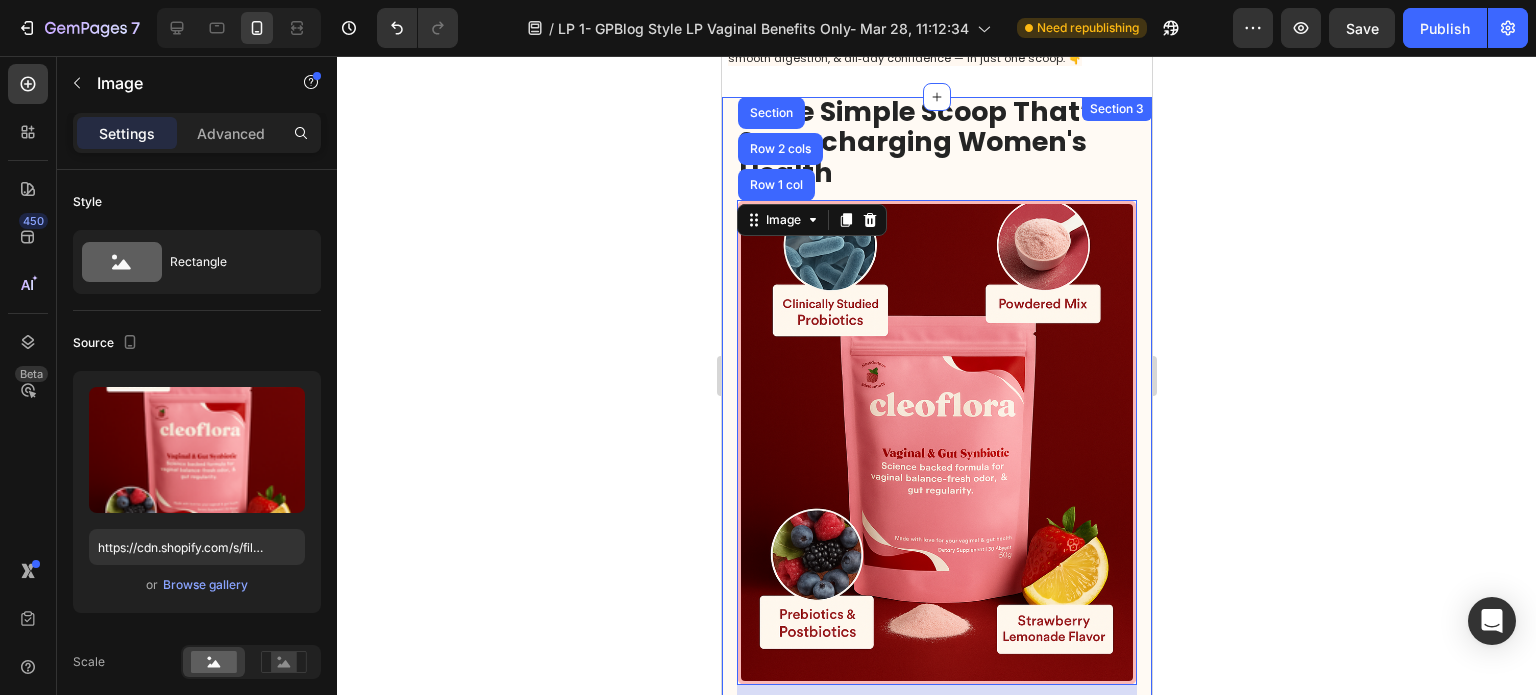 click 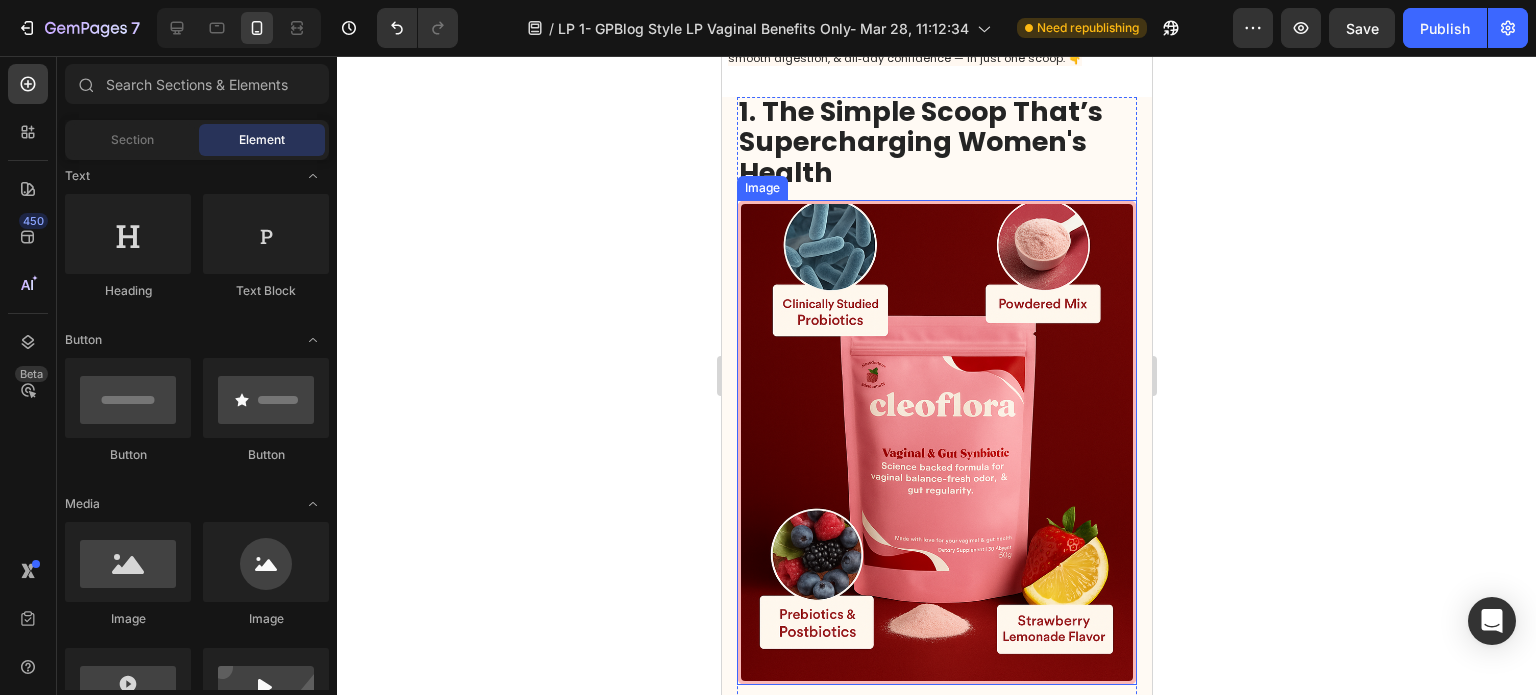 click at bounding box center (936, 442) 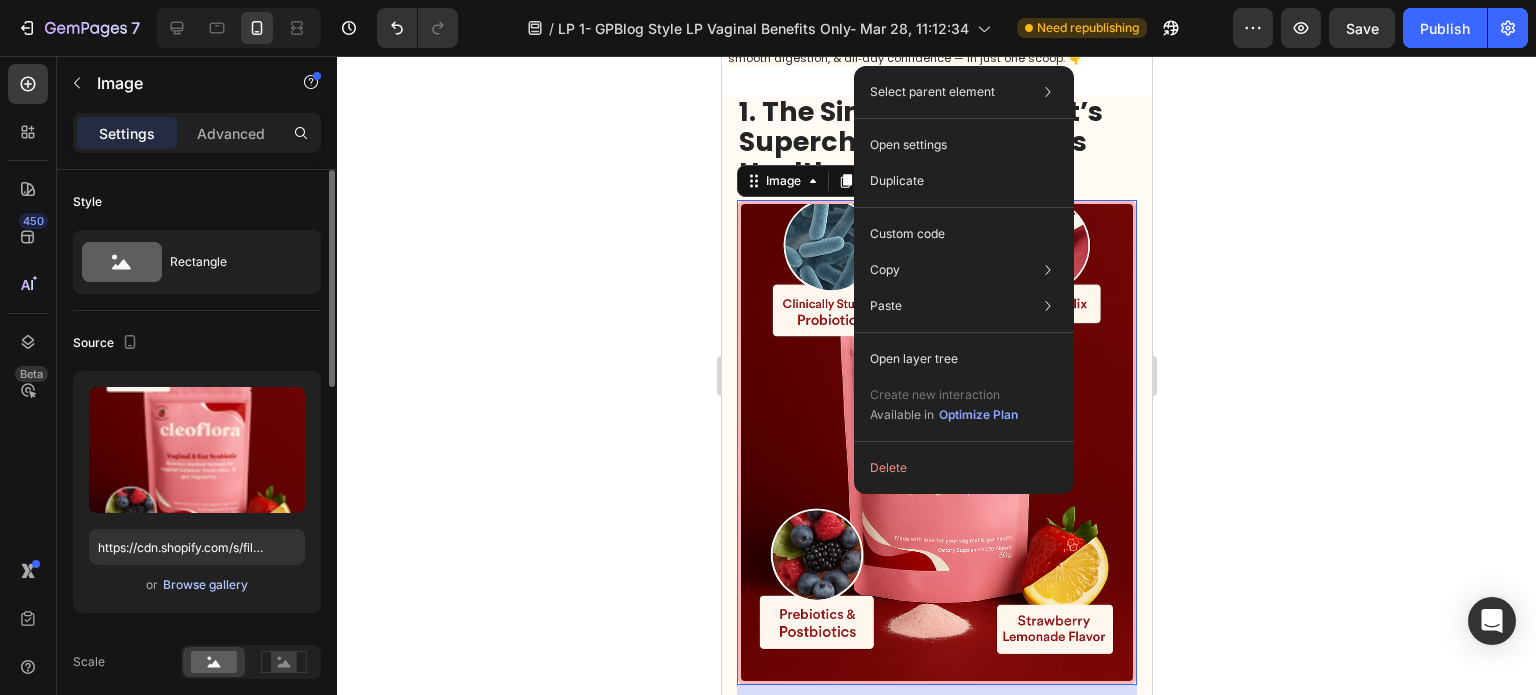 click on "Browse gallery" at bounding box center (205, 585) 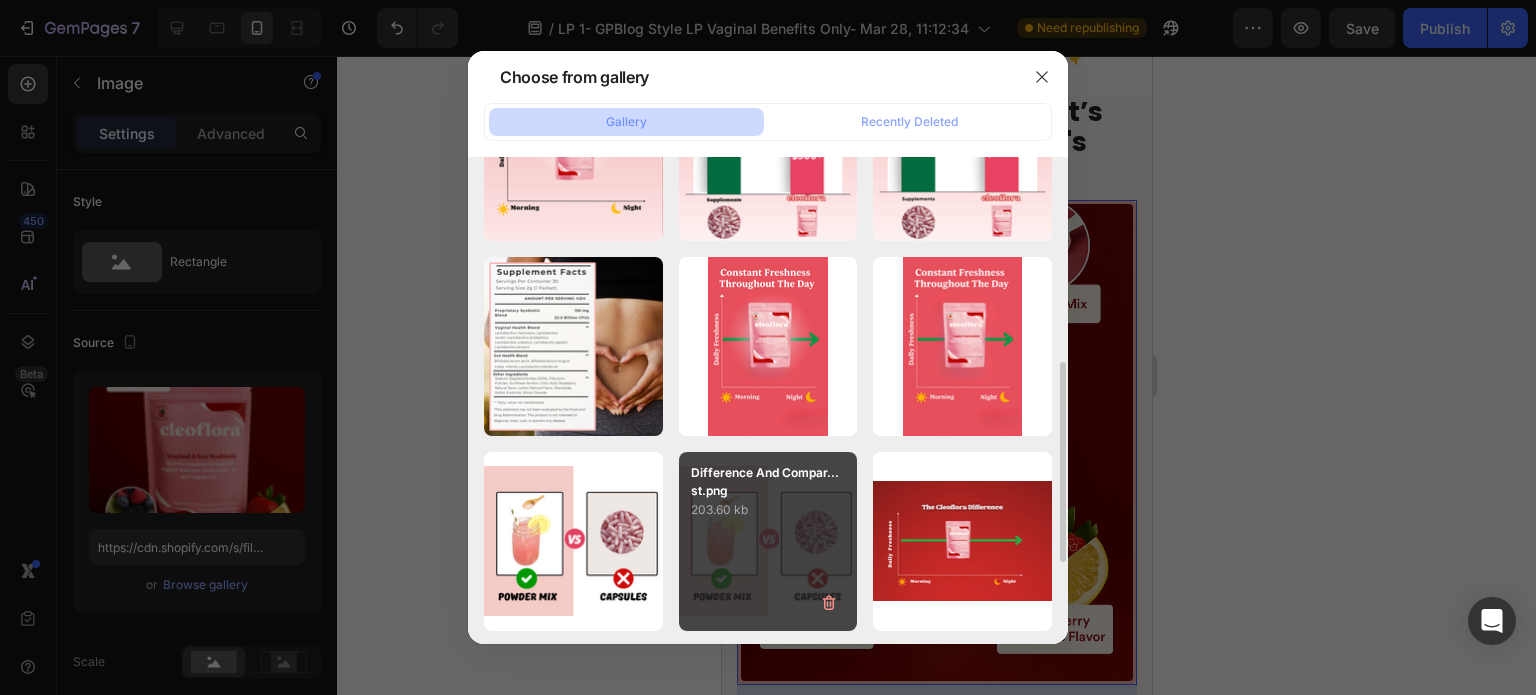 scroll, scrollTop: 697, scrollLeft: 0, axis: vertical 